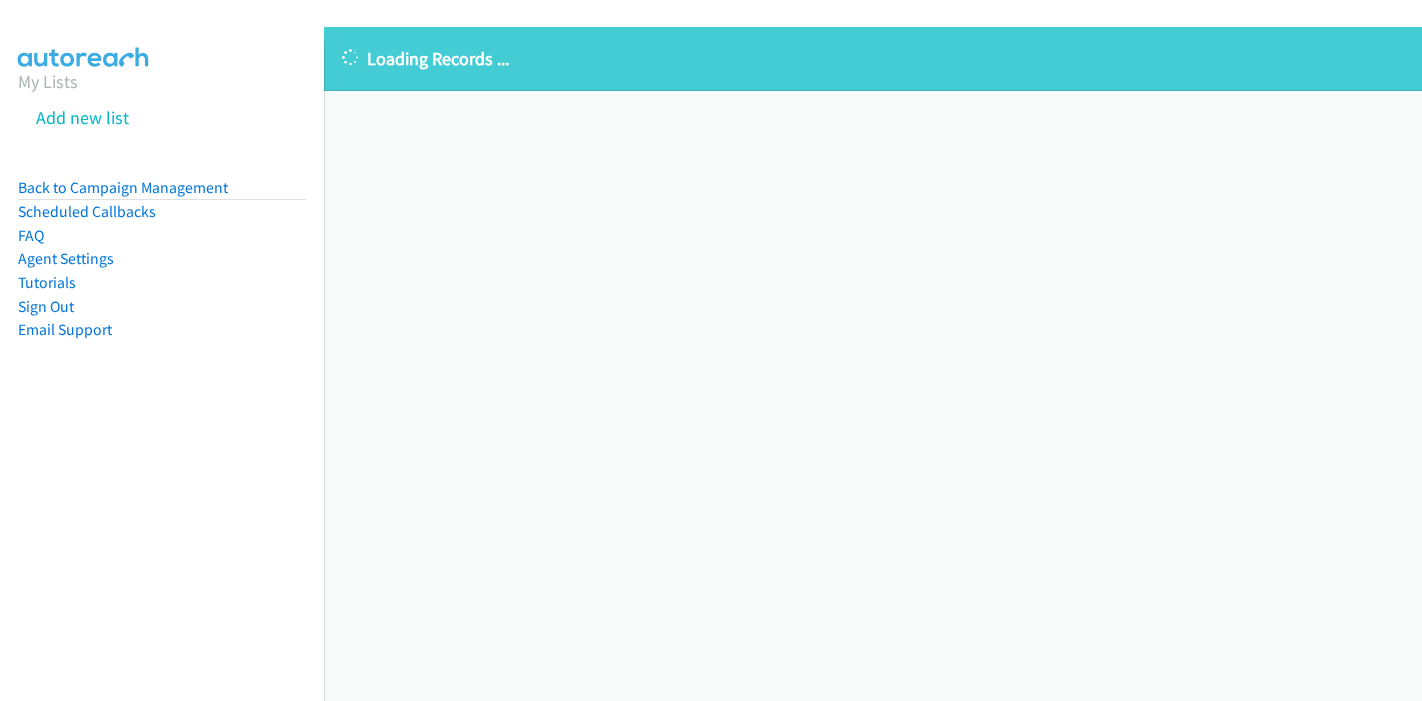 scroll, scrollTop: 0, scrollLeft: 0, axis: both 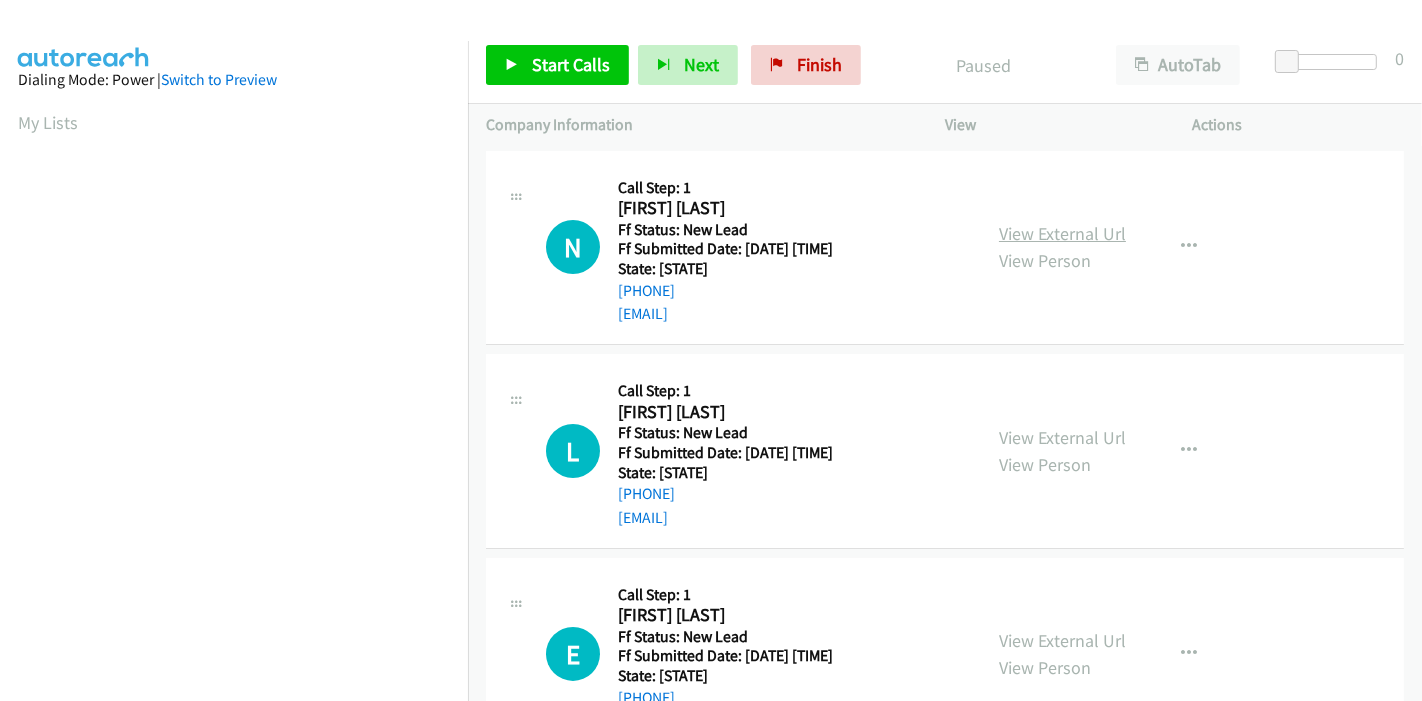 click on "View External Url" at bounding box center (1062, 233) 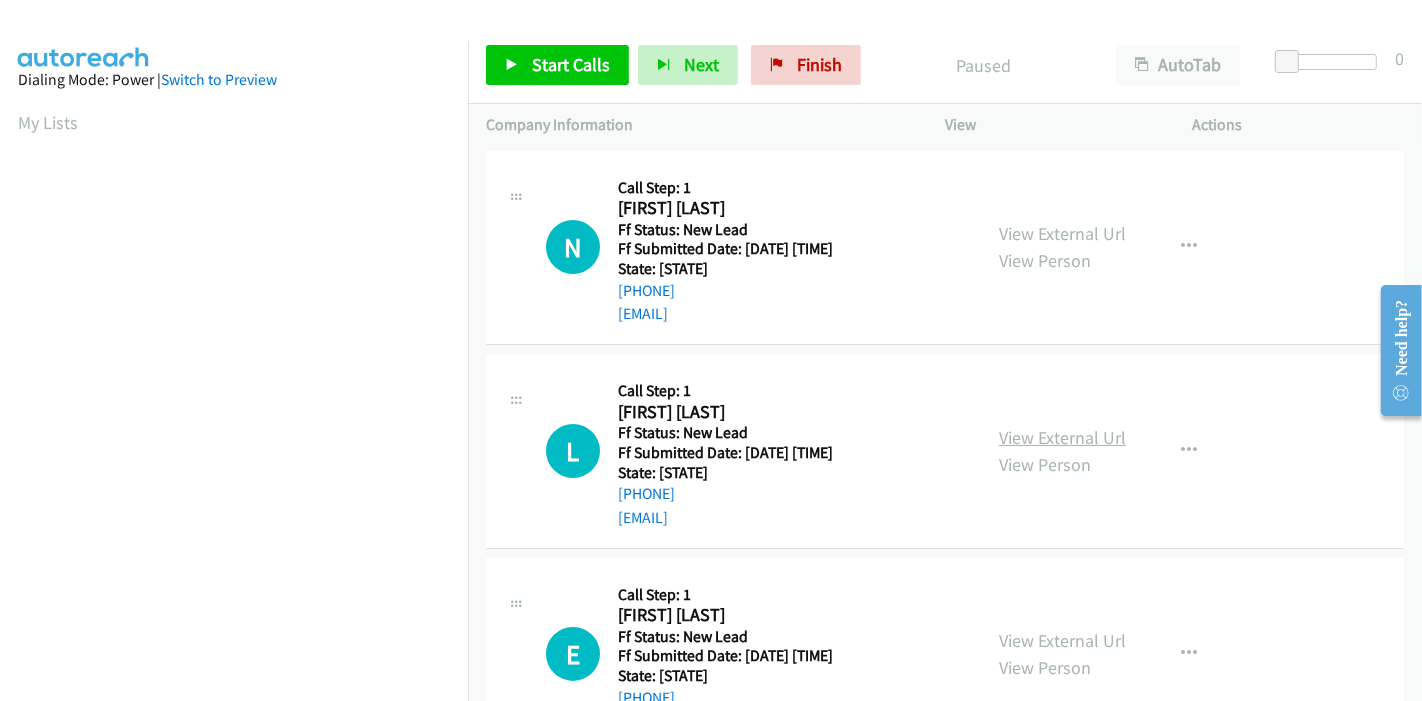 click on "View External Url" at bounding box center [1062, 437] 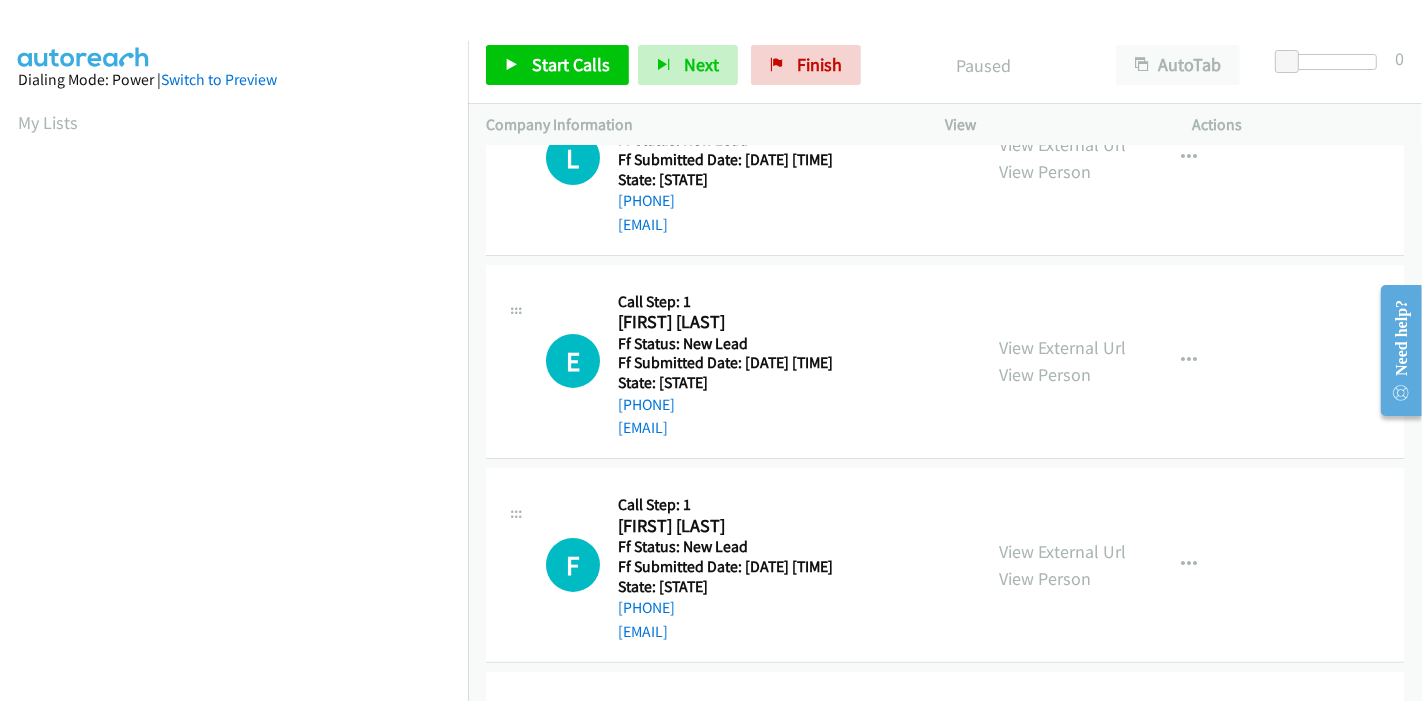 scroll, scrollTop: 333, scrollLeft: 0, axis: vertical 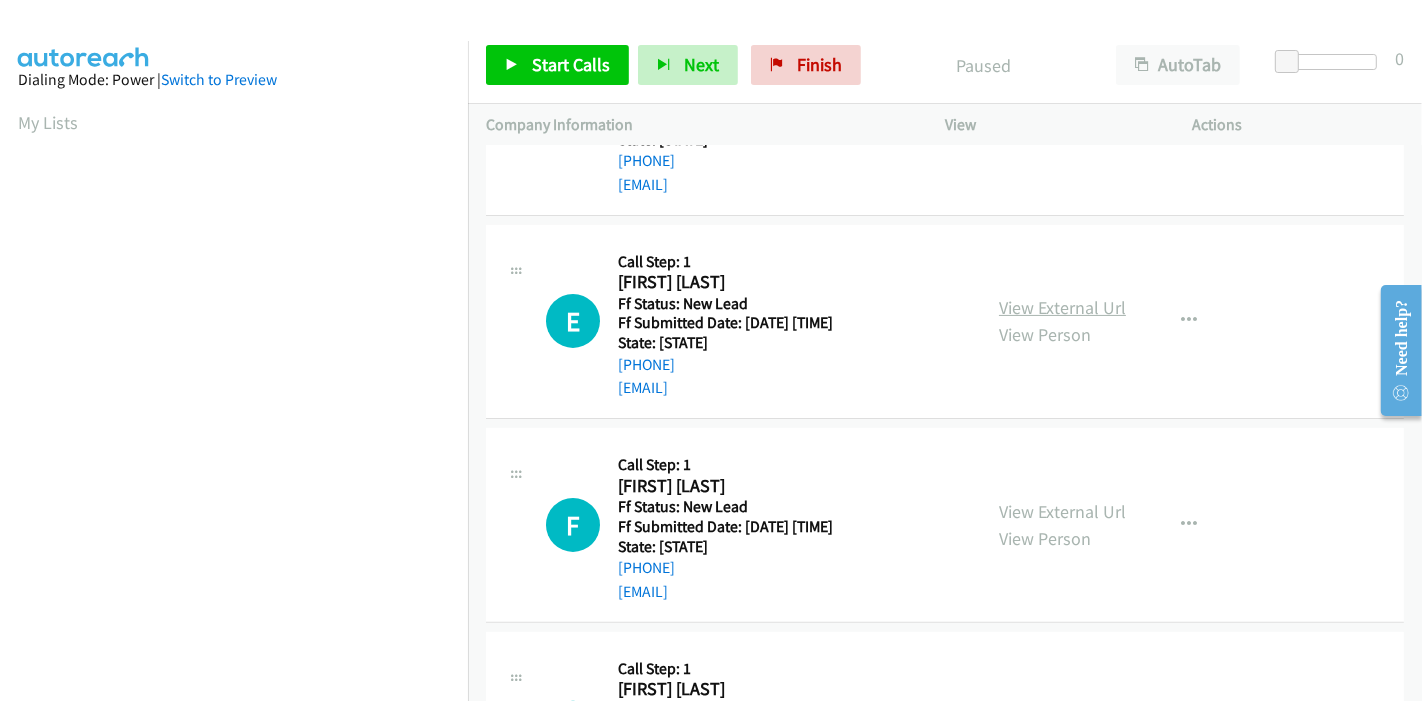 click on "View External Url" at bounding box center (1062, 307) 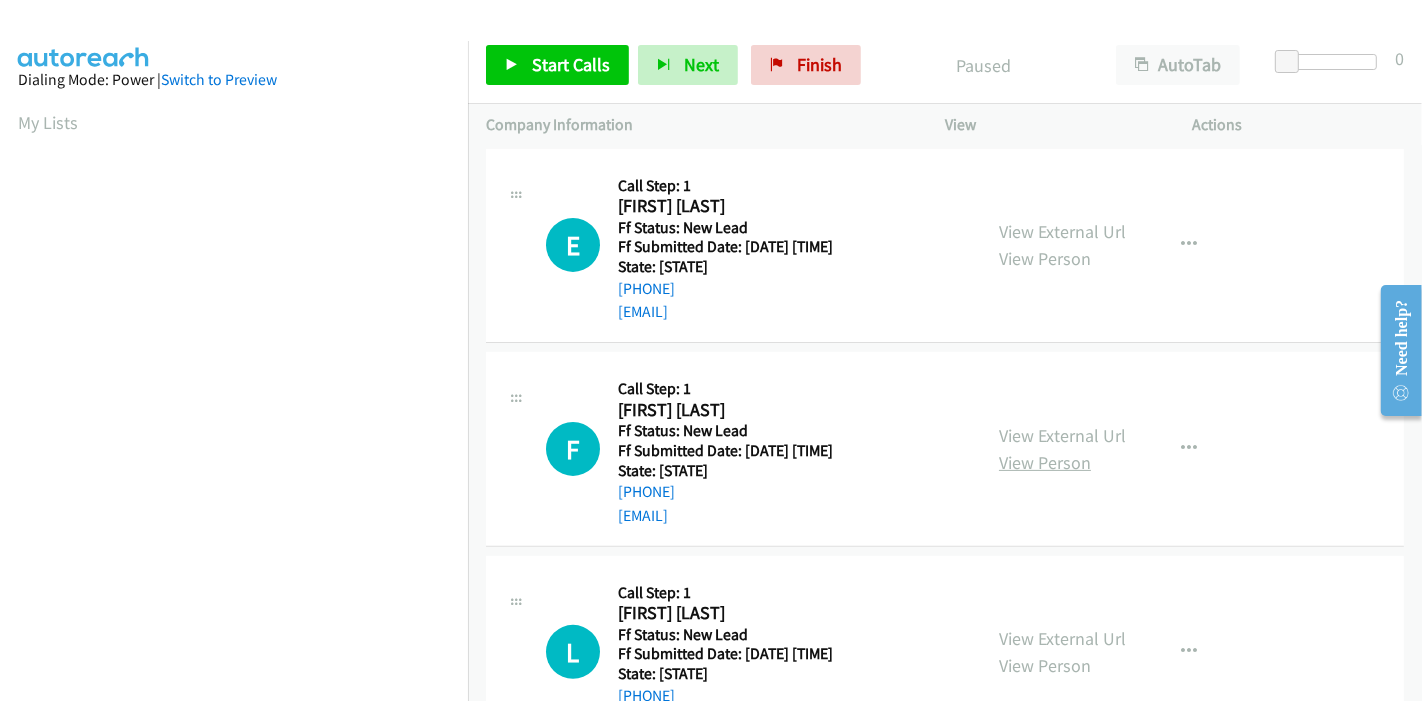 scroll, scrollTop: 444, scrollLeft: 0, axis: vertical 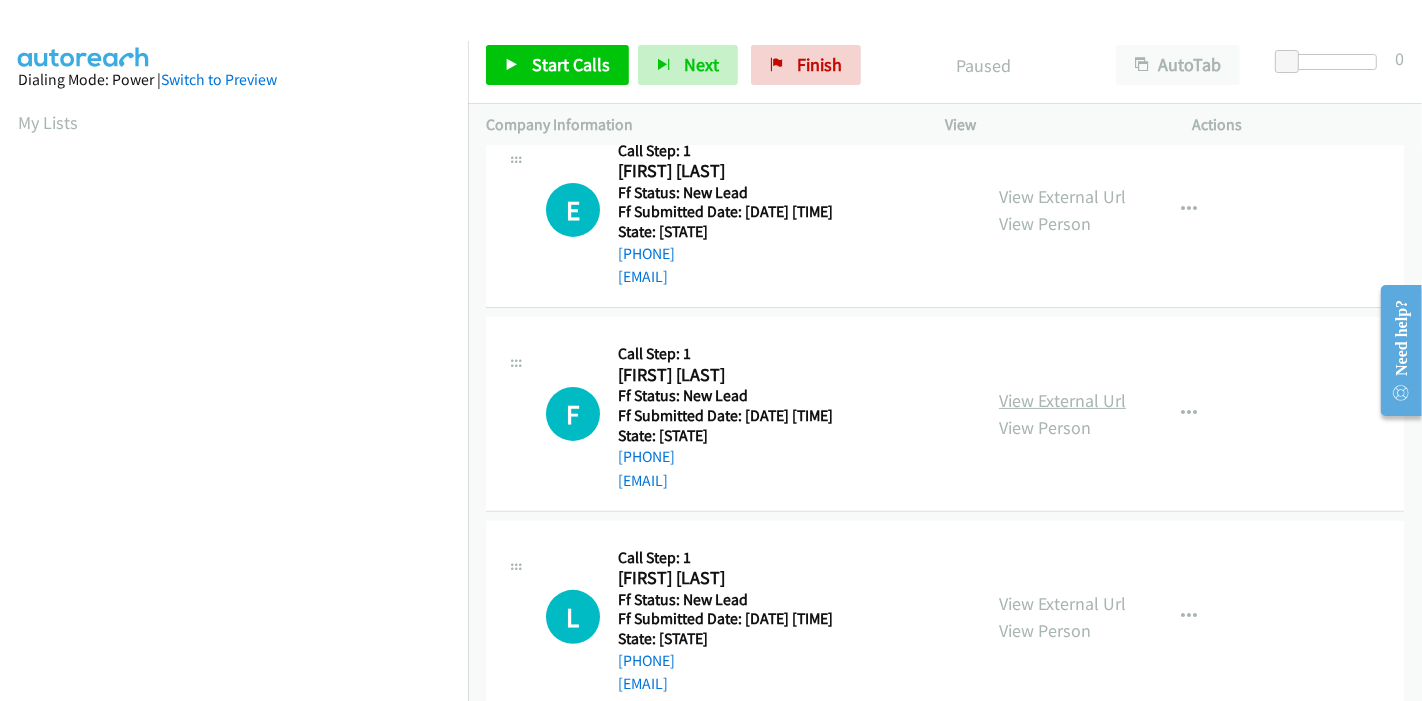 click on "View External Url" at bounding box center [1062, 400] 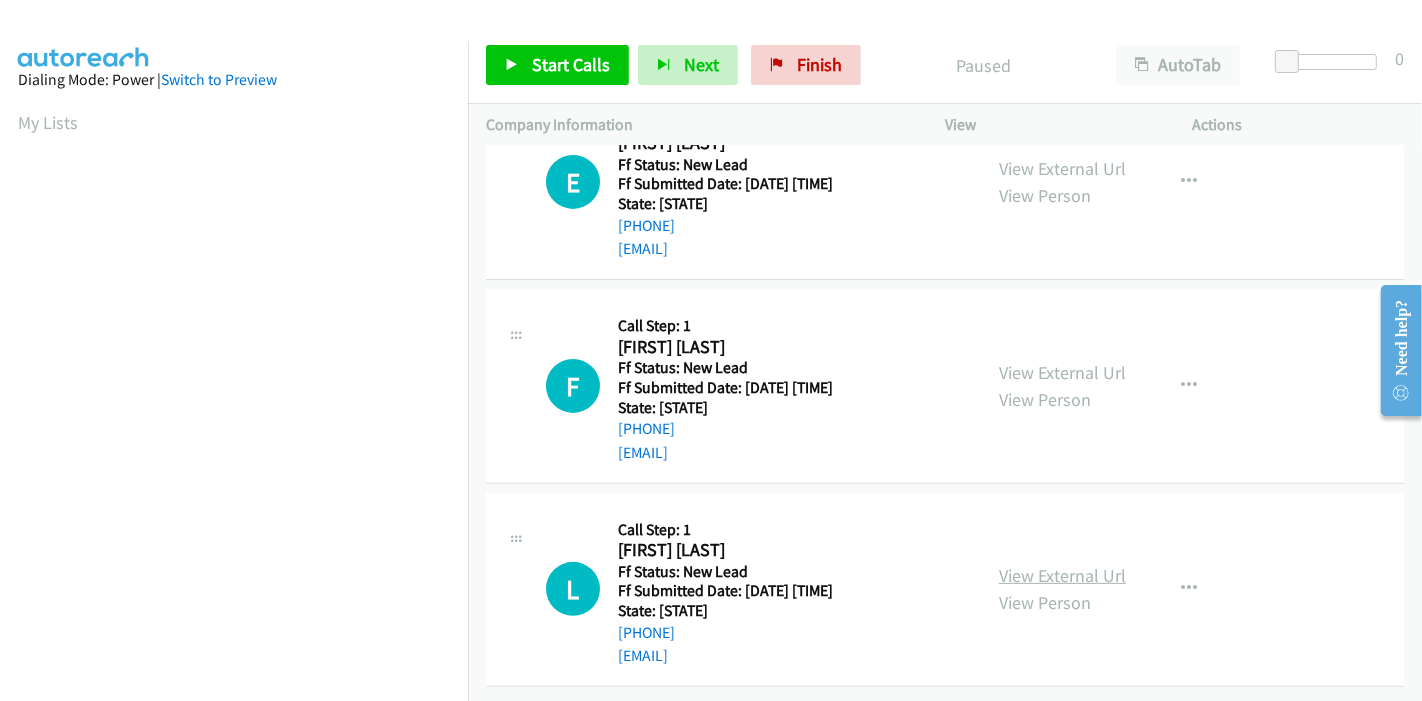 scroll, scrollTop: 487, scrollLeft: 0, axis: vertical 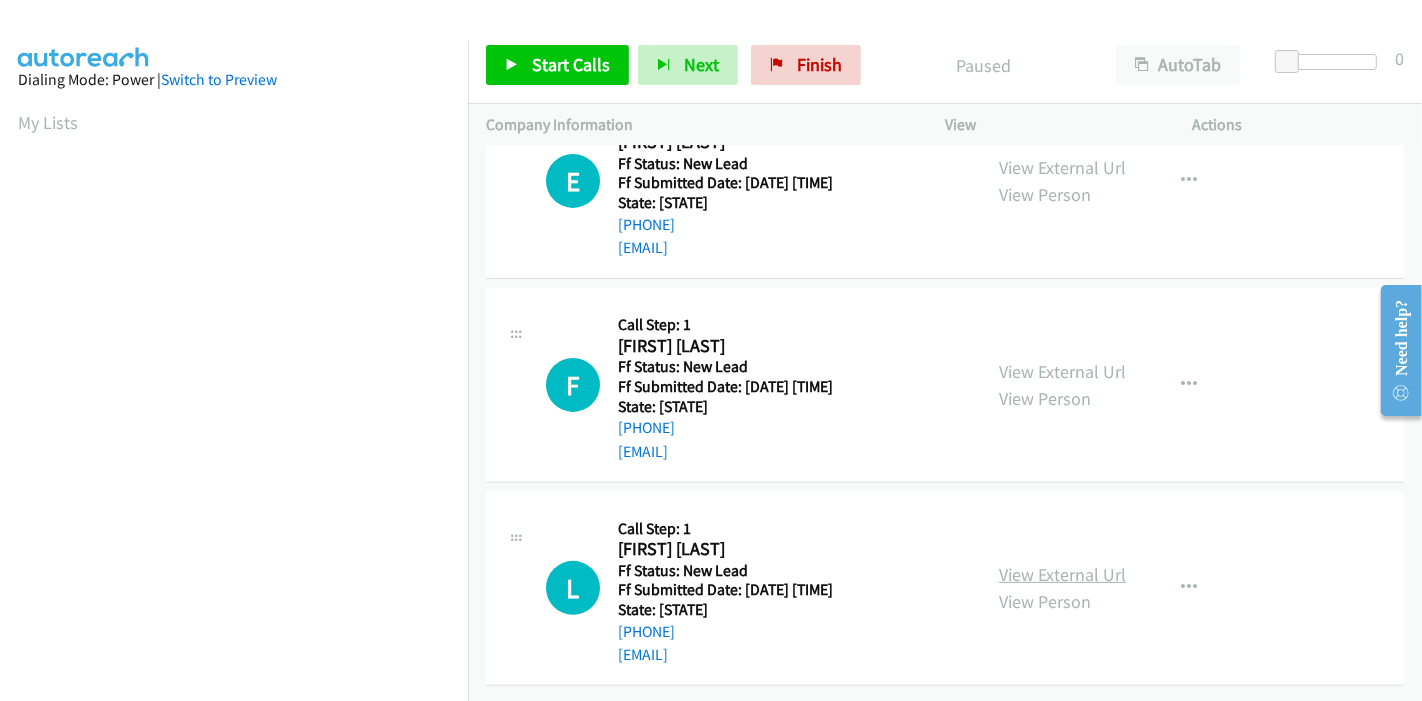 click on "View External Url" at bounding box center [1062, 574] 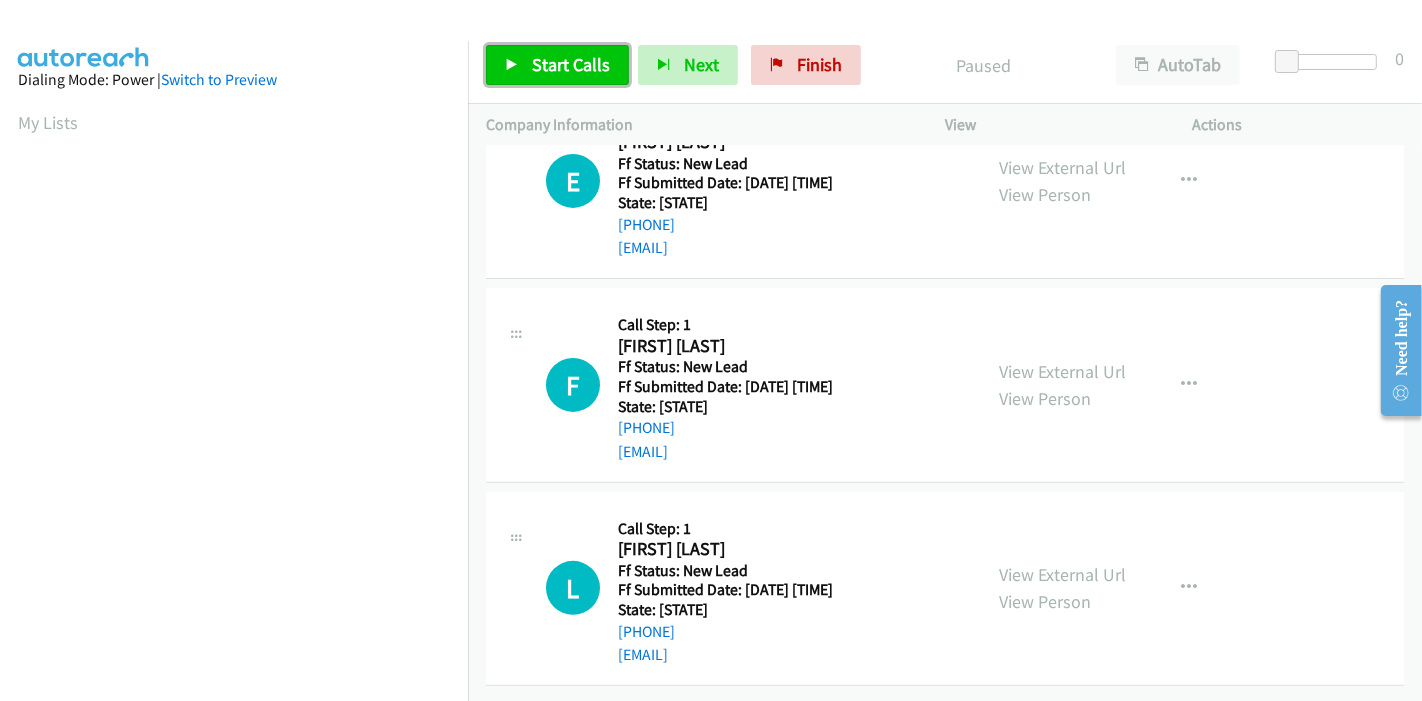 click on "Start Calls" at bounding box center [557, 65] 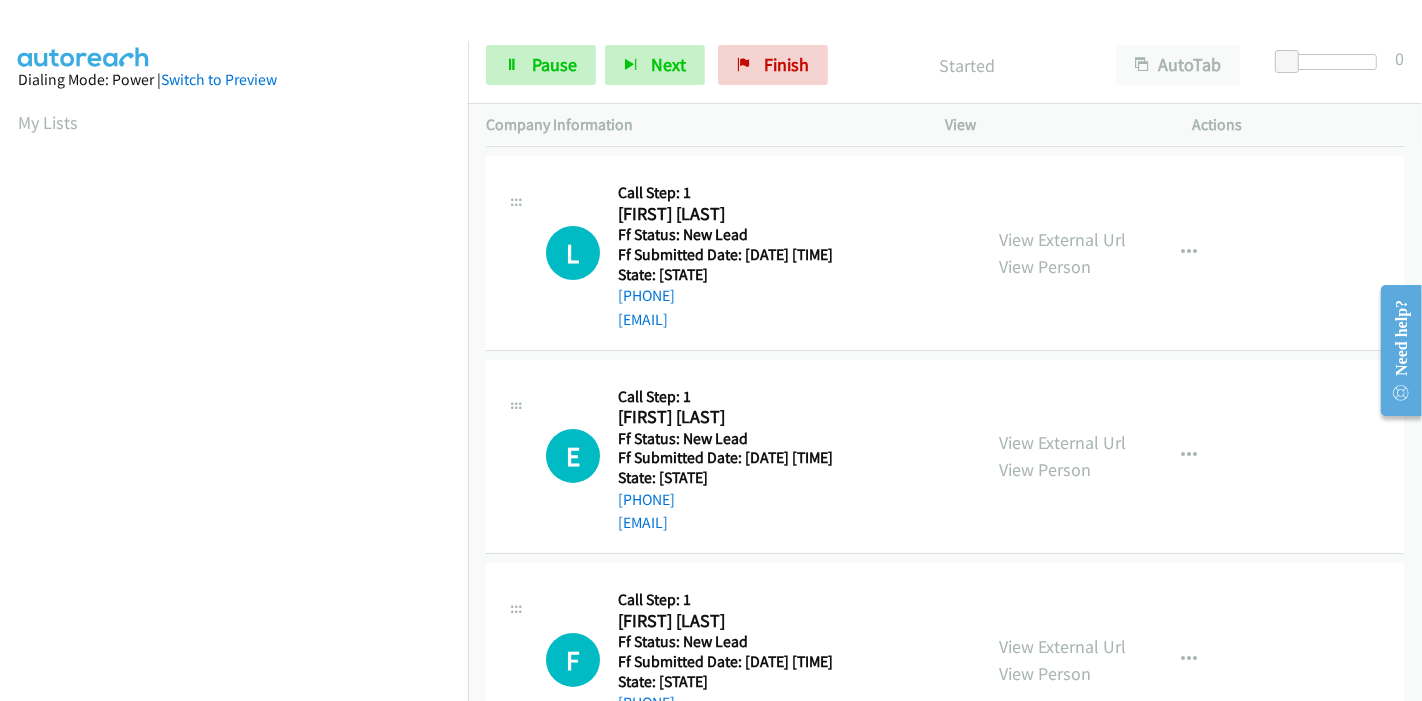 scroll, scrollTop: 0, scrollLeft: 0, axis: both 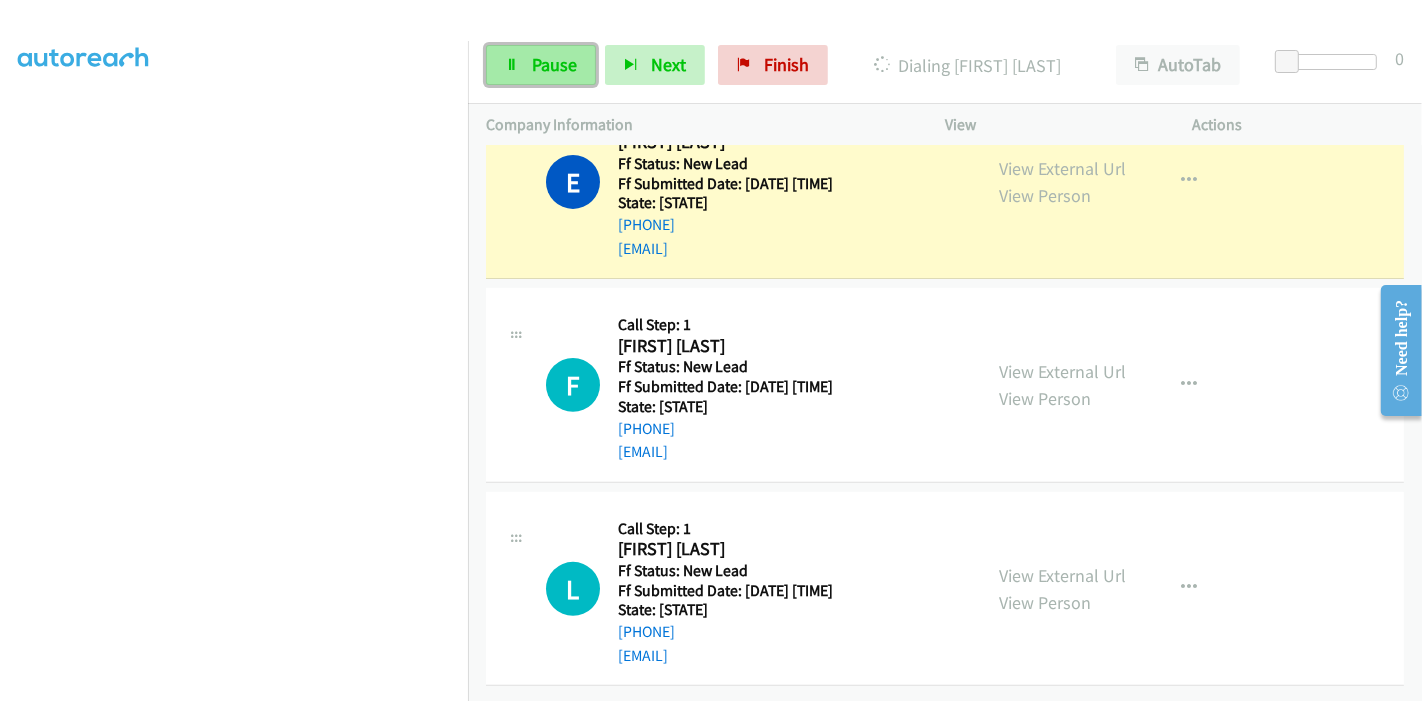 click at bounding box center [512, 66] 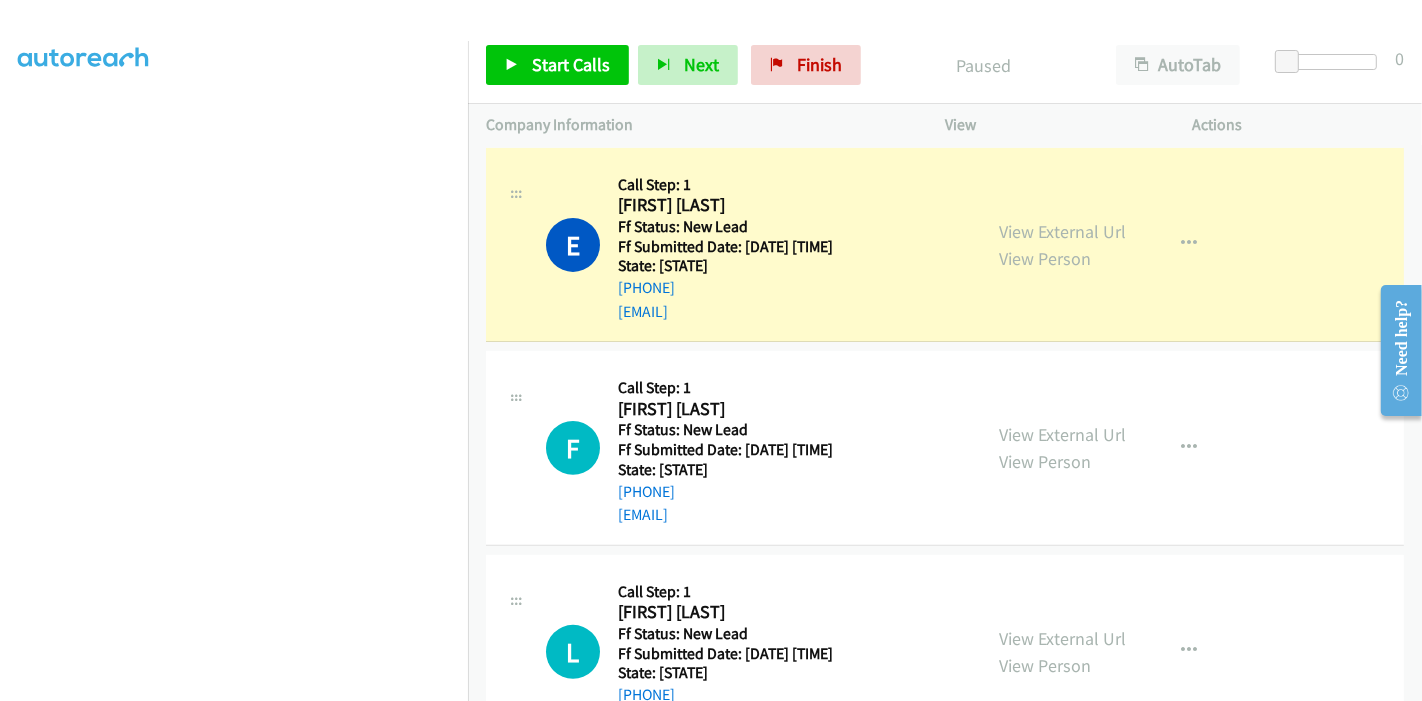 scroll, scrollTop: 460, scrollLeft: 0, axis: vertical 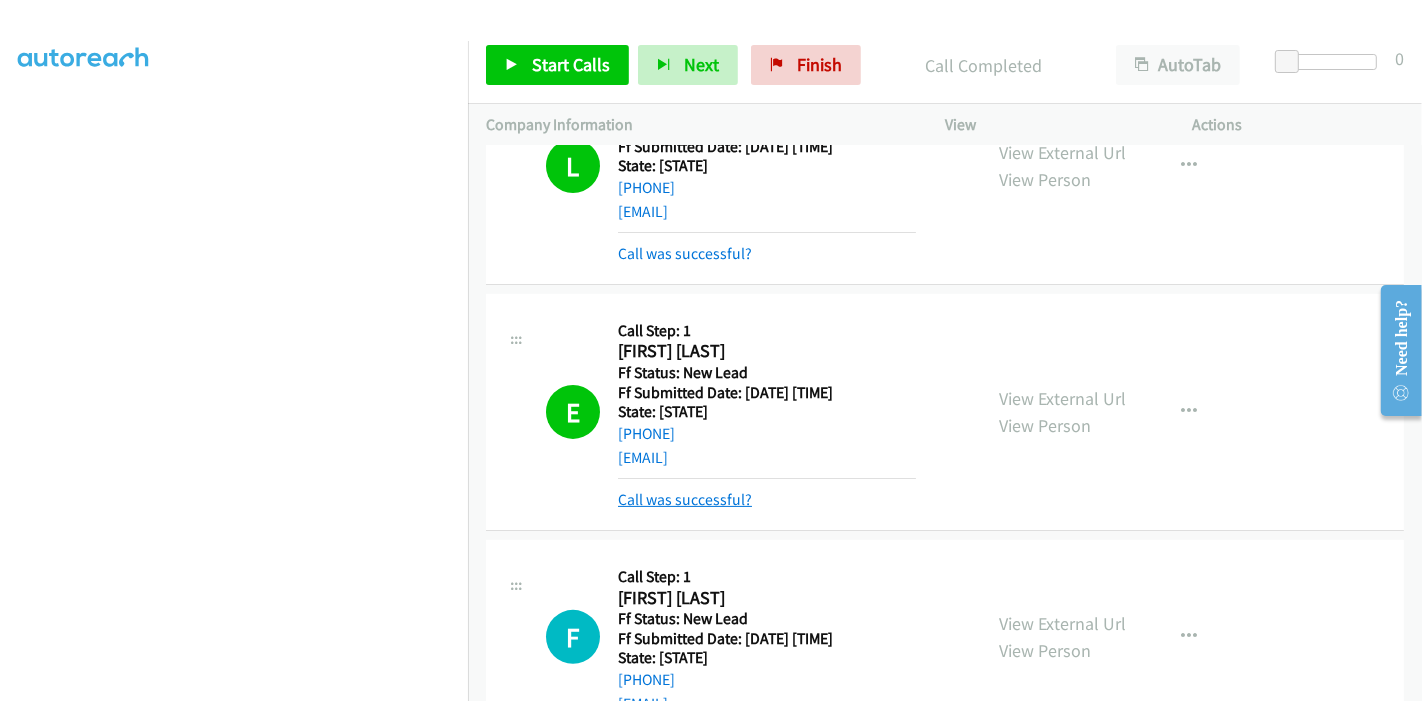 click on "Call was successful?" at bounding box center [685, 499] 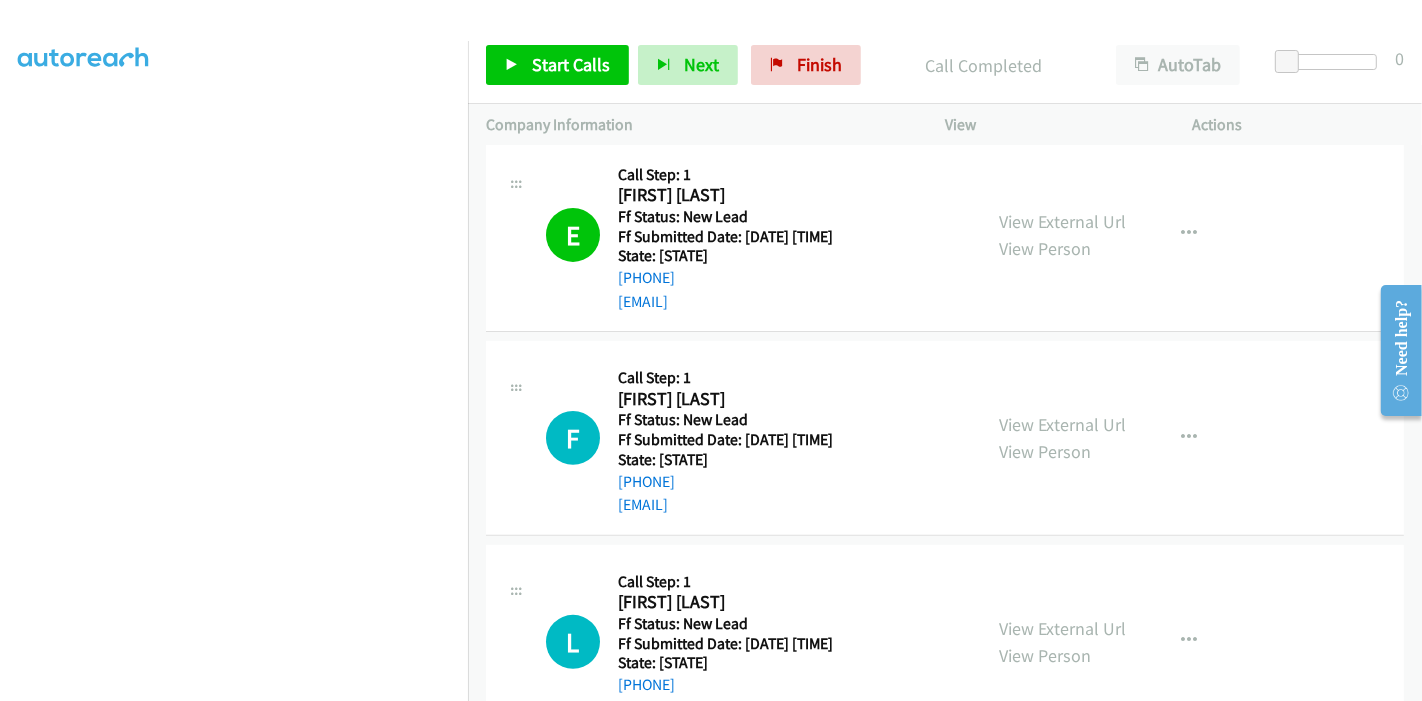 scroll, scrollTop: 625, scrollLeft: 0, axis: vertical 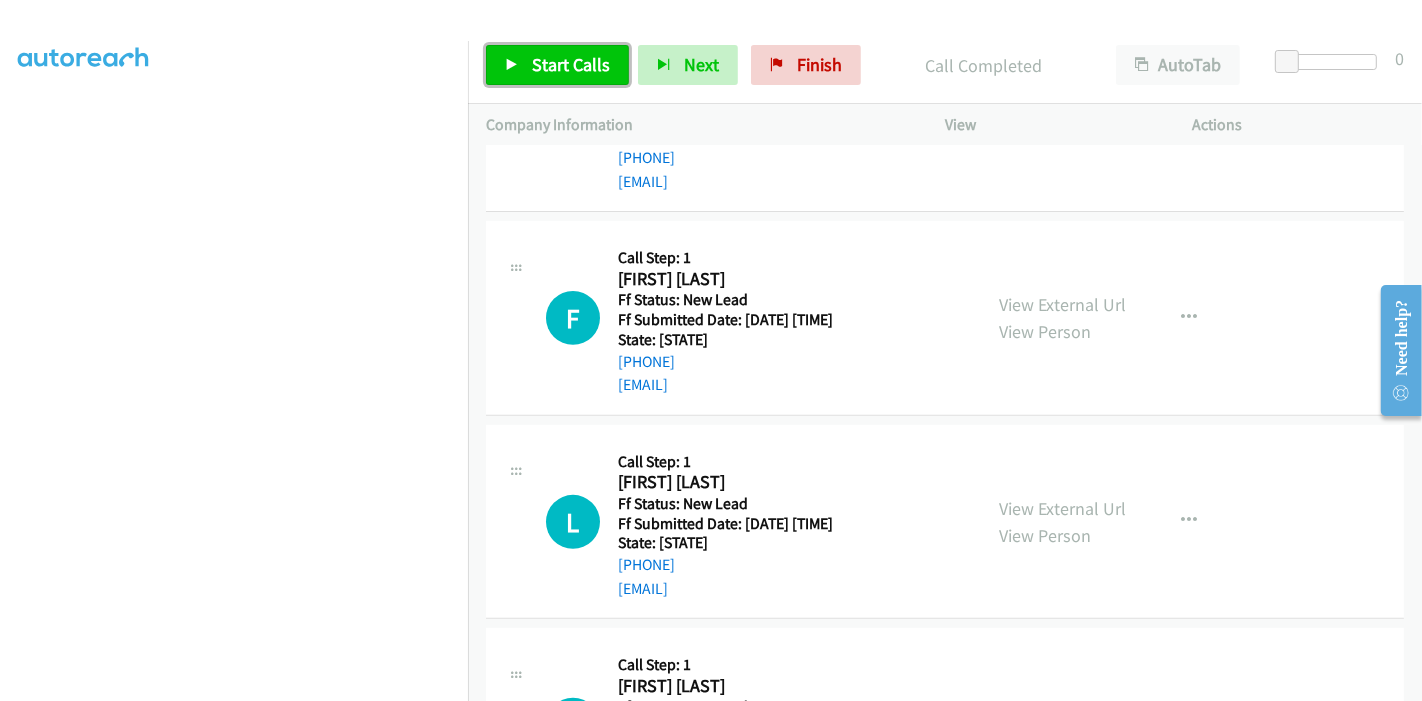 click on "Start Calls" at bounding box center [557, 65] 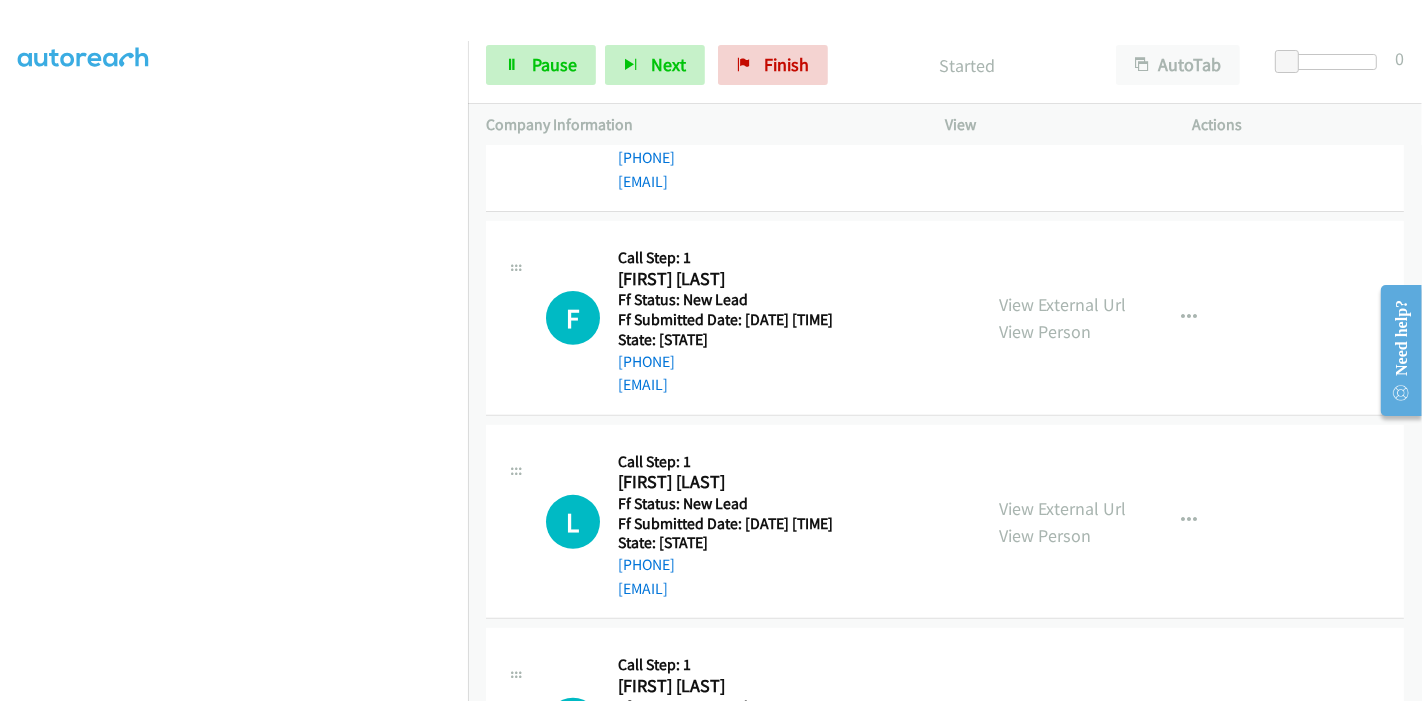 scroll, scrollTop: 737, scrollLeft: 0, axis: vertical 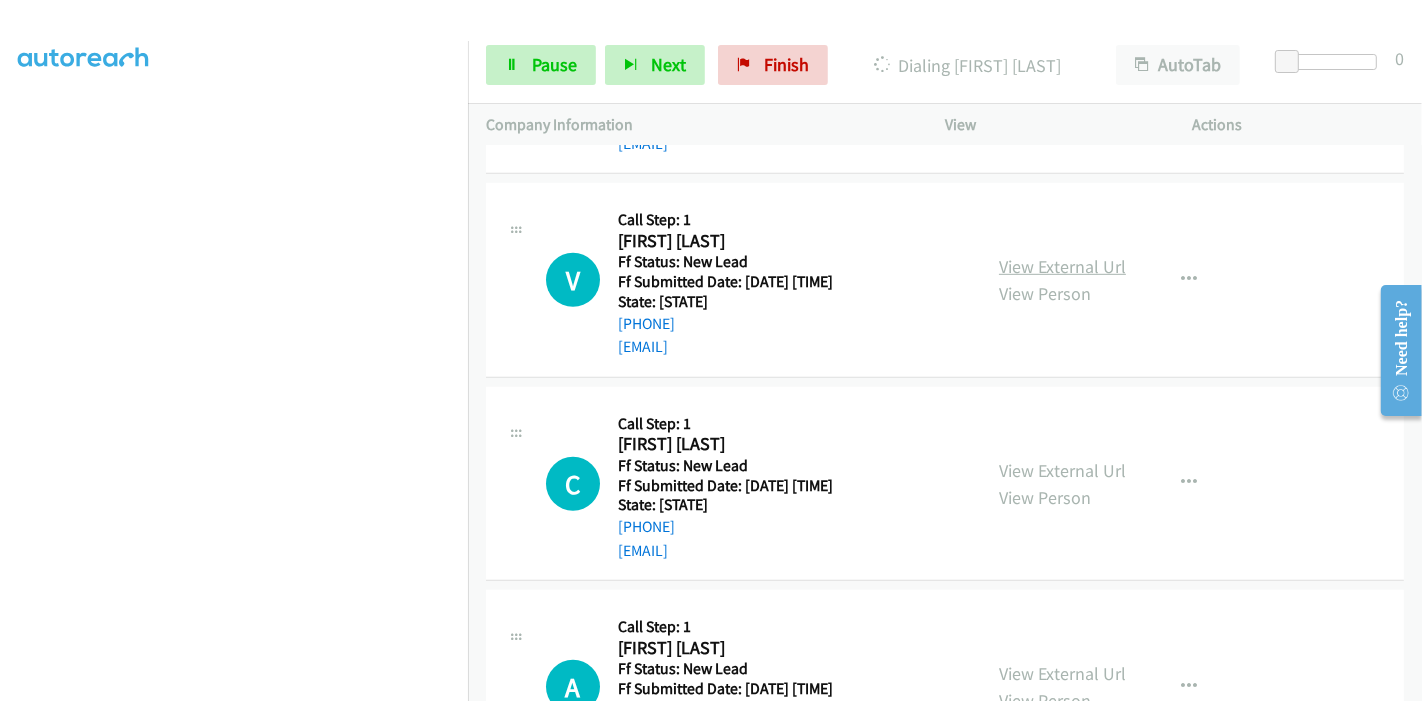 click on "View External Url" at bounding box center (1062, 266) 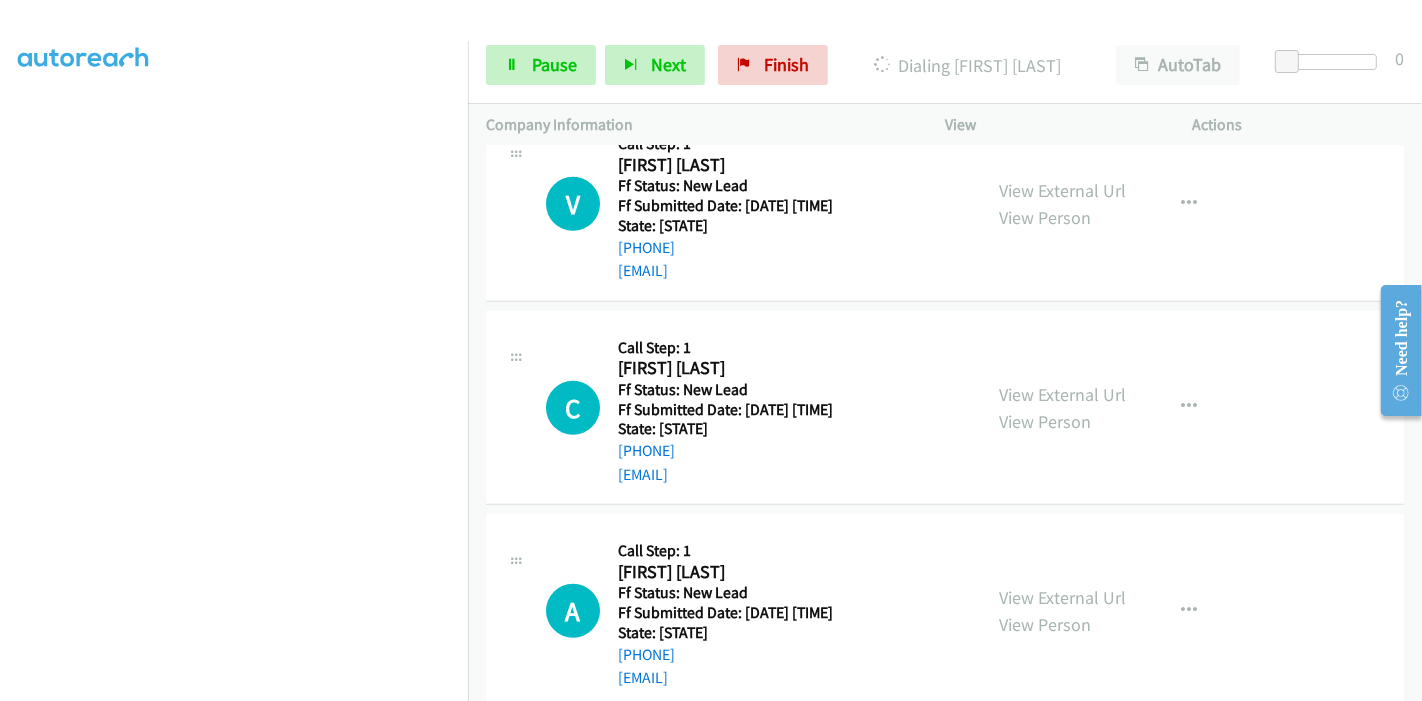 scroll, scrollTop: 1181, scrollLeft: 0, axis: vertical 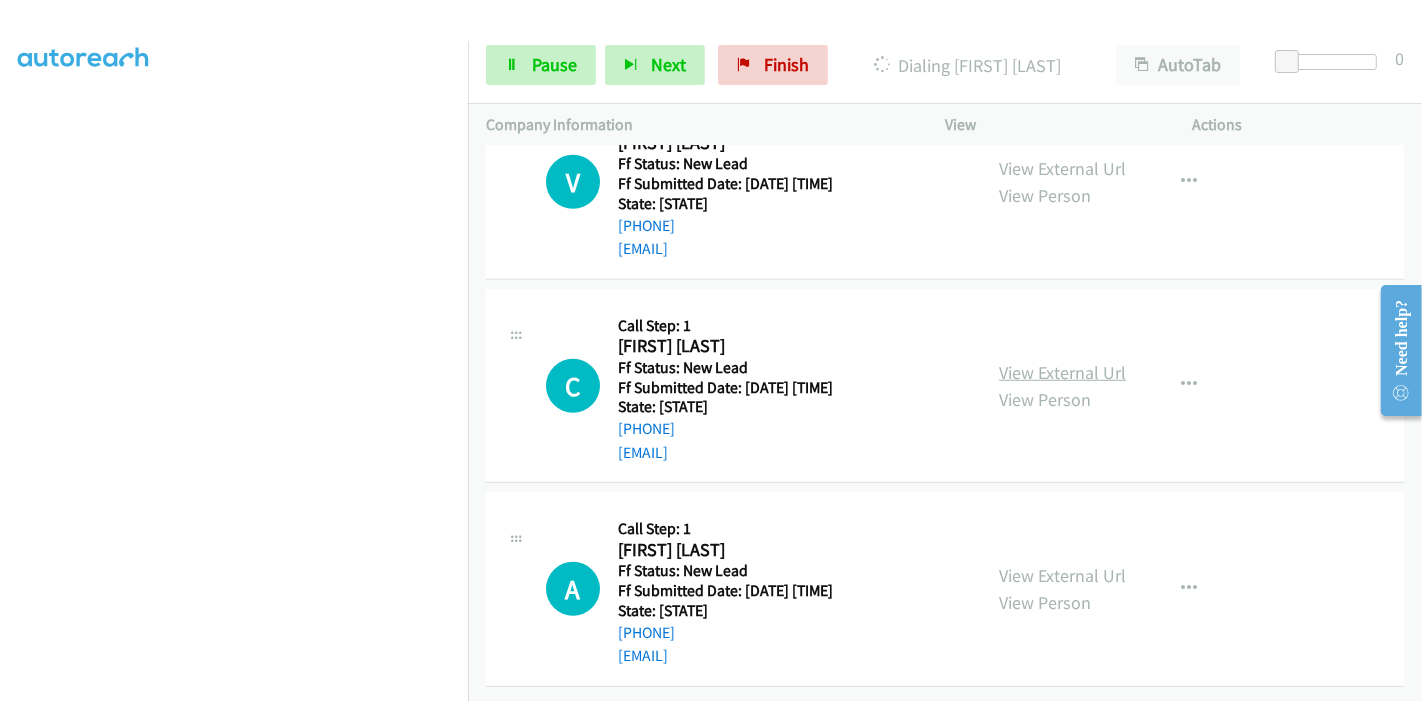 click on "View External Url" at bounding box center [1062, 372] 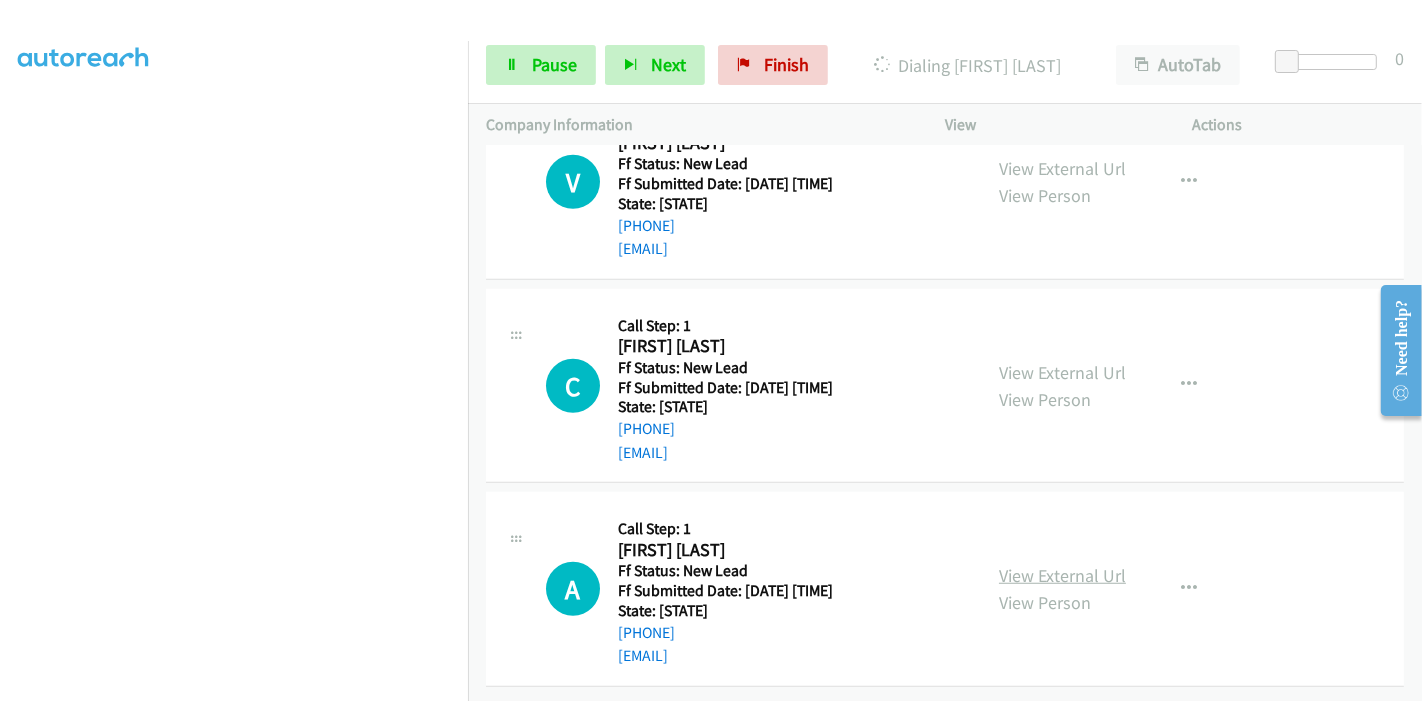 click on "View External Url" at bounding box center [1062, 575] 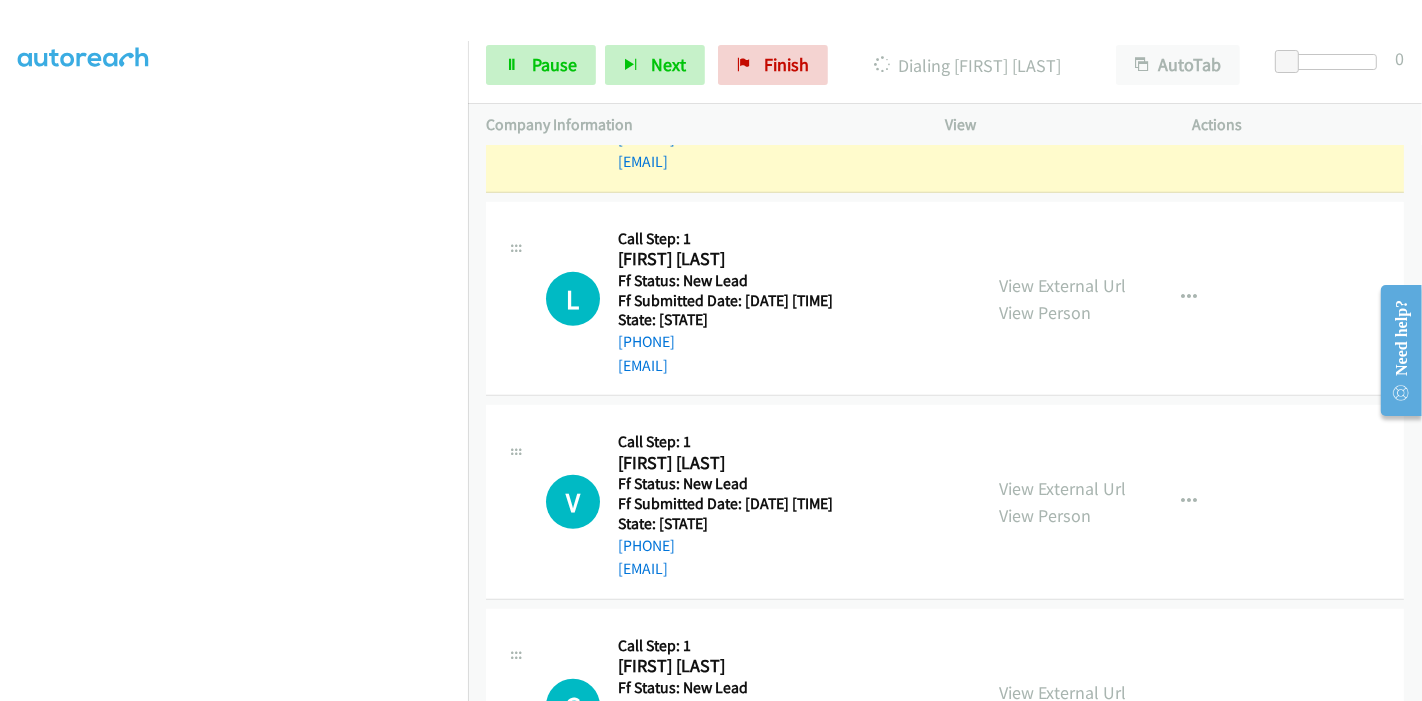 scroll, scrollTop: 737, scrollLeft: 0, axis: vertical 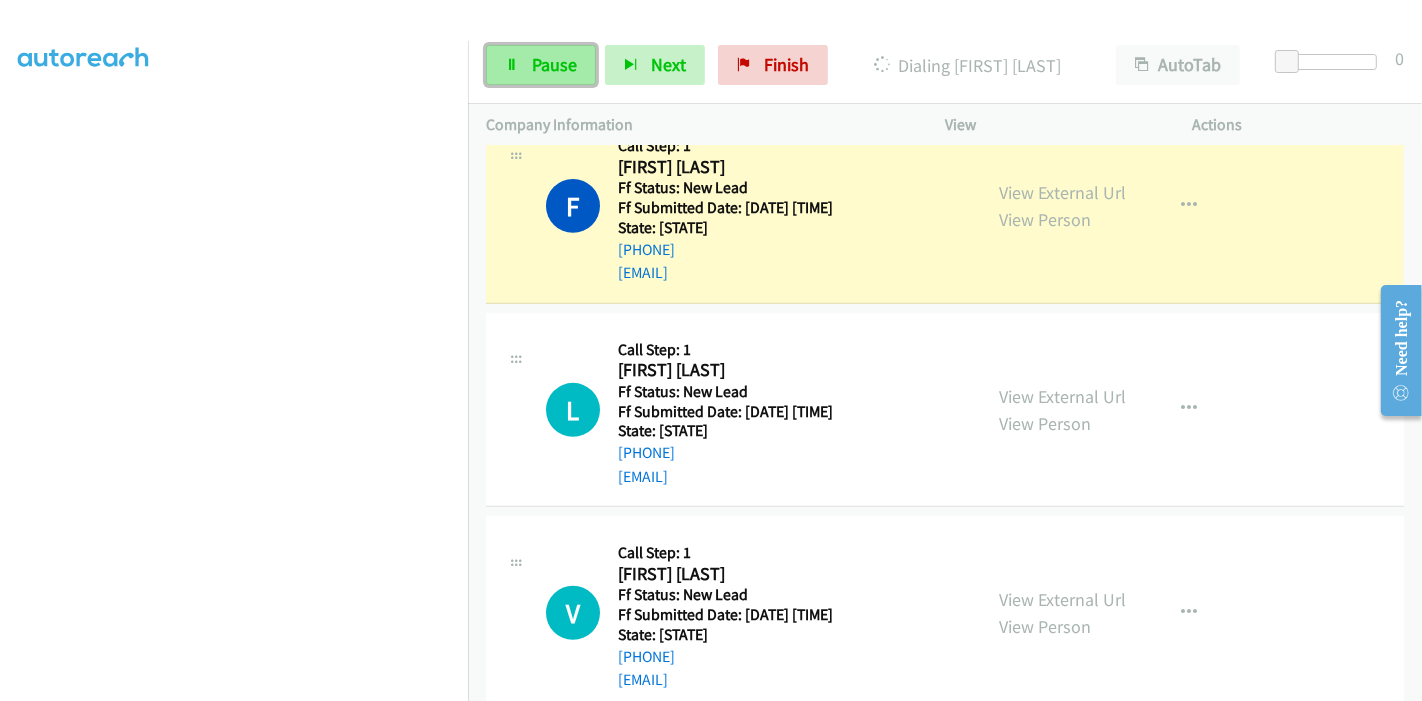 click on "Pause" at bounding box center (541, 65) 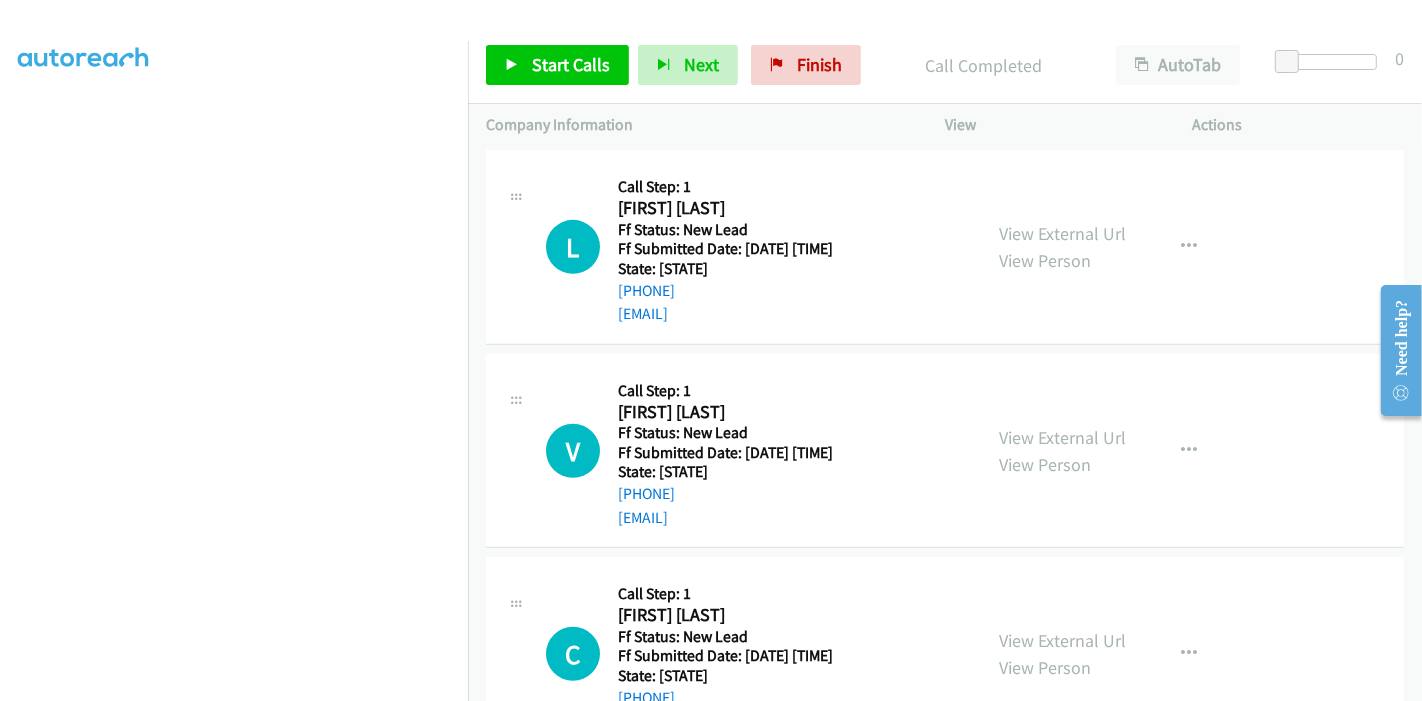scroll, scrollTop: 959, scrollLeft: 0, axis: vertical 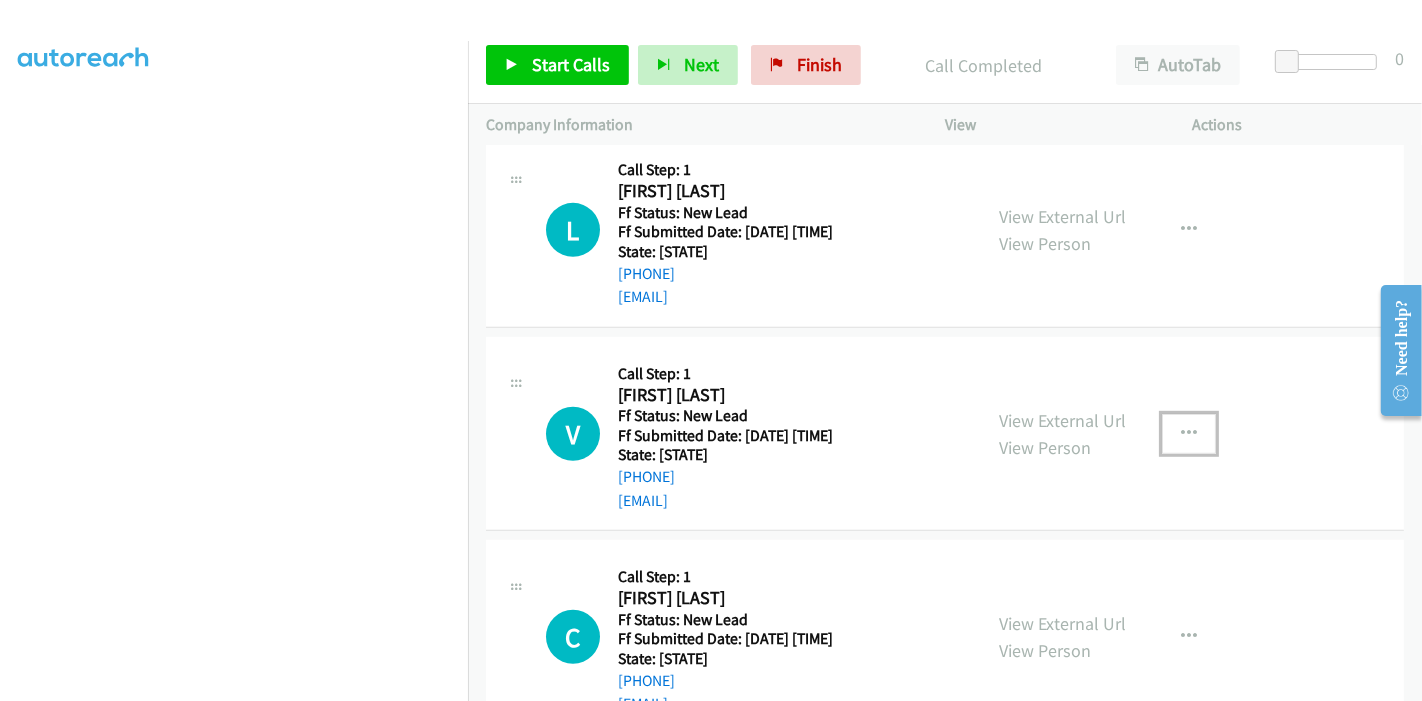 click at bounding box center [1189, 434] 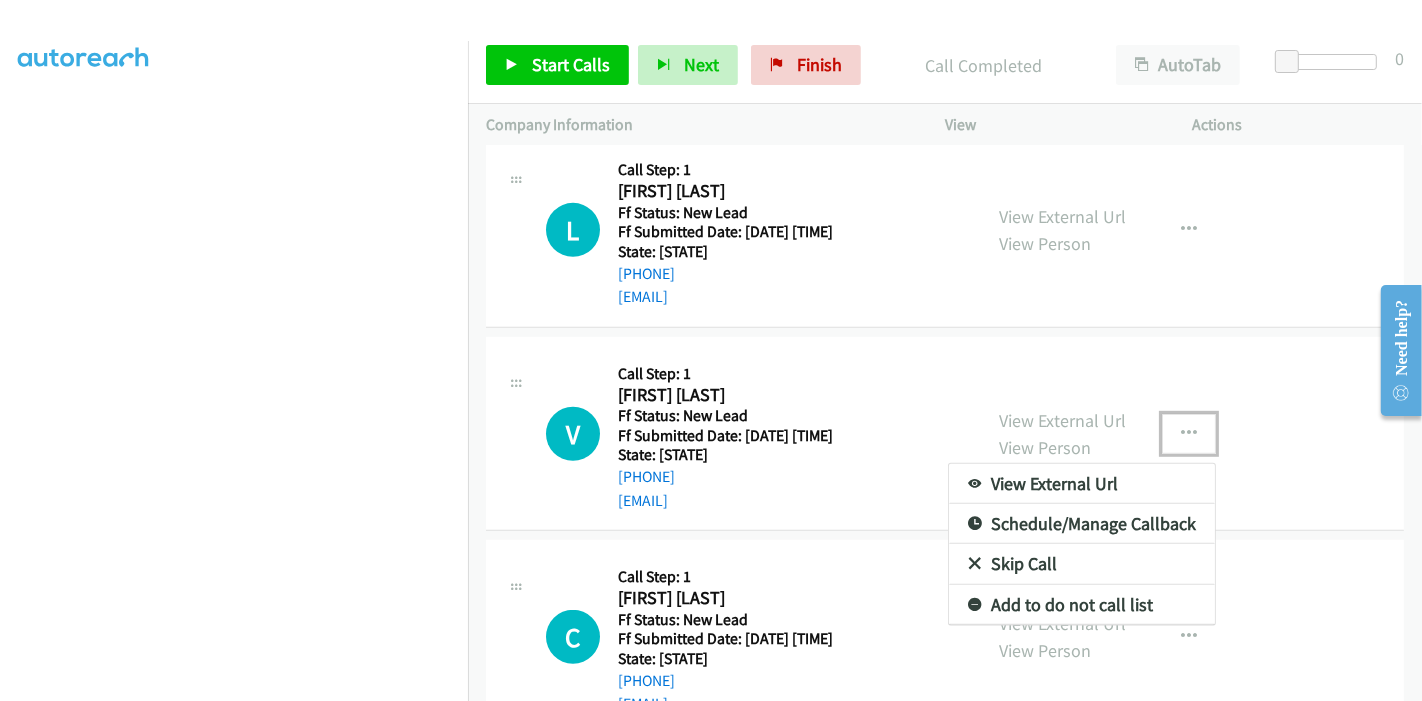 click on "Skip Call" at bounding box center [1082, 564] 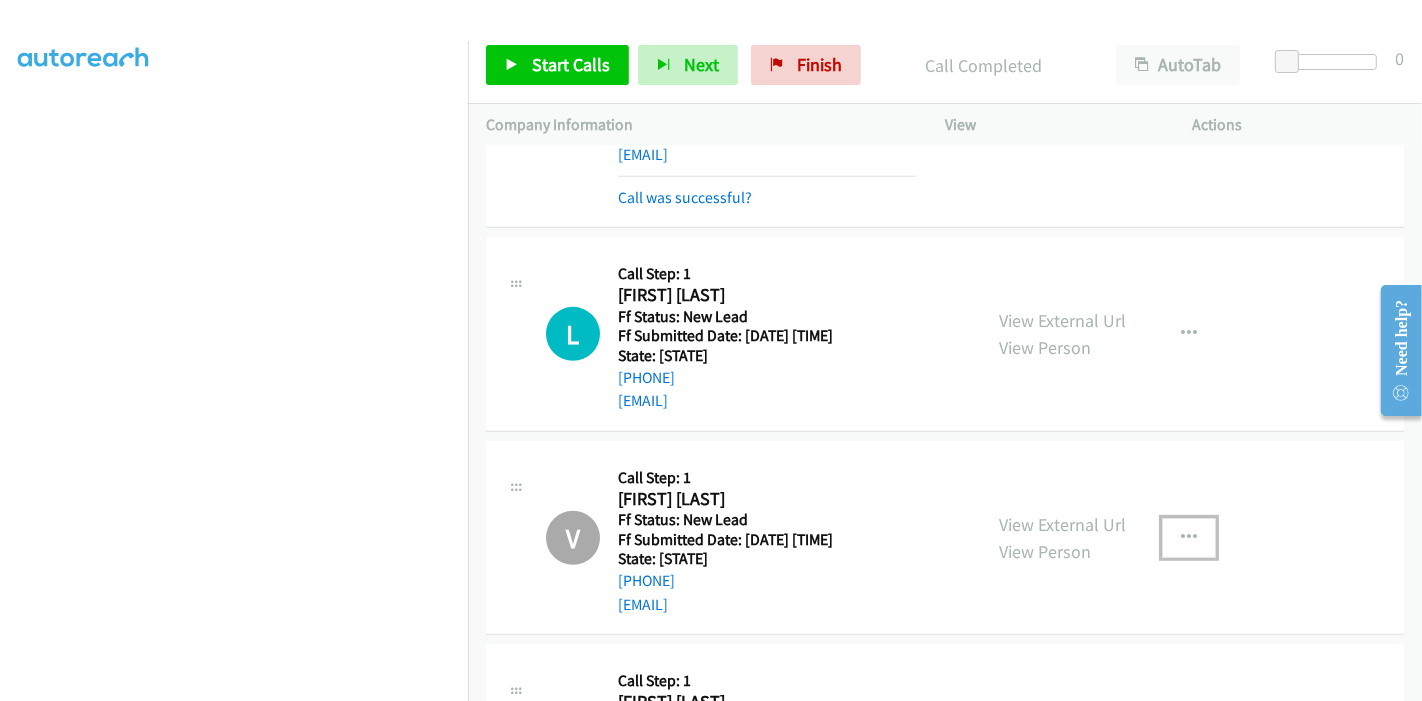 scroll, scrollTop: 737, scrollLeft: 0, axis: vertical 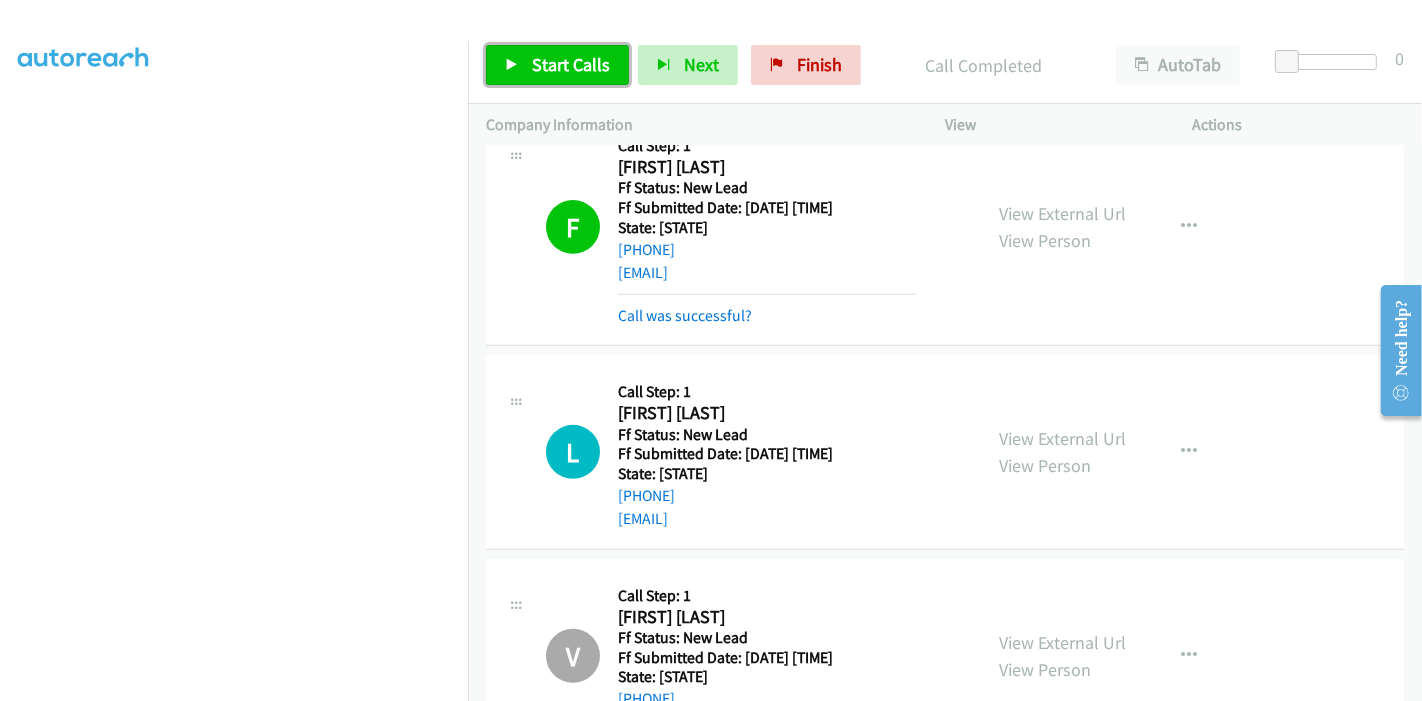 click on "Start Calls" at bounding box center [571, 64] 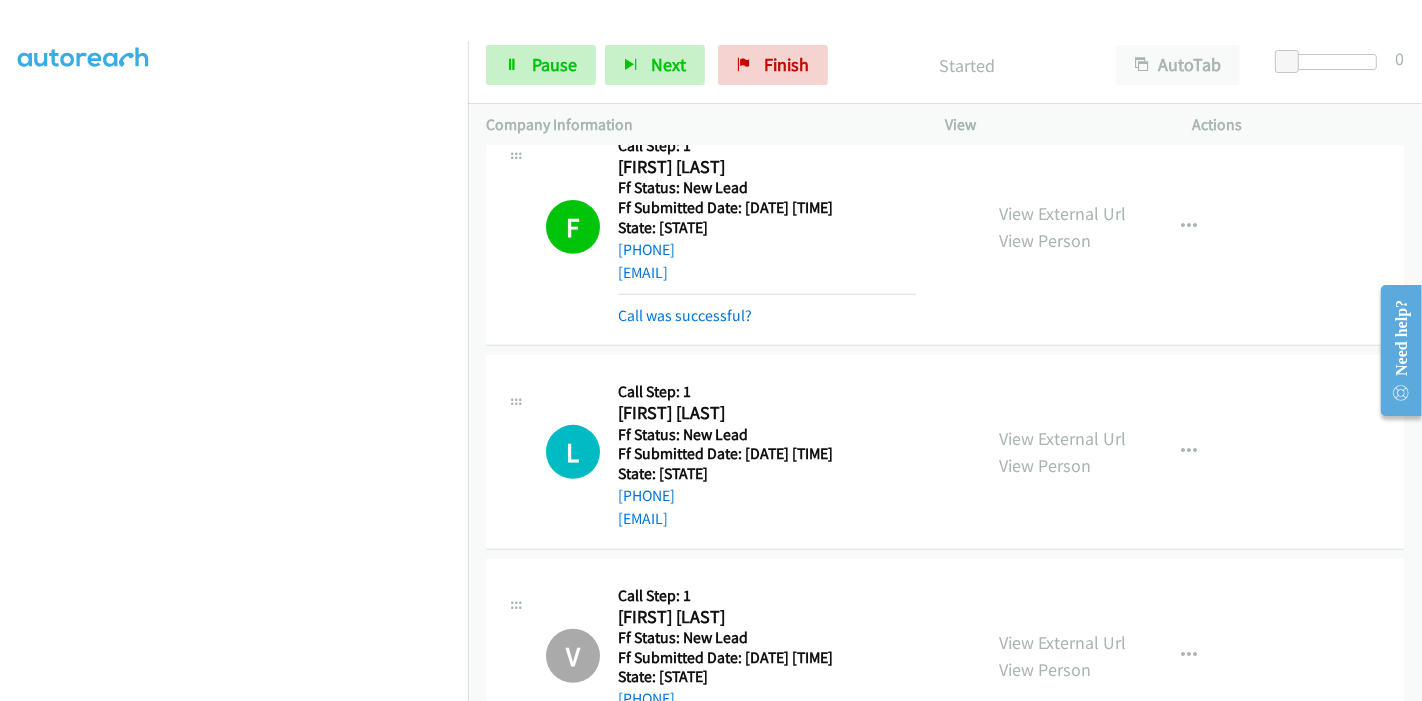 scroll, scrollTop: 848, scrollLeft: 0, axis: vertical 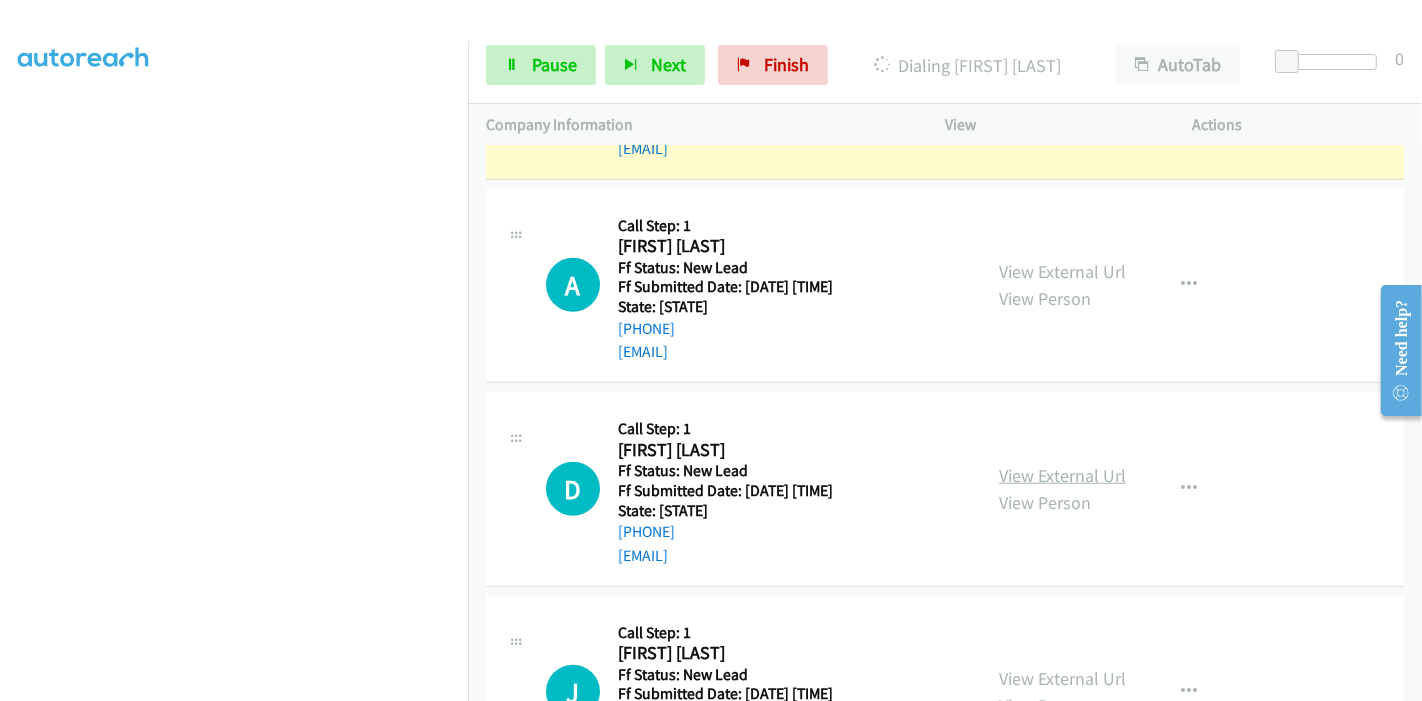 click on "View External Url" at bounding box center [1062, 475] 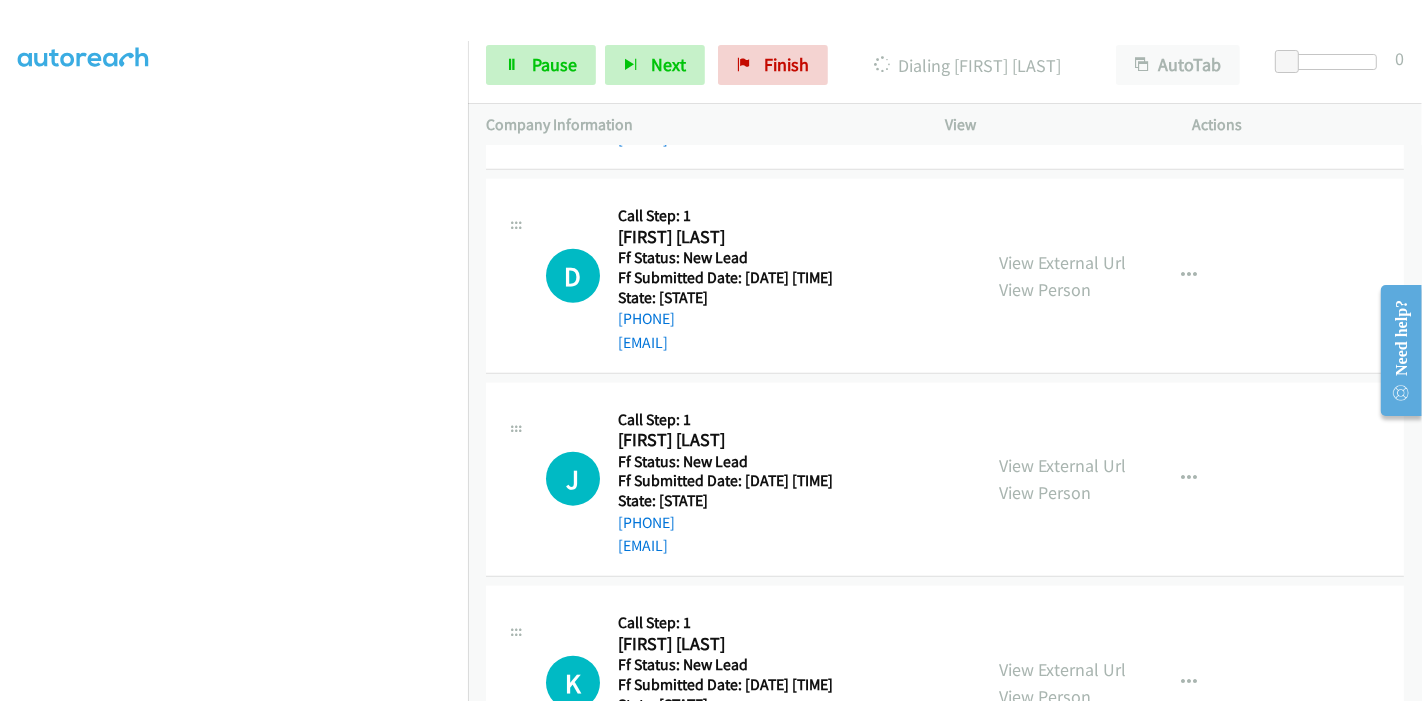 scroll, scrollTop: 1780, scrollLeft: 0, axis: vertical 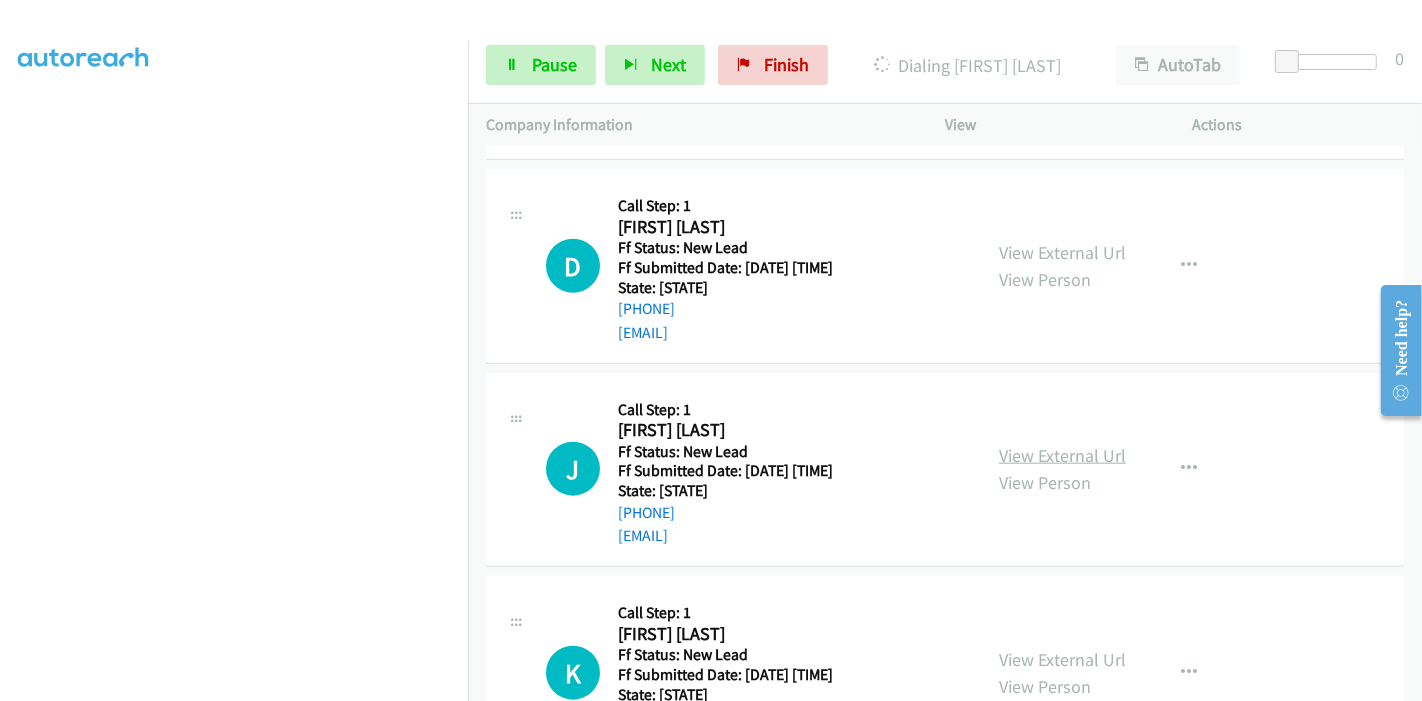 click on "View External Url" at bounding box center [1062, 455] 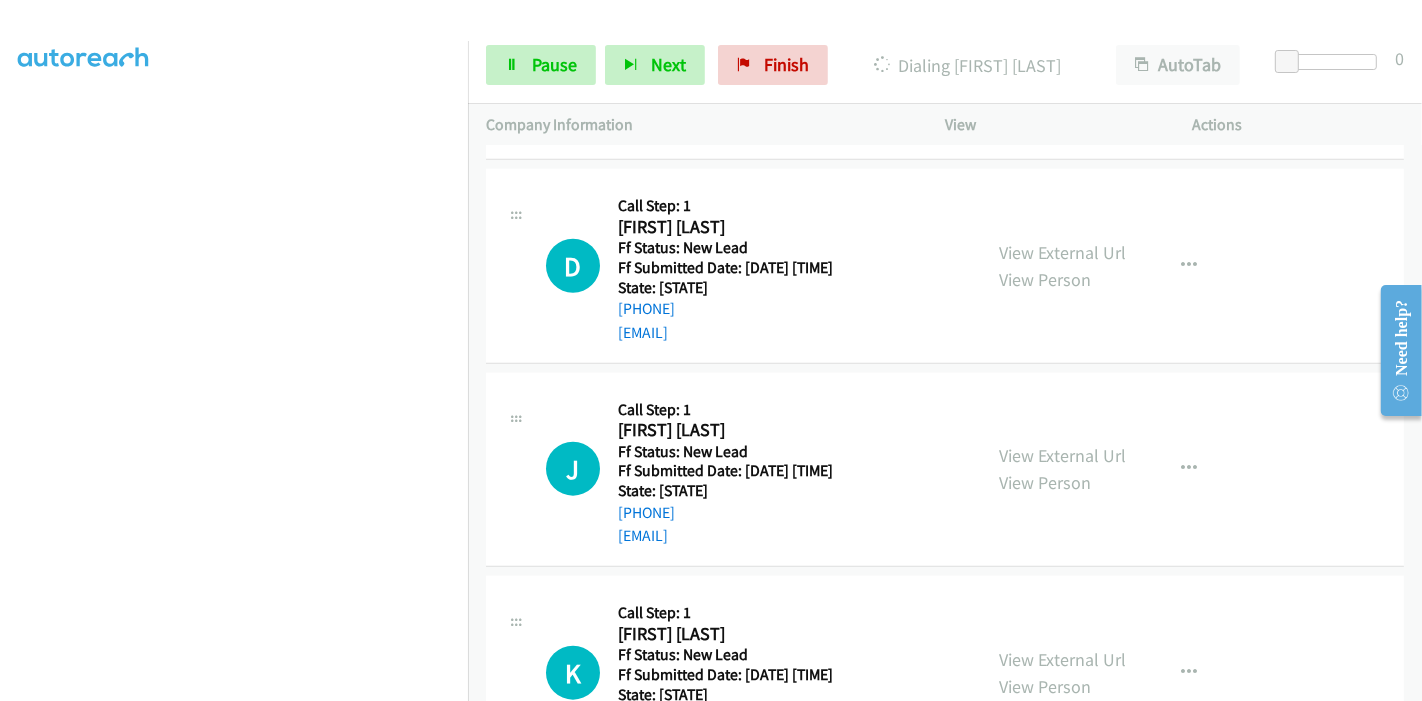scroll, scrollTop: 1876, scrollLeft: 0, axis: vertical 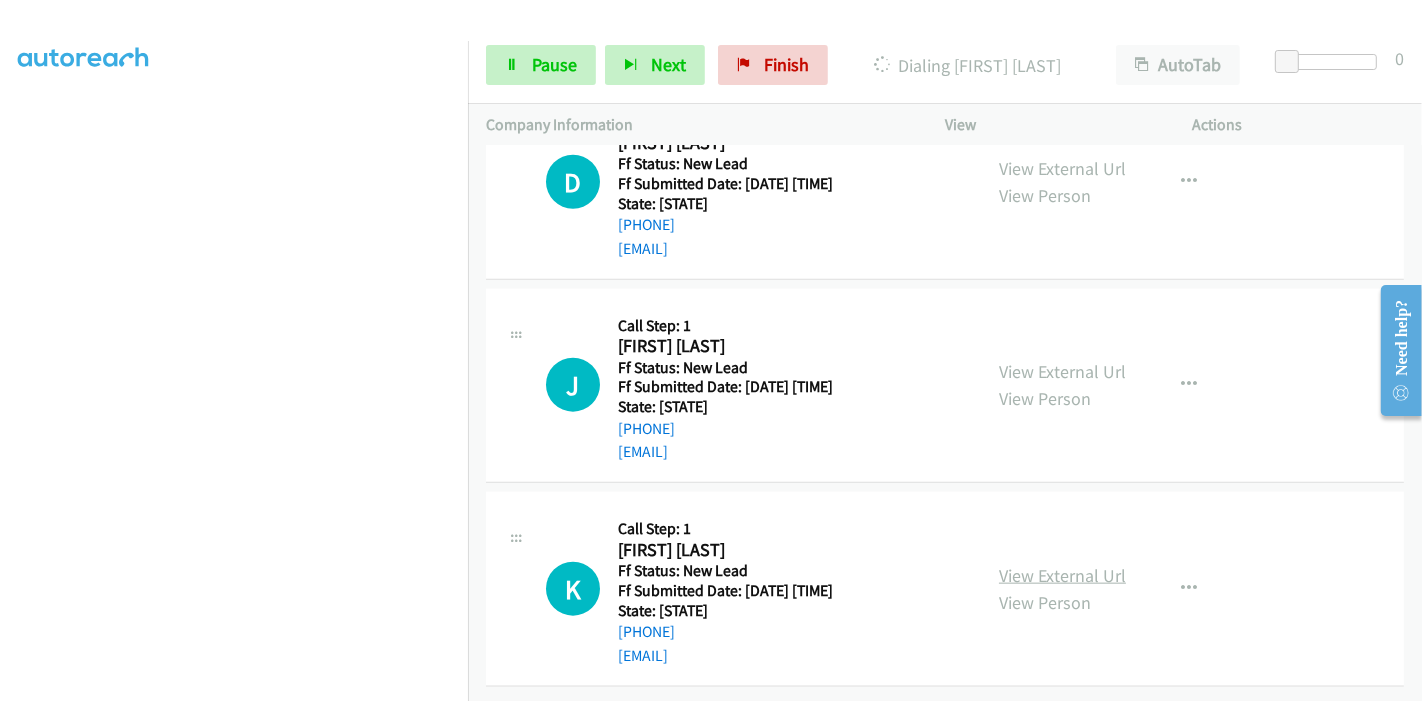 click on "View External Url" at bounding box center (1062, 575) 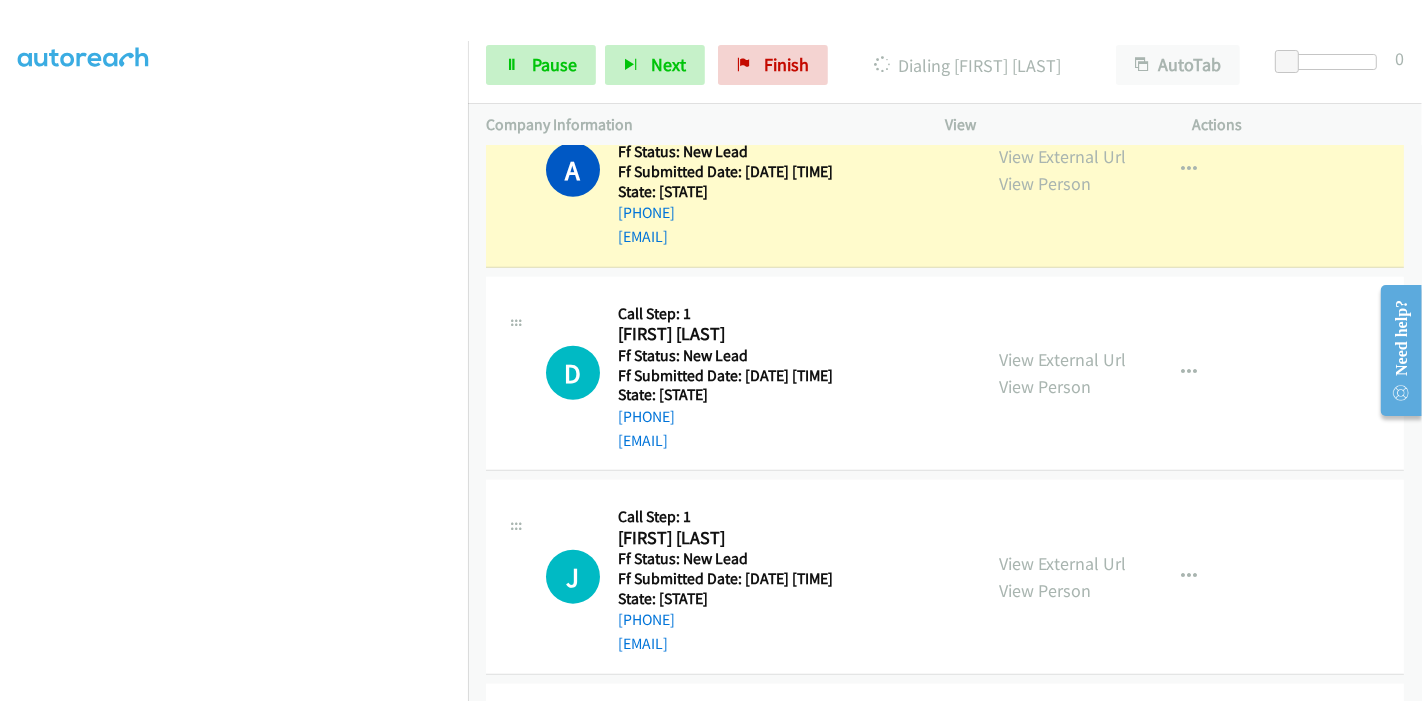 scroll, scrollTop: 1696, scrollLeft: 0, axis: vertical 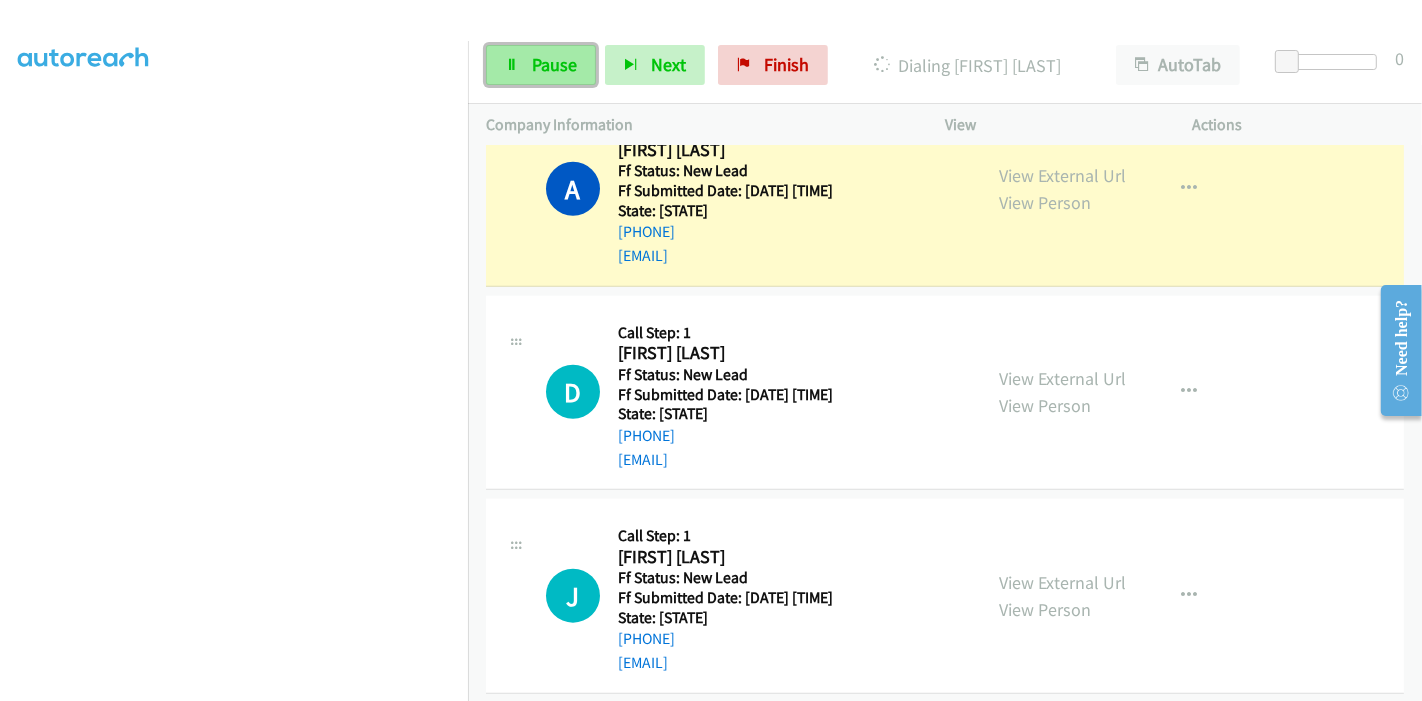 click on "Pause" at bounding box center [541, 65] 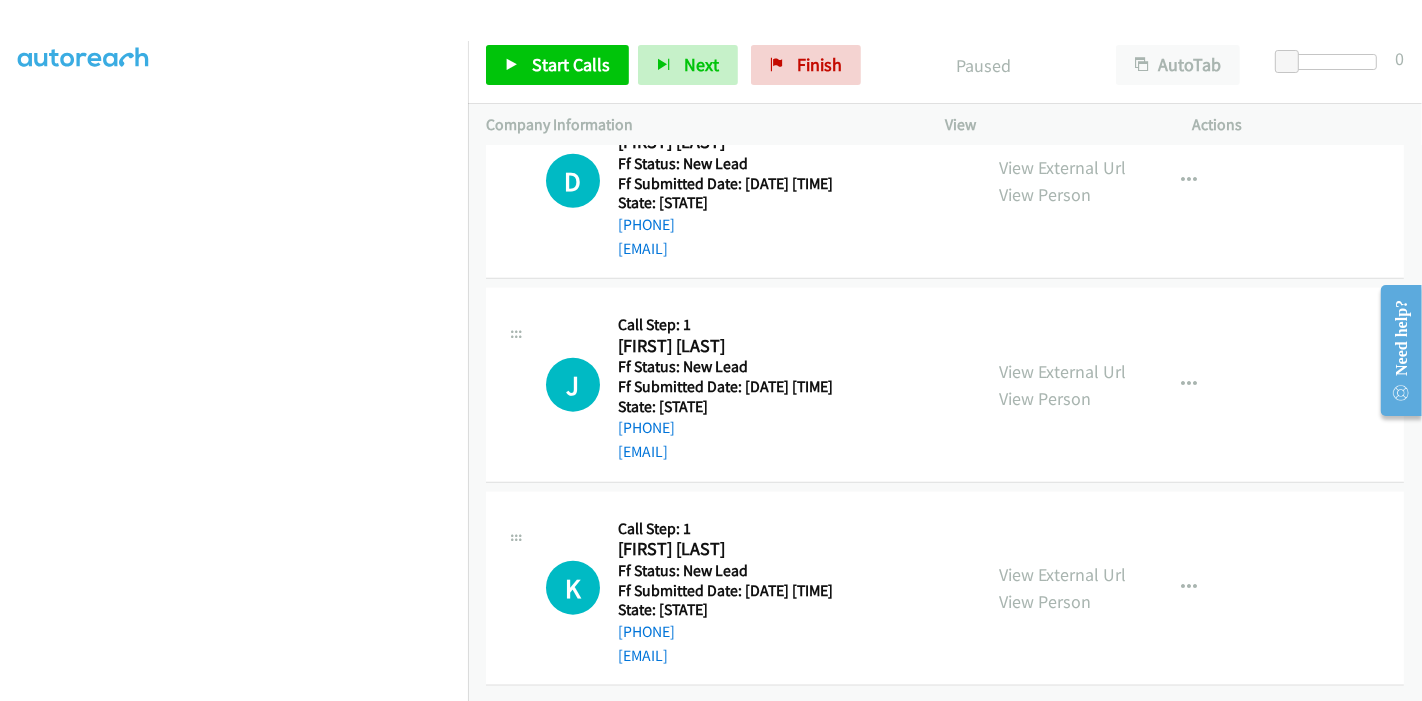 scroll, scrollTop: 1918, scrollLeft: 0, axis: vertical 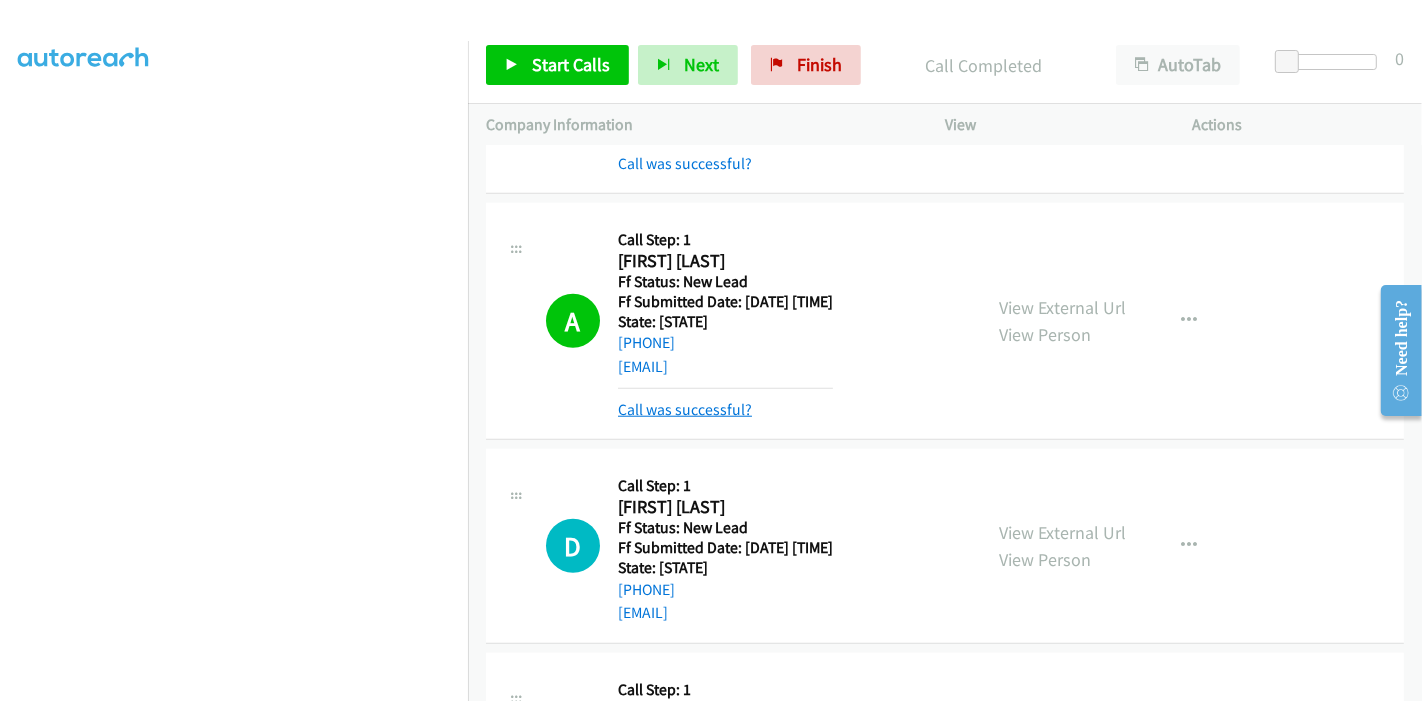click on "Call was successful?" at bounding box center (685, 409) 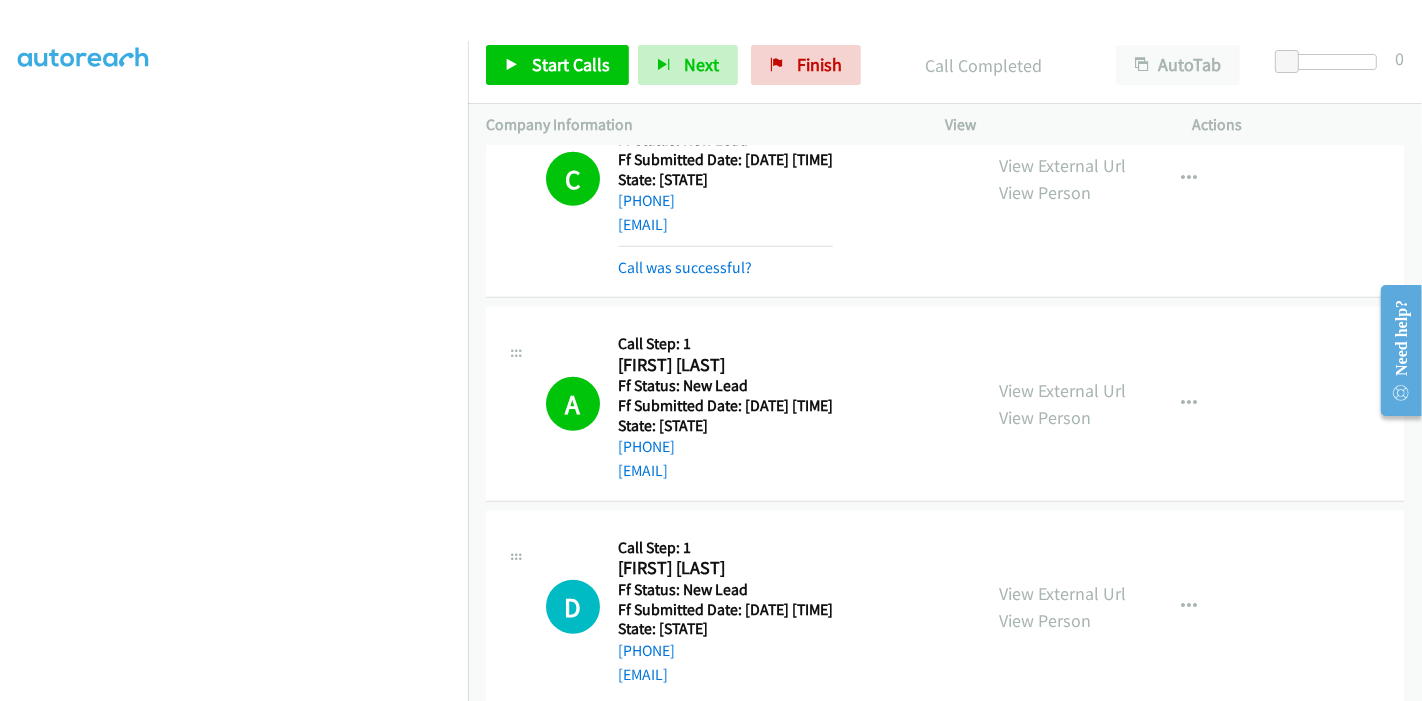 scroll, scrollTop: 1474, scrollLeft: 0, axis: vertical 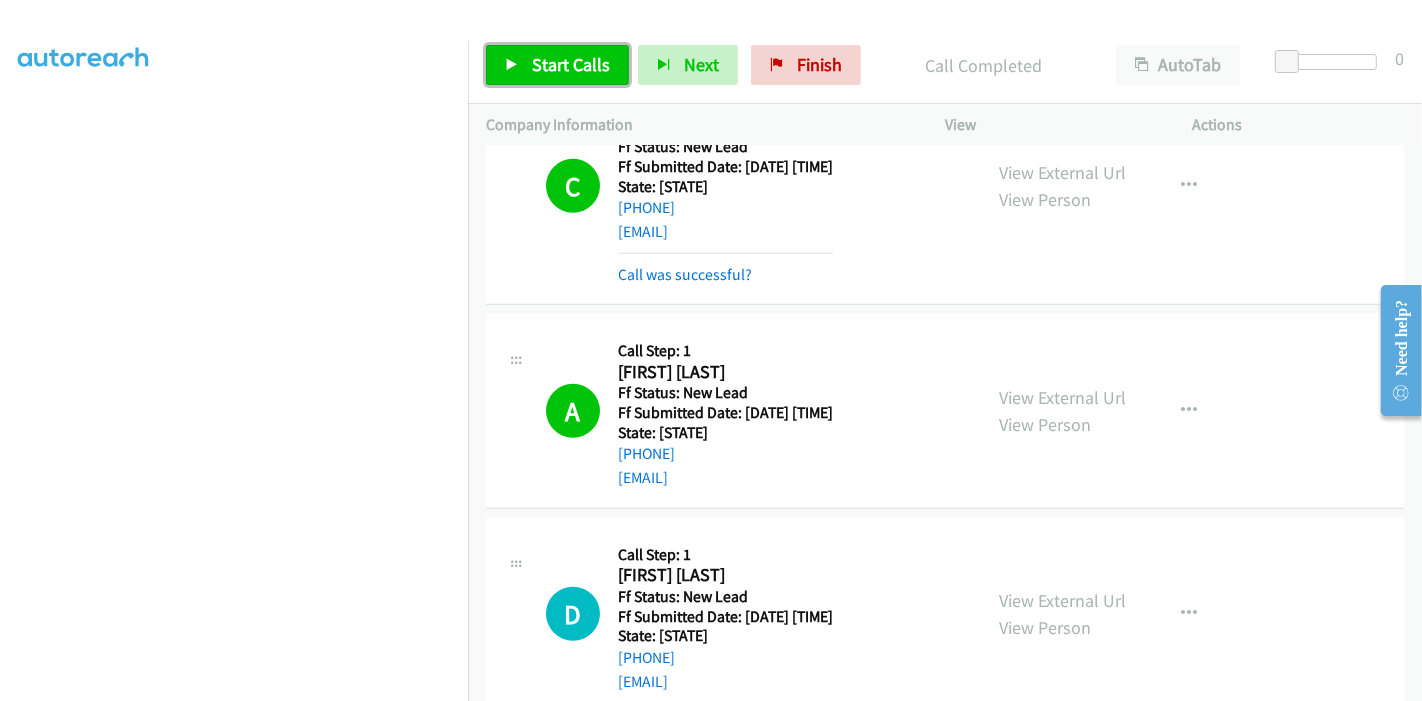 click at bounding box center (512, 66) 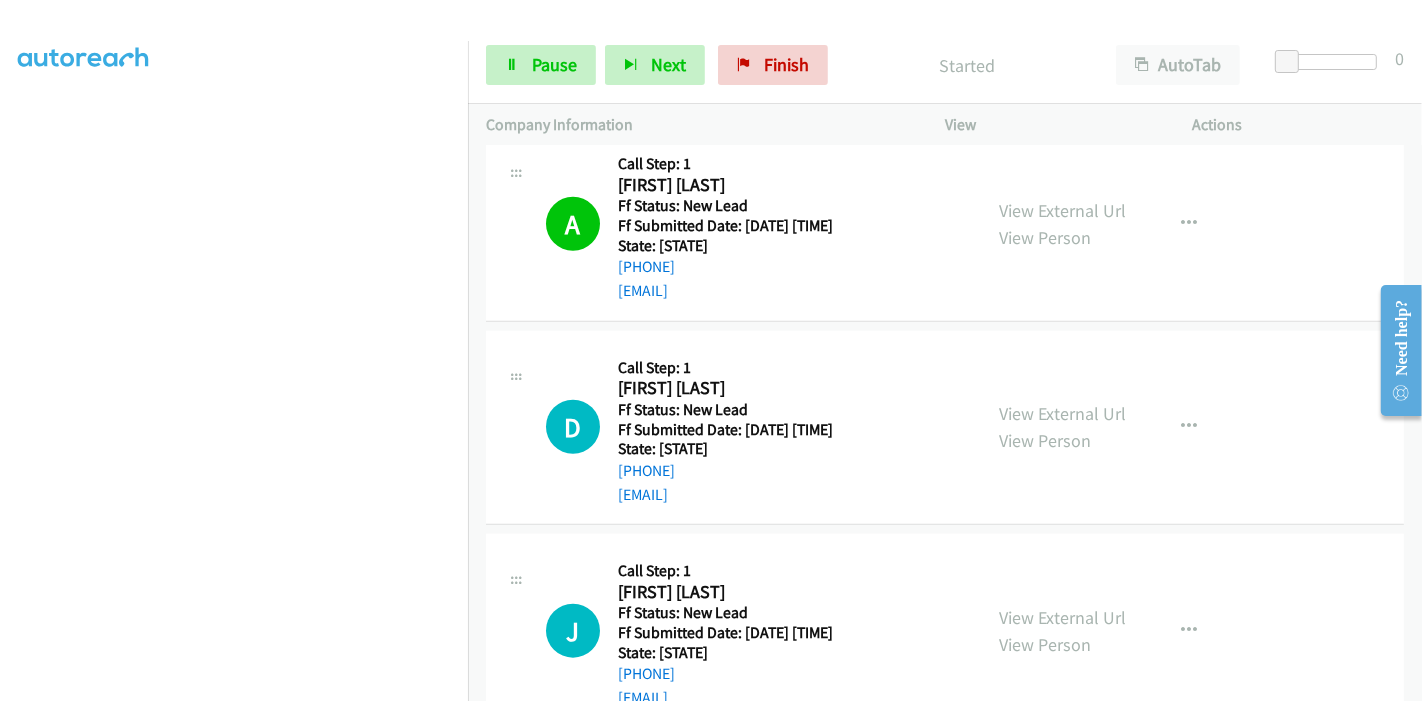 scroll, scrollTop: 1696, scrollLeft: 0, axis: vertical 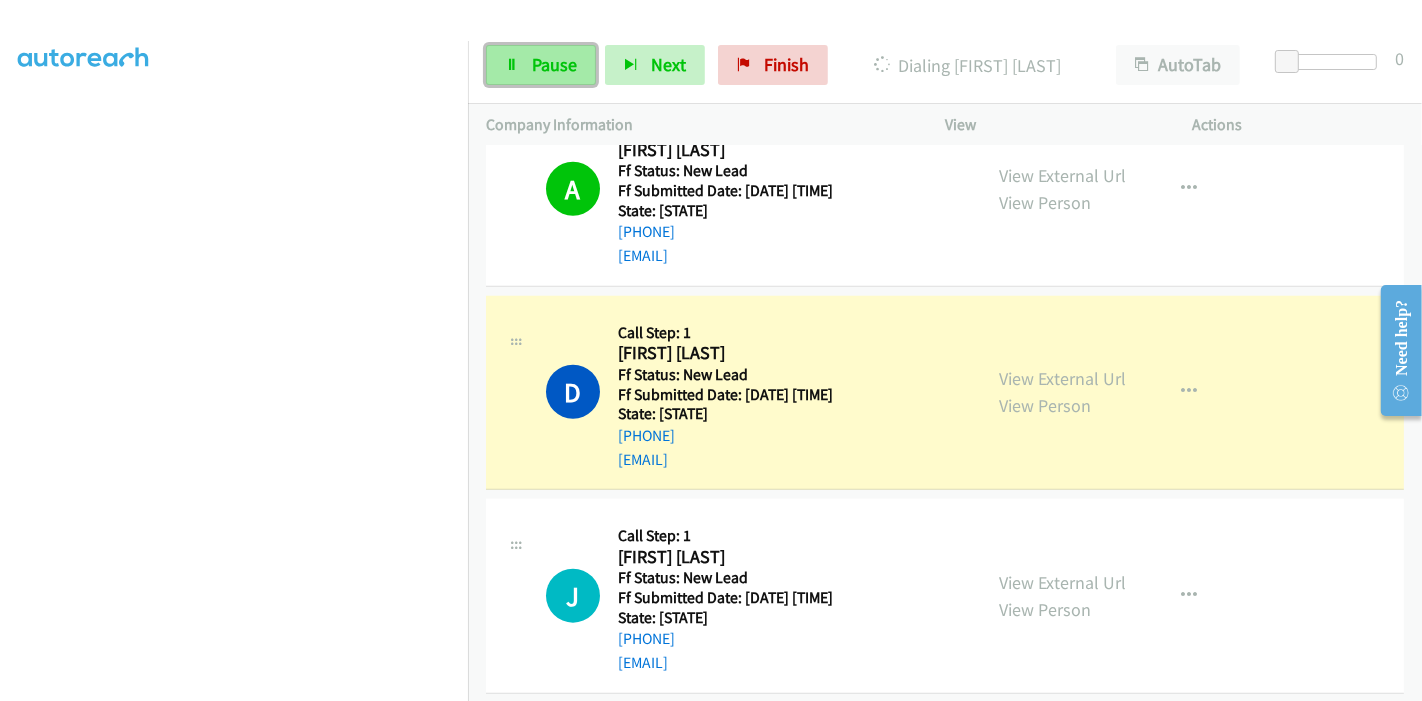 click on "Pause" at bounding box center (554, 64) 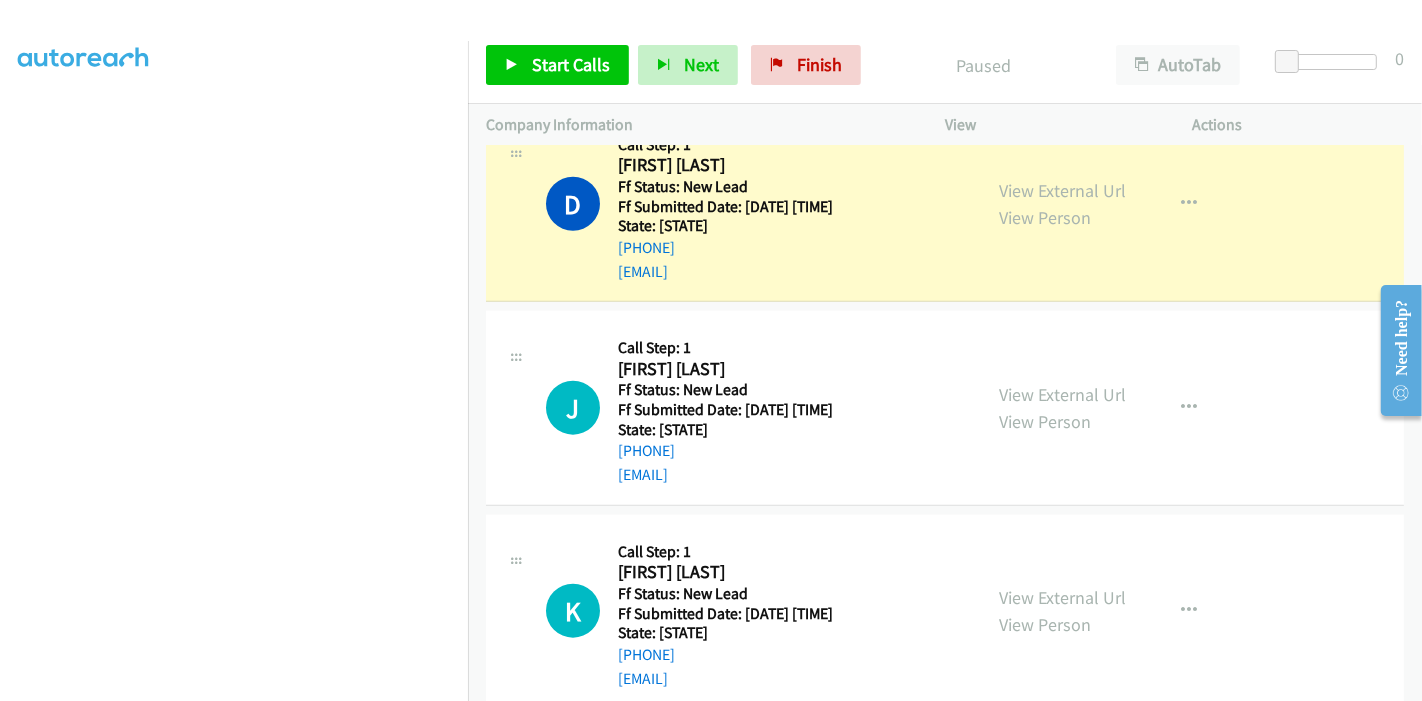 scroll, scrollTop: 1918, scrollLeft: 0, axis: vertical 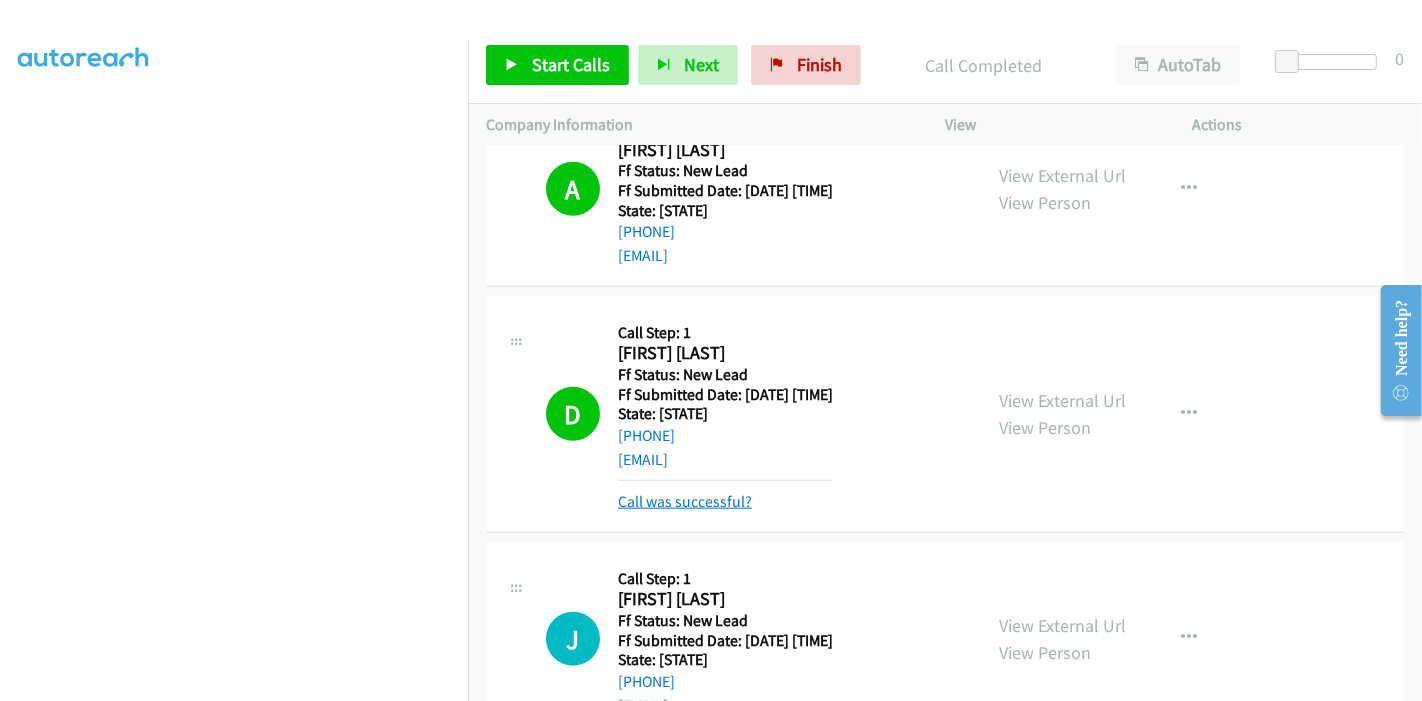 click on "Call was successful?" at bounding box center (685, 501) 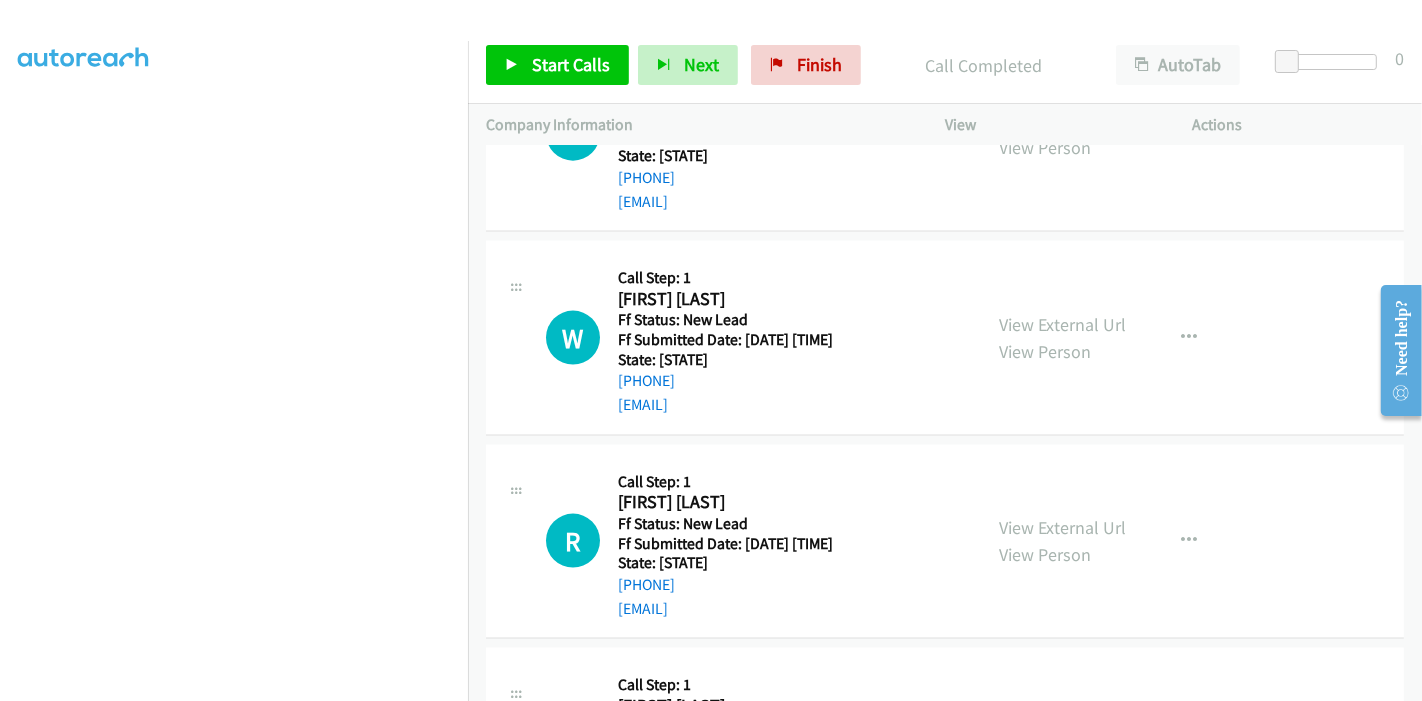 scroll, scrollTop: 2474, scrollLeft: 0, axis: vertical 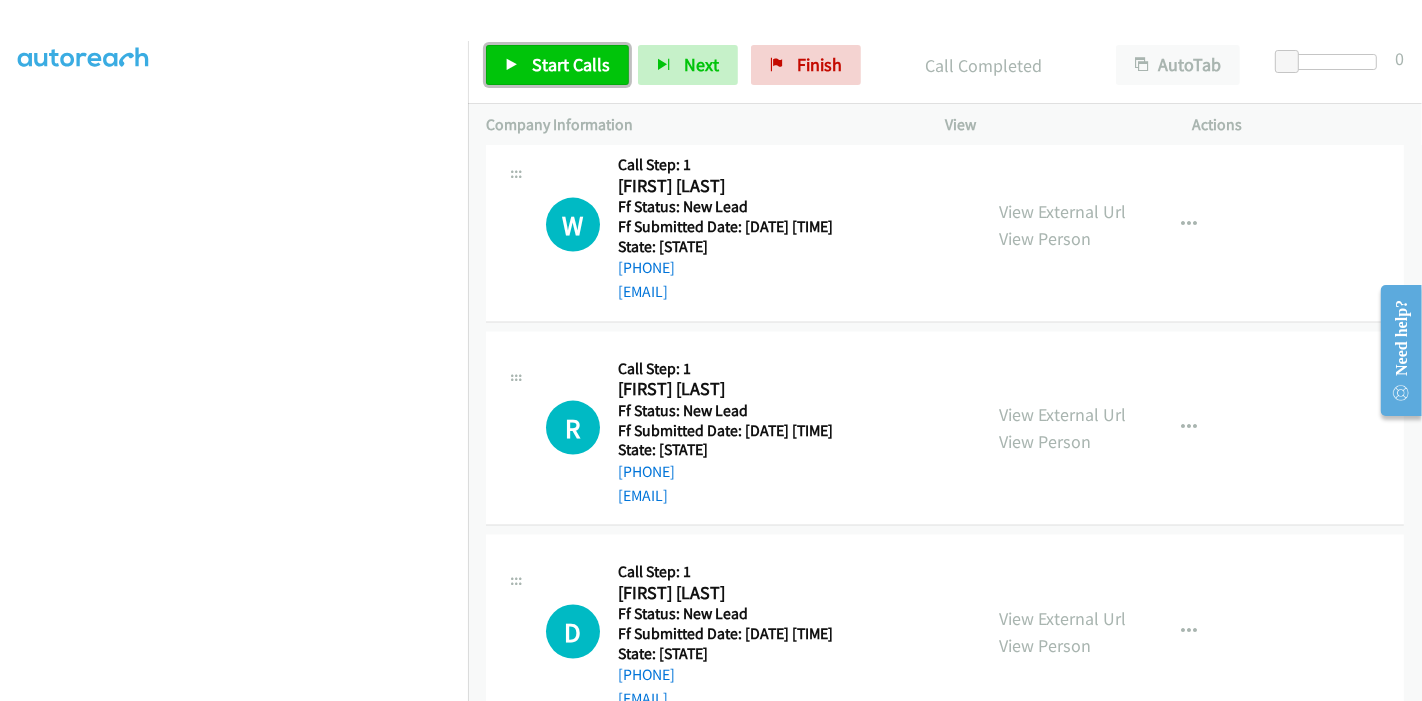 click on "Start Calls" at bounding box center [557, 65] 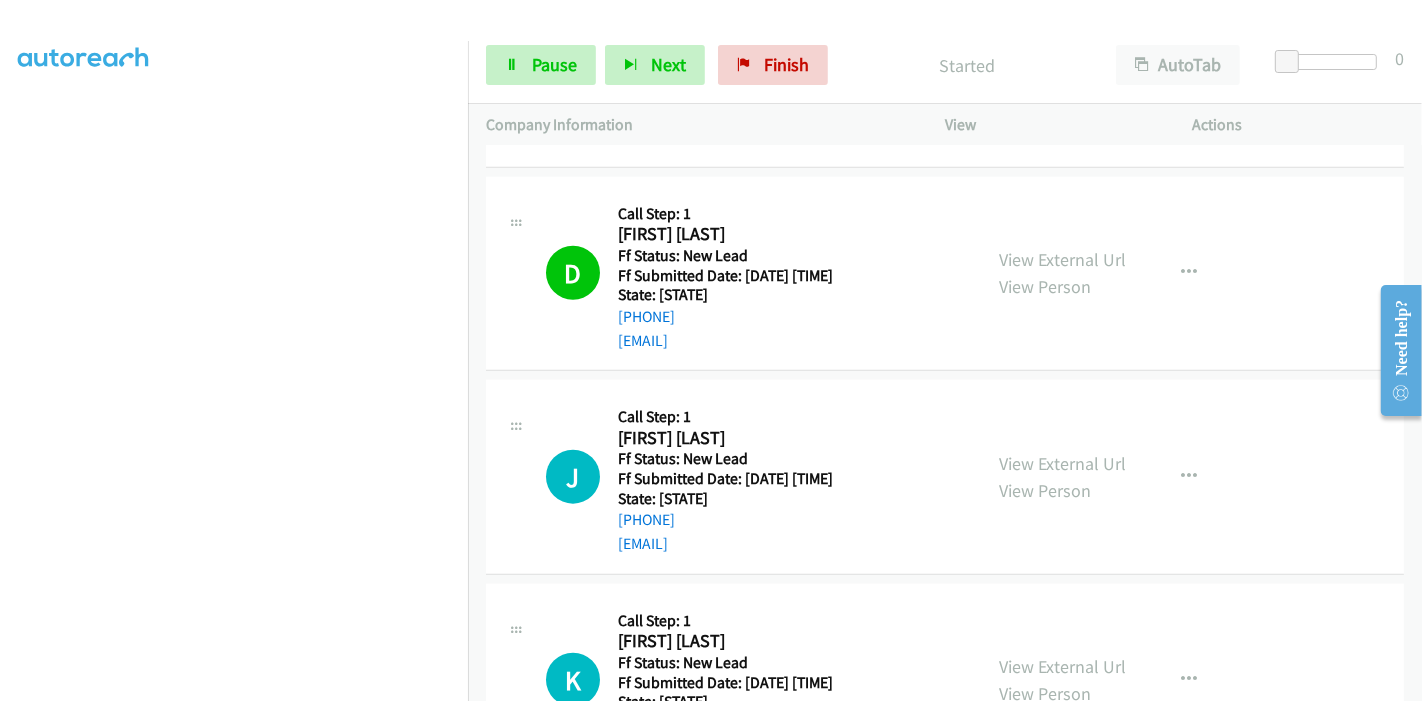 scroll, scrollTop: 1918, scrollLeft: 0, axis: vertical 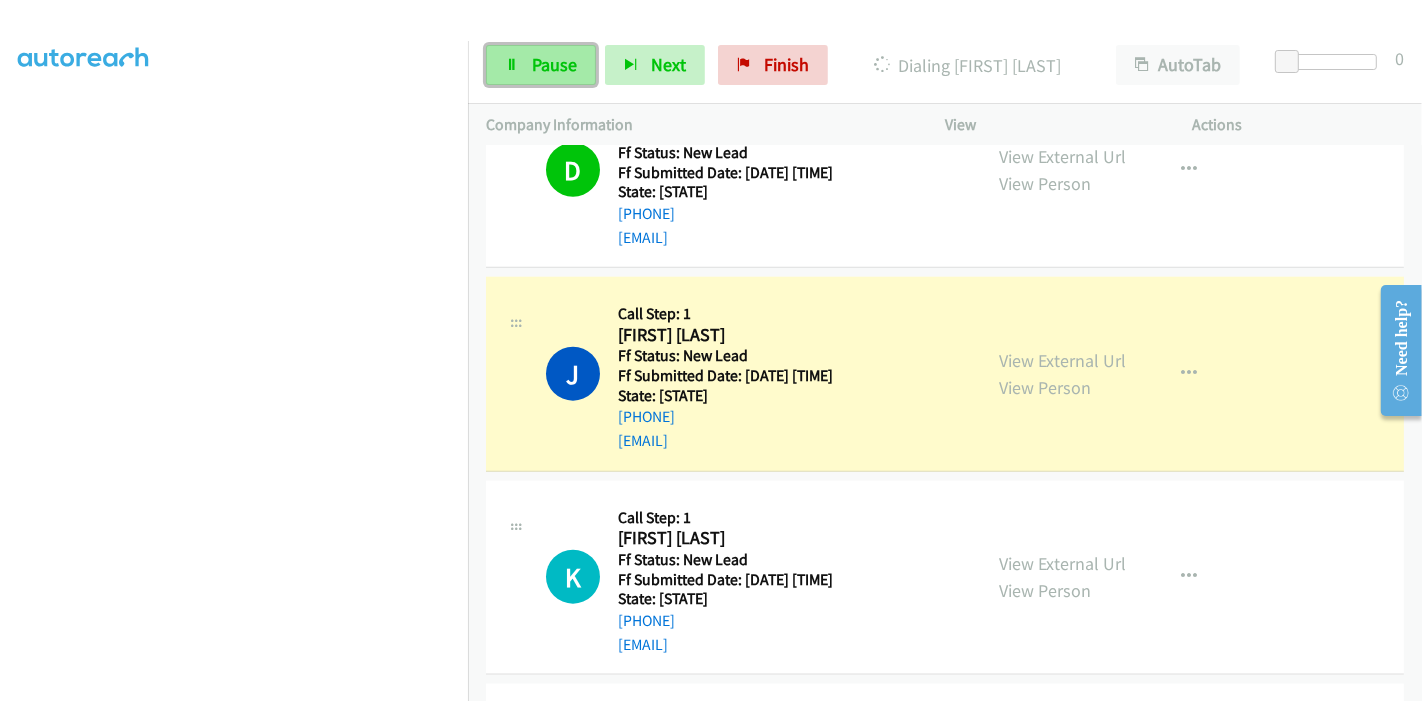 click on "Pause" at bounding box center (554, 64) 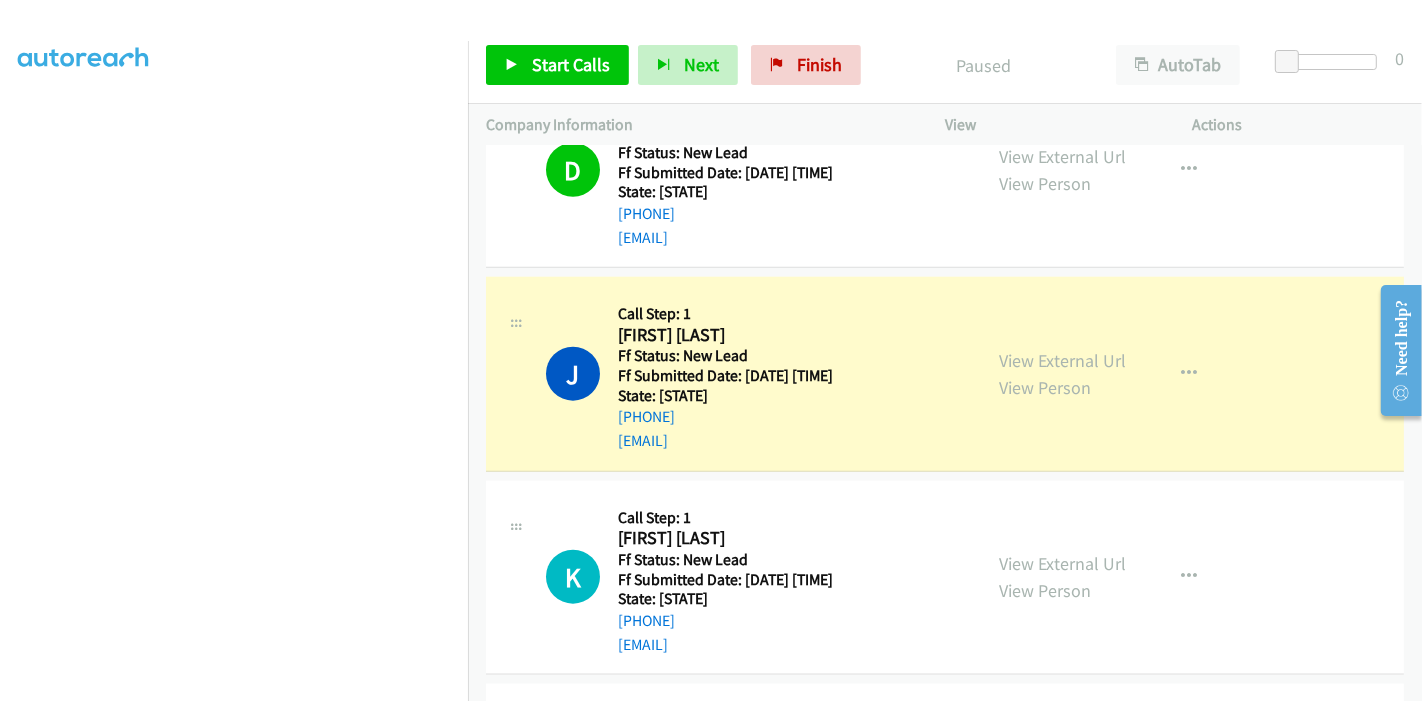 scroll, scrollTop: 422, scrollLeft: 0, axis: vertical 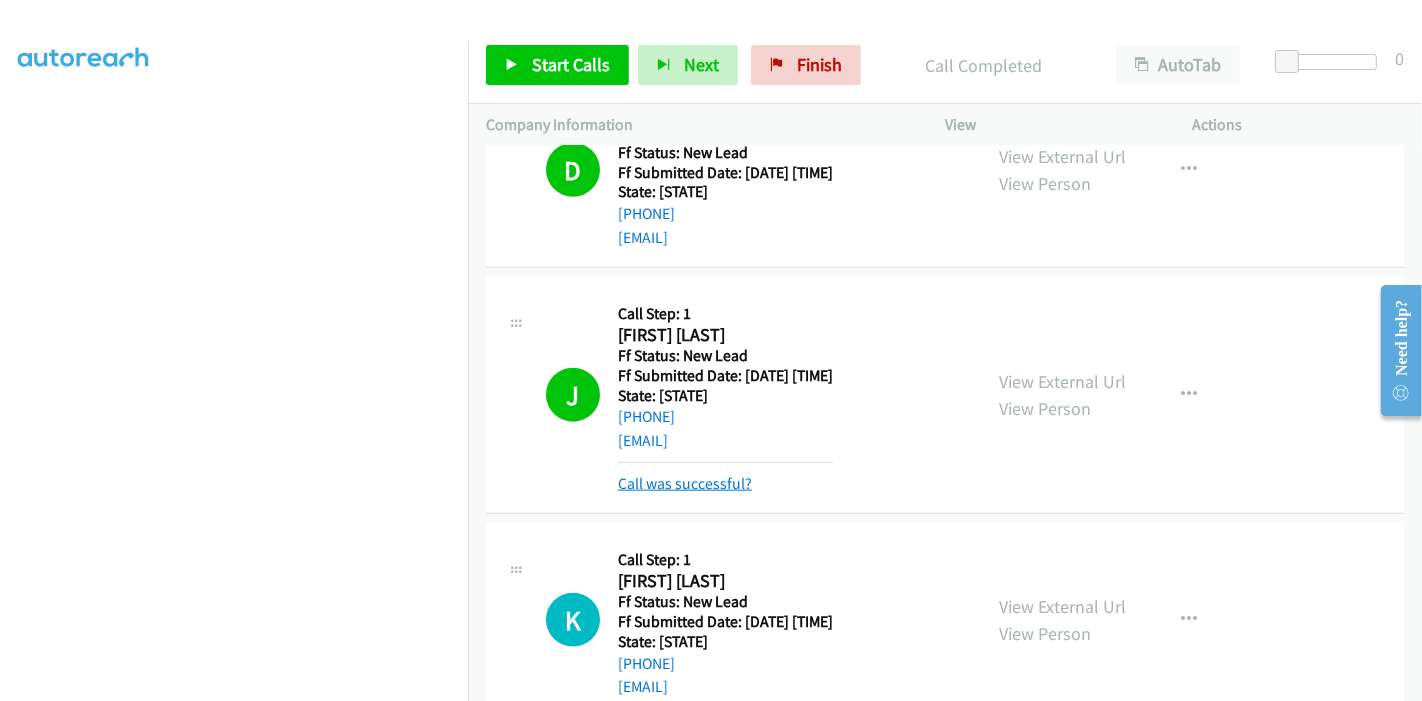 click on "Call was successful?" at bounding box center [685, 483] 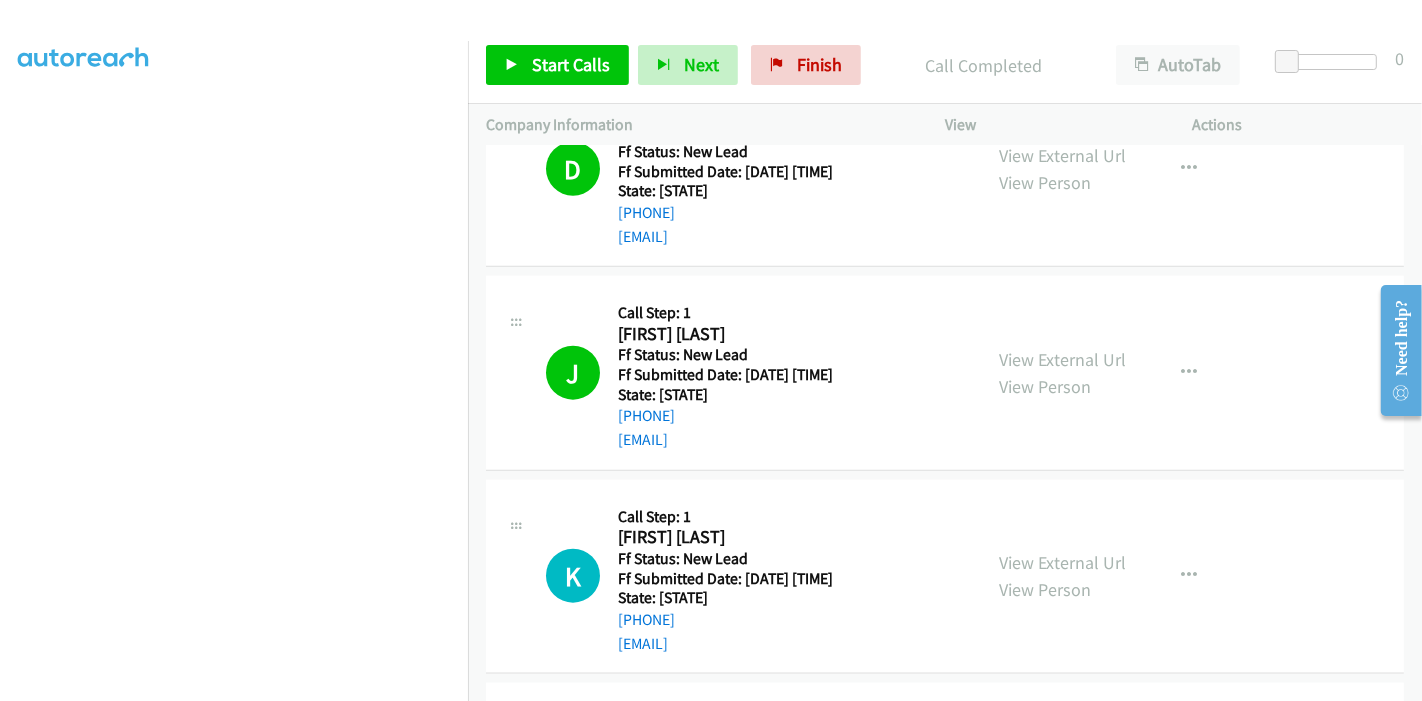 scroll, scrollTop: 1918, scrollLeft: 0, axis: vertical 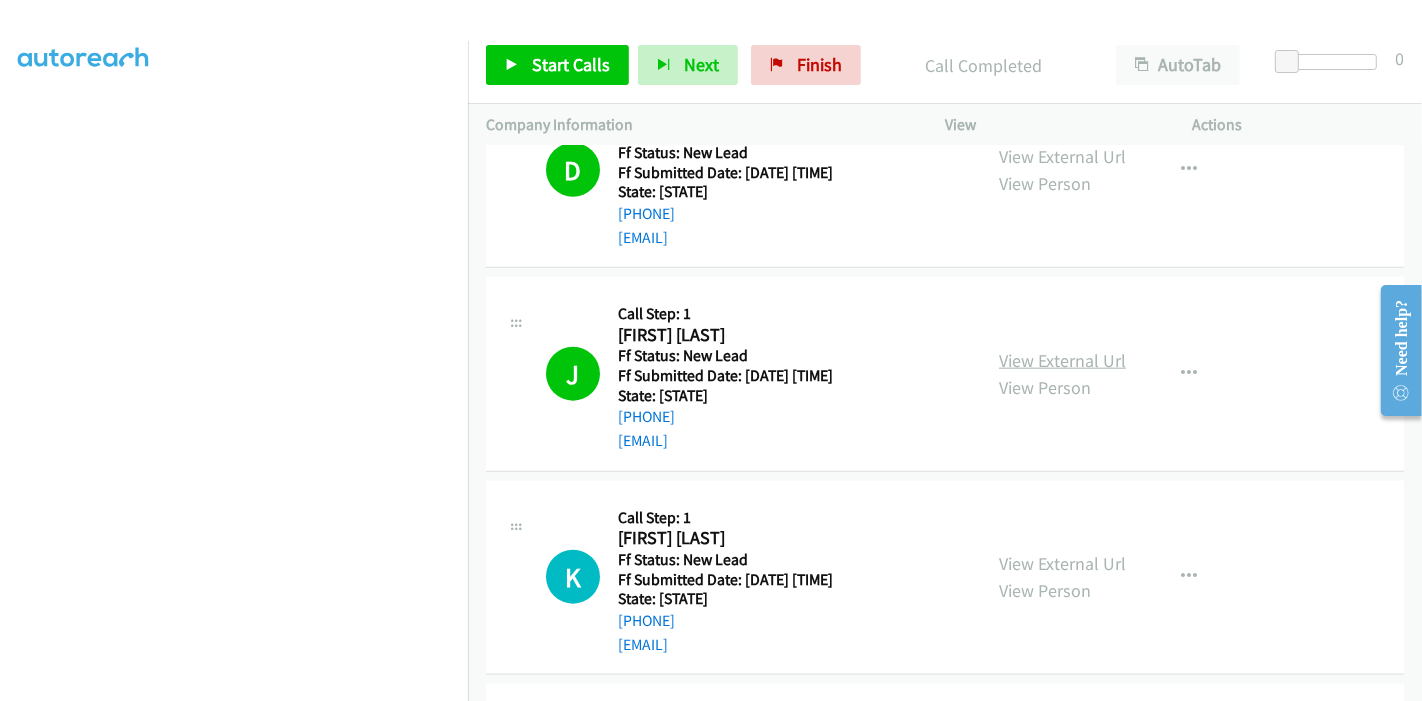 click on "View External Url" at bounding box center (1062, 360) 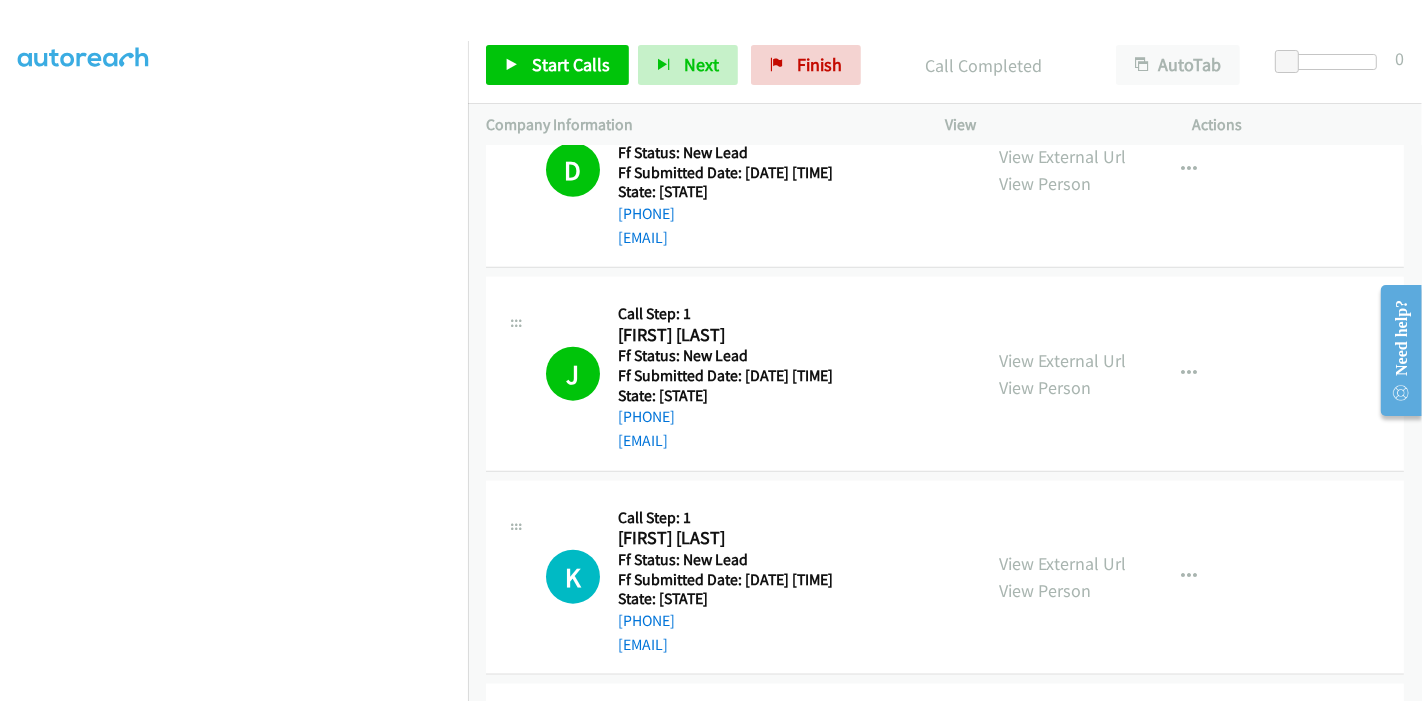 scroll, scrollTop: 2029, scrollLeft: 0, axis: vertical 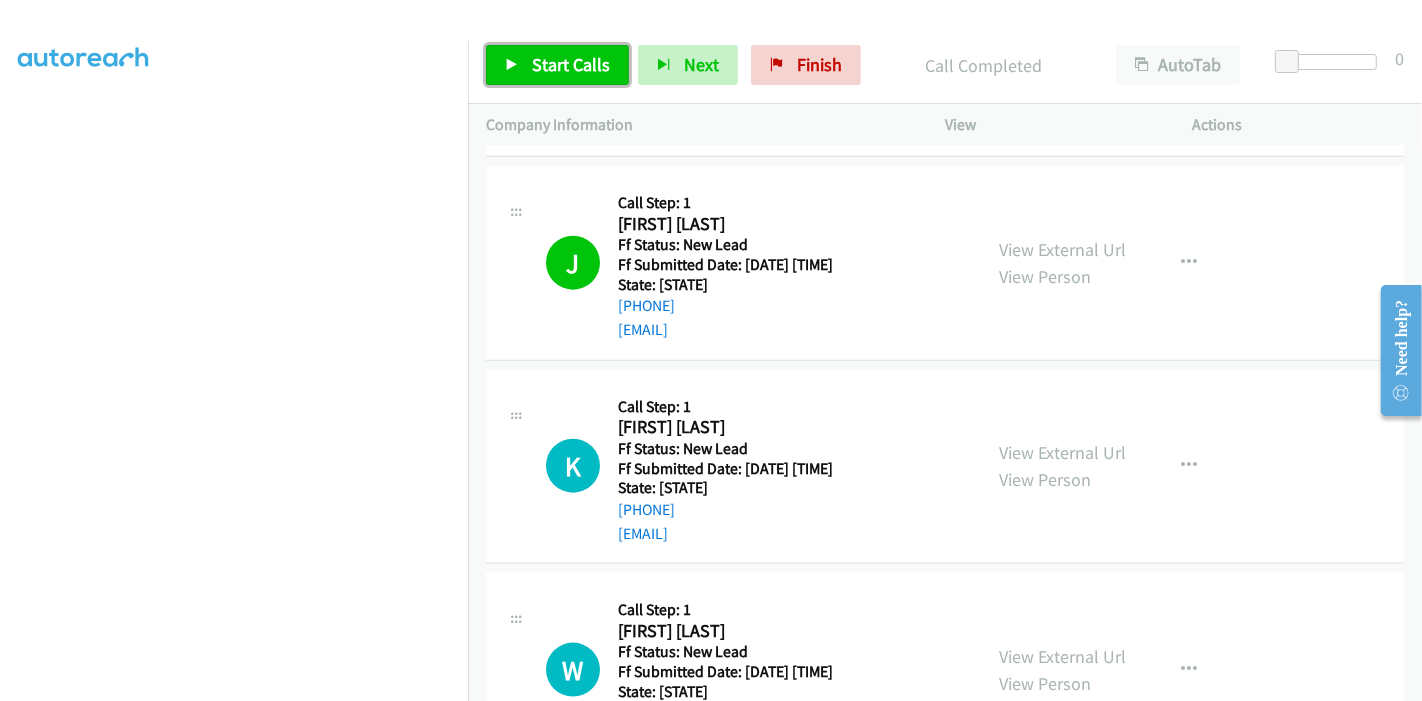 click on "Start Calls" at bounding box center (557, 65) 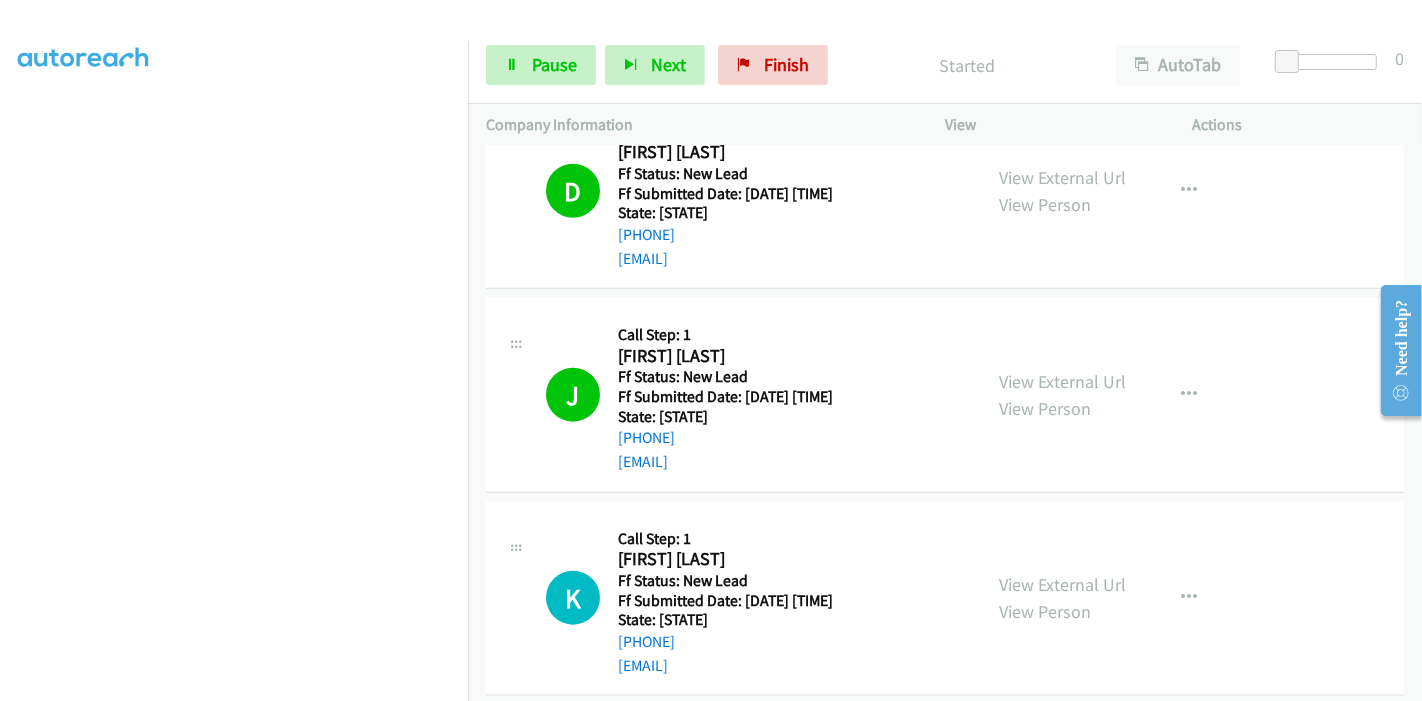 scroll, scrollTop: 2029, scrollLeft: 0, axis: vertical 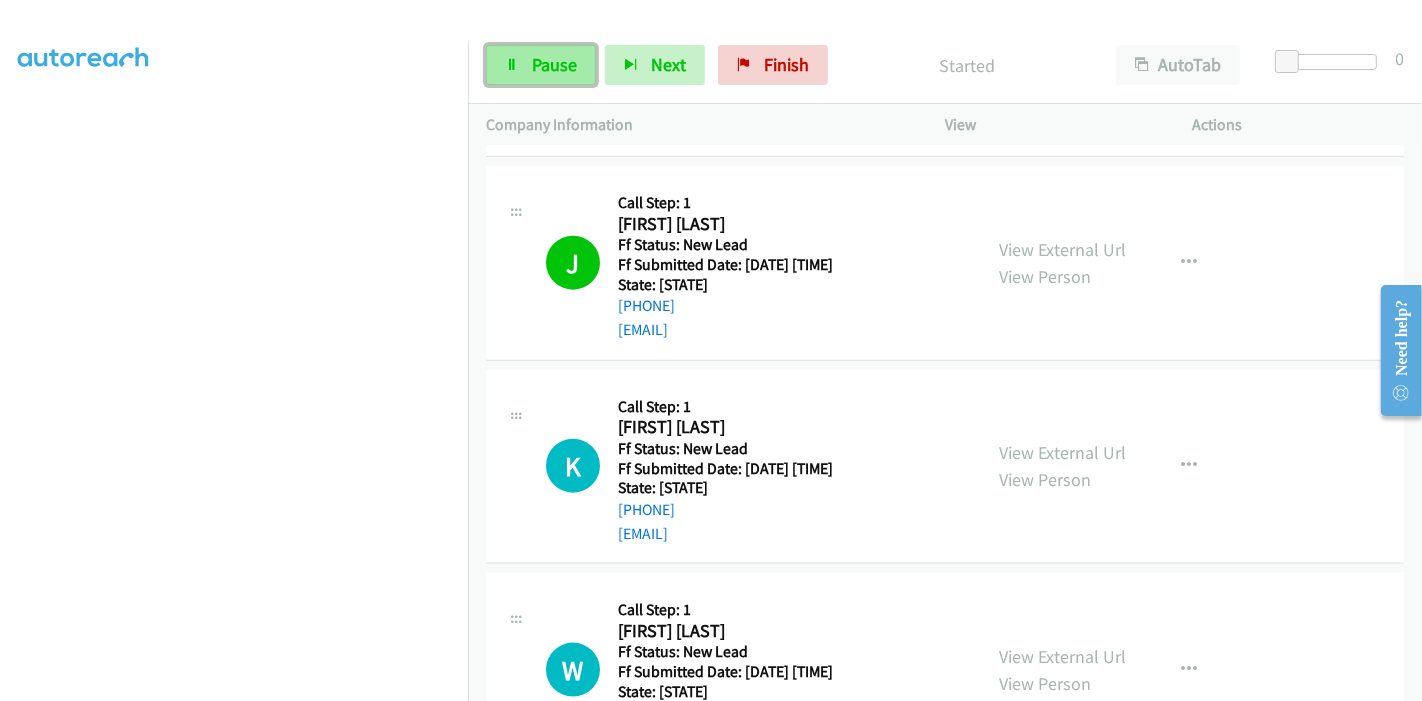 click on "Pause" at bounding box center [554, 64] 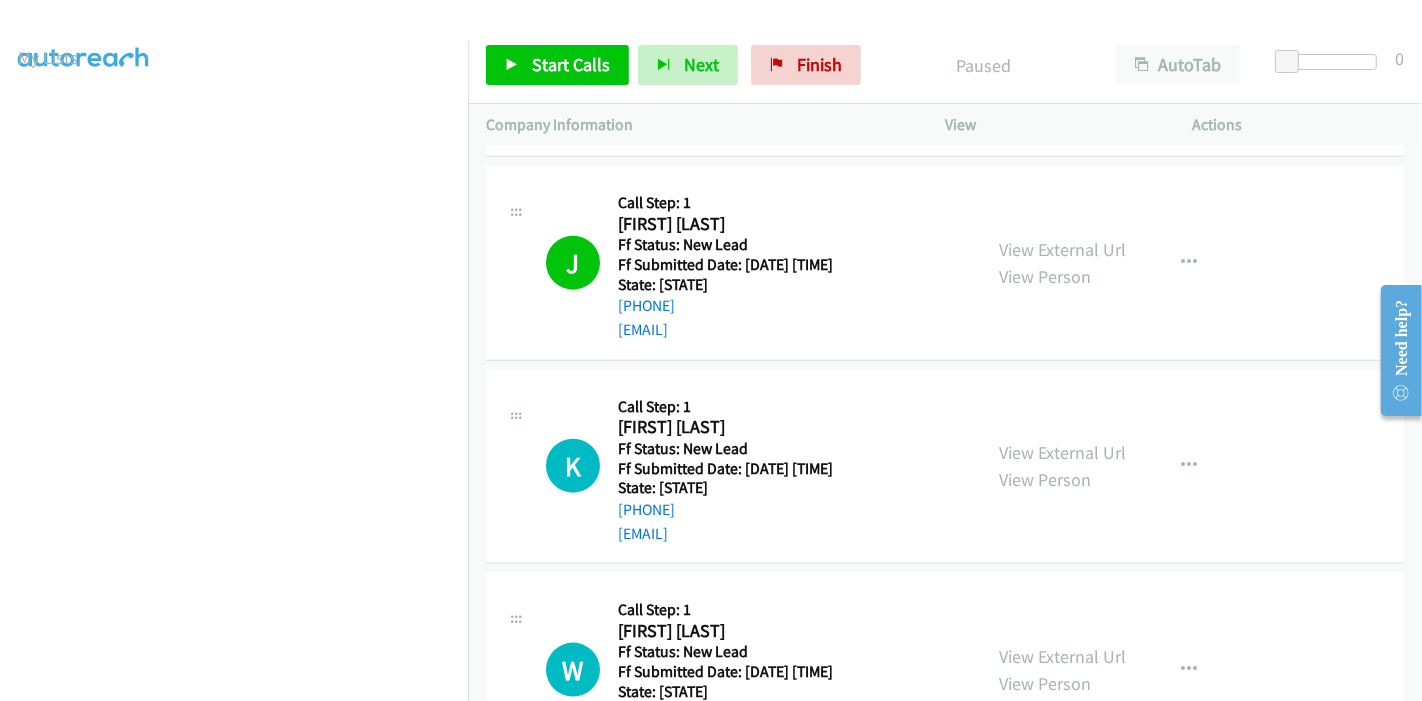 scroll, scrollTop: 0, scrollLeft: 0, axis: both 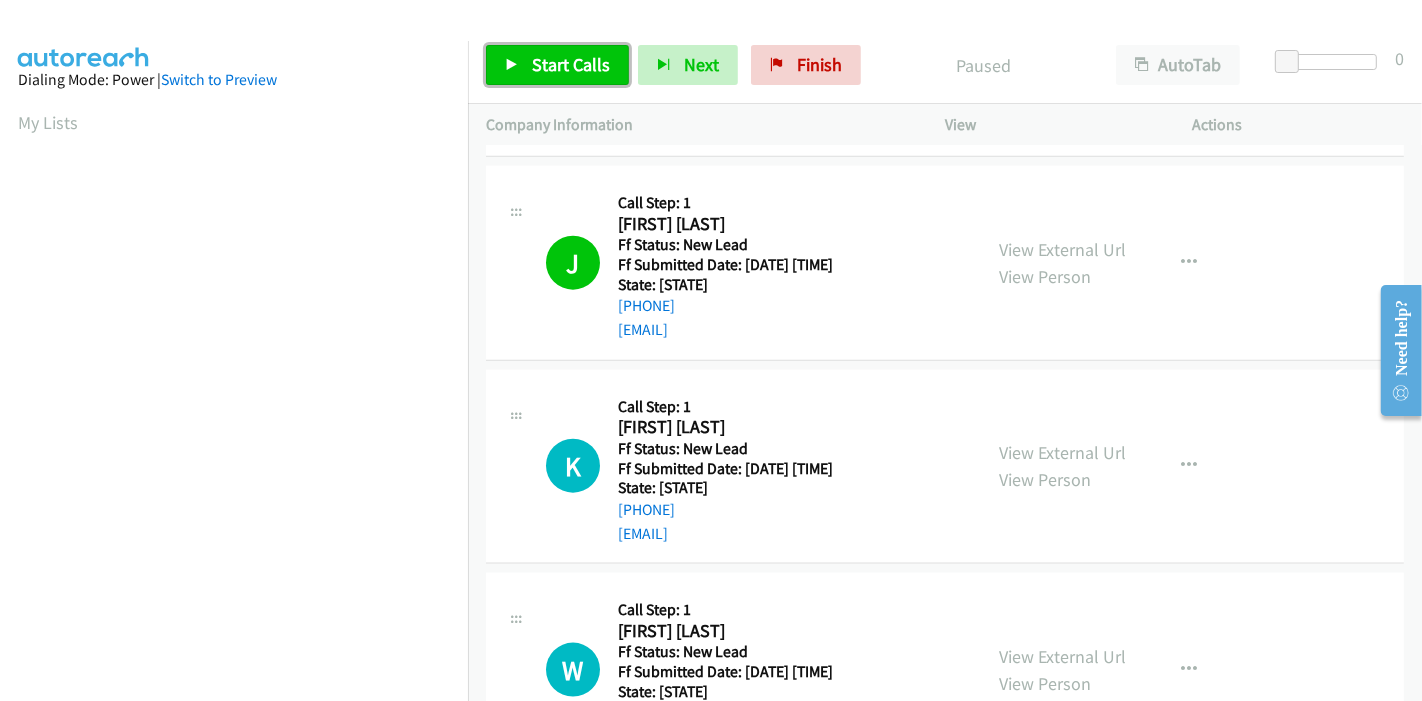 click at bounding box center (512, 66) 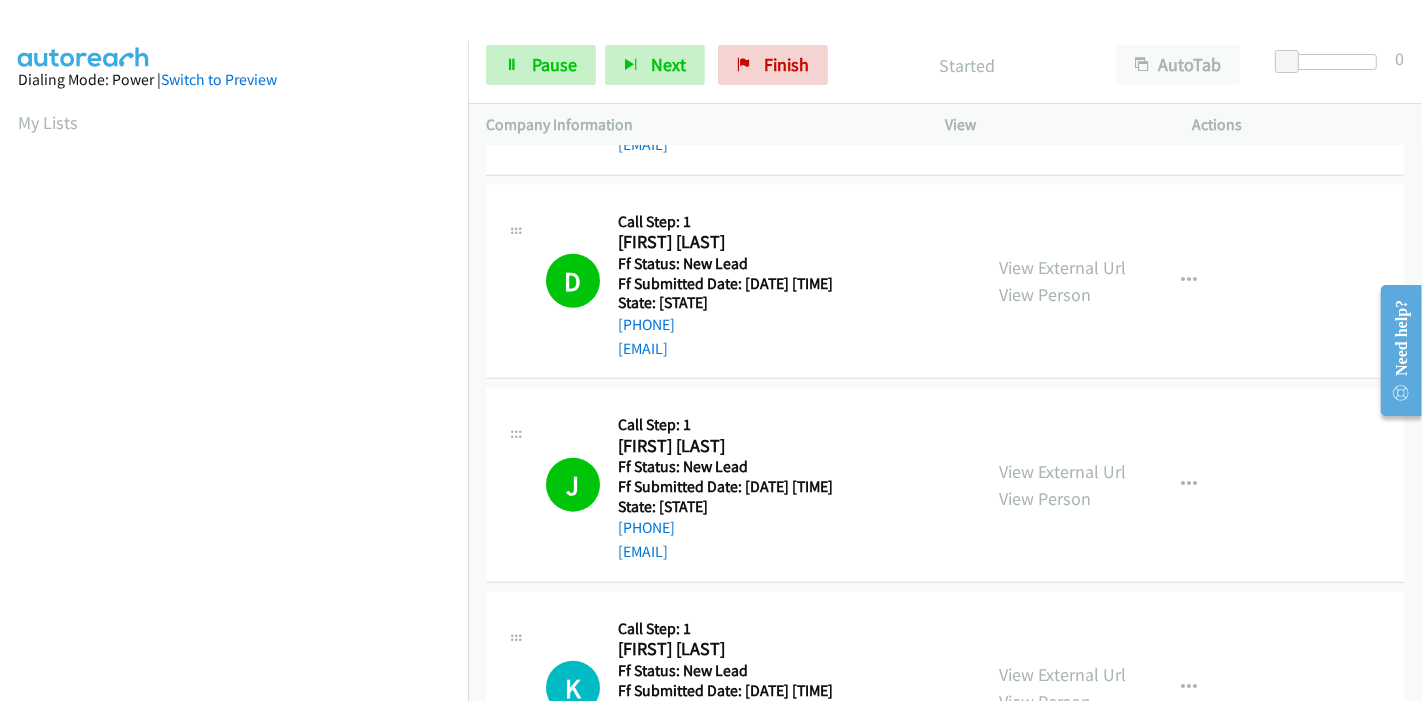 scroll, scrollTop: 2029, scrollLeft: 0, axis: vertical 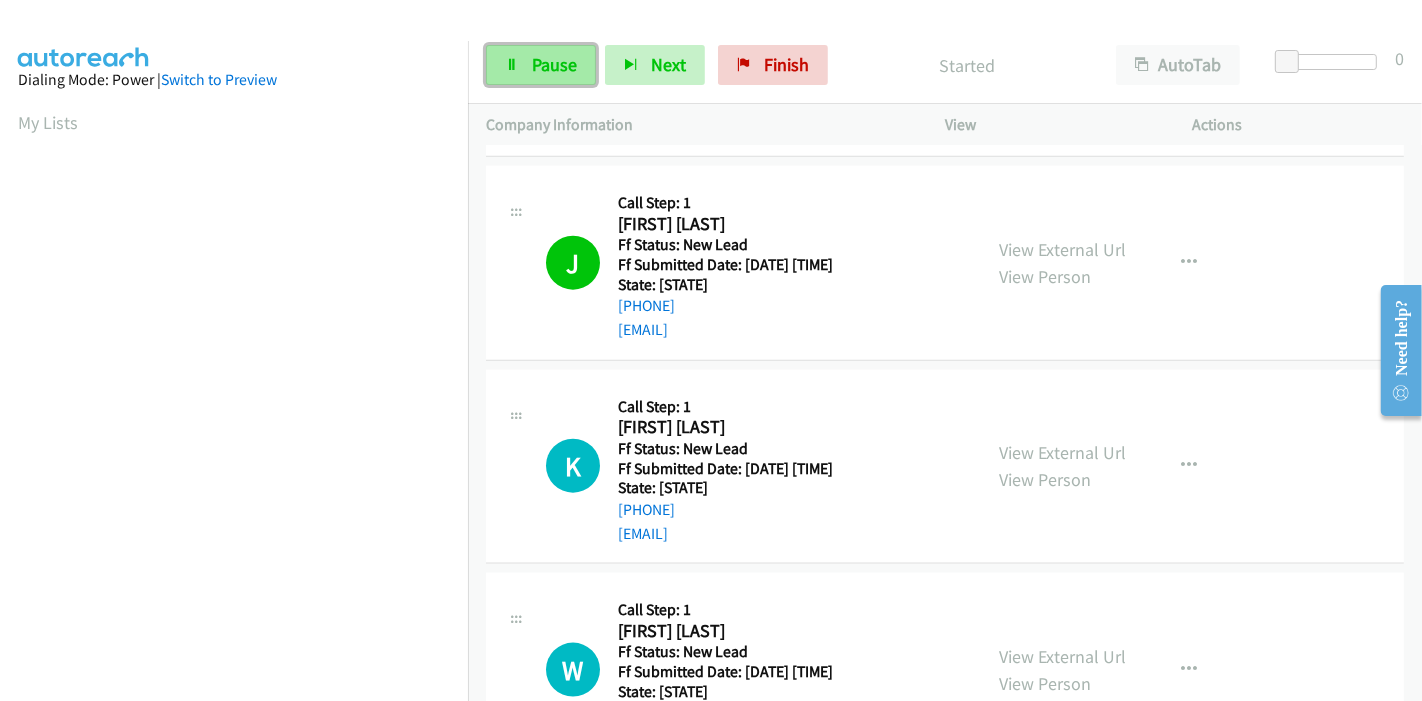 click on "Pause" at bounding box center [541, 65] 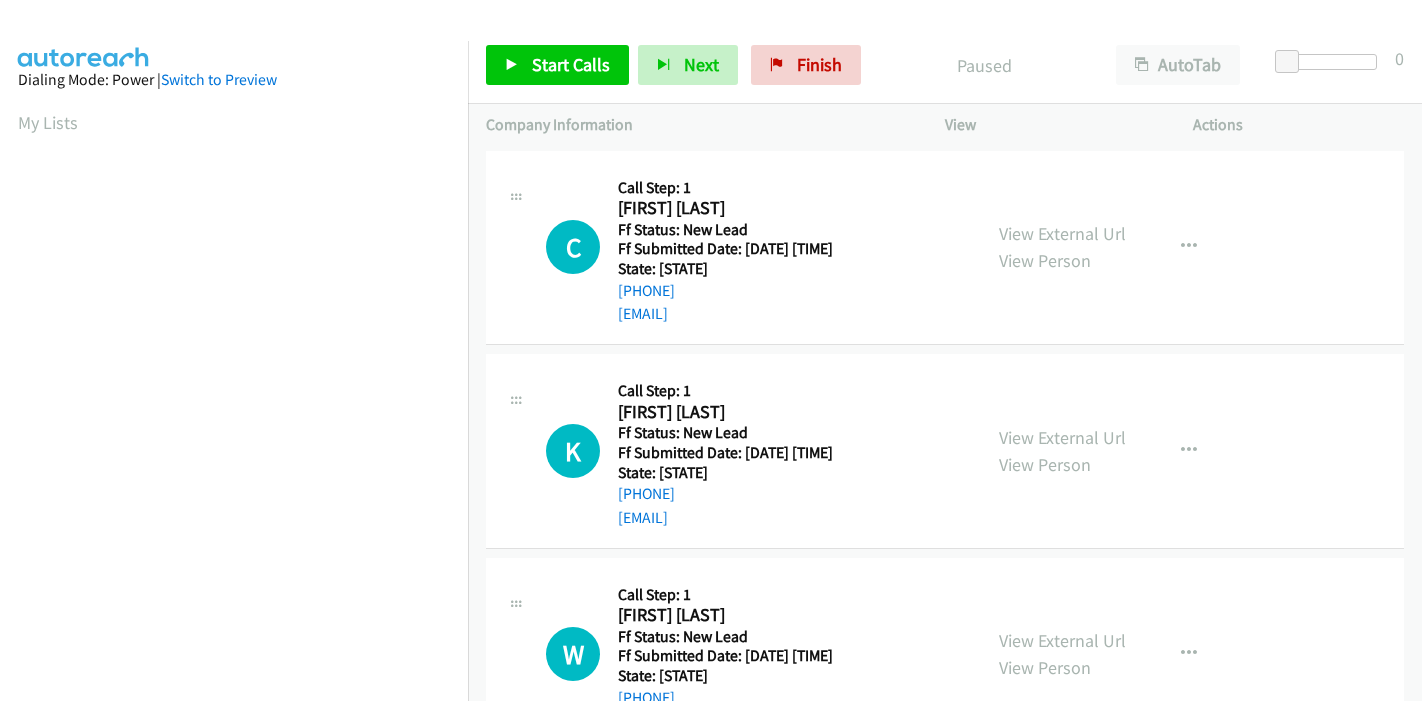 scroll, scrollTop: 0, scrollLeft: 0, axis: both 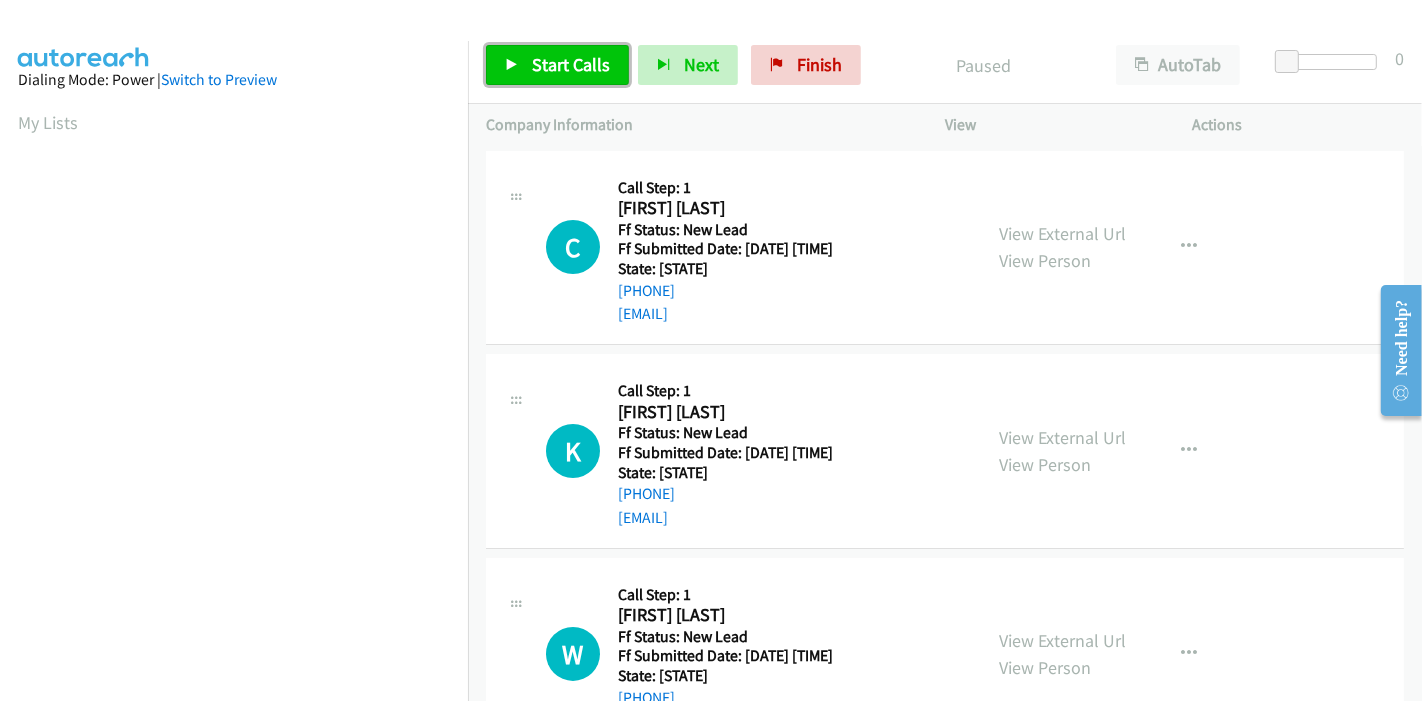 click on "Start Calls" at bounding box center (571, 64) 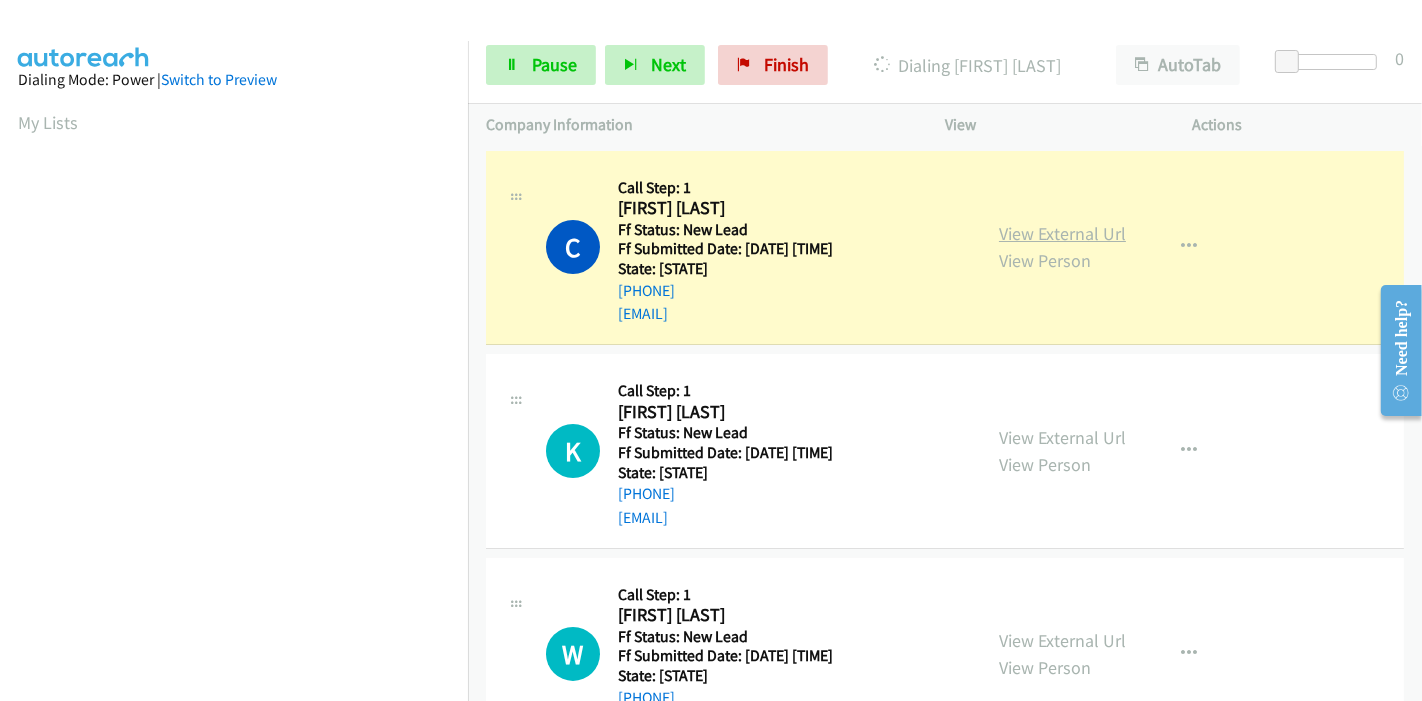 click on "View External Url" at bounding box center (1062, 233) 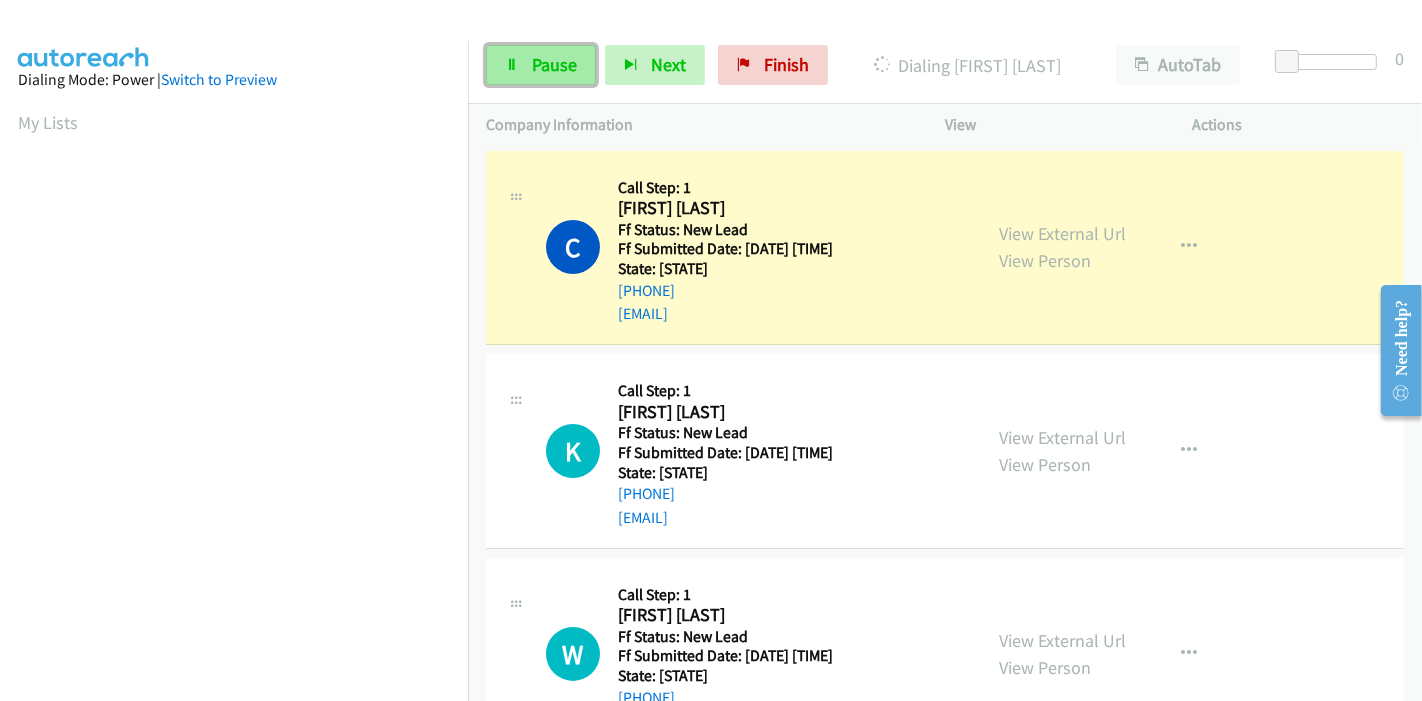 click on "Pause" at bounding box center [541, 65] 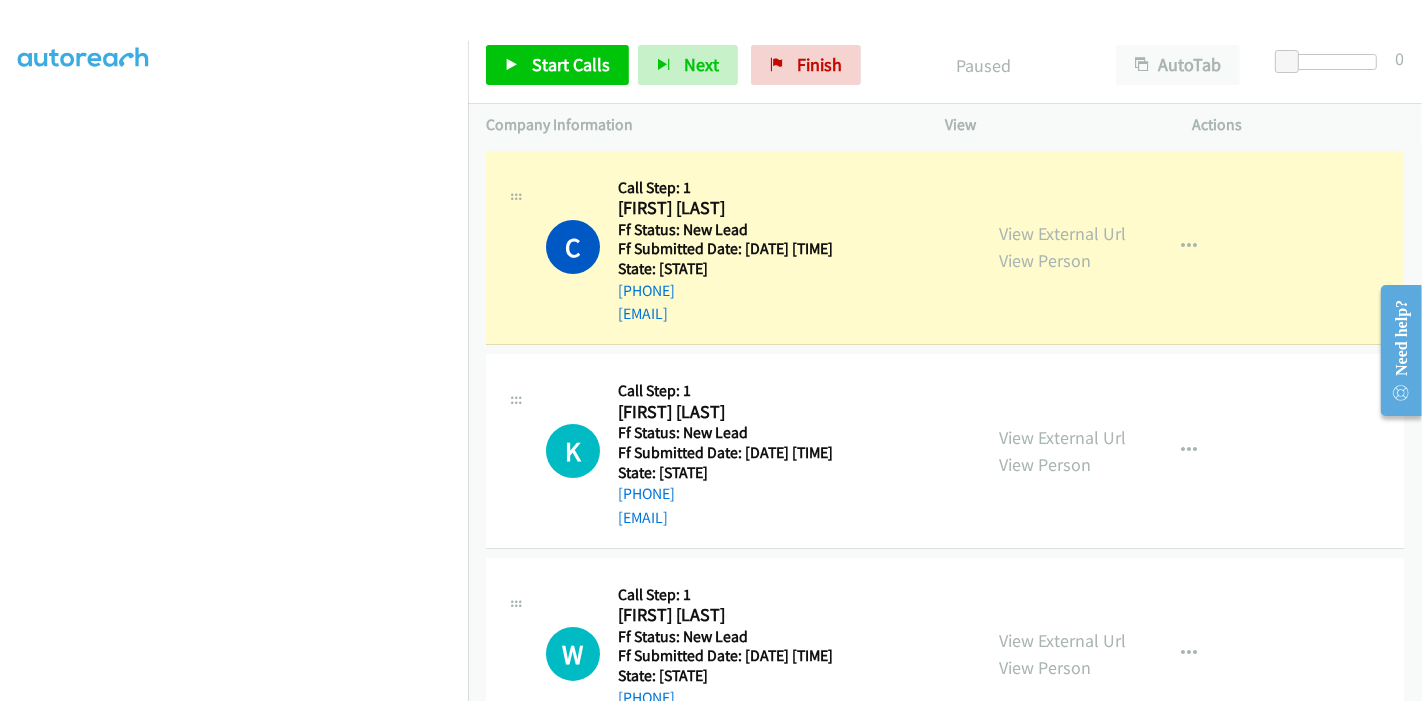 scroll, scrollTop: 333, scrollLeft: 0, axis: vertical 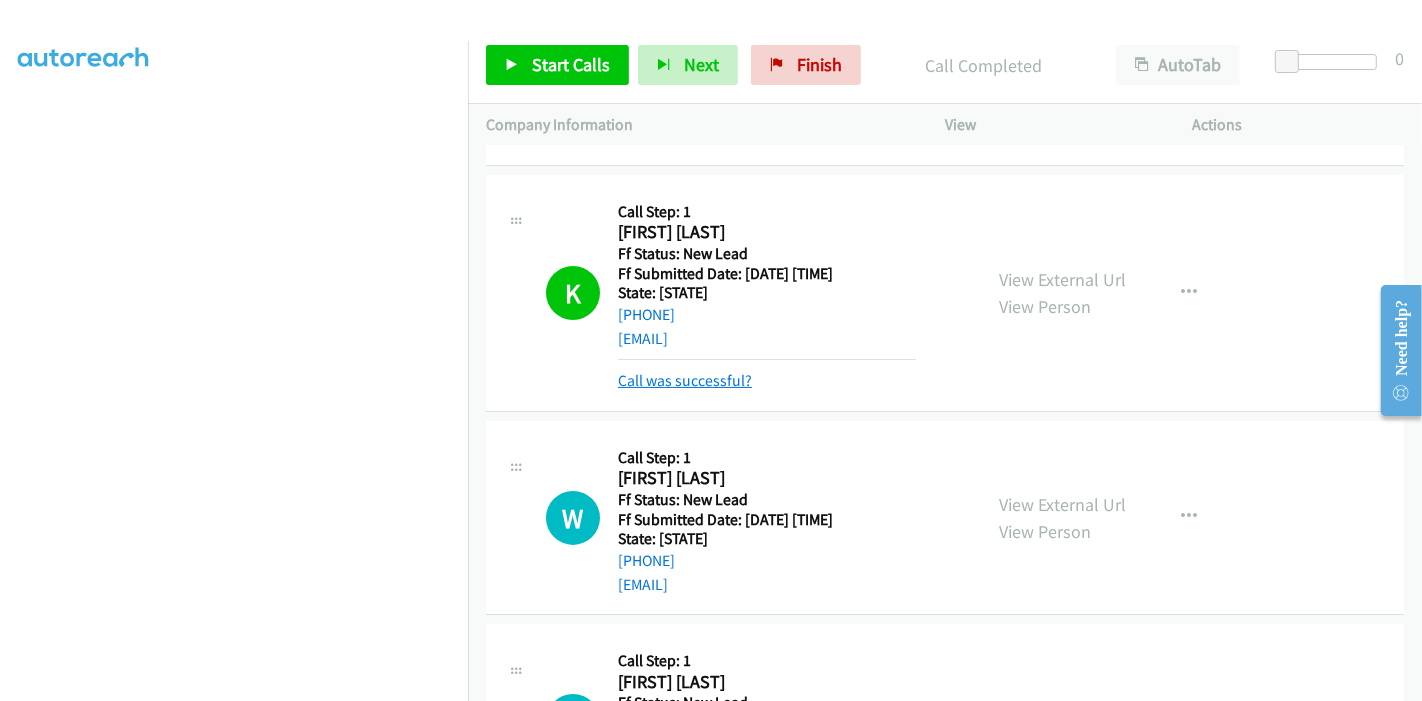 click on "Call was successful?" at bounding box center [685, 380] 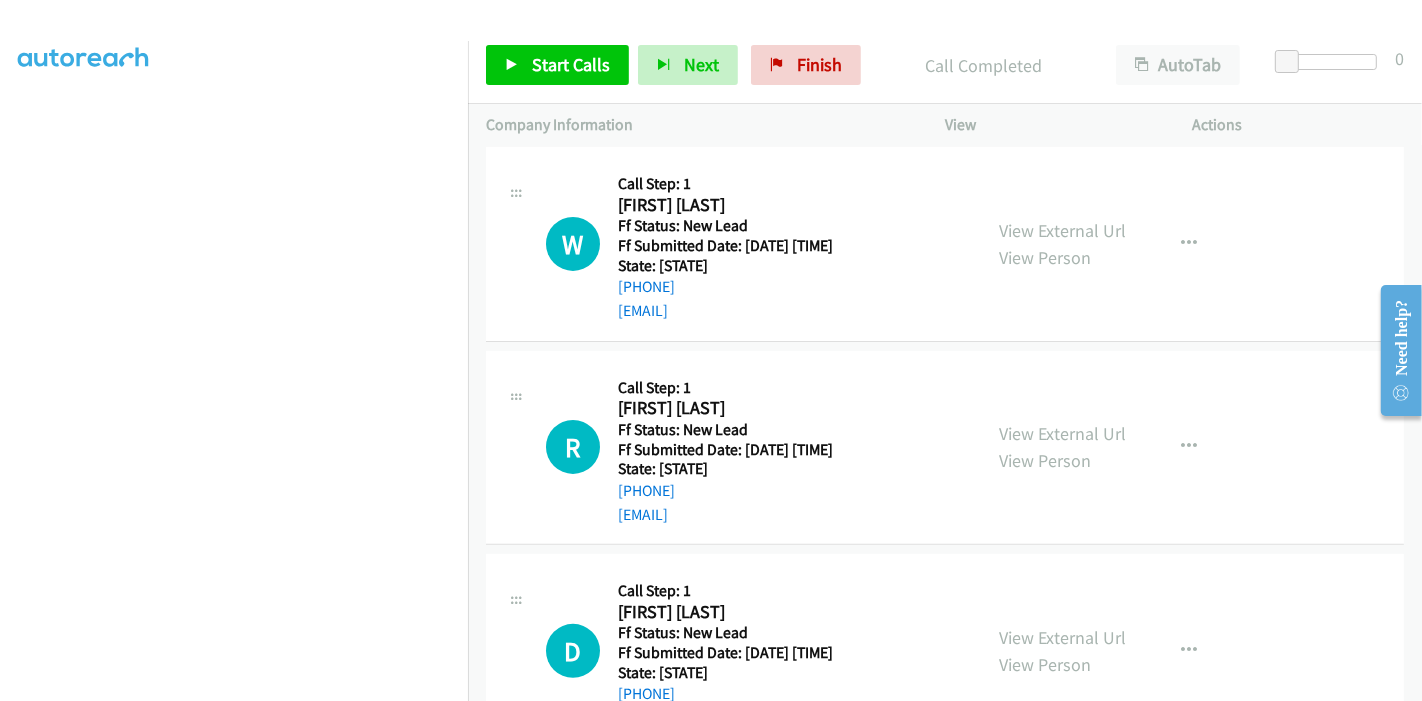 scroll, scrollTop: 418, scrollLeft: 0, axis: vertical 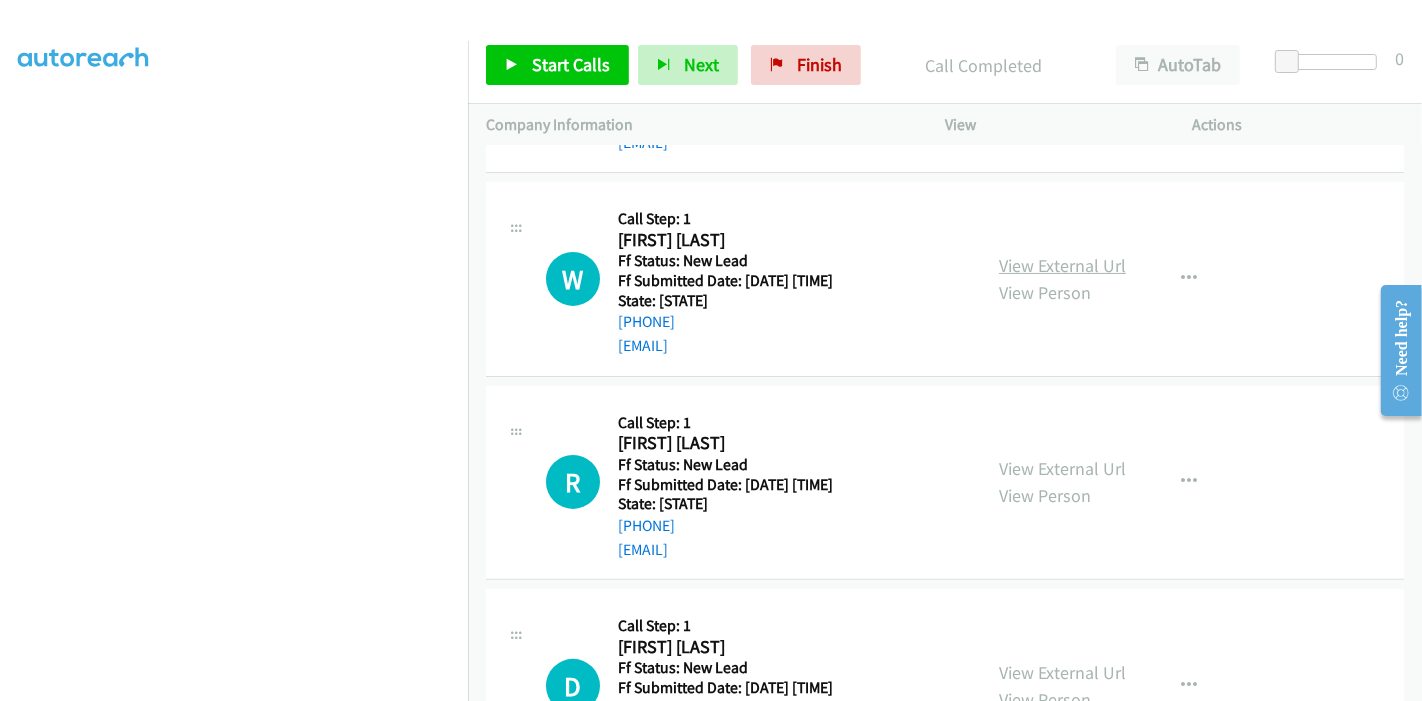 click on "View External Url" at bounding box center (1062, 265) 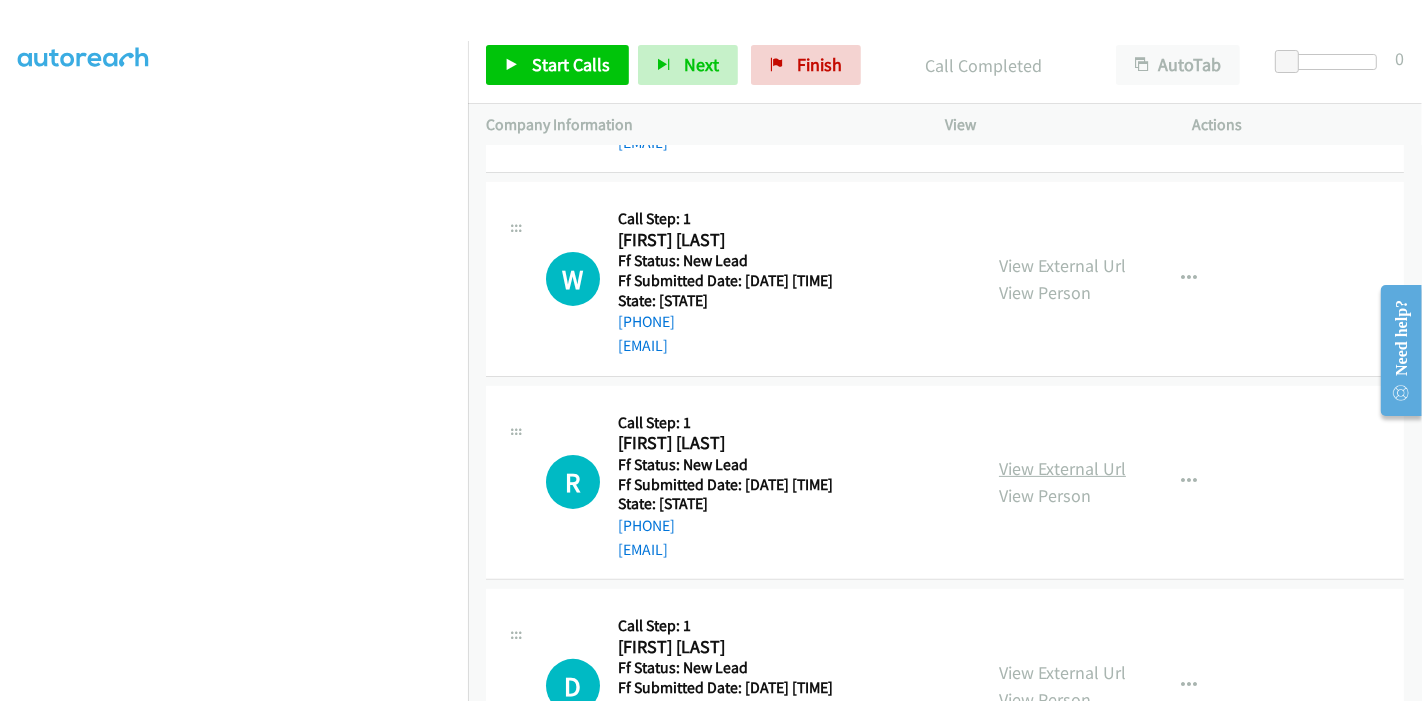 click on "View External Url" at bounding box center [1062, 468] 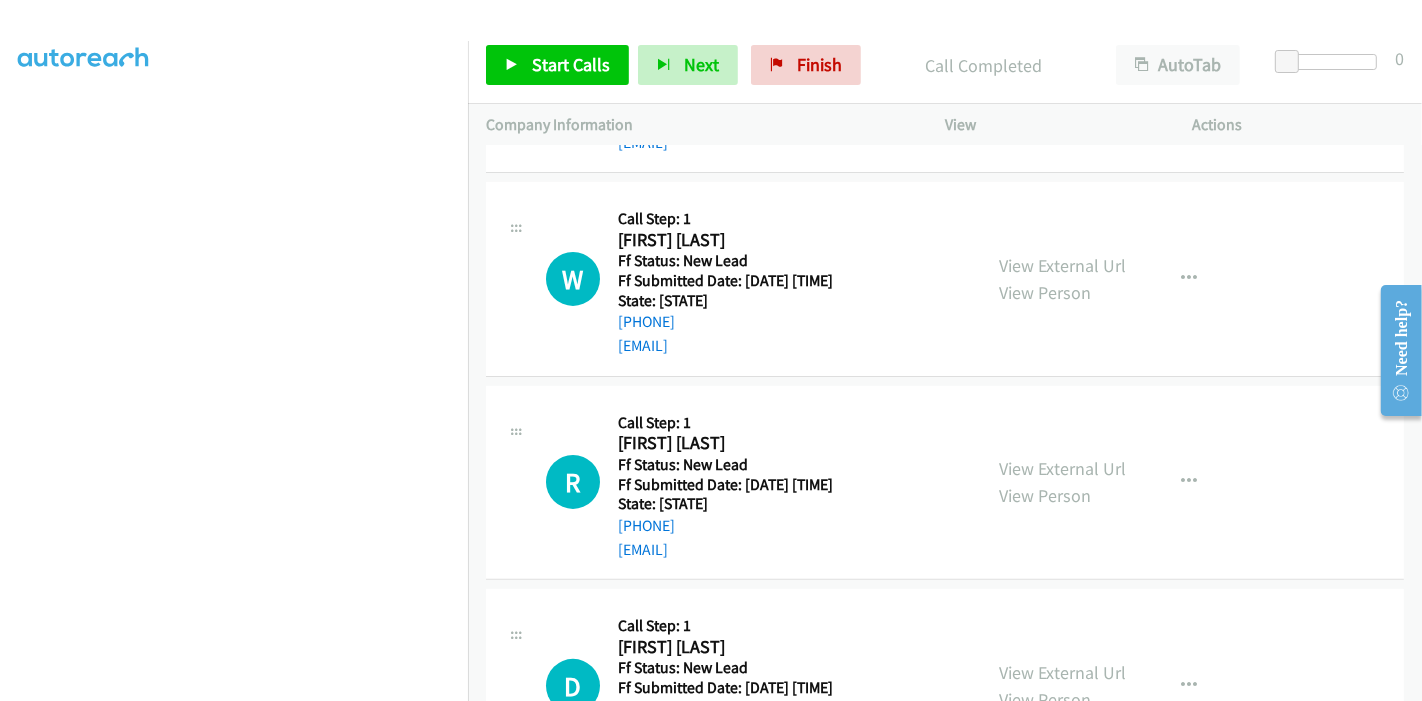 scroll, scrollTop: 529, scrollLeft: 0, axis: vertical 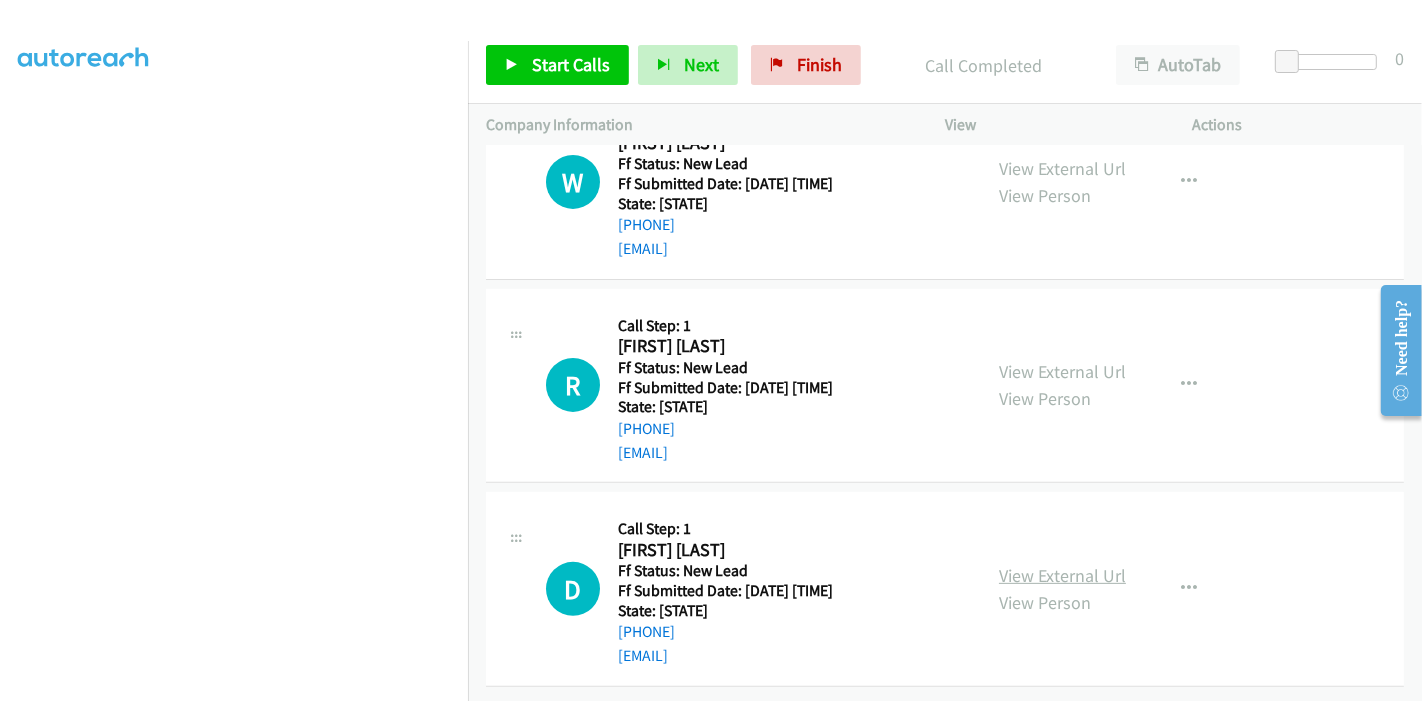 click on "View External Url" at bounding box center (1062, 575) 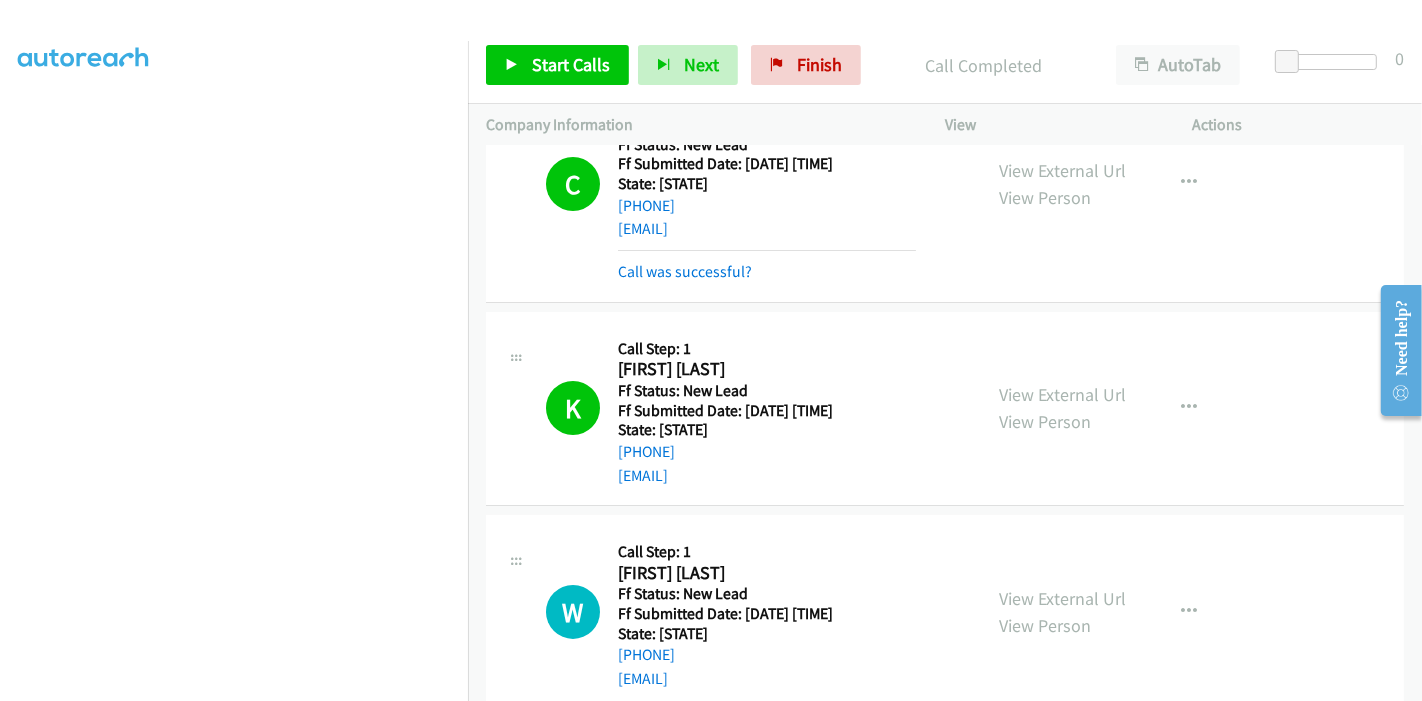 scroll, scrollTop: 529, scrollLeft: 0, axis: vertical 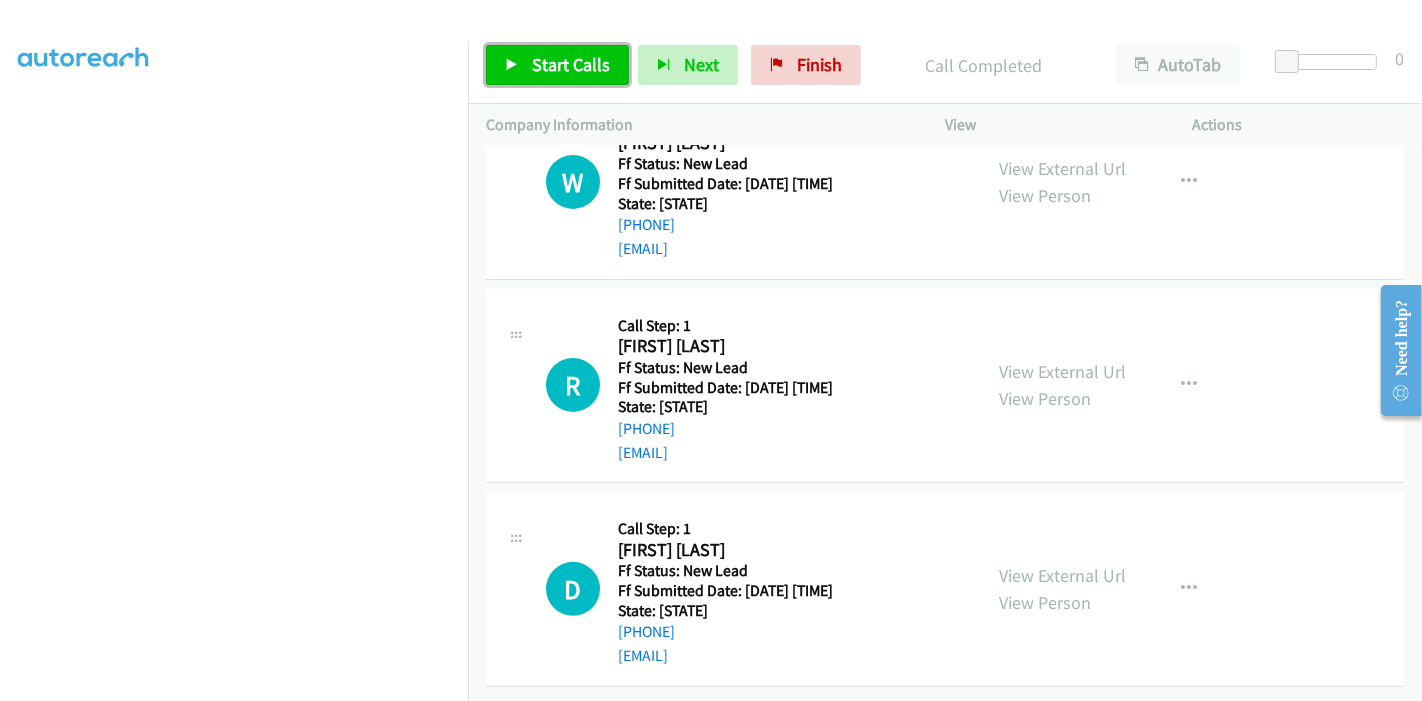 click on "Start Calls" at bounding box center (557, 65) 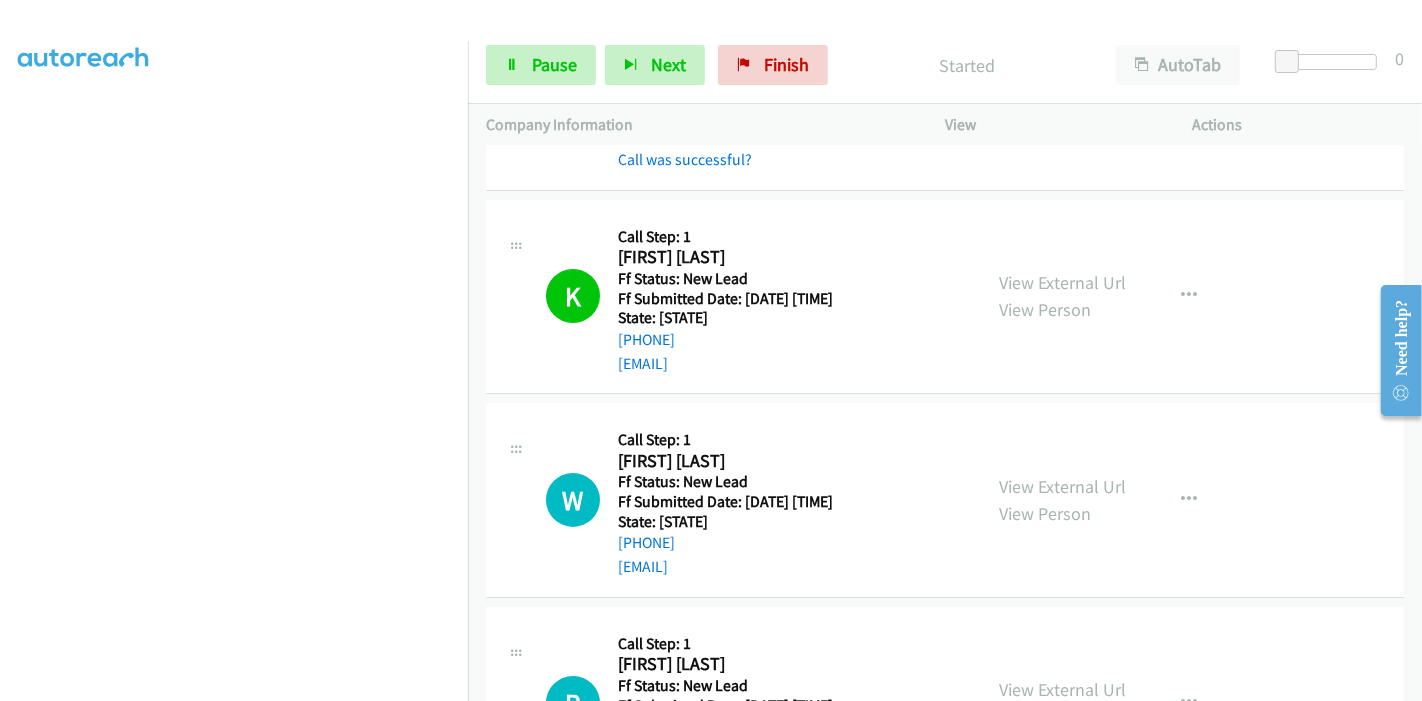 scroll, scrollTop: 196, scrollLeft: 0, axis: vertical 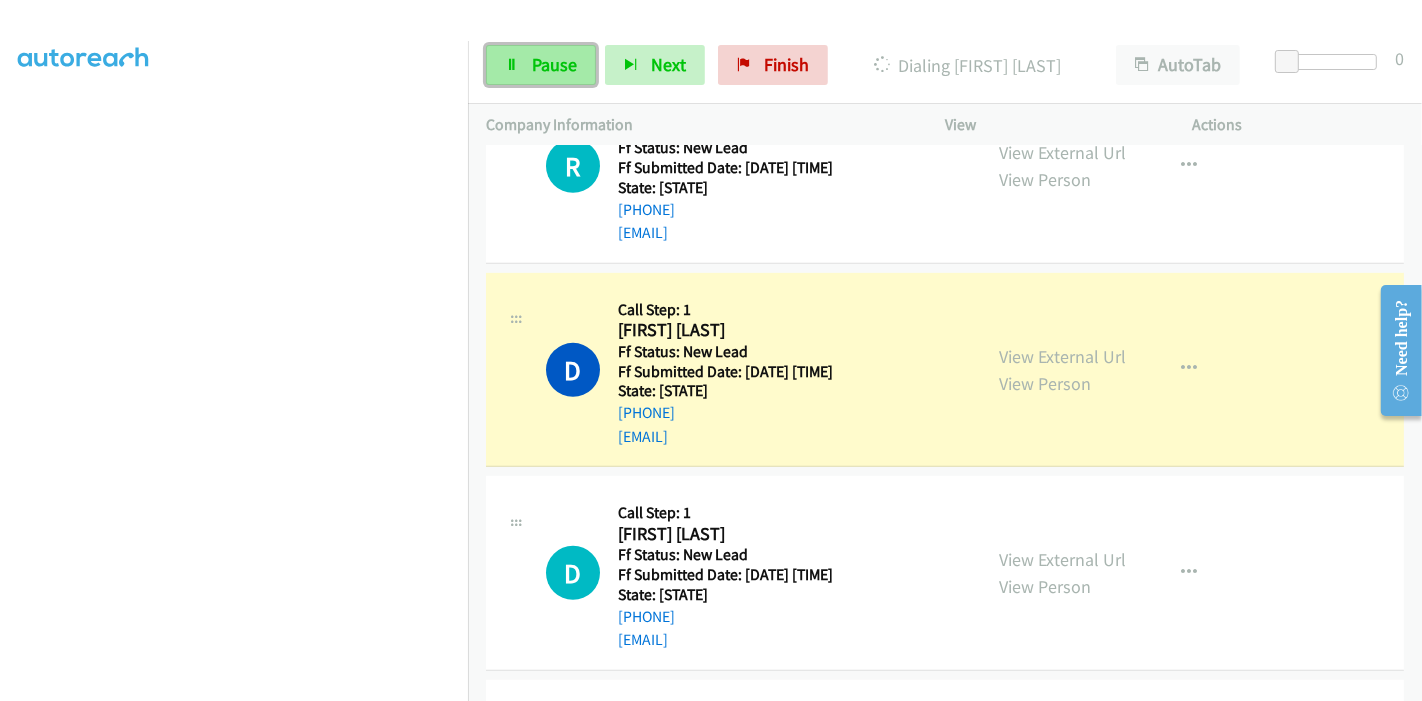 click on "Pause" at bounding box center (554, 64) 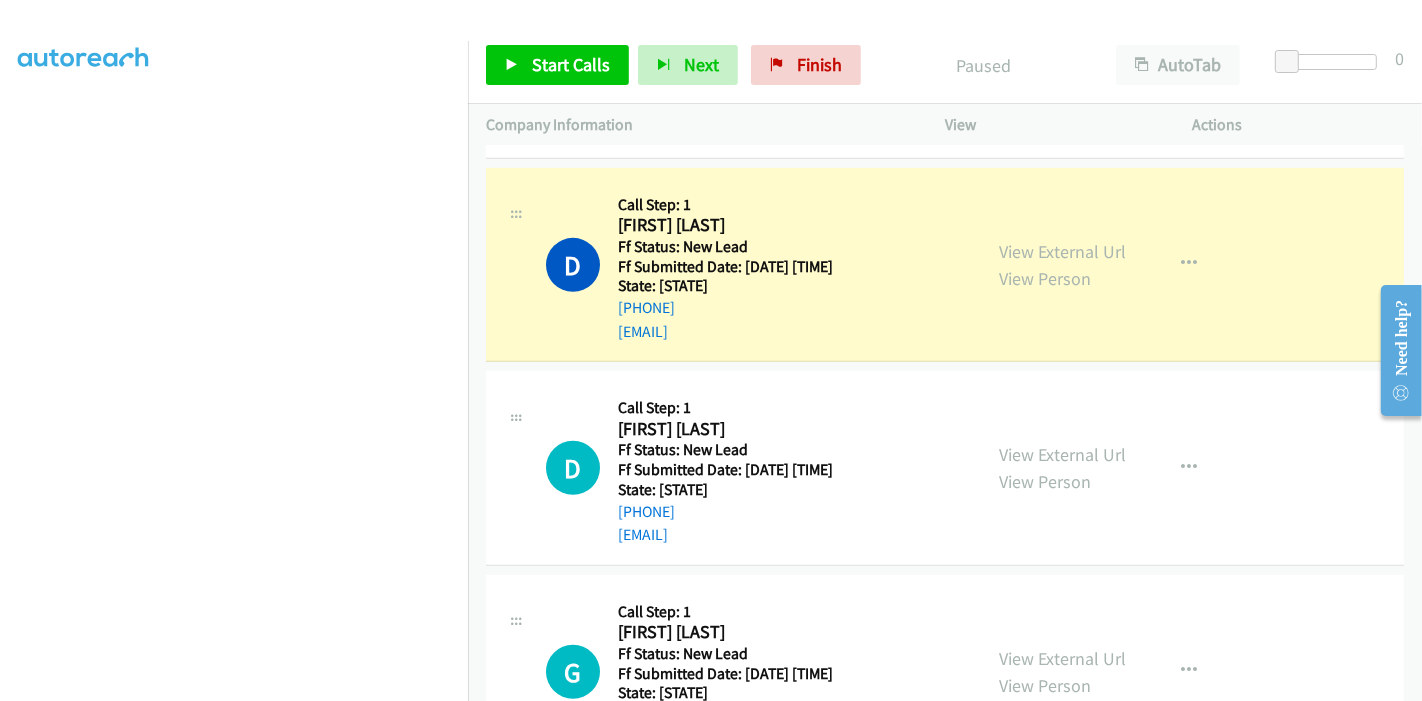 scroll, scrollTop: 848, scrollLeft: 0, axis: vertical 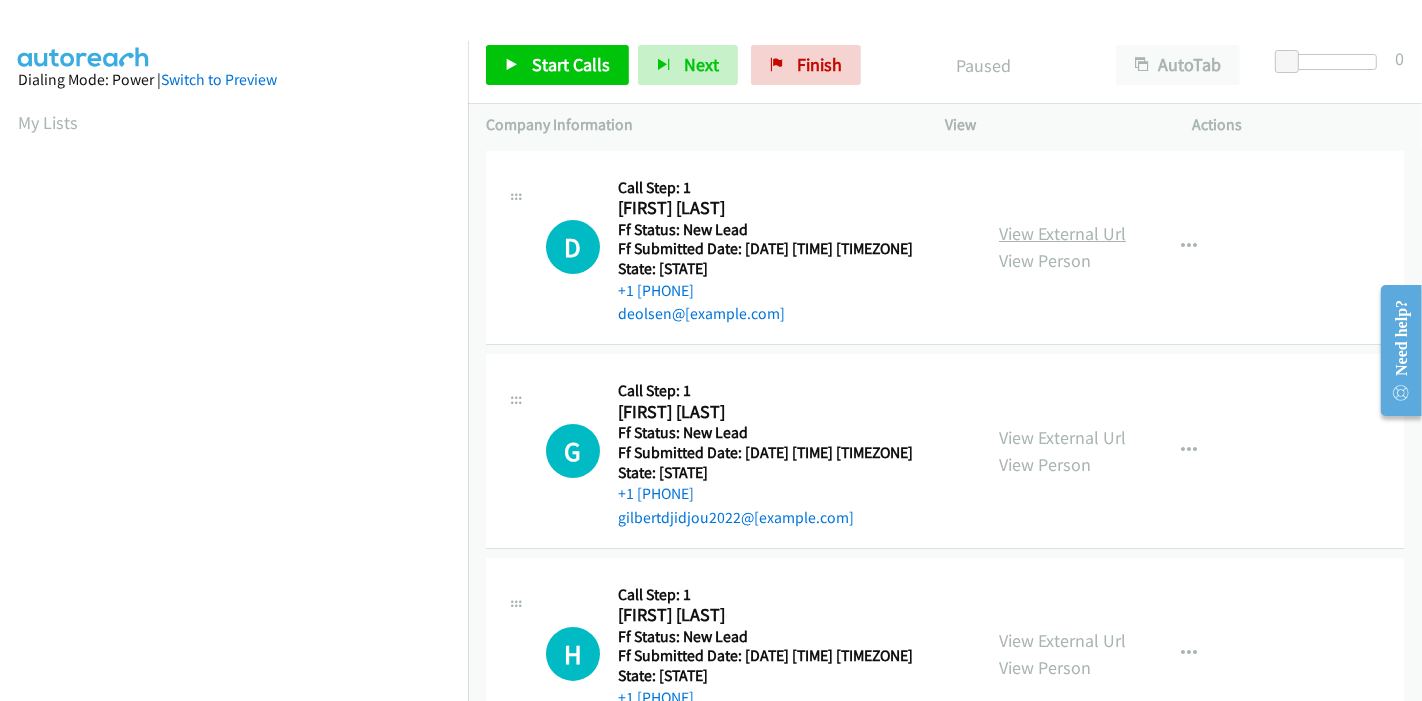 click on "View External Url" at bounding box center (1062, 233) 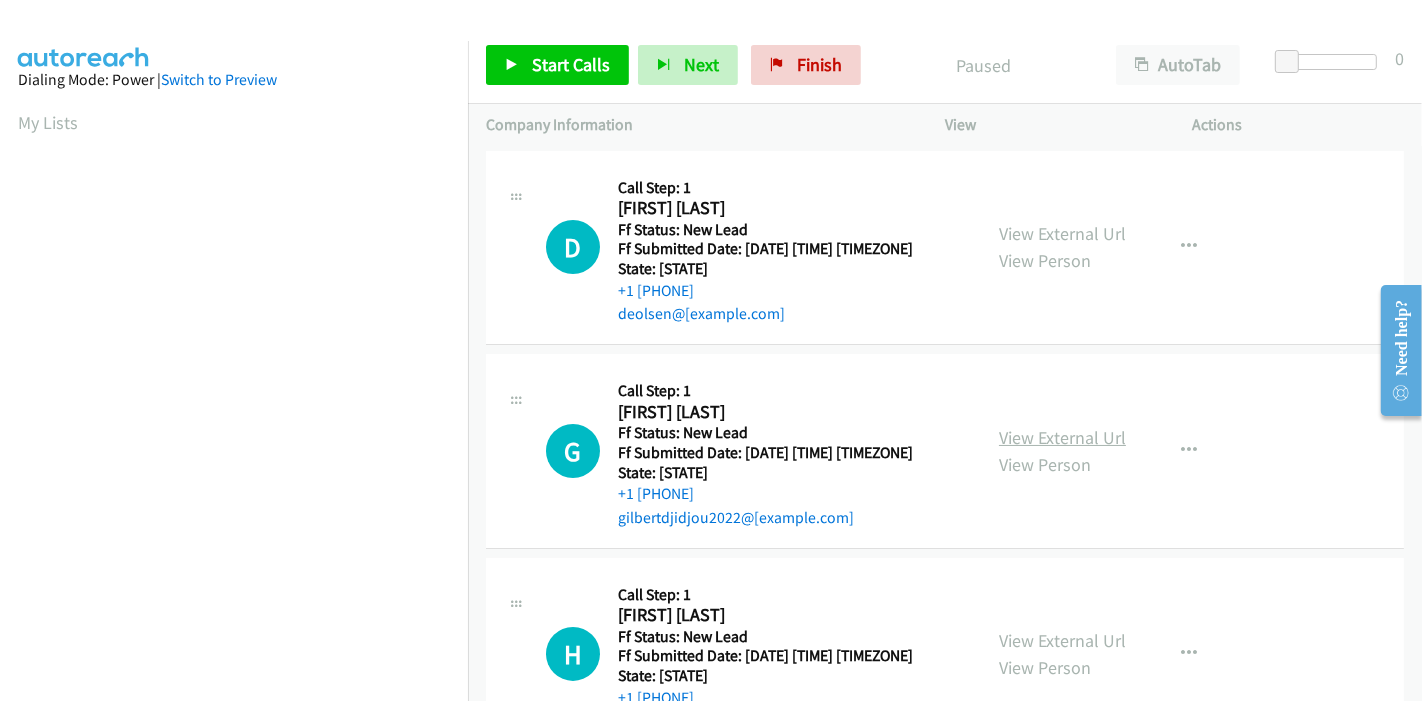 click on "View External Url" at bounding box center (1062, 437) 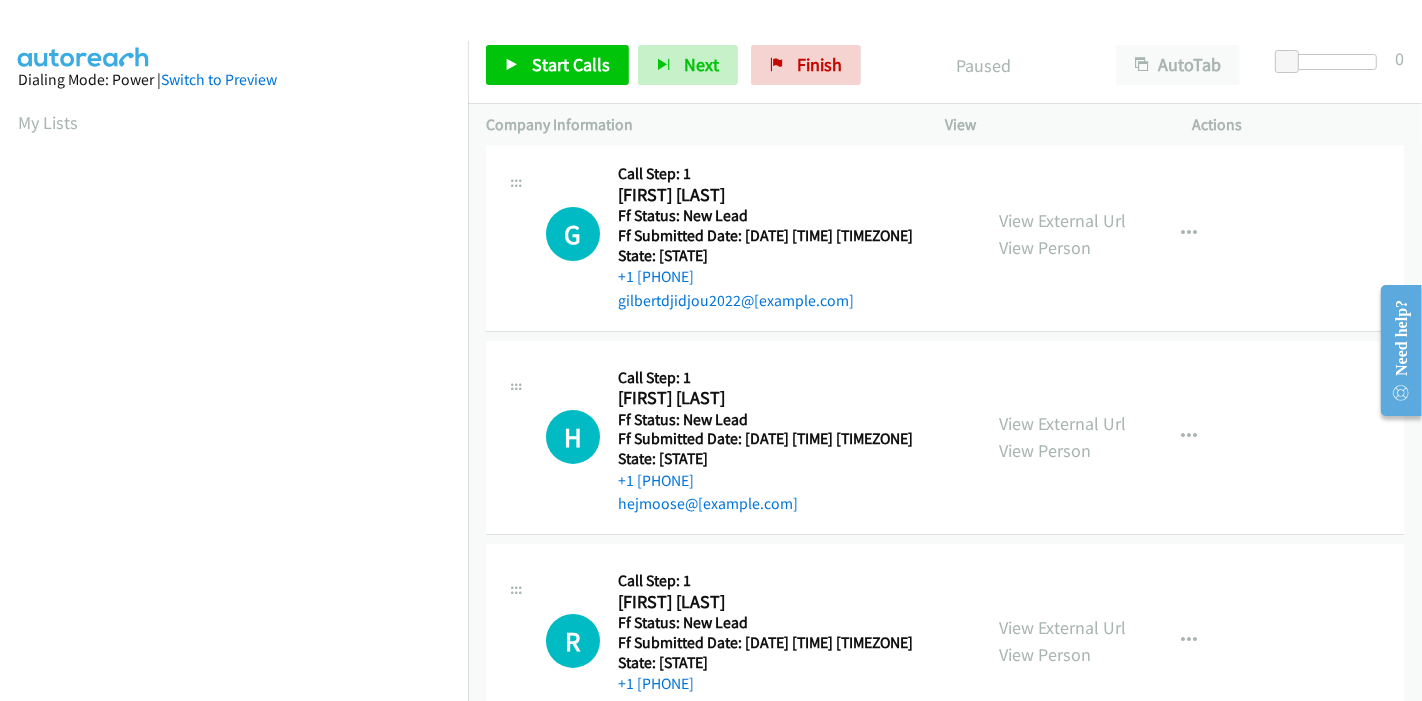 scroll, scrollTop: 222, scrollLeft: 0, axis: vertical 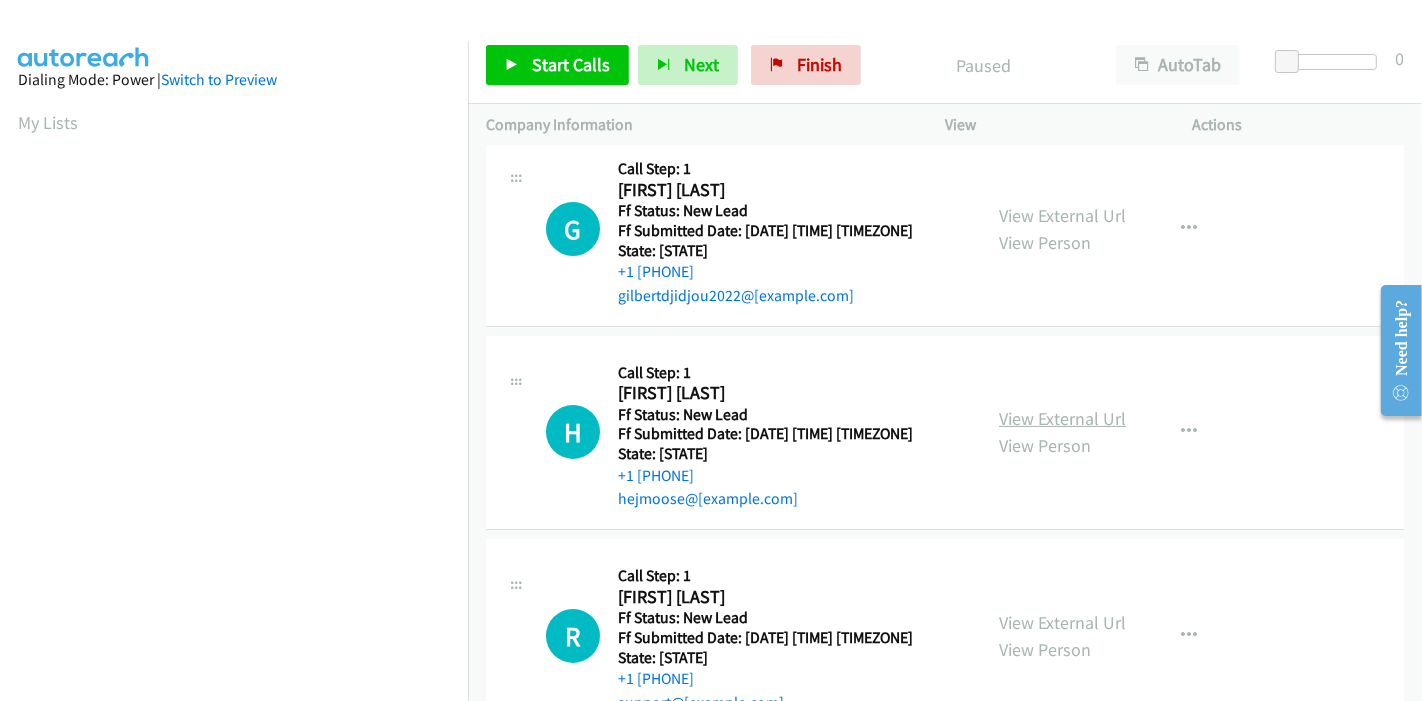 click on "View External Url" at bounding box center [1062, 418] 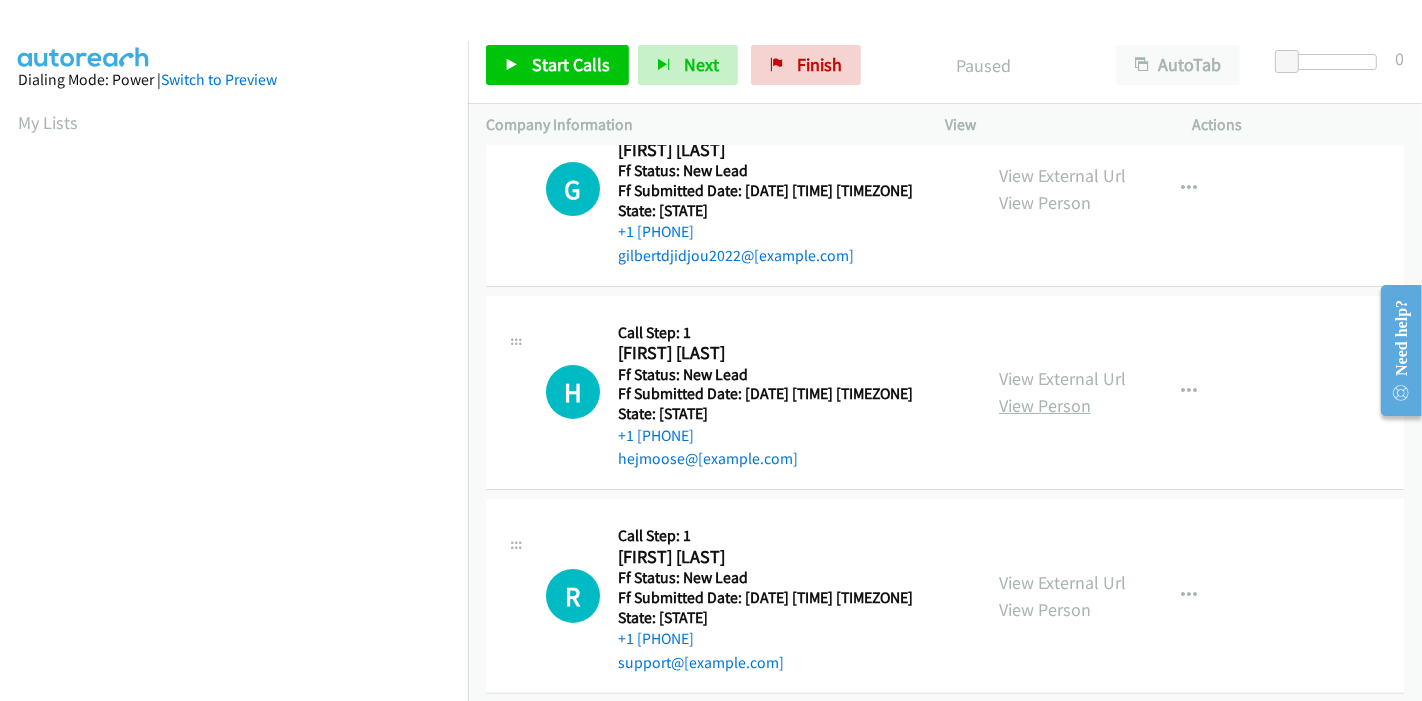 scroll, scrollTop: 284, scrollLeft: 0, axis: vertical 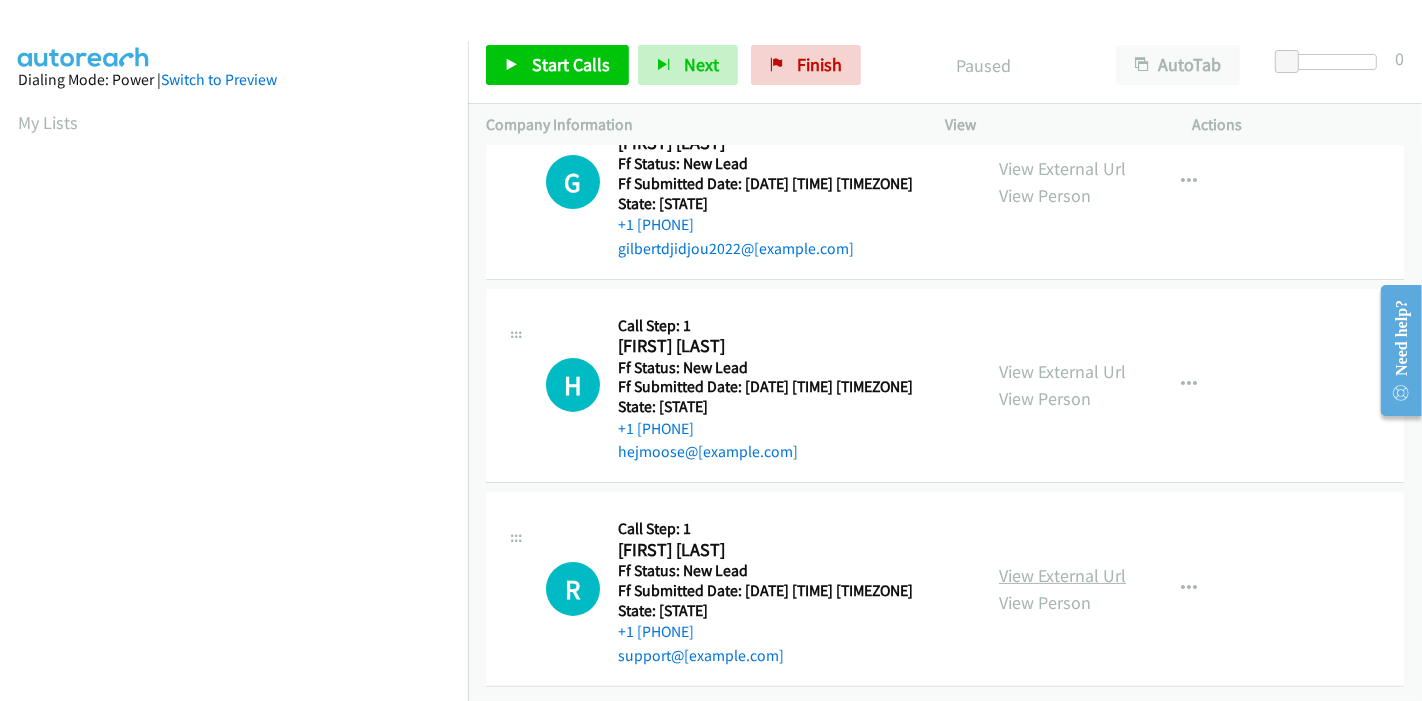click on "View External Url" at bounding box center [1062, 575] 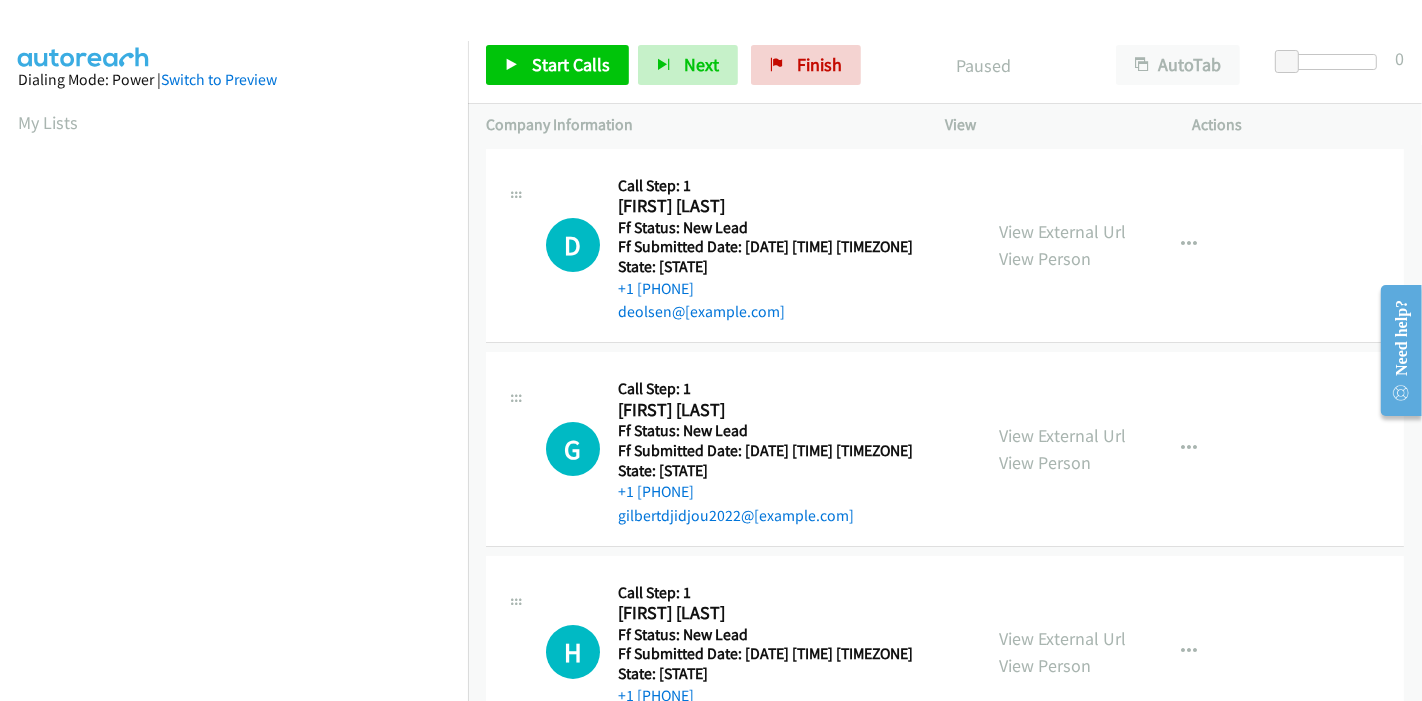 scroll, scrollTop: 0, scrollLeft: 0, axis: both 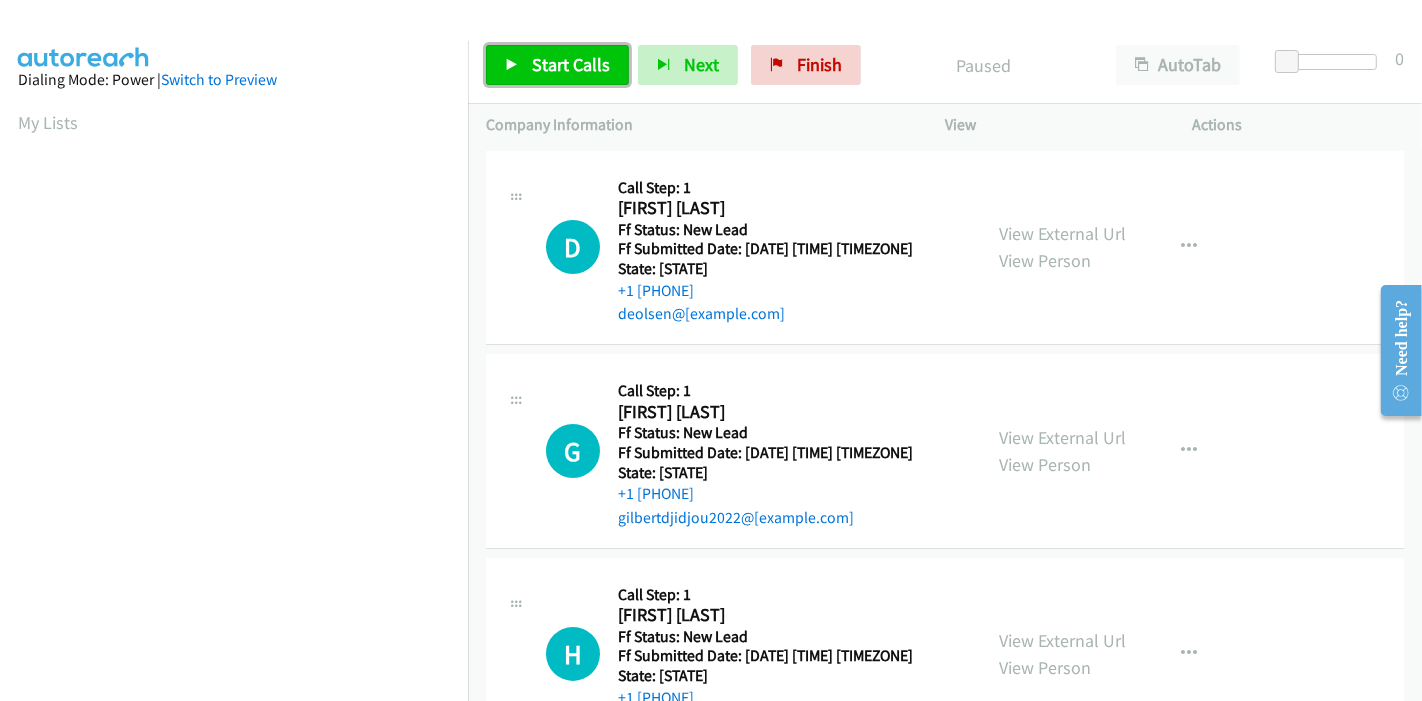 click on "Start Calls" at bounding box center [571, 64] 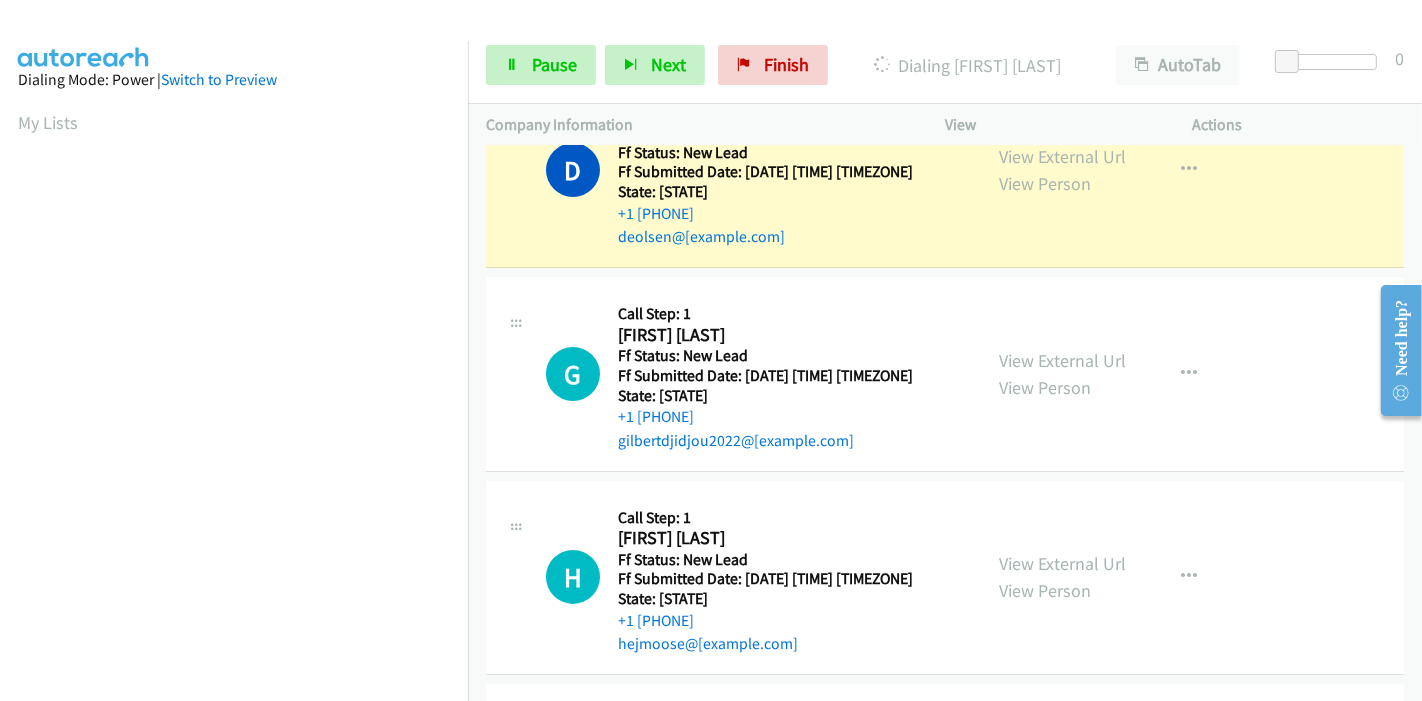 scroll, scrollTop: 111, scrollLeft: 0, axis: vertical 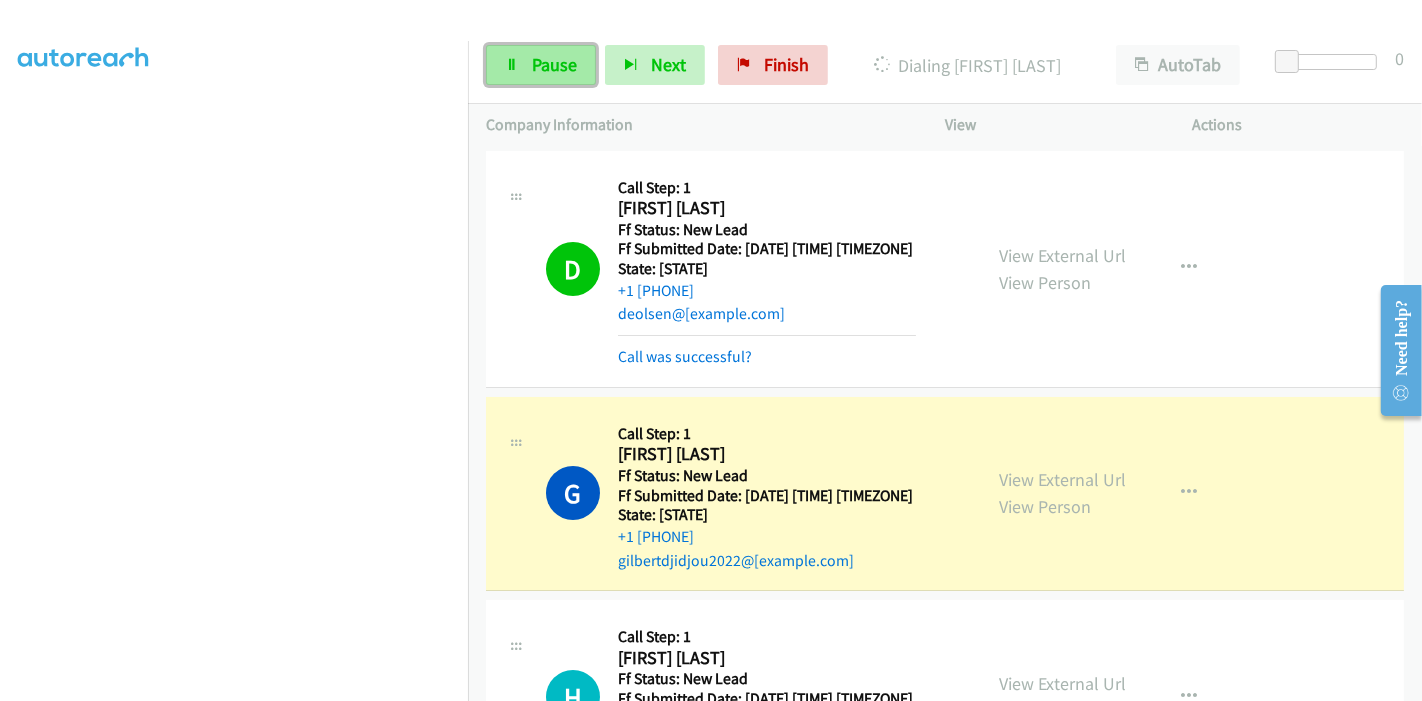 click on "Pause" at bounding box center (554, 64) 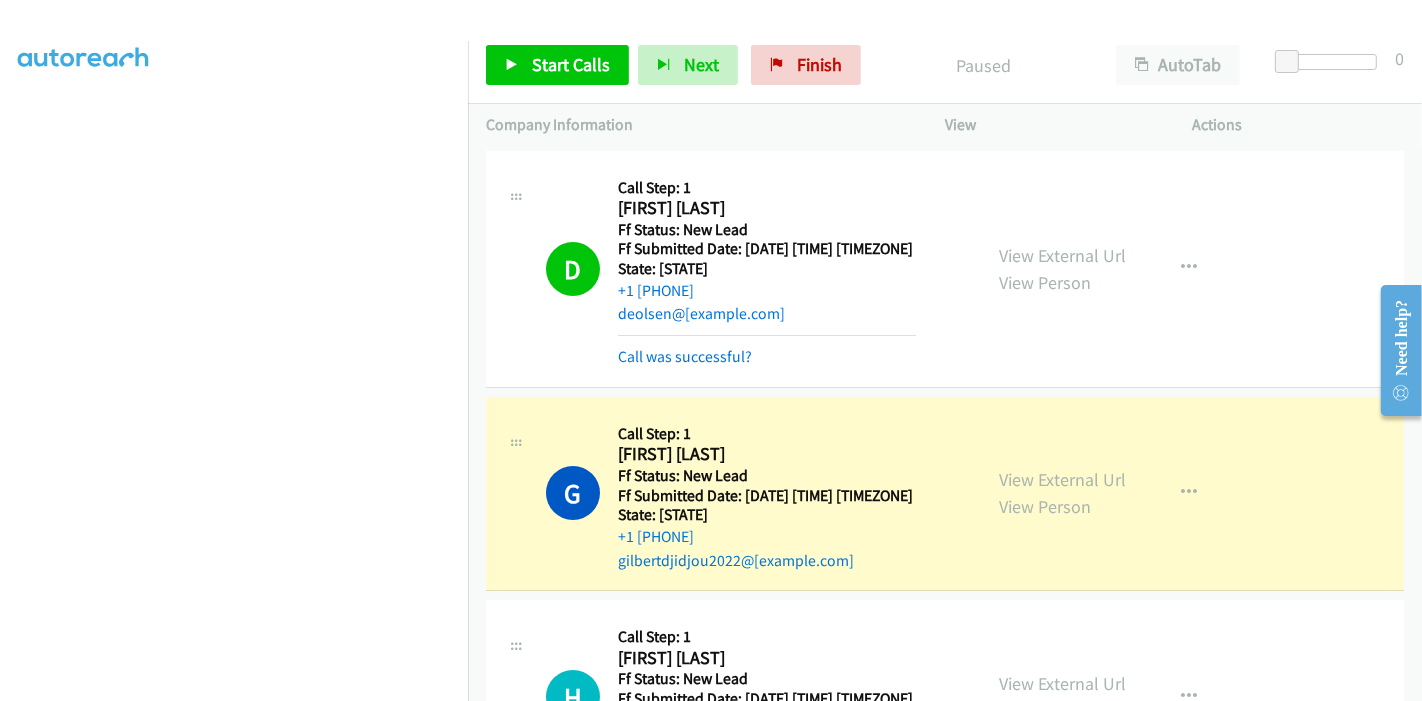 scroll, scrollTop: 200, scrollLeft: 0, axis: vertical 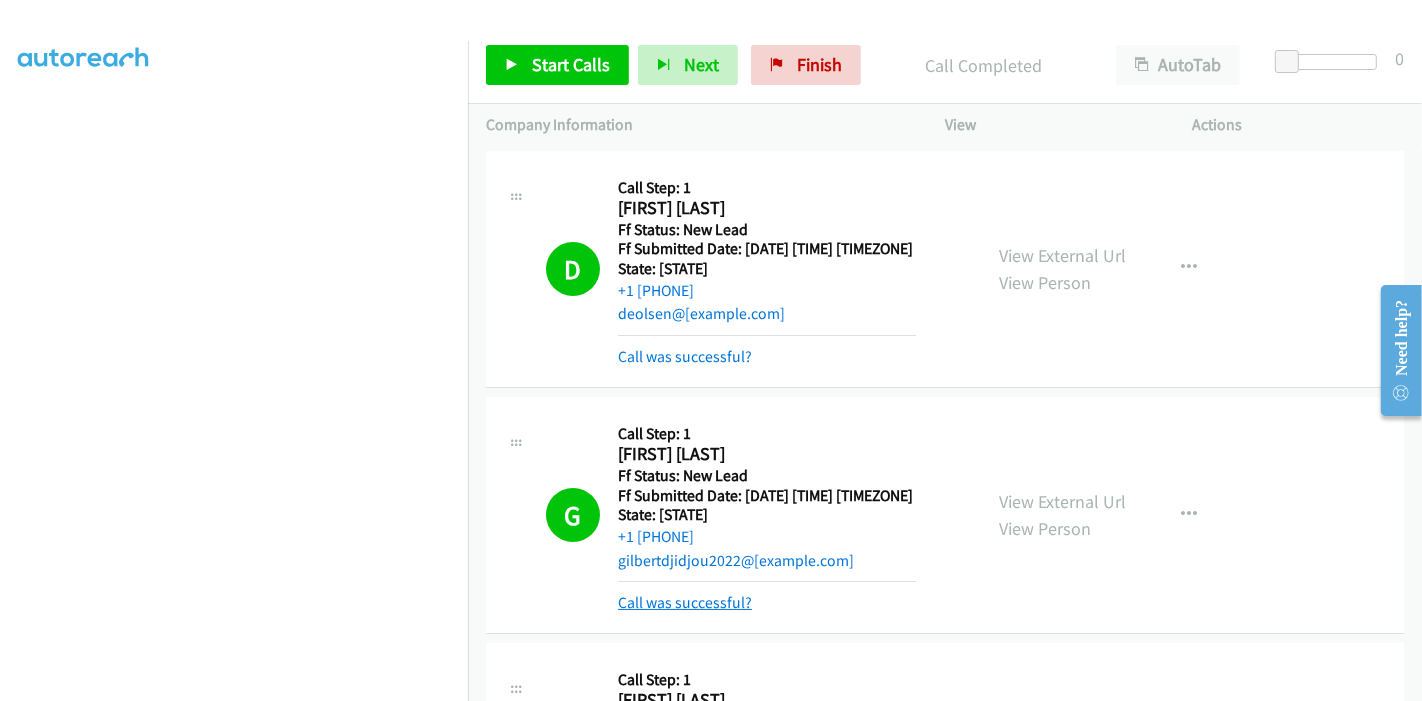 click on "Call was successful?" at bounding box center (685, 602) 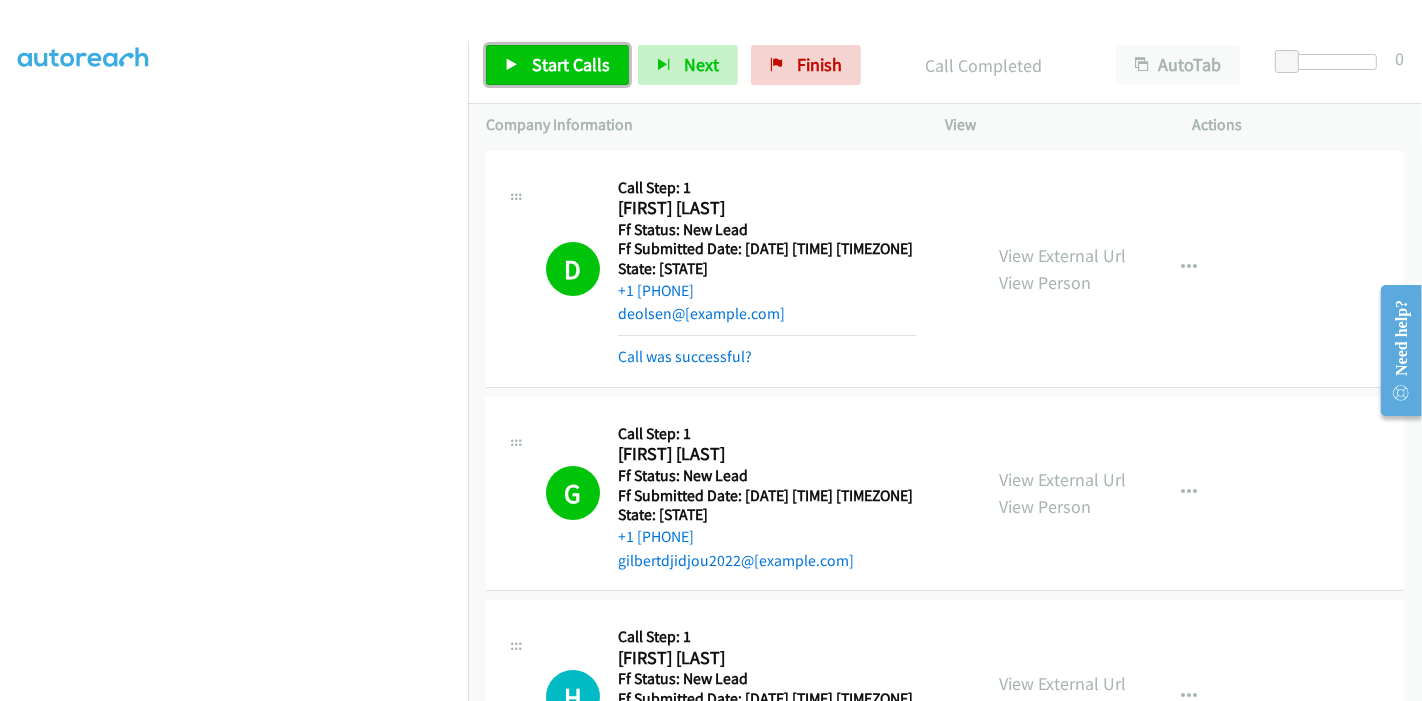click on "Start Calls" at bounding box center (571, 64) 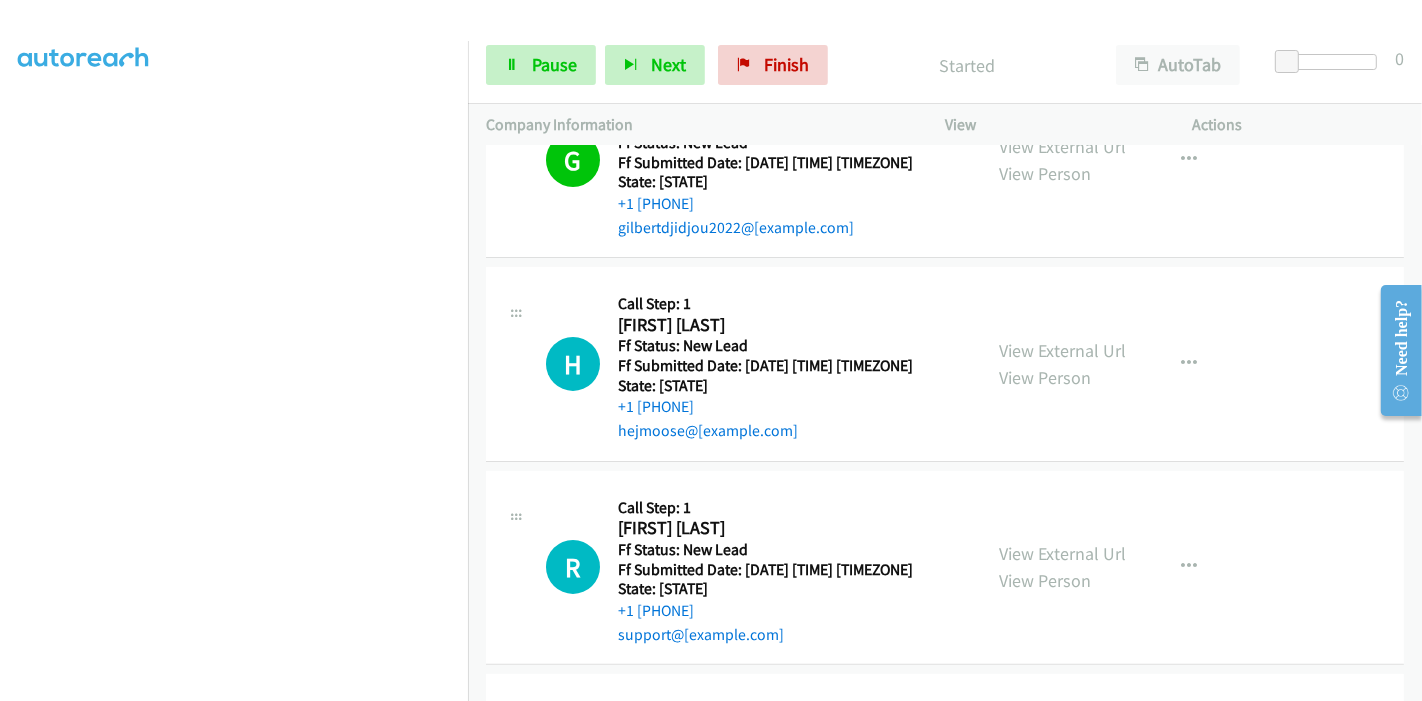 scroll, scrollTop: 444, scrollLeft: 0, axis: vertical 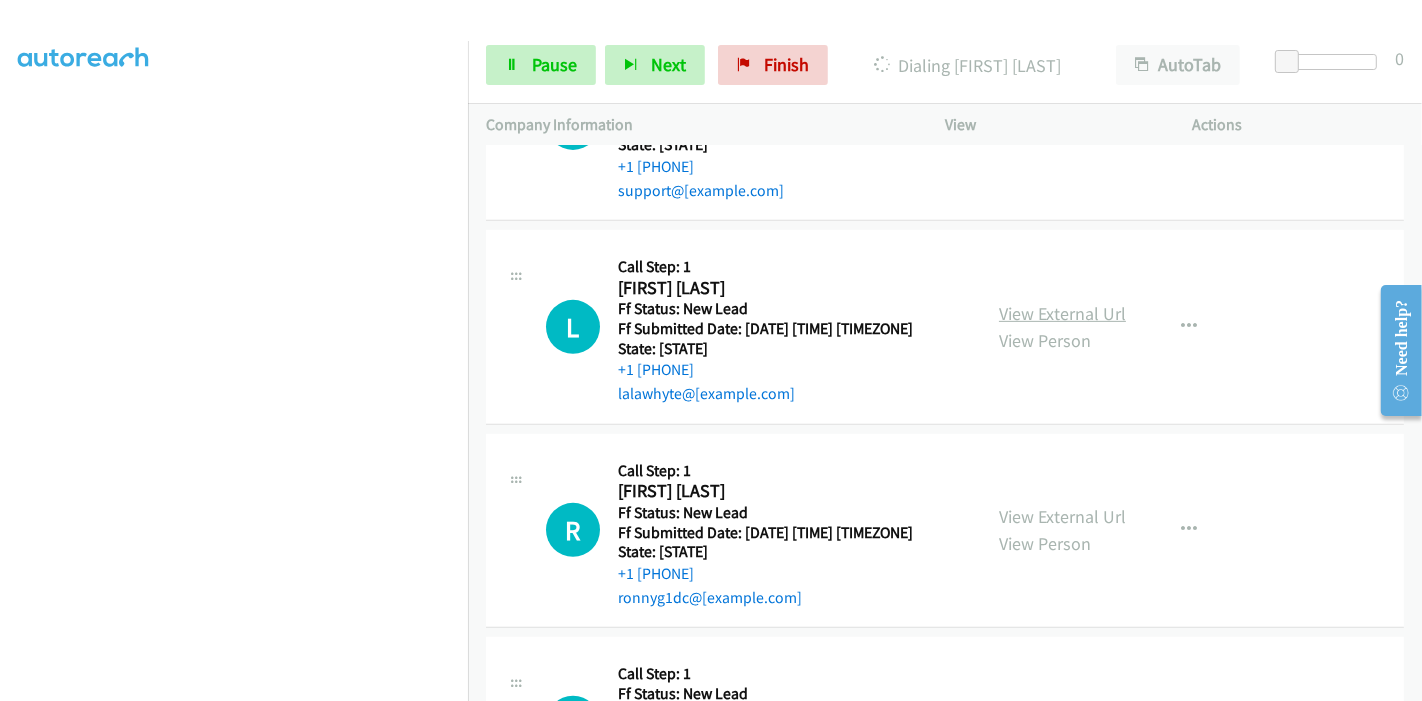 click on "View External Url" at bounding box center [1062, 313] 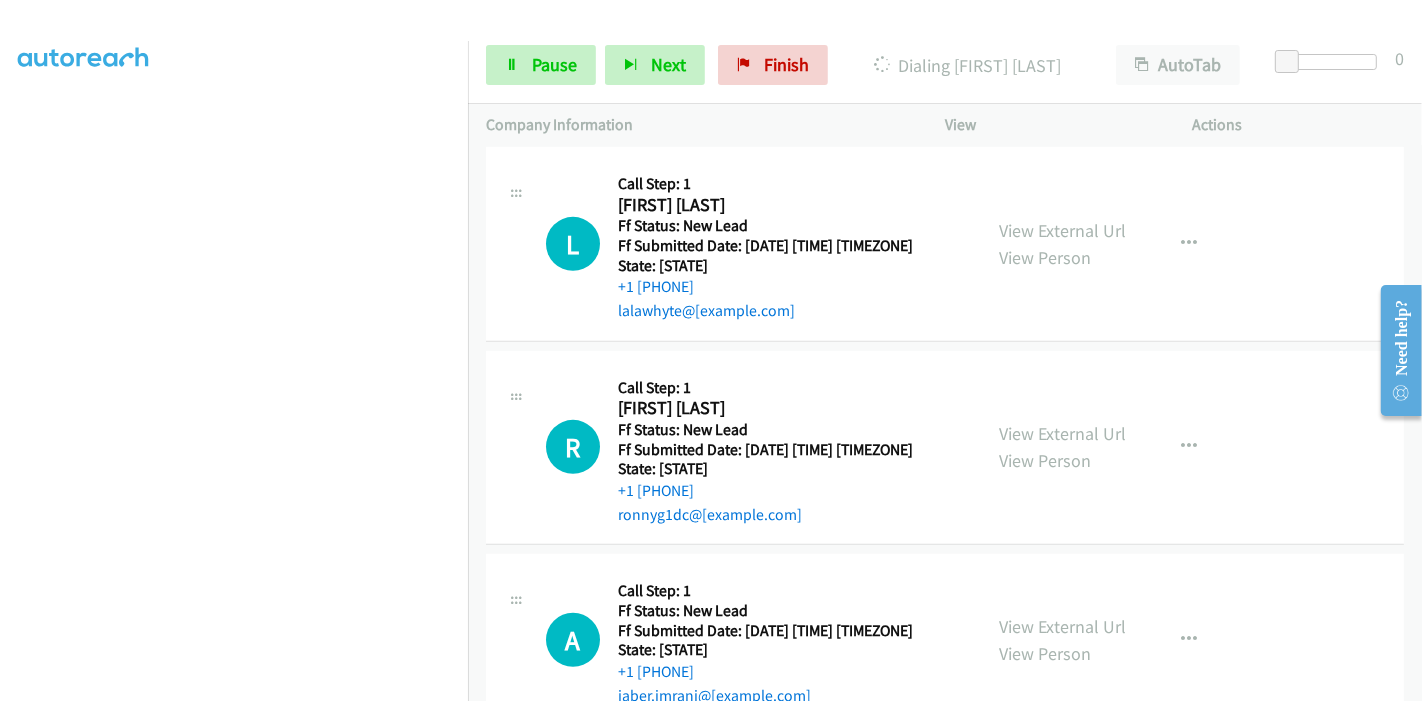 scroll, scrollTop: 913, scrollLeft: 0, axis: vertical 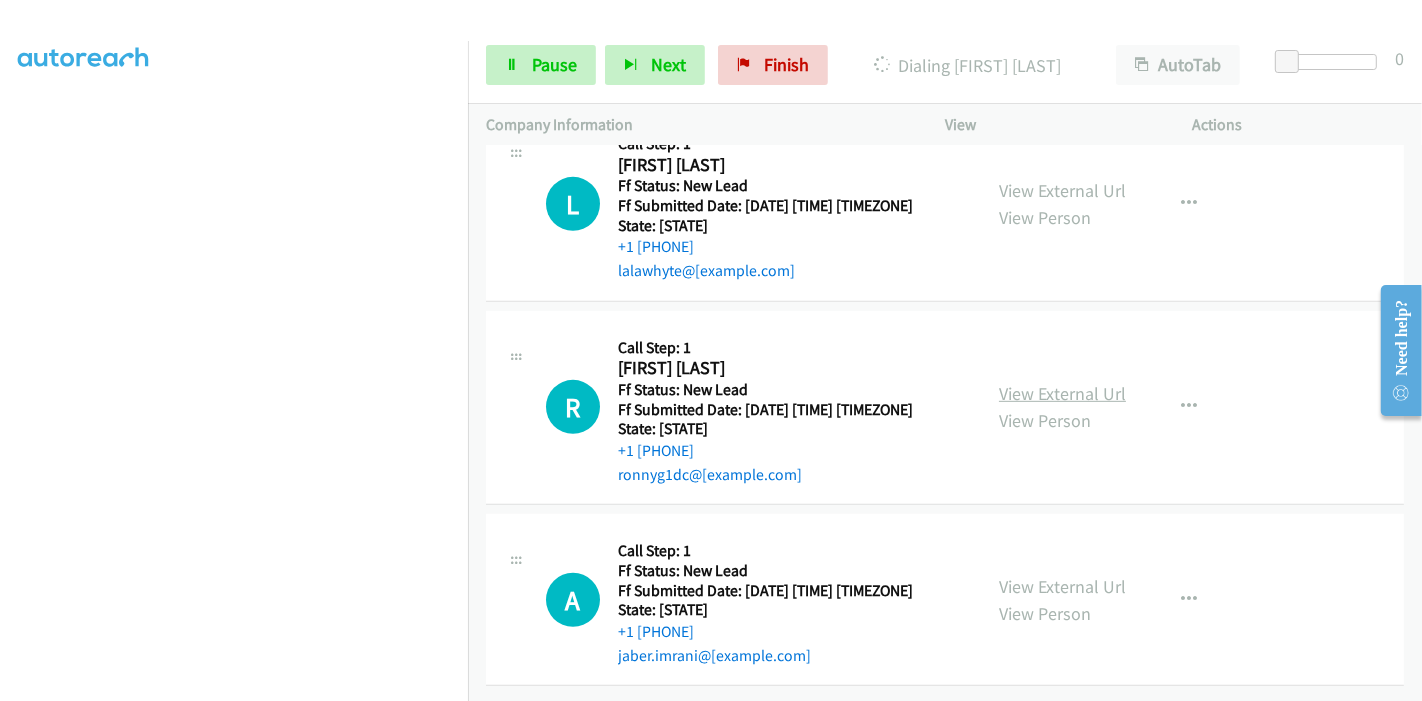 click on "View External Url" at bounding box center (1062, 393) 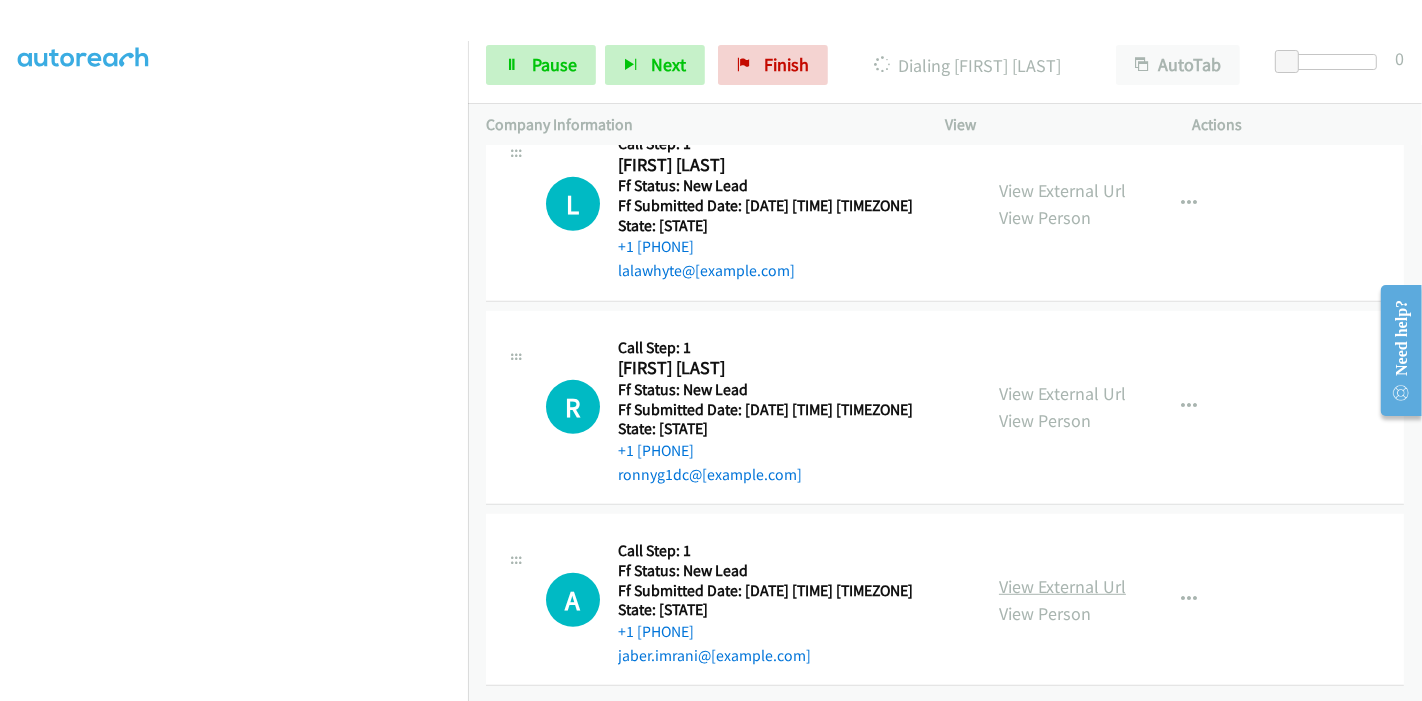 click on "View External Url" at bounding box center [1062, 586] 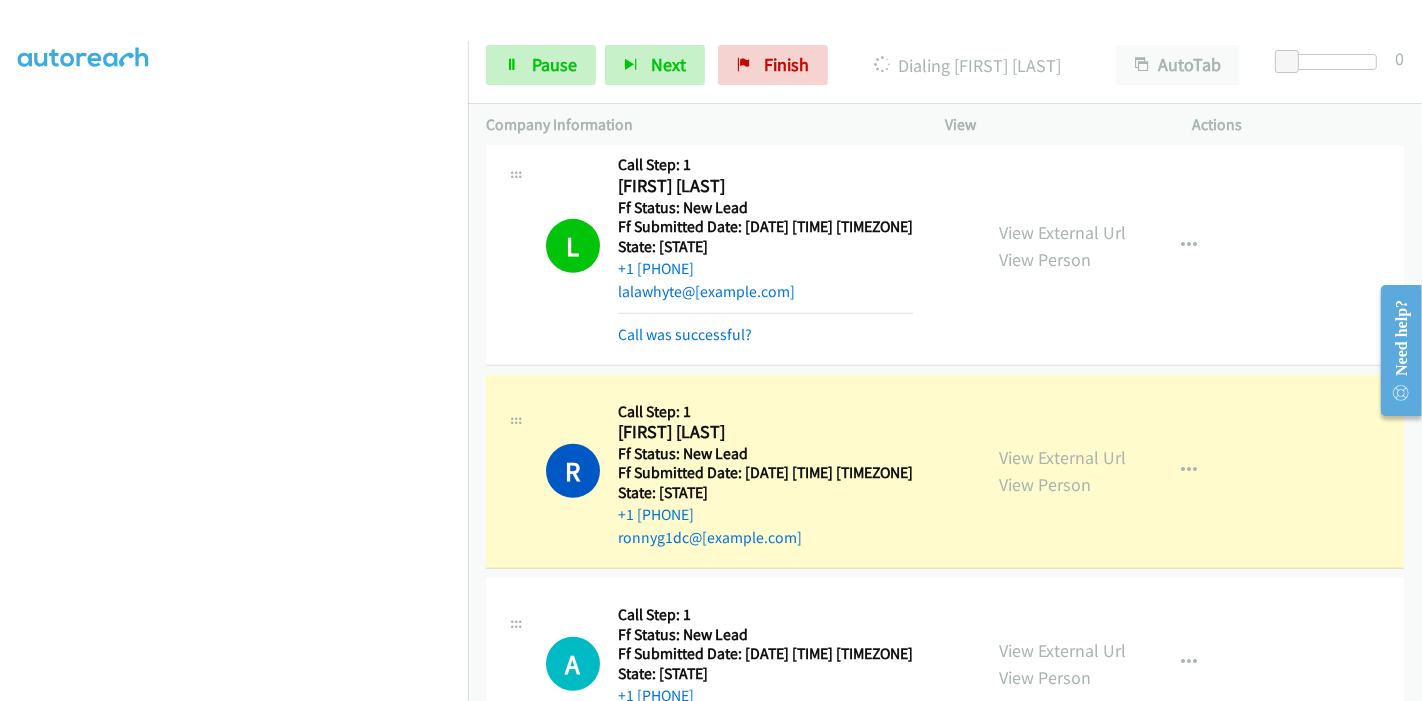 scroll, scrollTop: 1177, scrollLeft: 0, axis: vertical 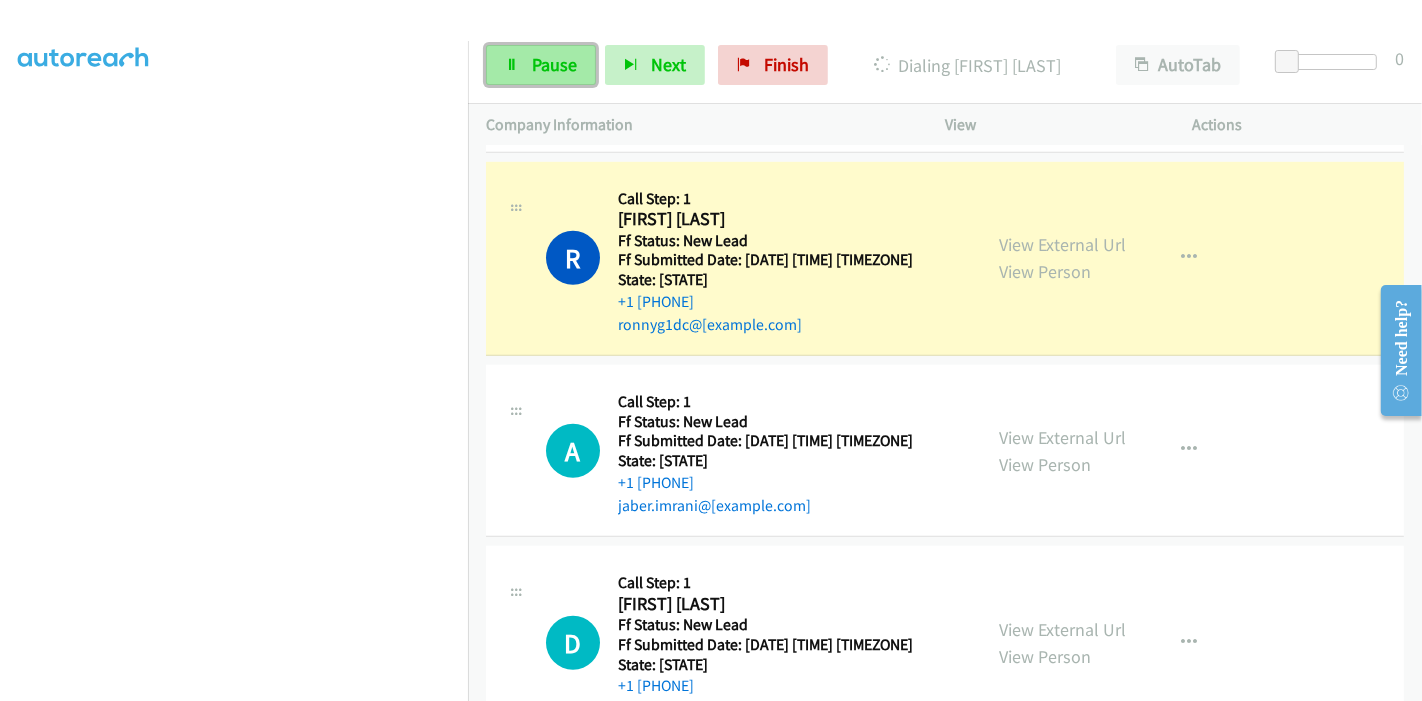 click on "Pause" at bounding box center (541, 65) 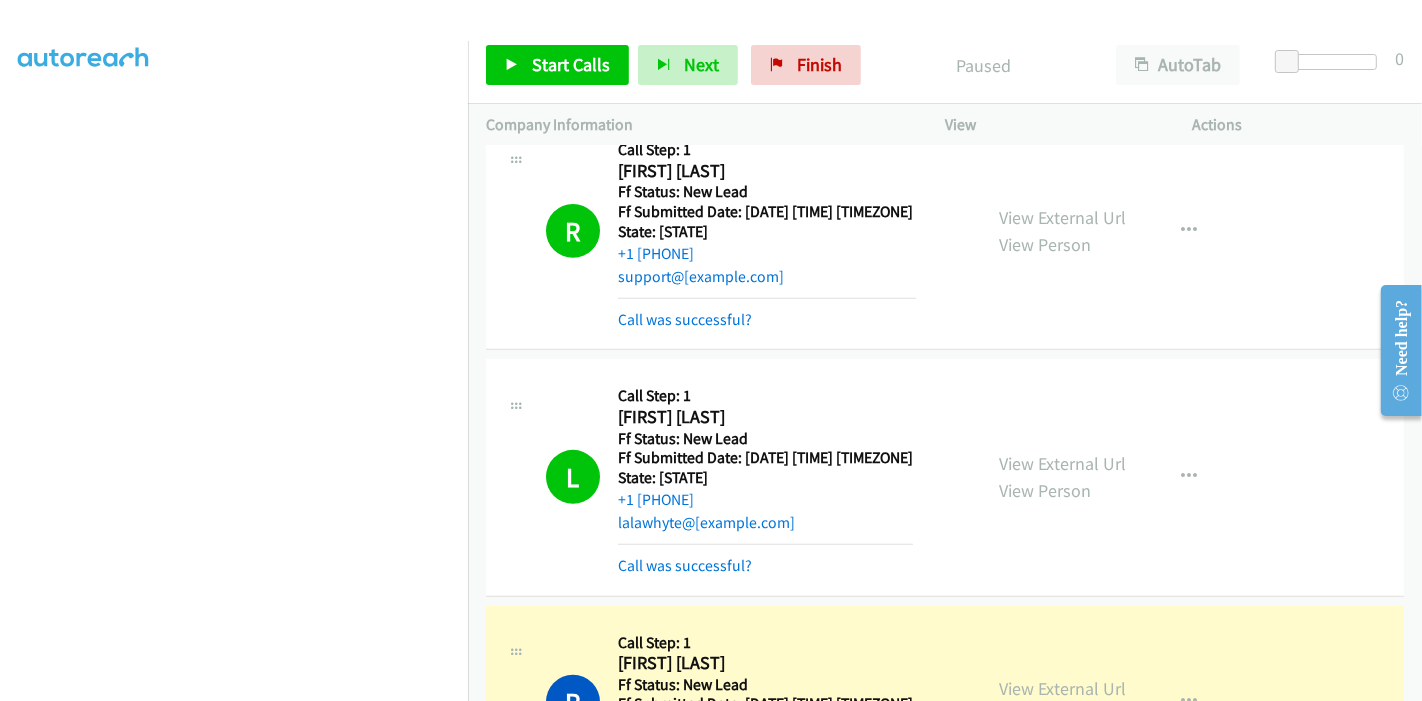 scroll, scrollTop: 1066, scrollLeft: 0, axis: vertical 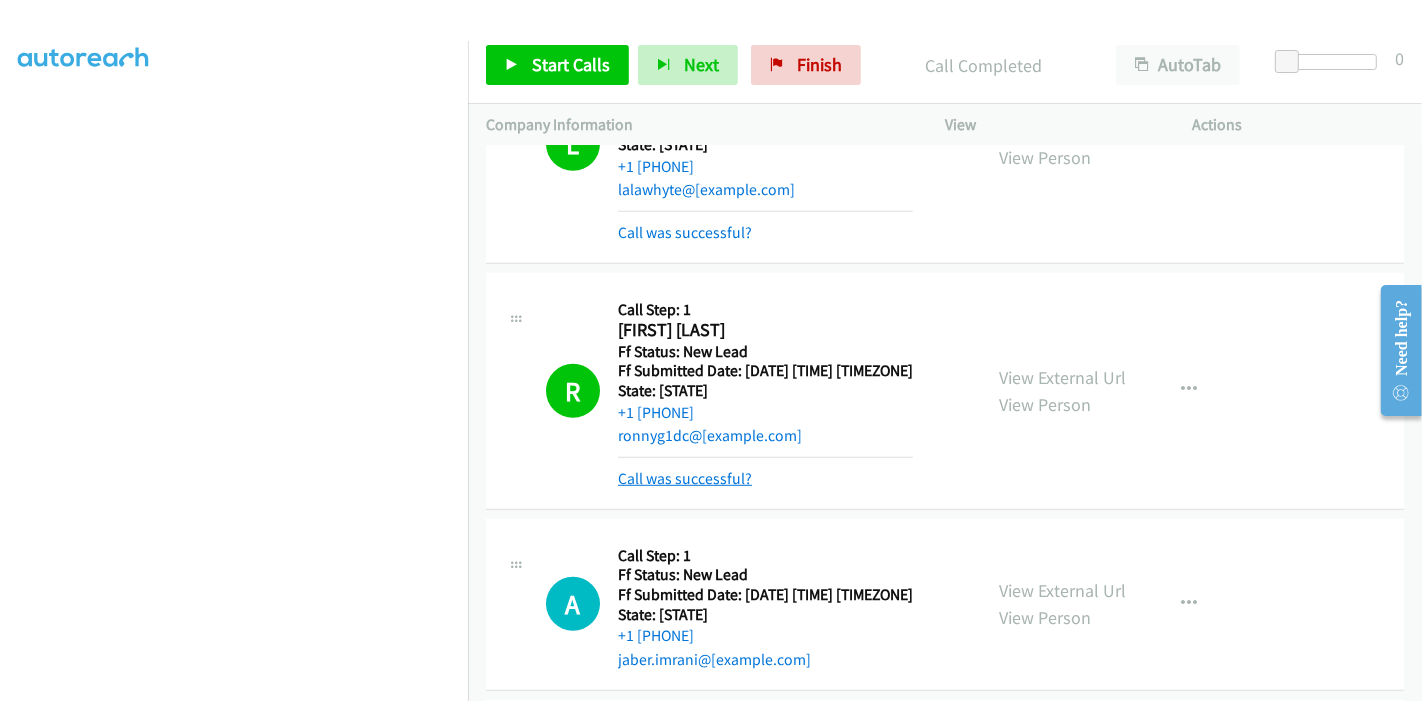 click on "Call was successful?" at bounding box center (685, 478) 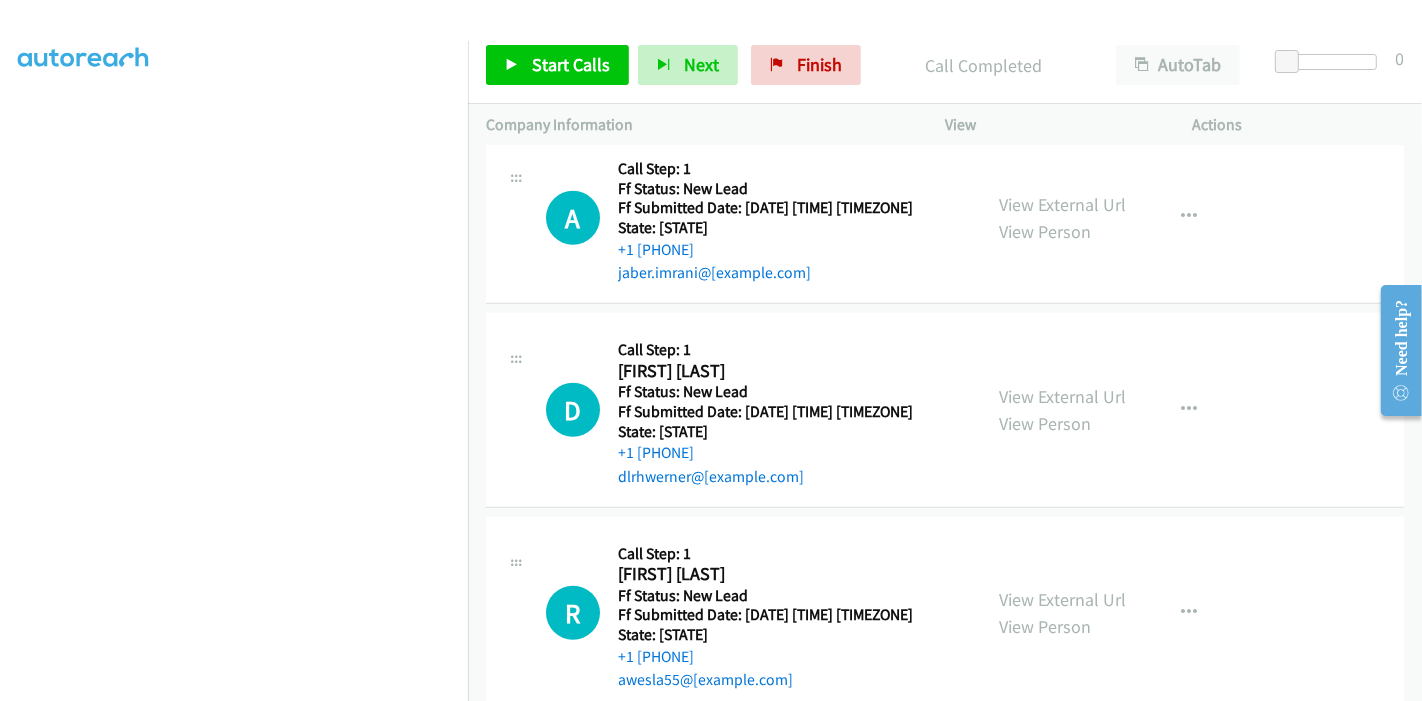scroll, scrollTop: 1408, scrollLeft: 0, axis: vertical 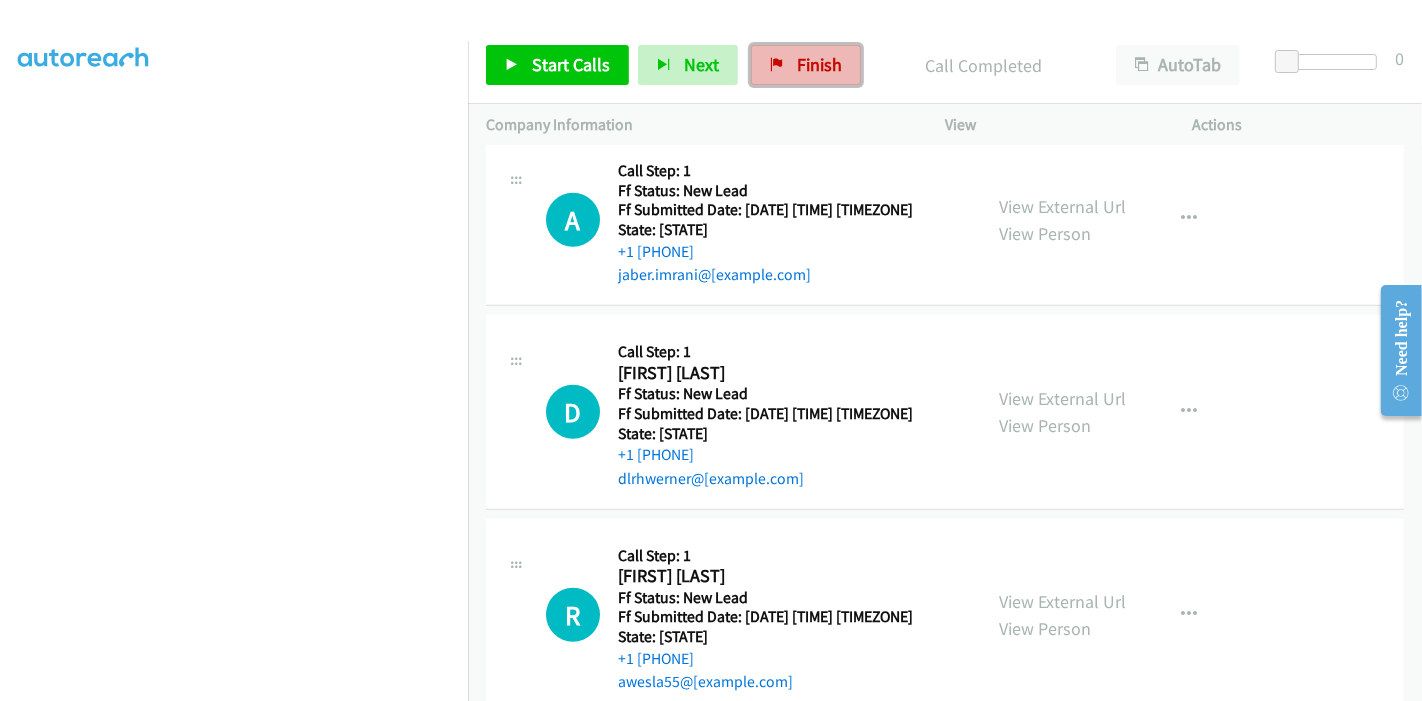 click on "Finish" at bounding box center [806, 65] 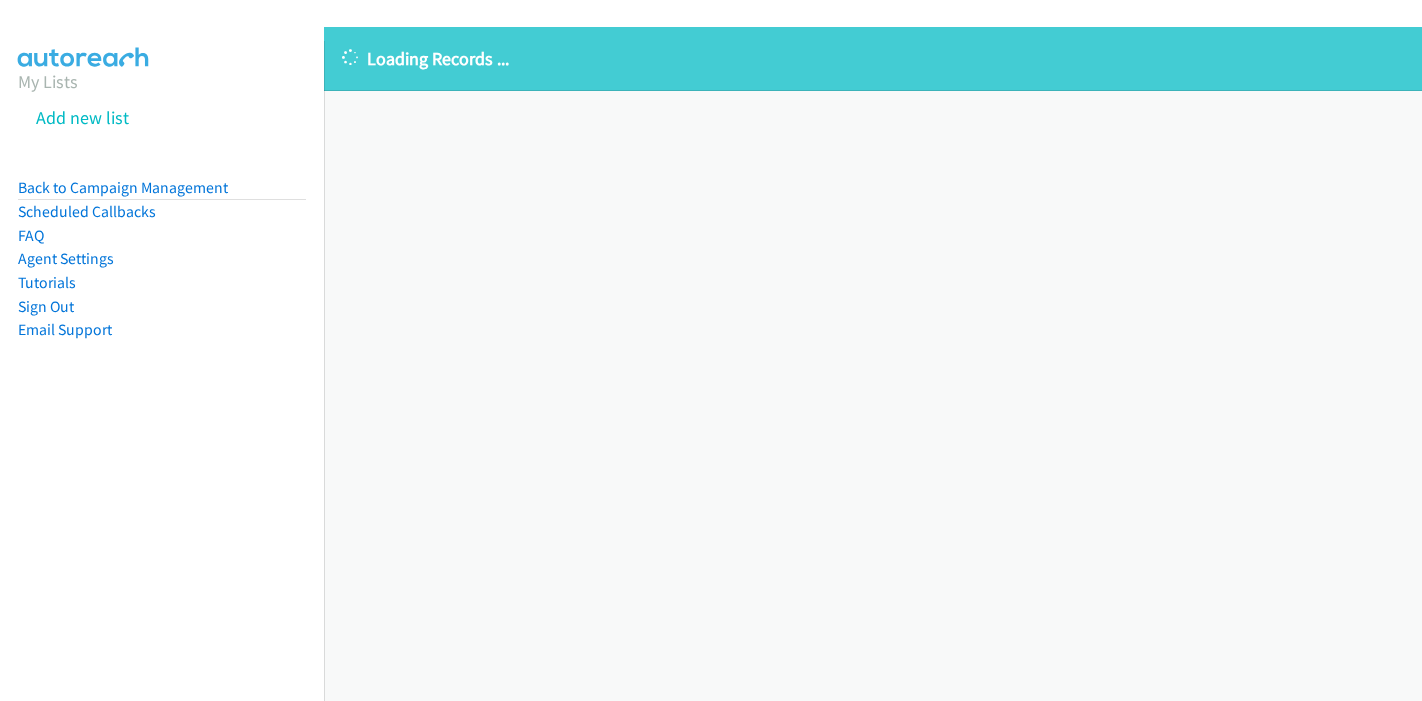 scroll, scrollTop: 0, scrollLeft: 0, axis: both 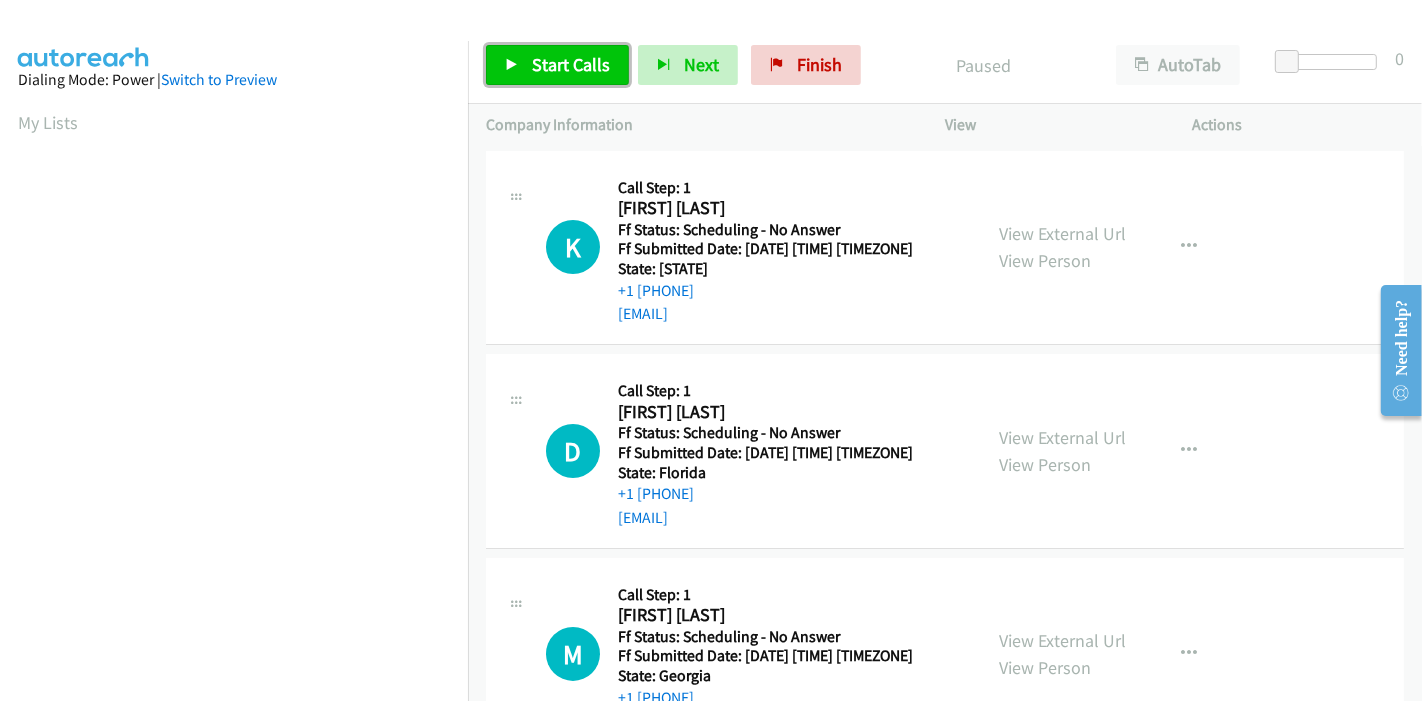 click on "Start Calls" at bounding box center (557, 65) 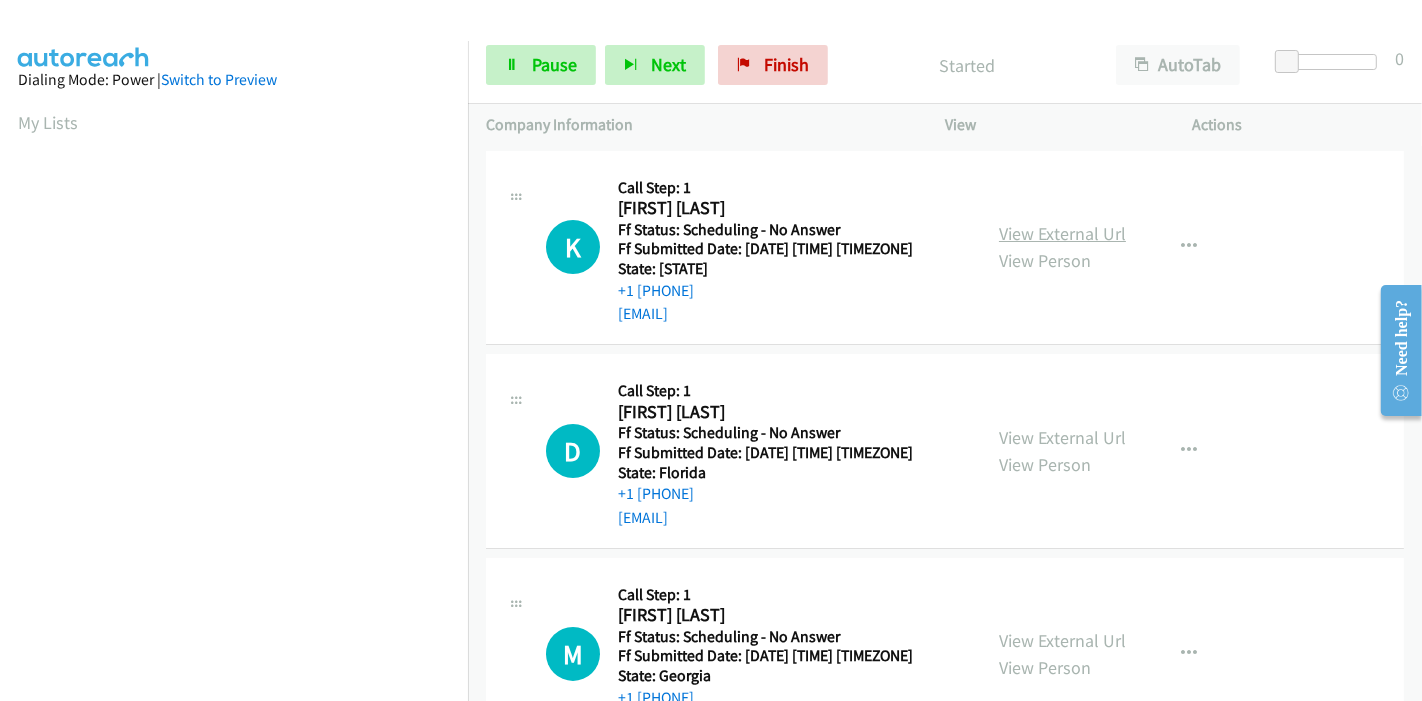 drag, startPoint x: 1120, startPoint y: 232, endPoint x: 1102, endPoint y: 231, distance: 18.027756 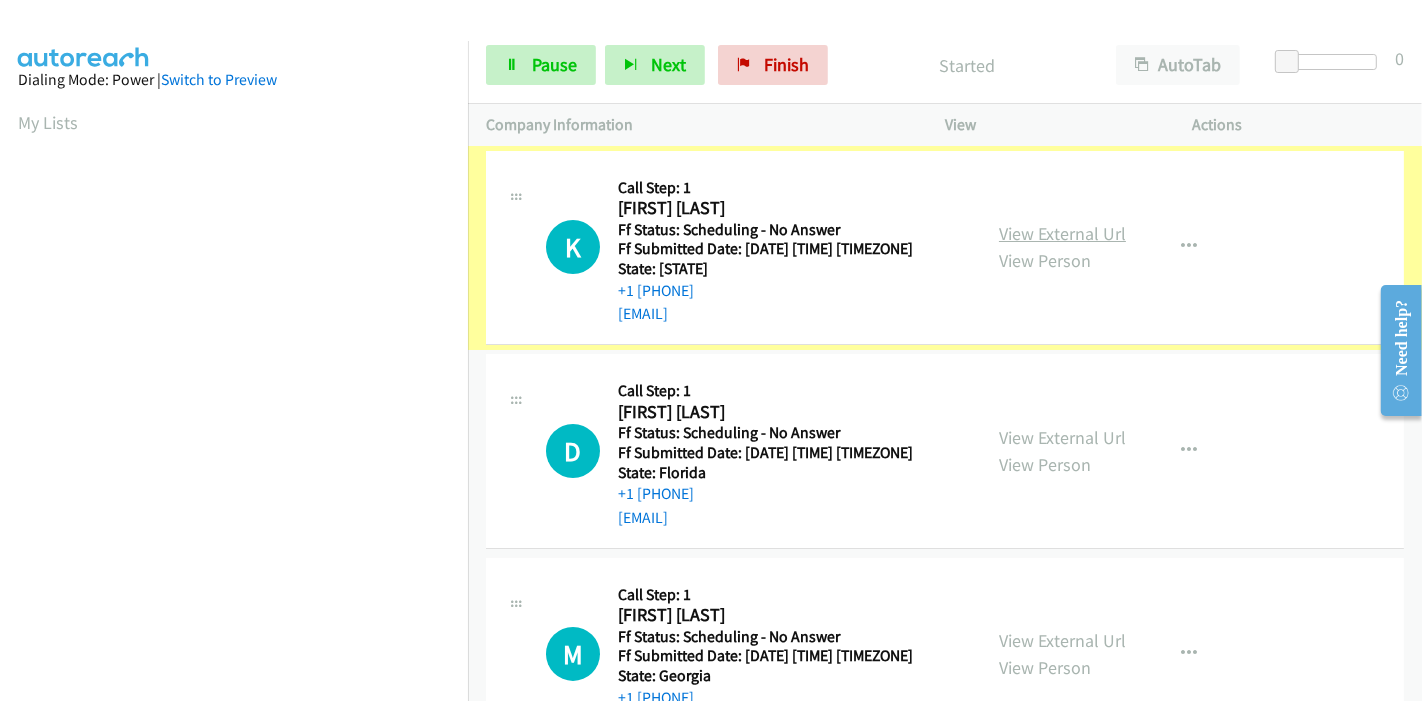 click on "View External Url" at bounding box center (1062, 233) 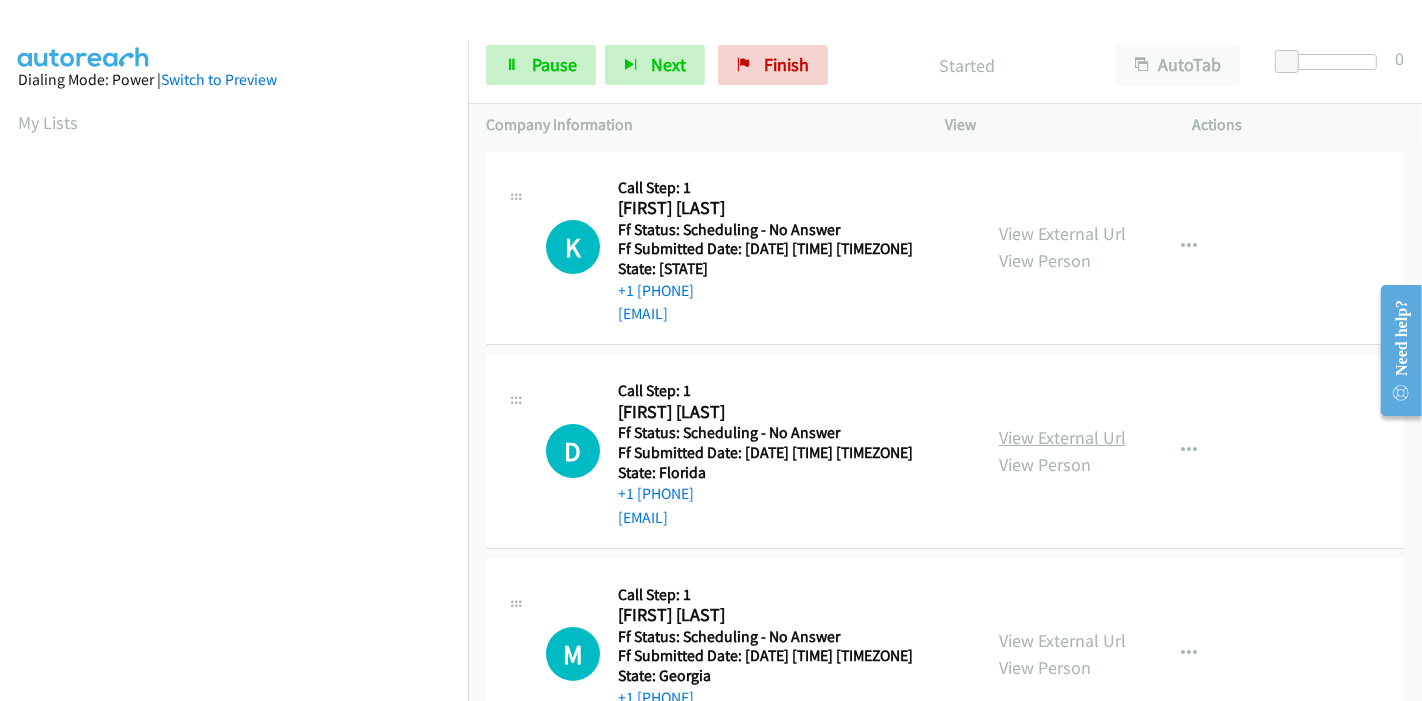 click on "View External Url" at bounding box center (1062, 437) 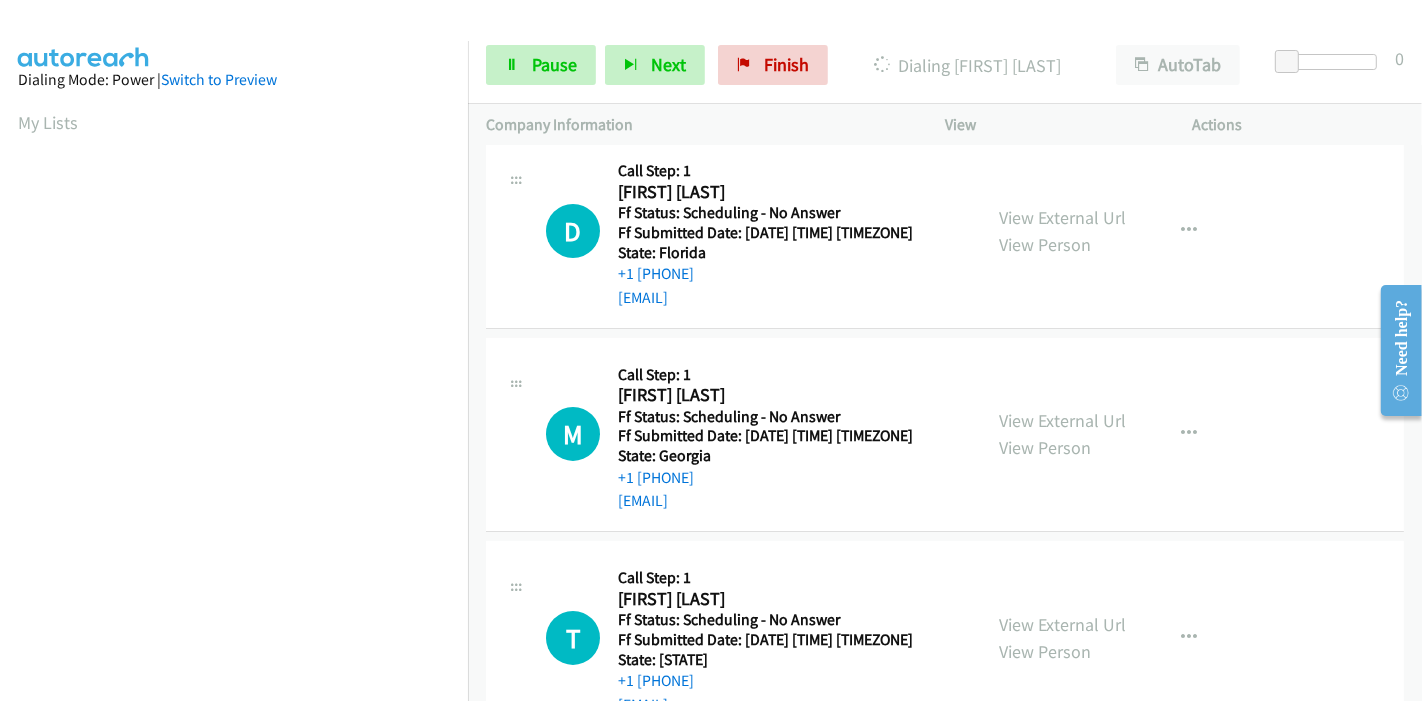 scroll, scrollTop: 222, scrollLeft: 0, axis: vertical 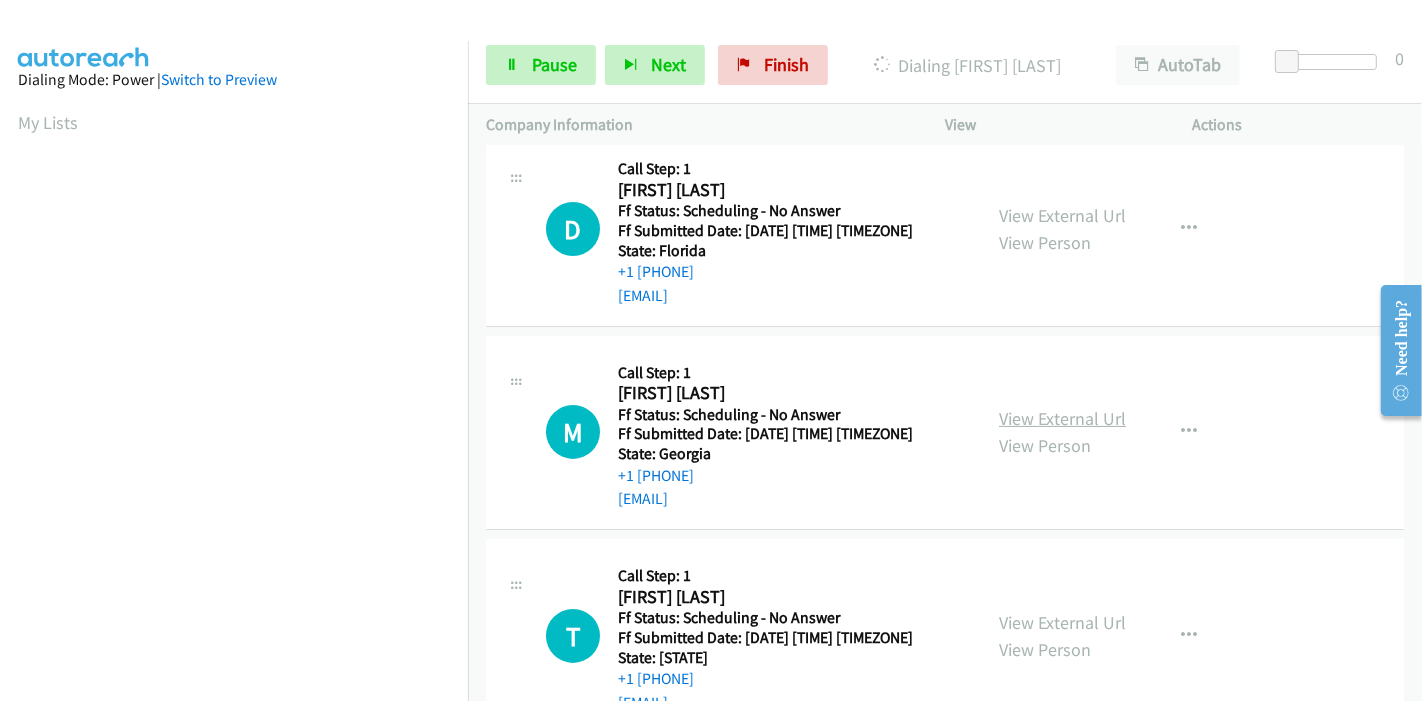click on "View External Url" at bounding box center (1062, 418) 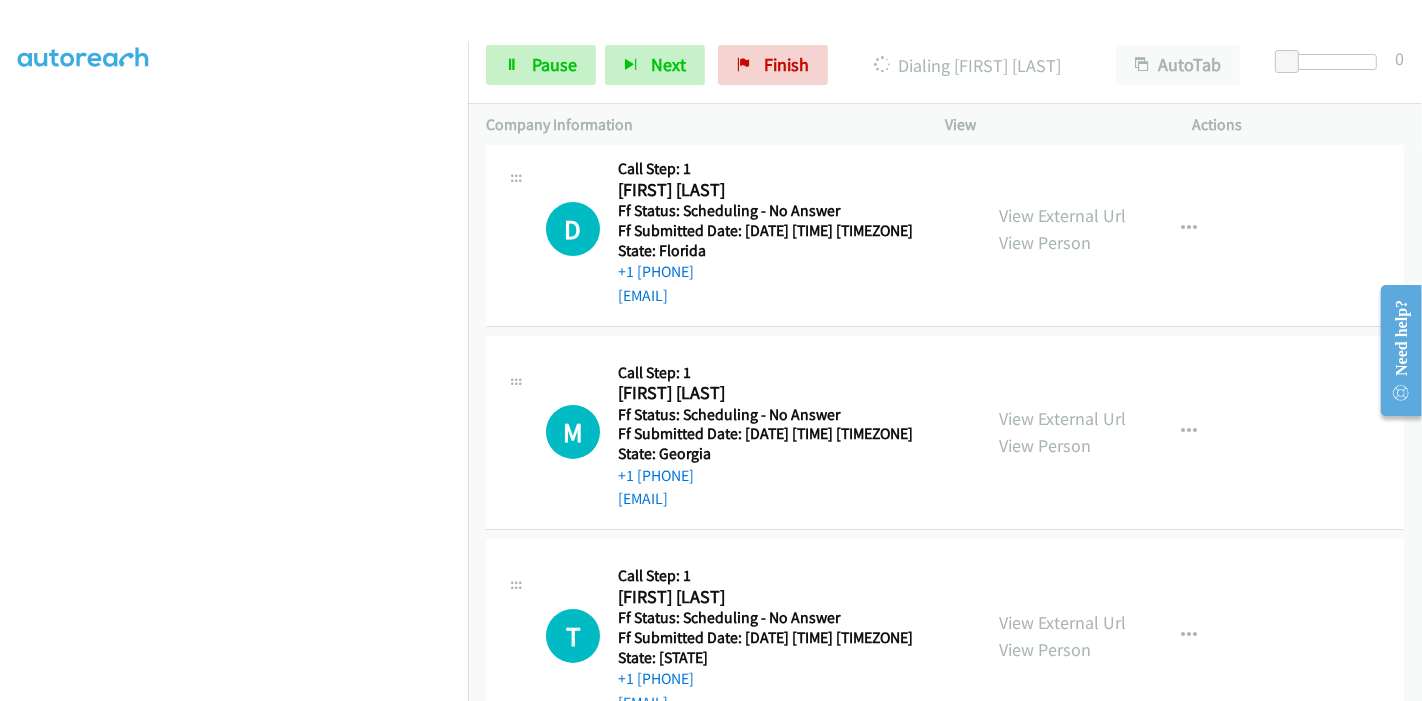 scroll, scrollTop: 422, scrollLeft: 0, axis: vertical 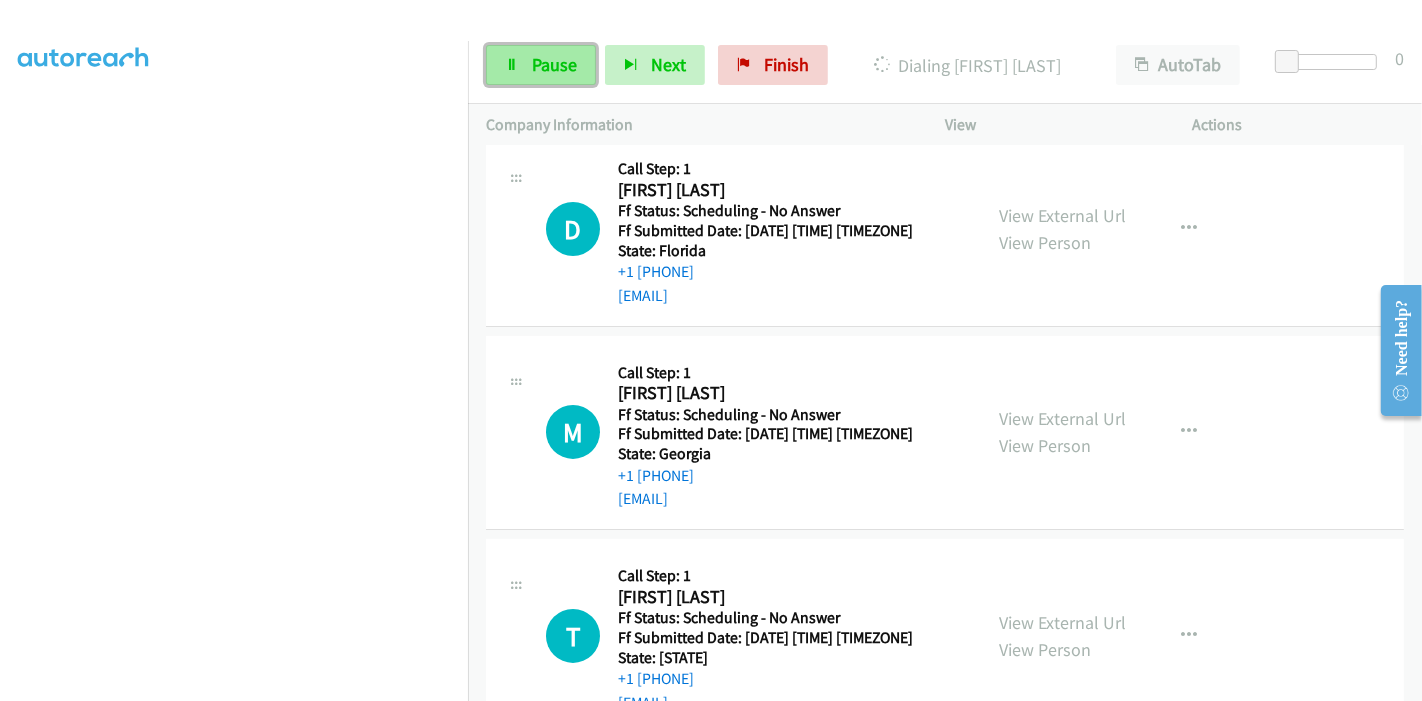 click on "Pause" at bounding box center (541, 65) 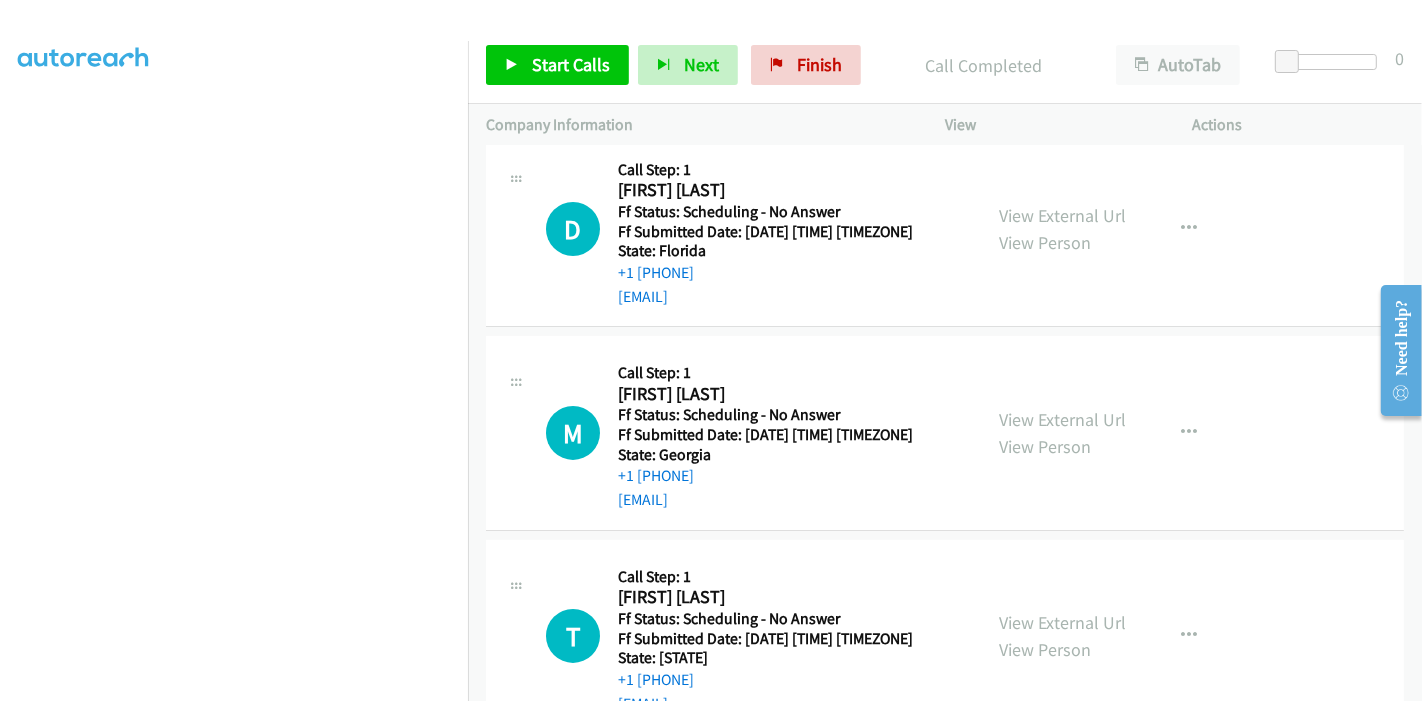 scroll, scrollTop: 0, scrollLeft: 0, axis: both 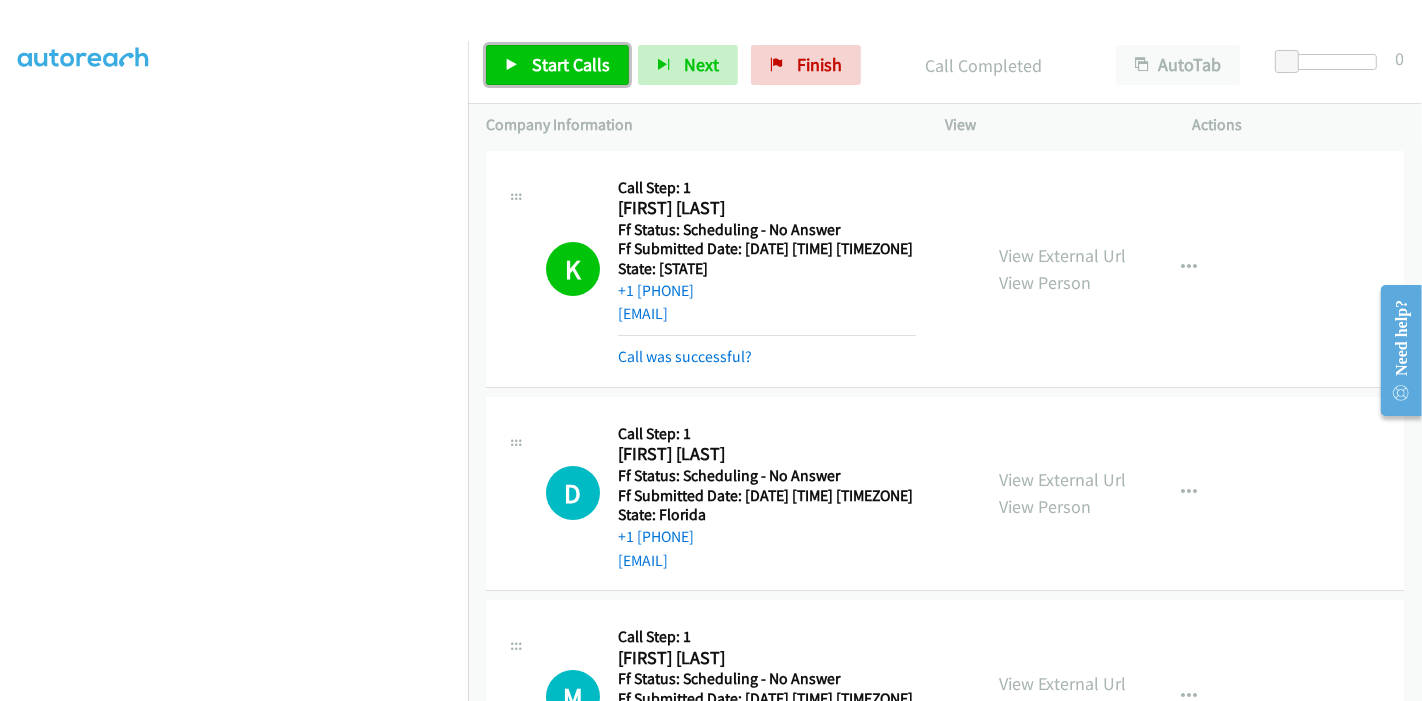 click on "Start Calls" at bounding box center [571, 64] 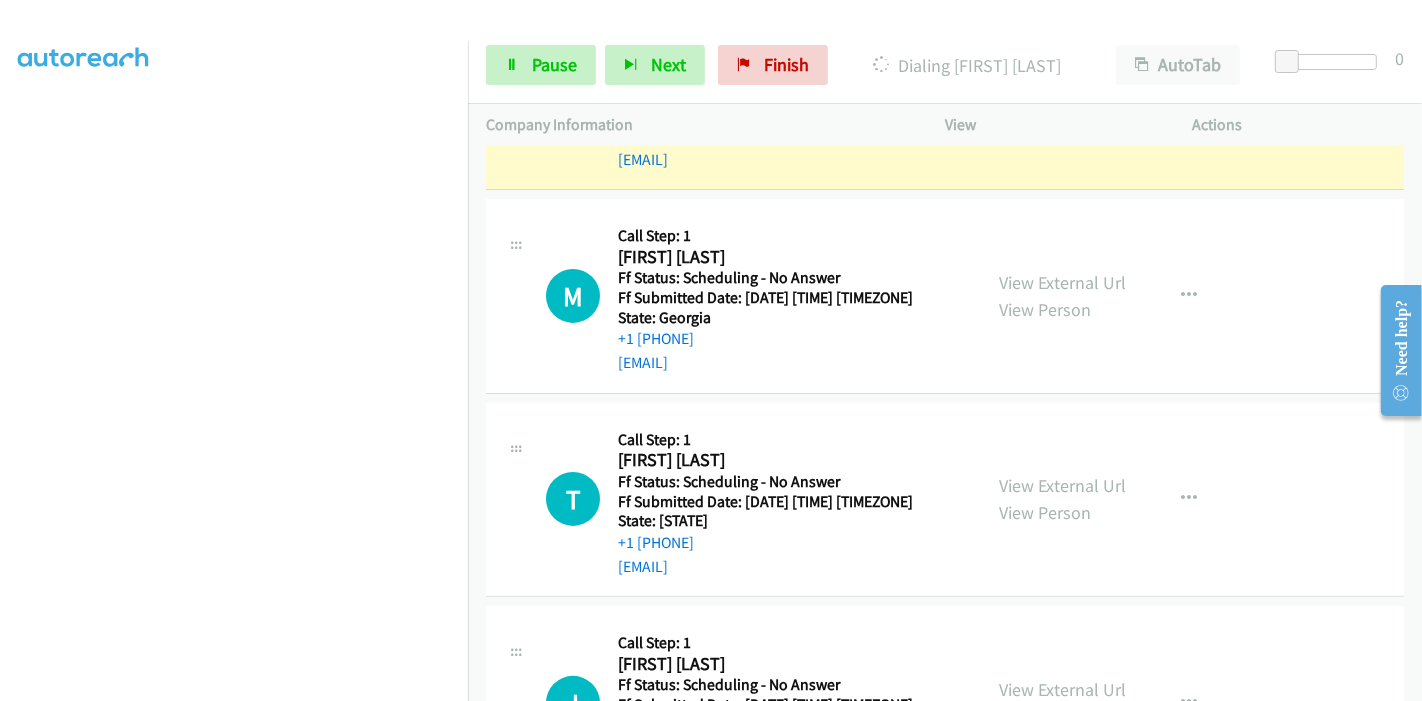 scroll, scrollTop: 444, scrollLeft: 0, axis: vertical 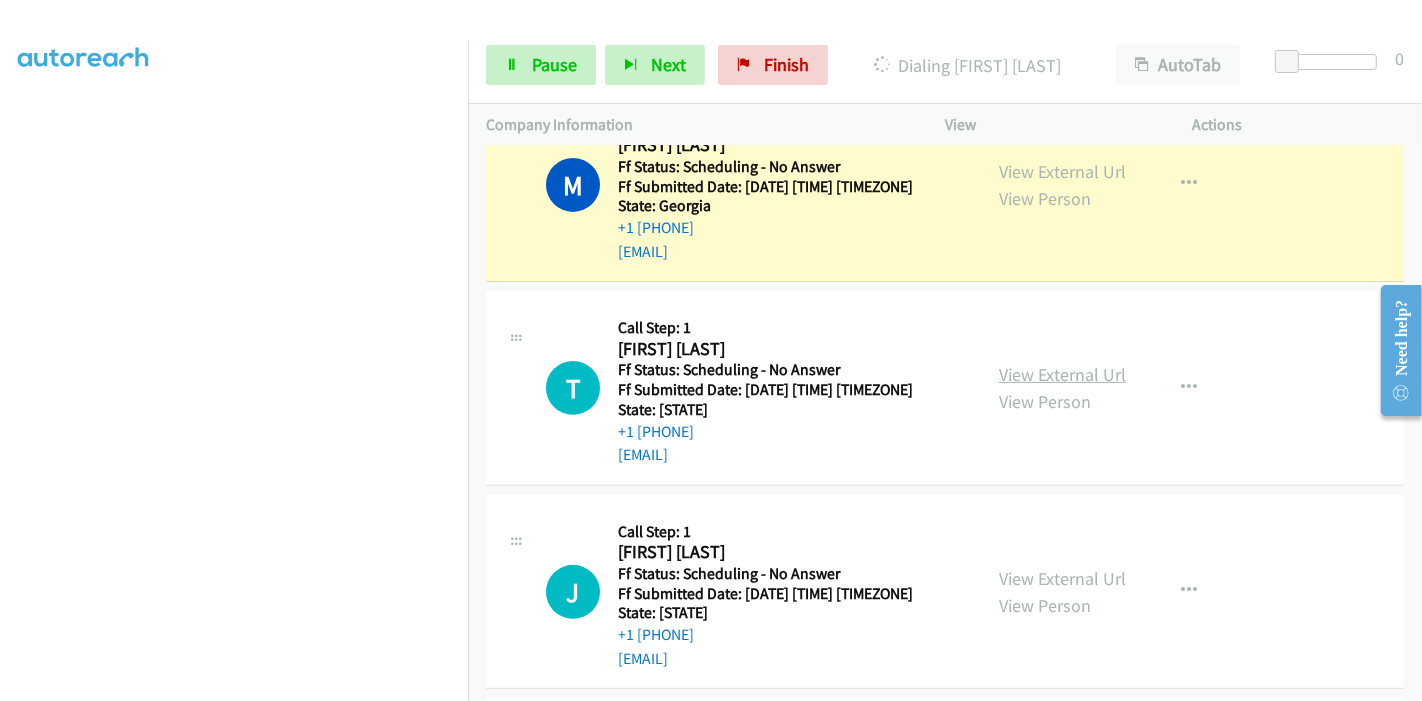 click on "View External Url" at bounding box center (1062, 374) 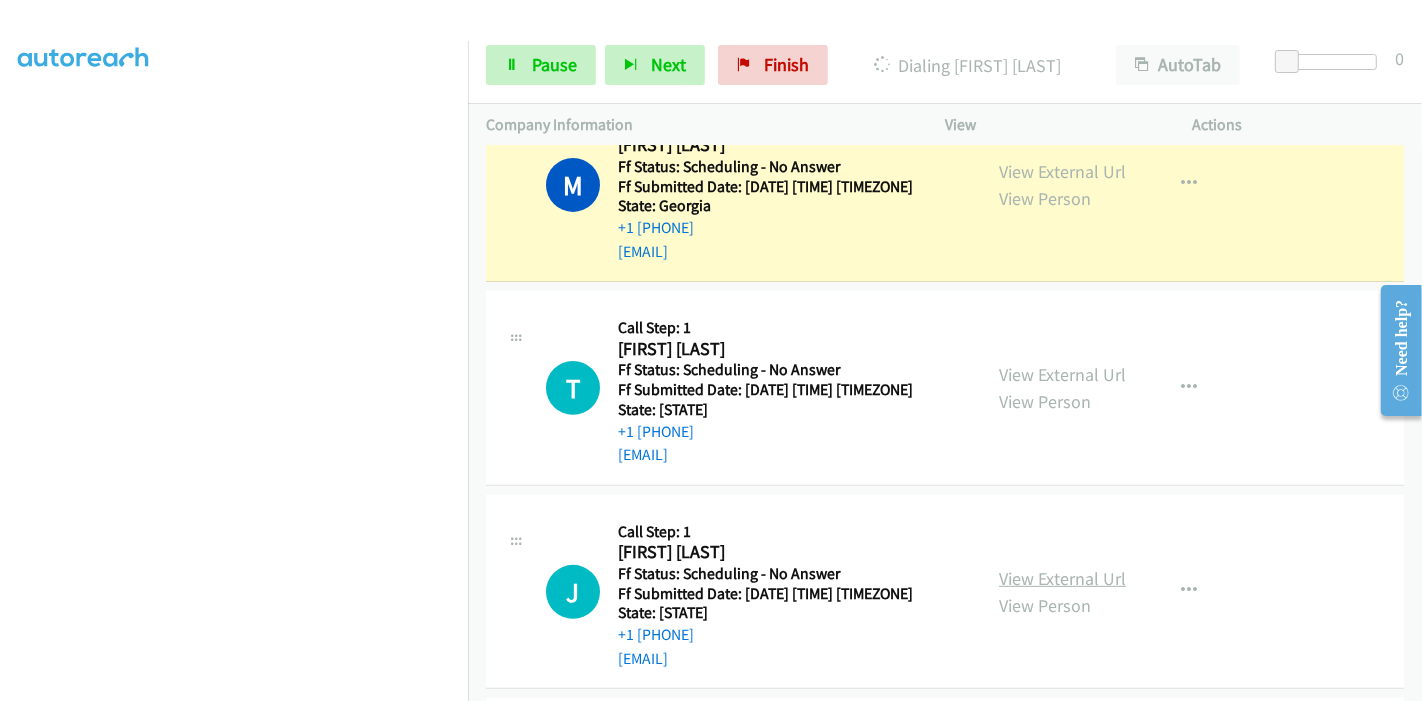 scroll, scrollTop: 777, scrollLeft: 0, axis: vertical 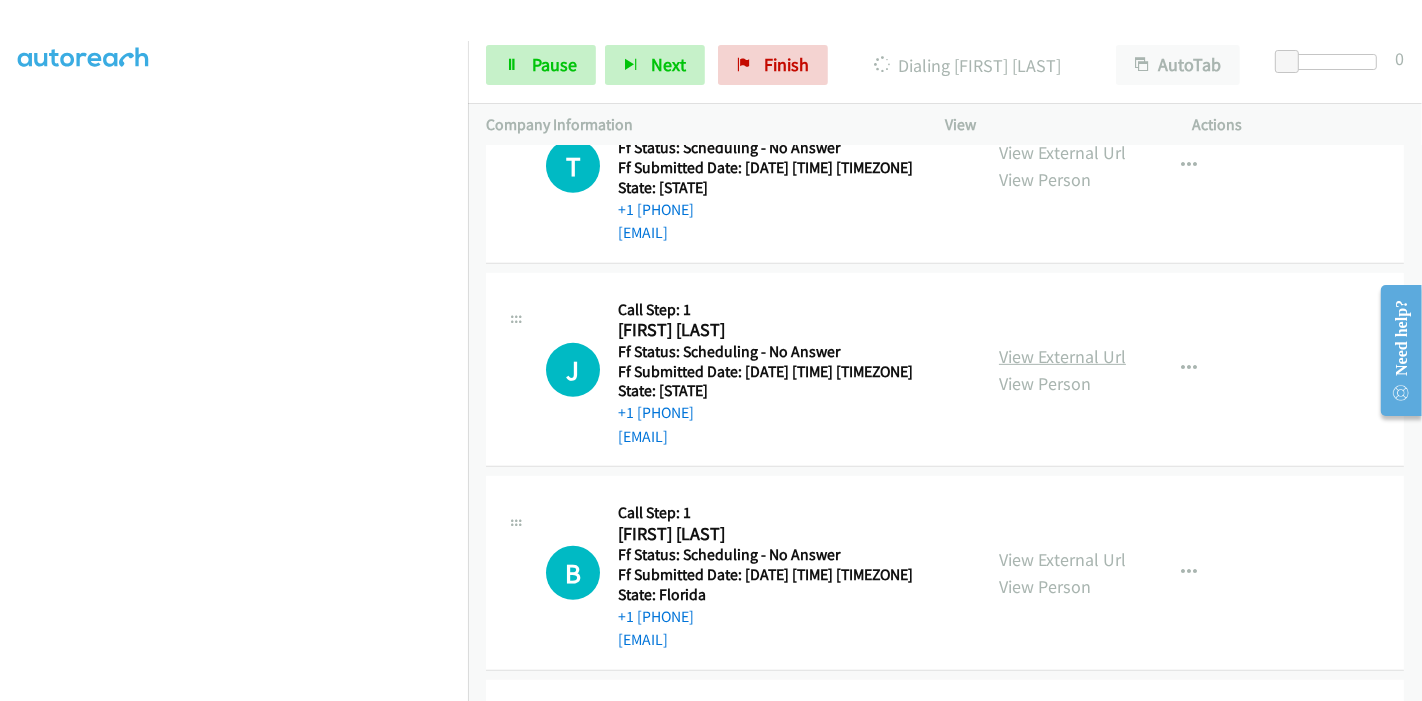 click on "View External Url" at bounding box center (1062, 356) 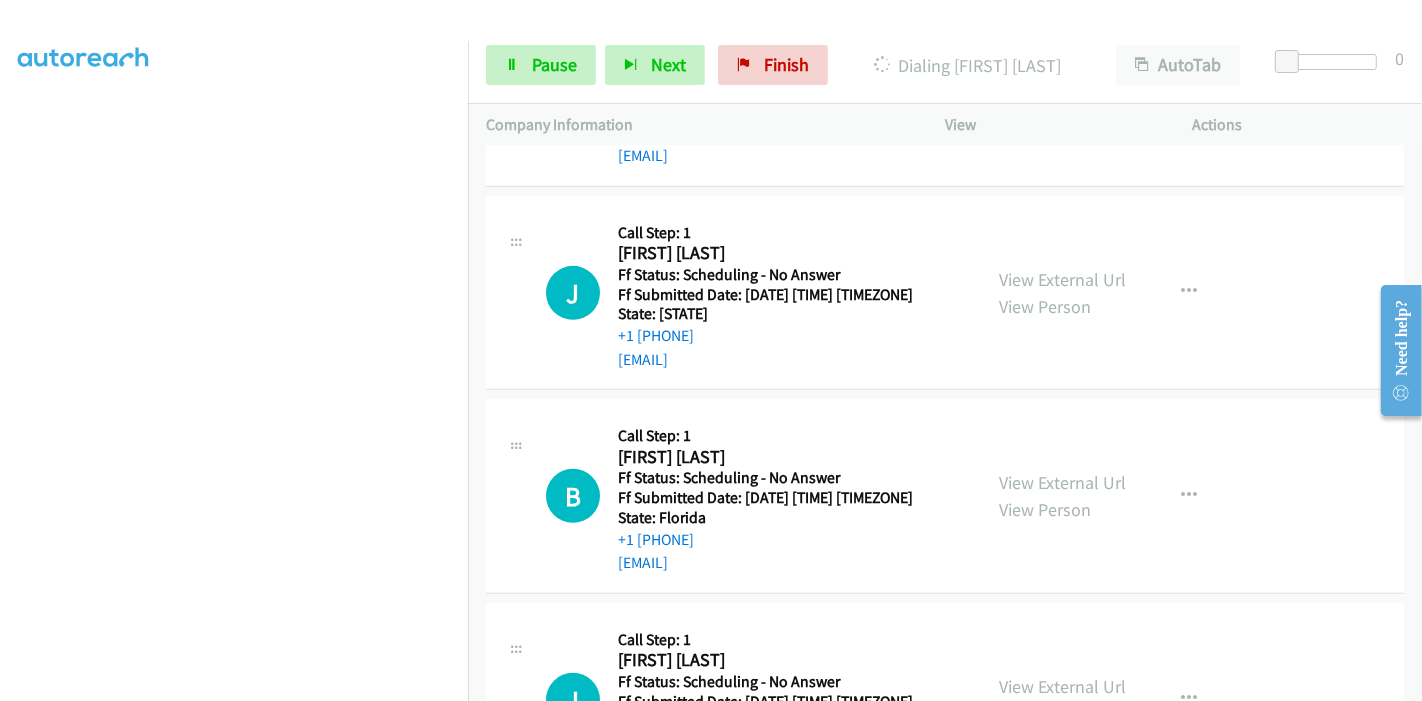 scroll, scrollTop: 888, scrollLeft: 0, axis: vertical 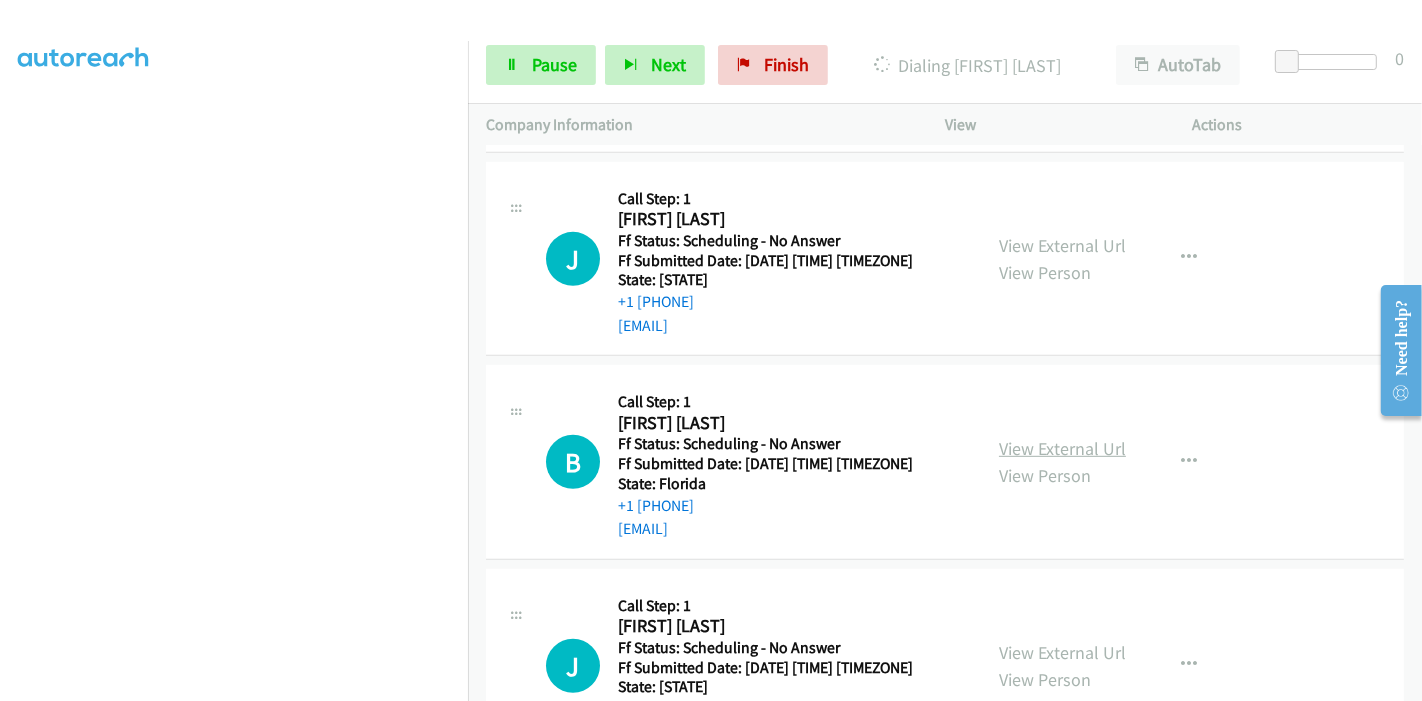 click on "View External Url" at bounding box center [1062, 448] 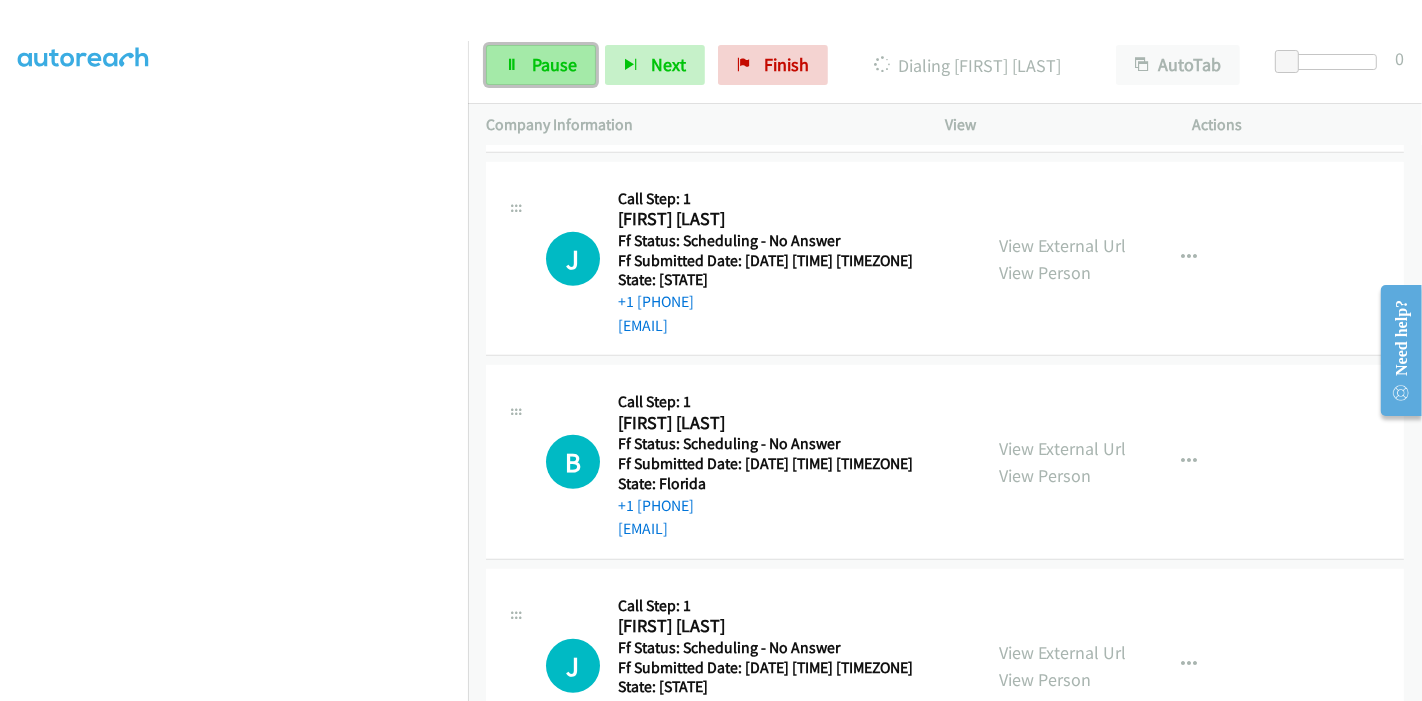 click on "Pause" at bounding box center (541, 65) 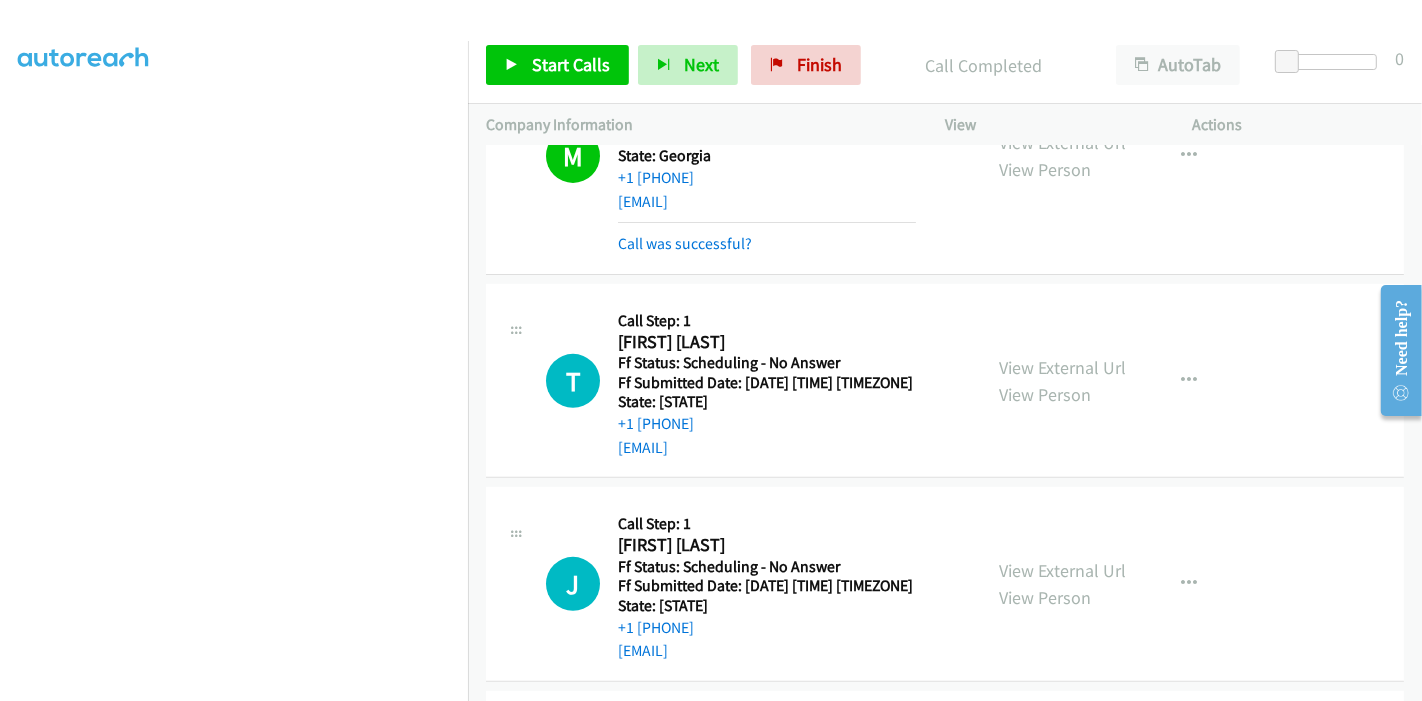 scroll, scrollTop: 487, scrollLeft: 0, axis: vertical 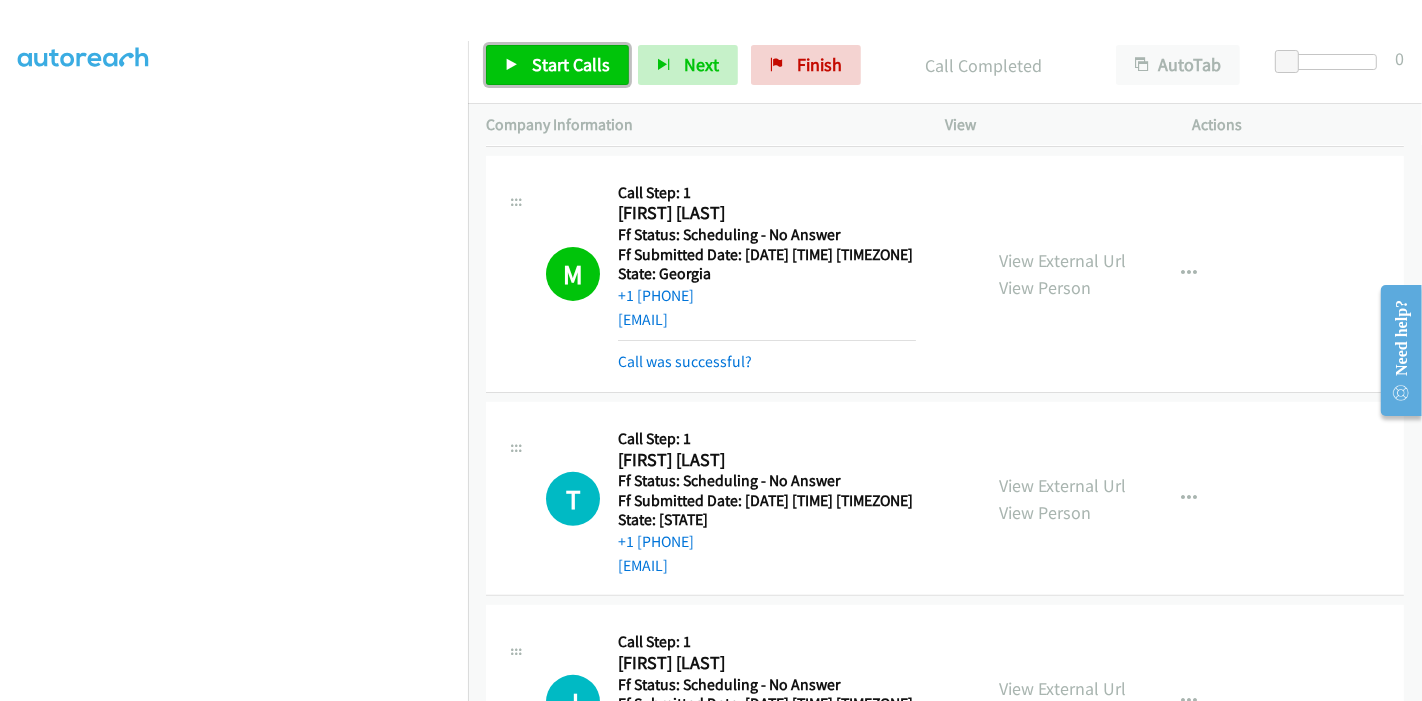 click on "Start Calls" at bounding box center [557, 65] 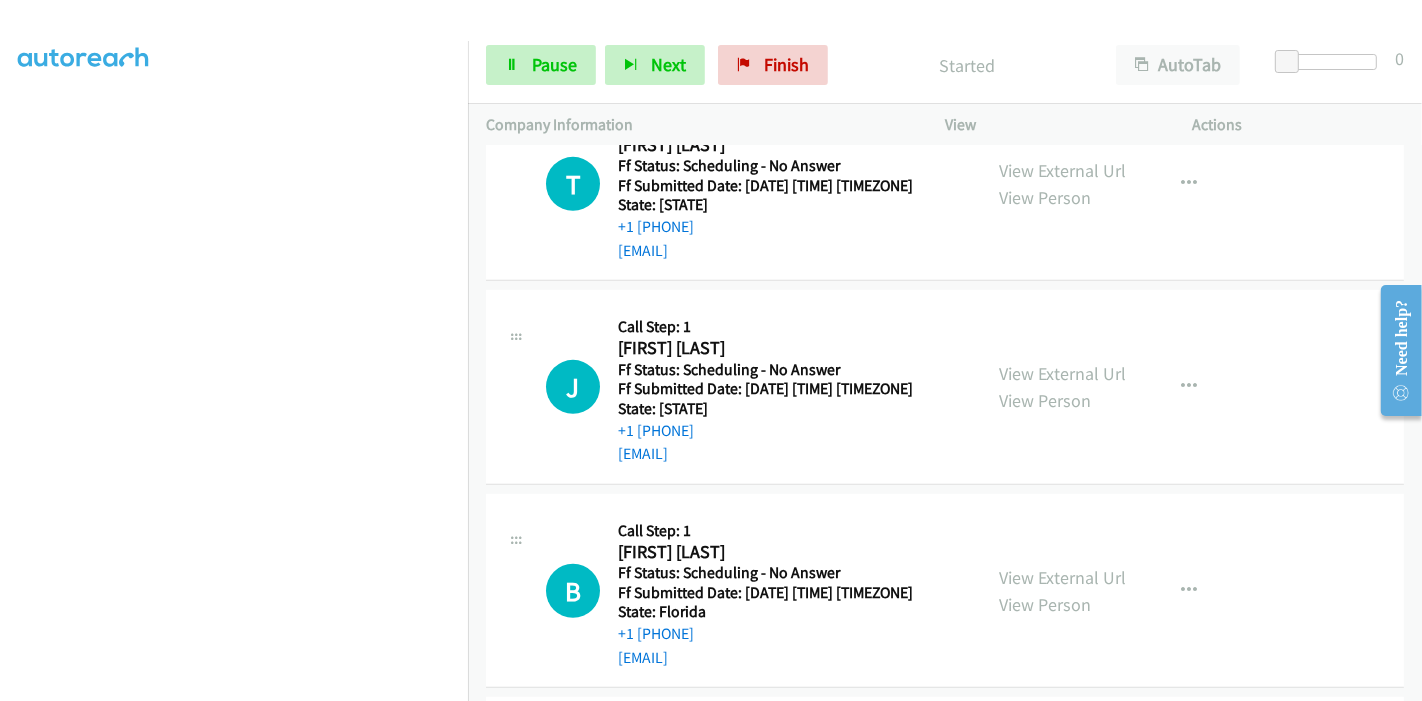 scroll, scrollTop: 820, scrollLeft: 0, axis: vertical 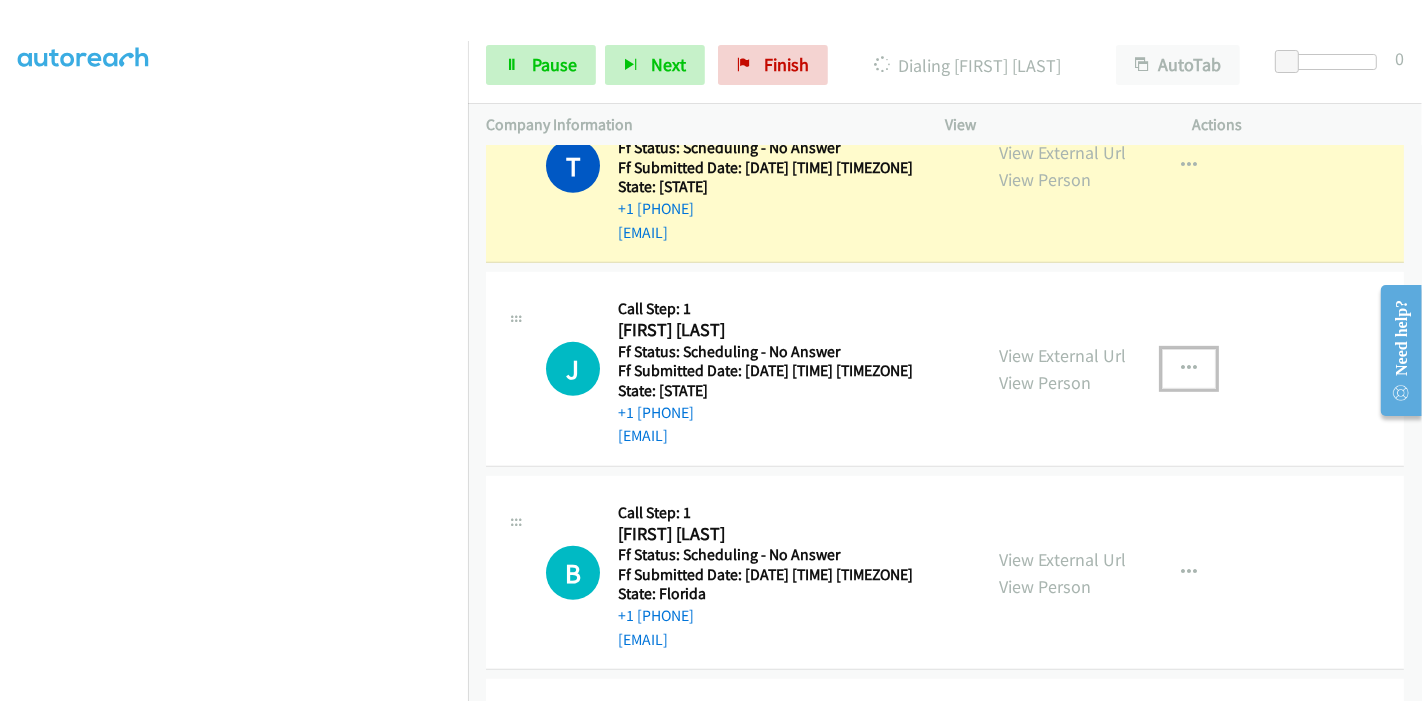click at bounding box center (1189, 369) 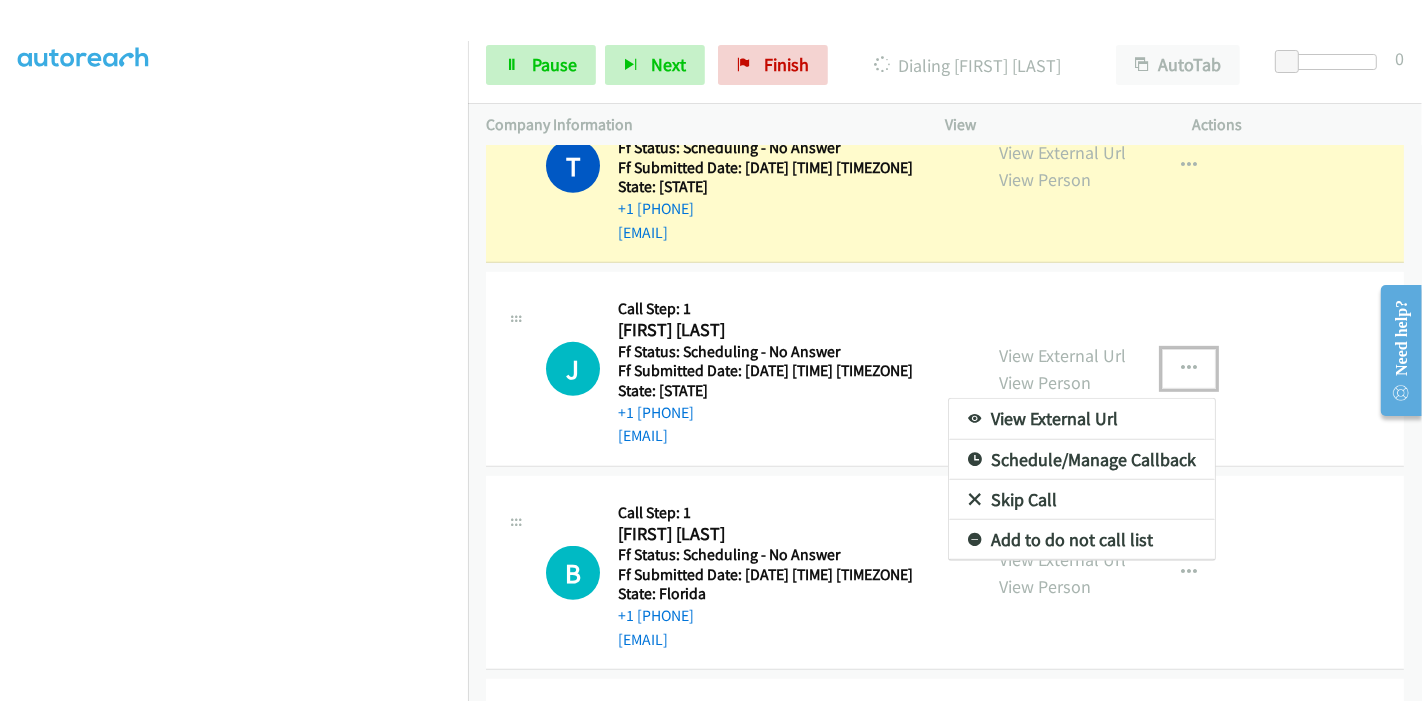 click on "Skip Call" at bounding box center [1082, 500] 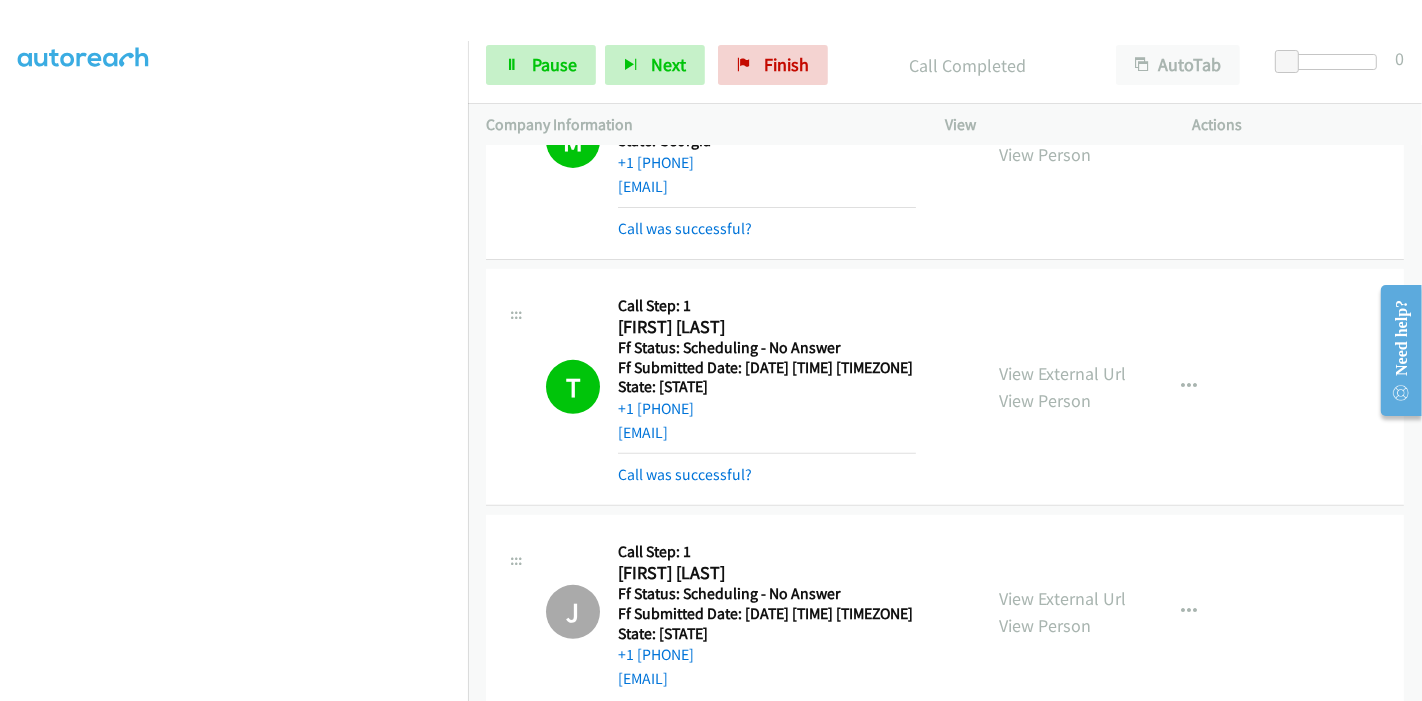 scroll, scrollTop: 619, scrollLeft: 0, axis: vertical 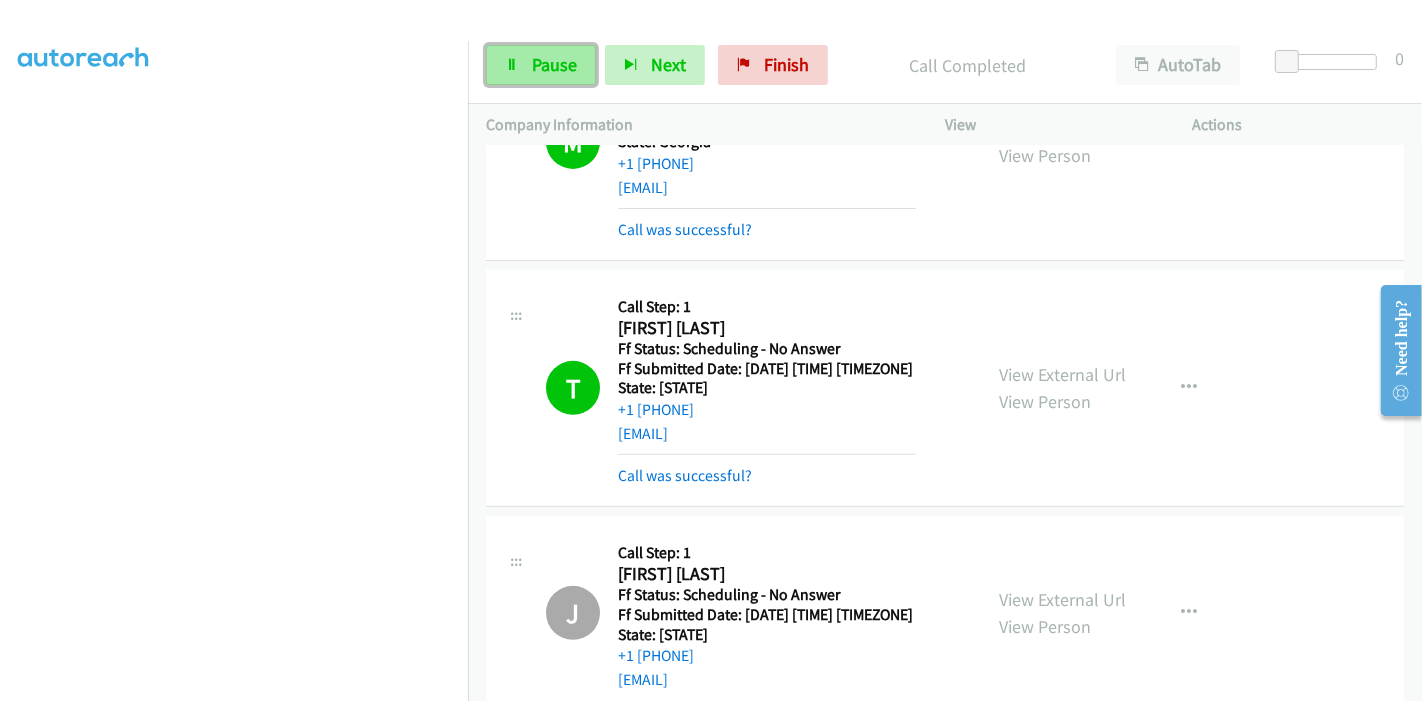 click on "Pause" at bounding box center [541, 65] 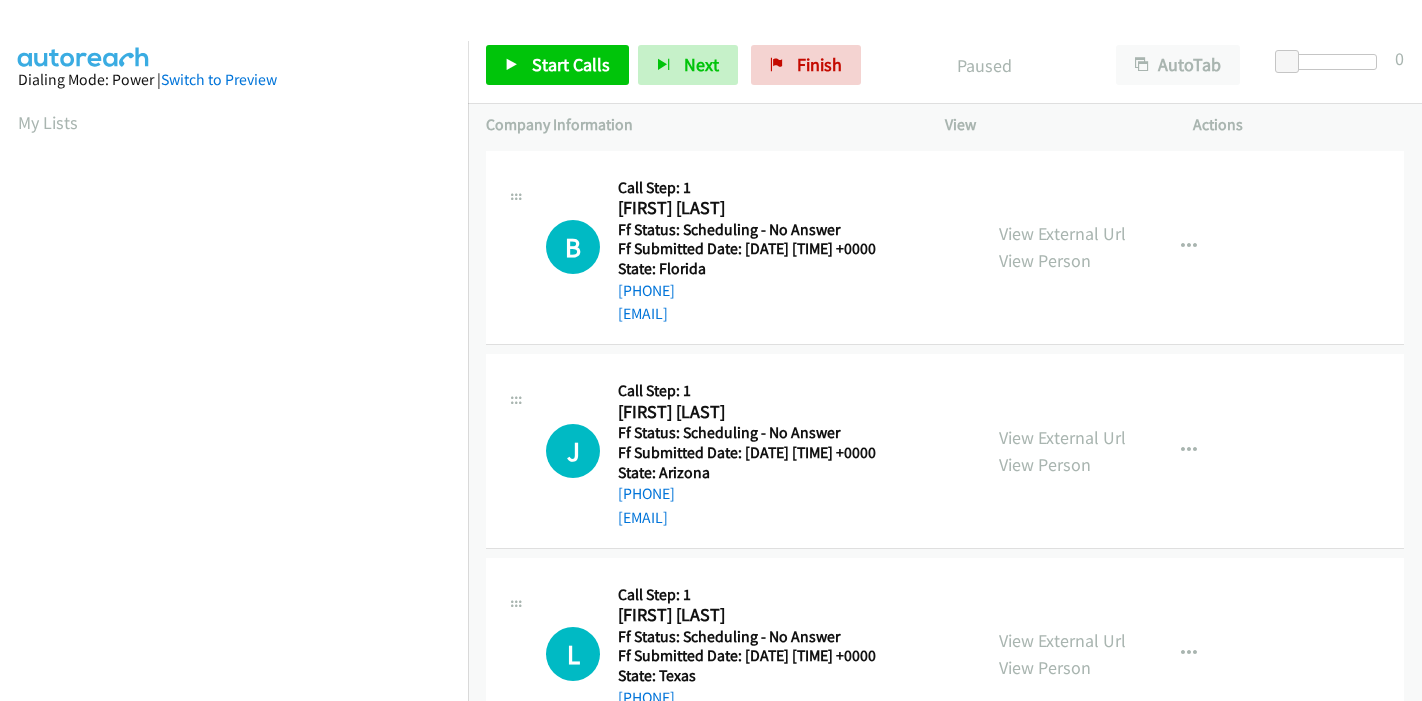 scroll, scrollTop: 0, scrollLeft: 0, axis: both 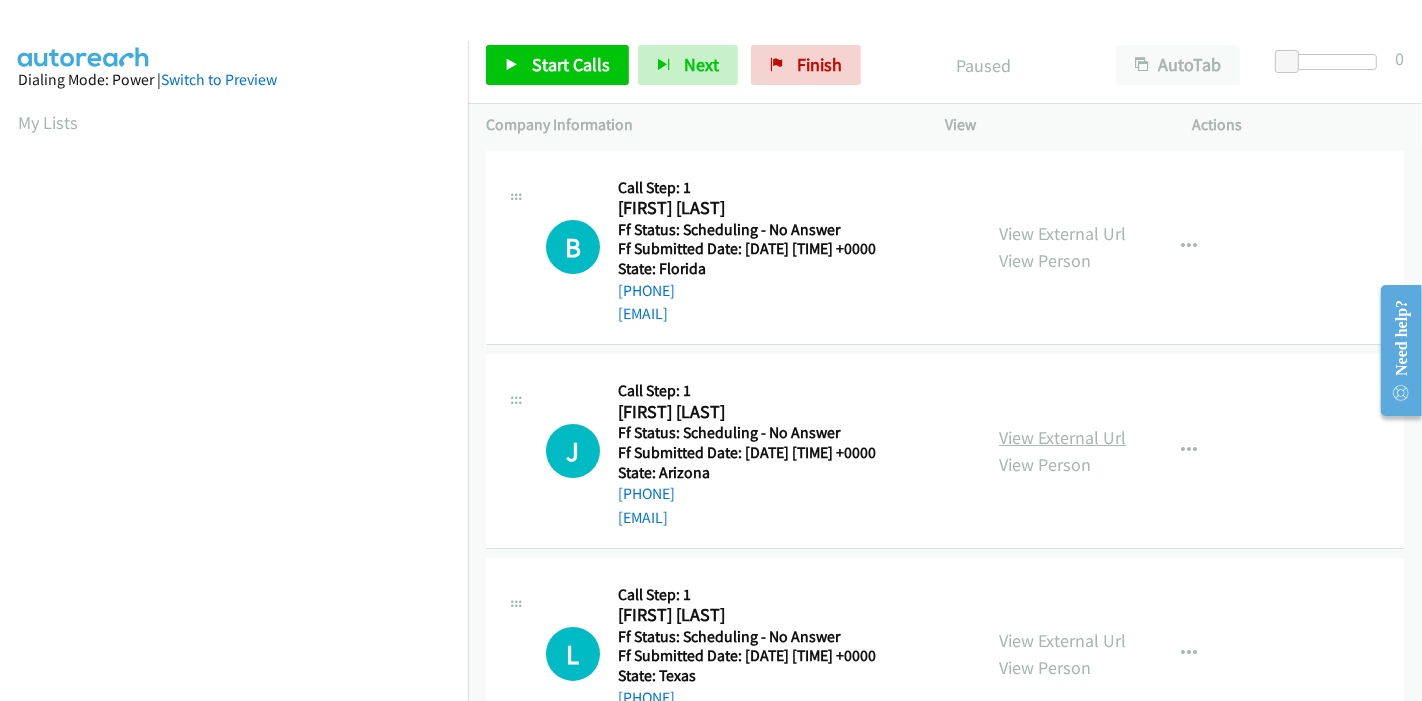click on "View External Url" at bounding box center [1062, 437] 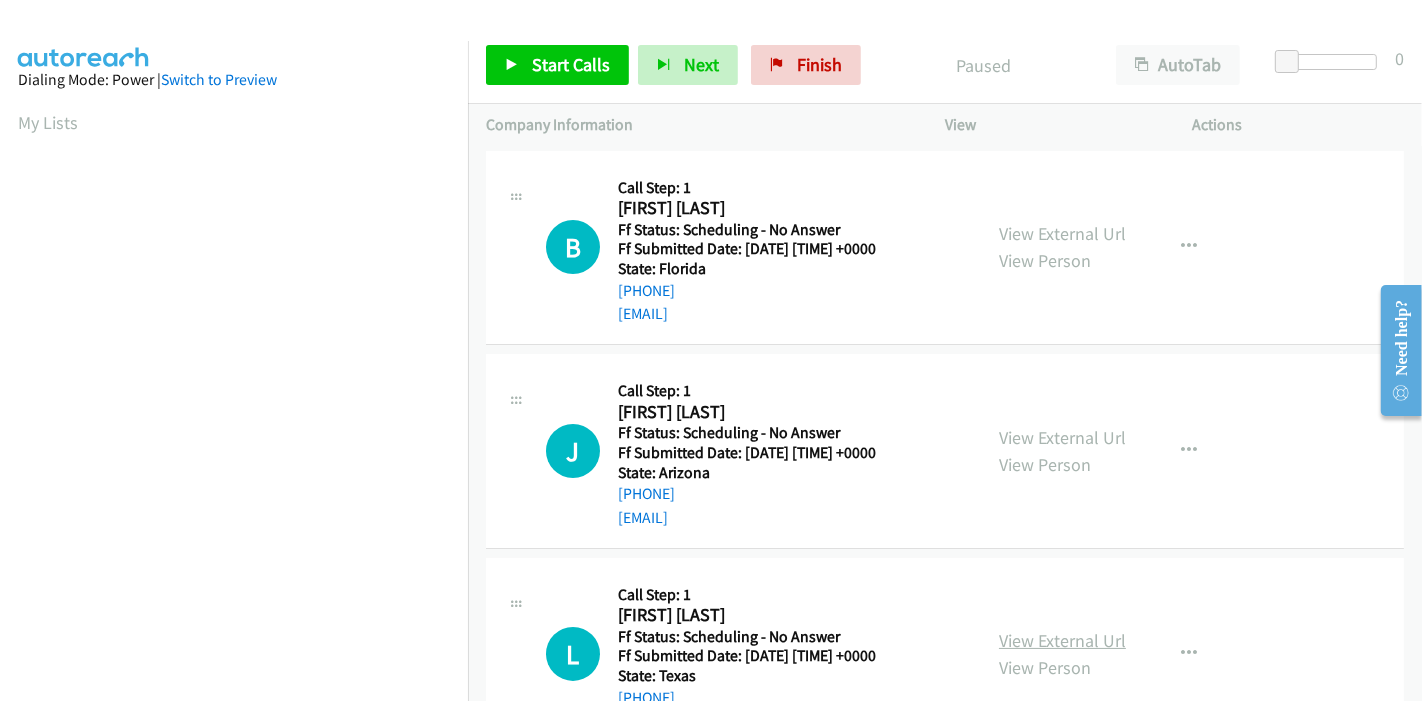click on "View External Url" at bounding box center (1062, 640) 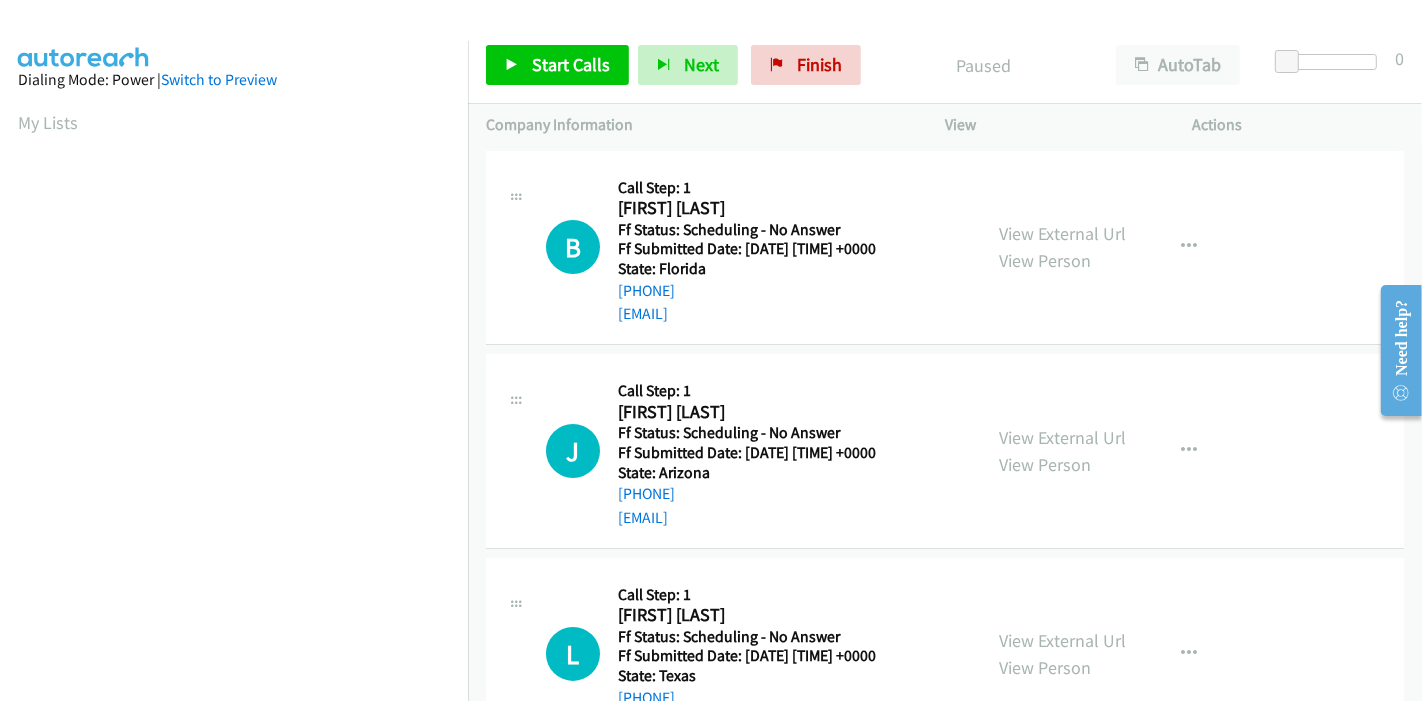 click on "Start Calls
Pause
Next
Finish
Paused
AutoTab
AutoTab
0" at bounding box center (945, 65) 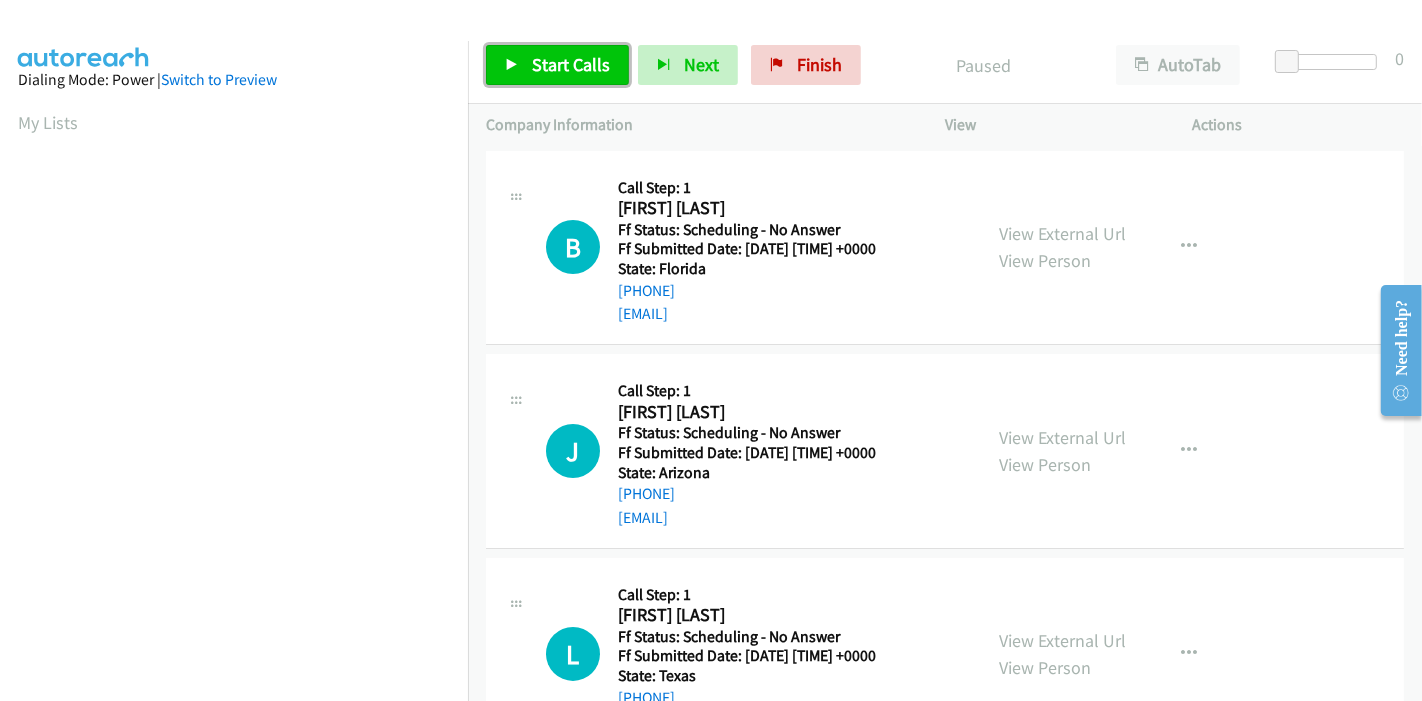 click on "Start Calls" at bounding box center [571, 64] 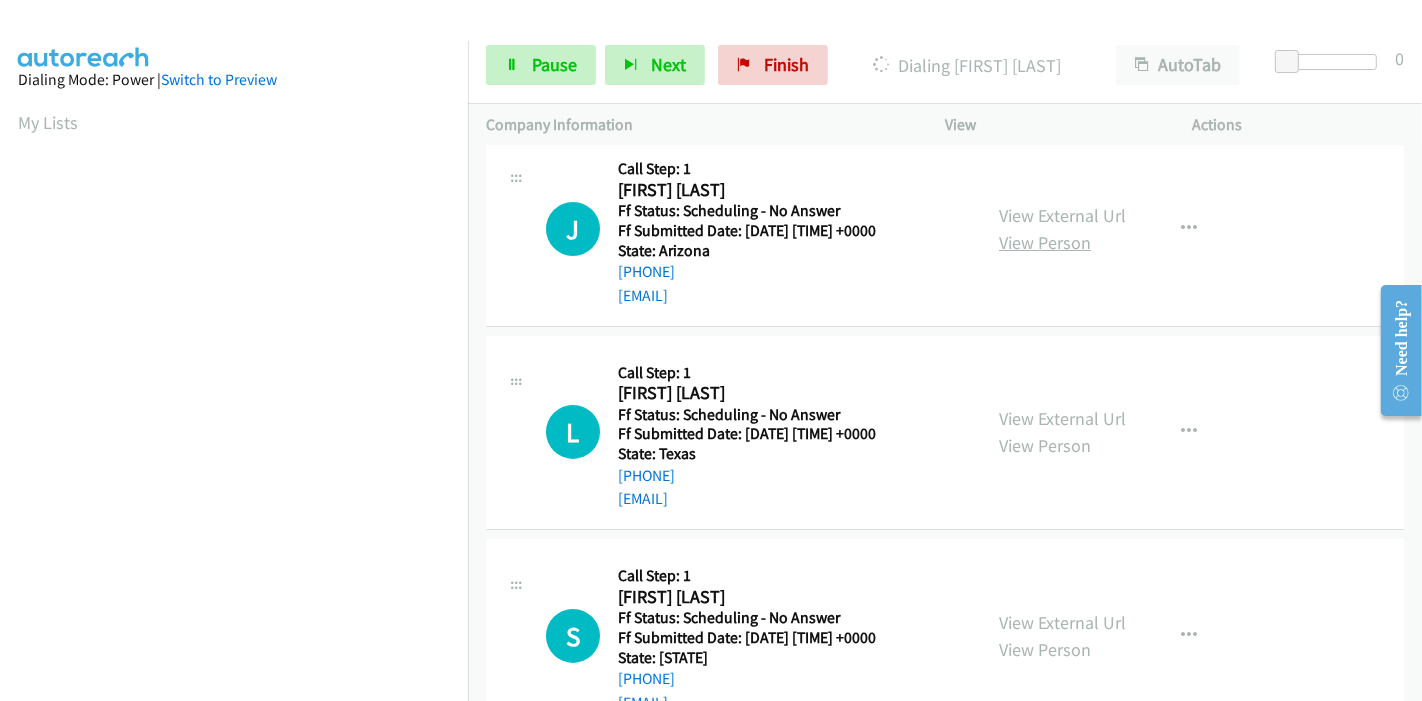 scroll, scrollTop: 0, scrollLeft: 0, axis: both 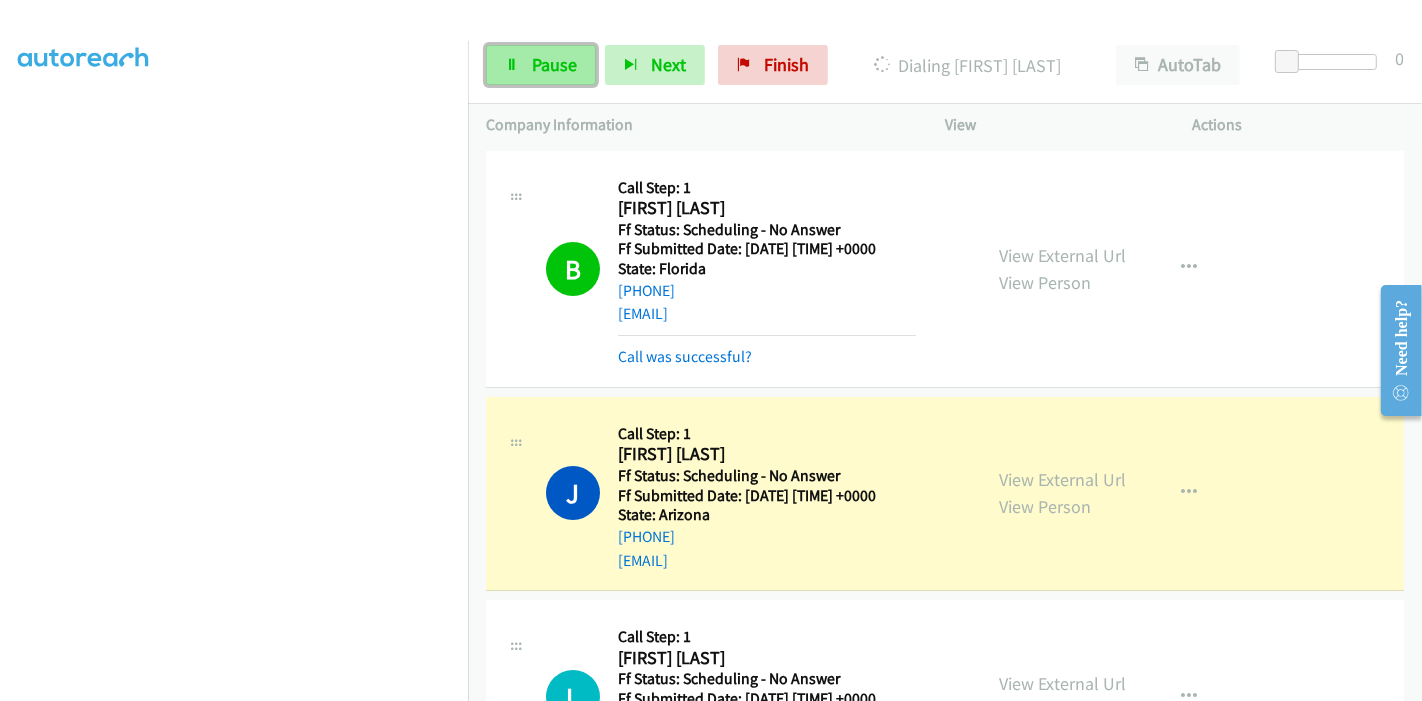 click on "Pause" at bounding box center [554, 64] 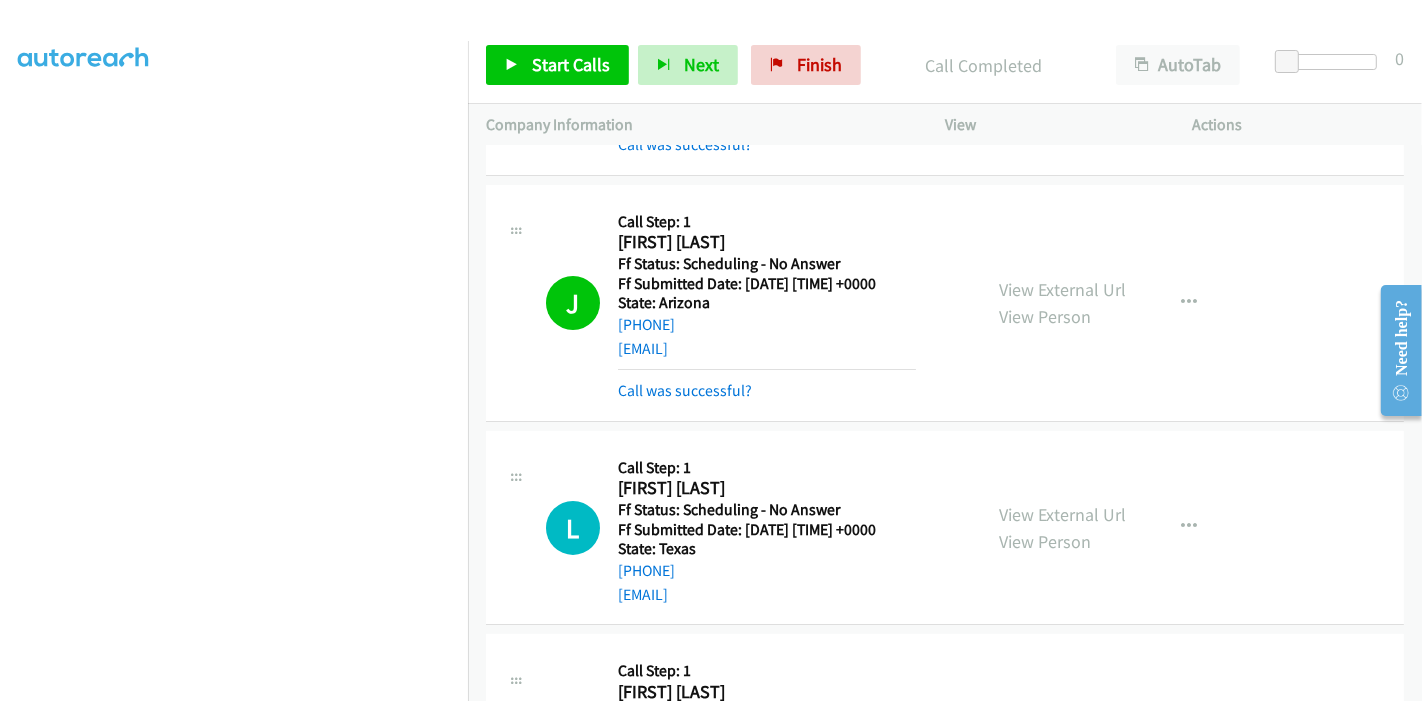 scroll, scrollTop: 222, scrollLeft: 0, axis: vertical 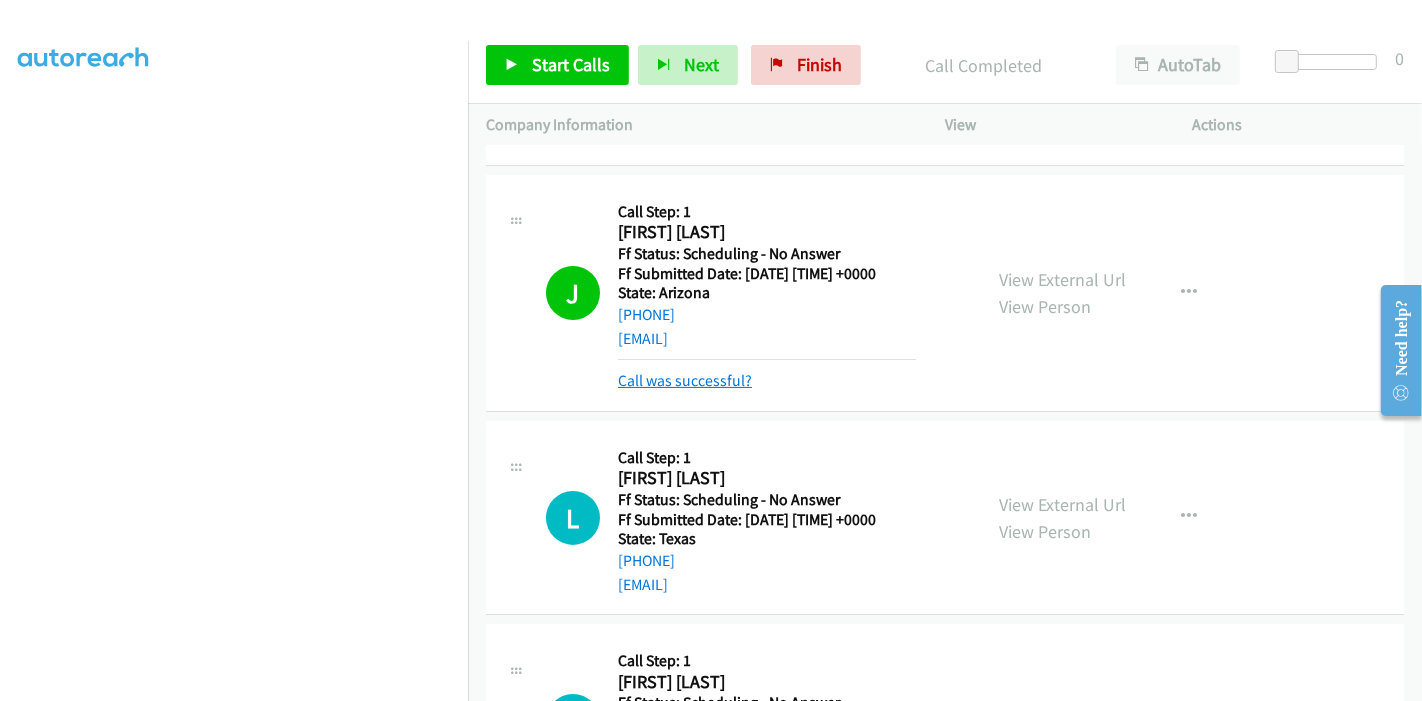 click on "Call was successful?" at bounding box center [685, 380] 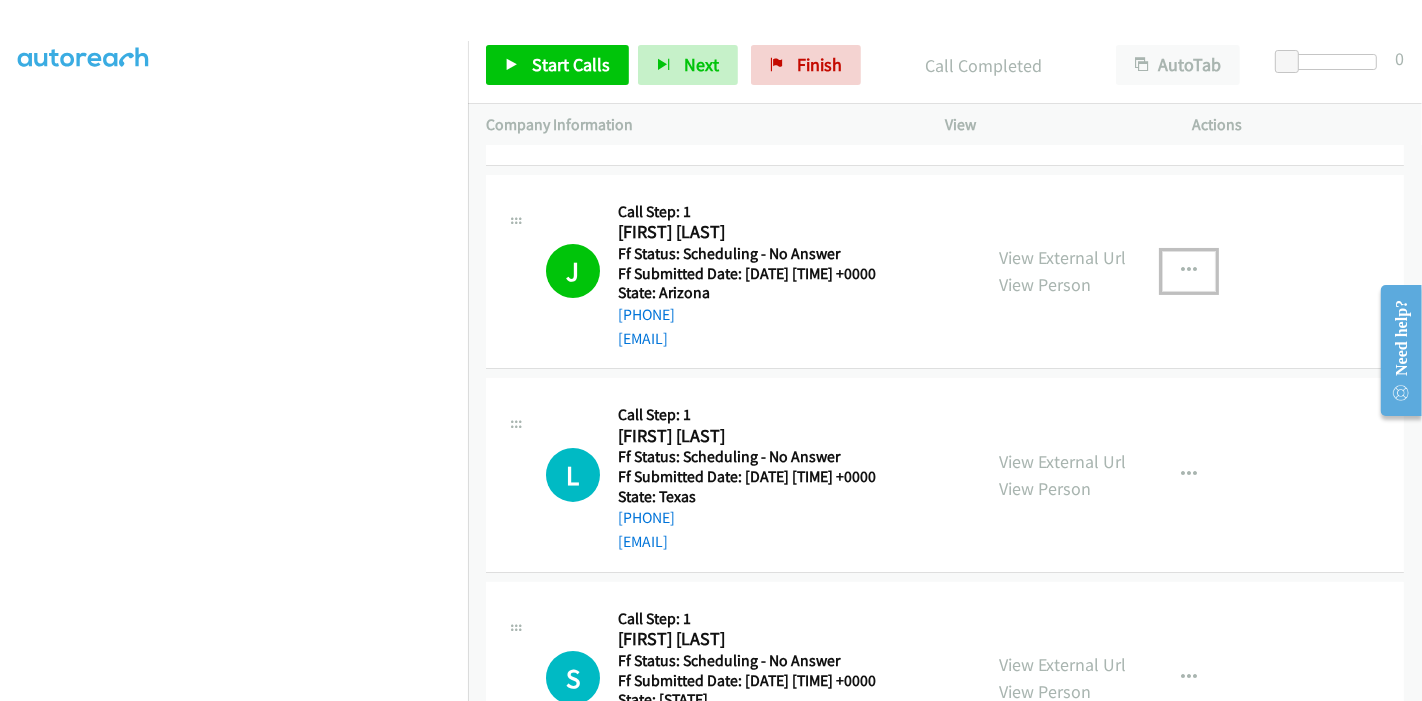 click at bounding box center [1189, 271] 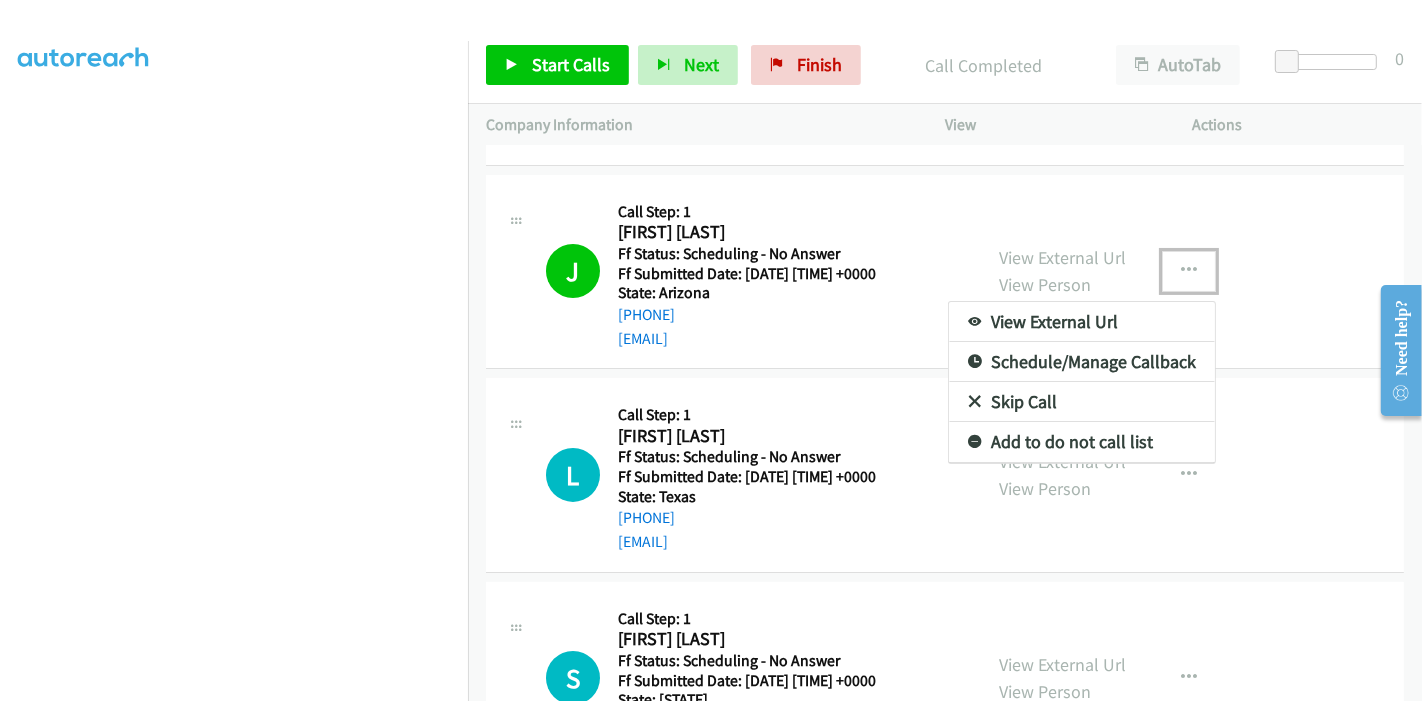 click on "Add to do not call list" at bounding box center [1082, 442] 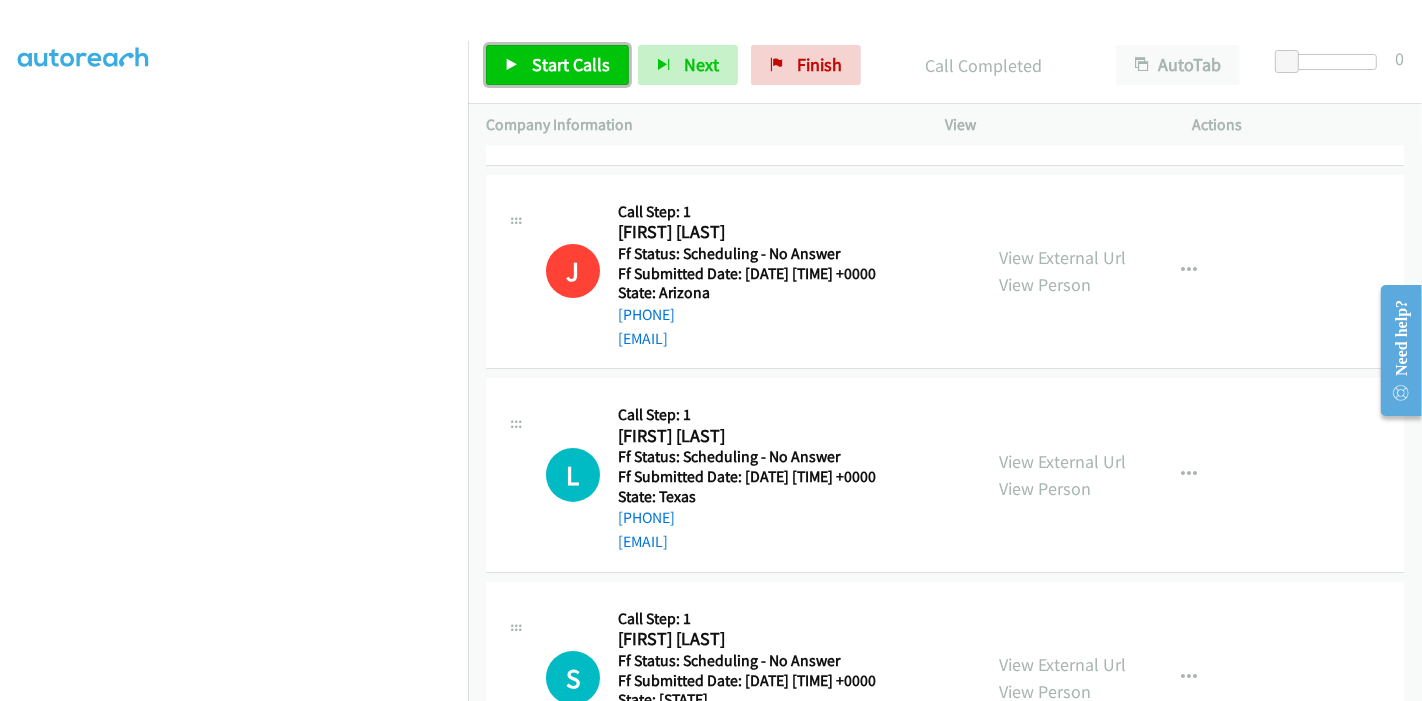 click on "Start Calls" at bounding box center (571, 64) 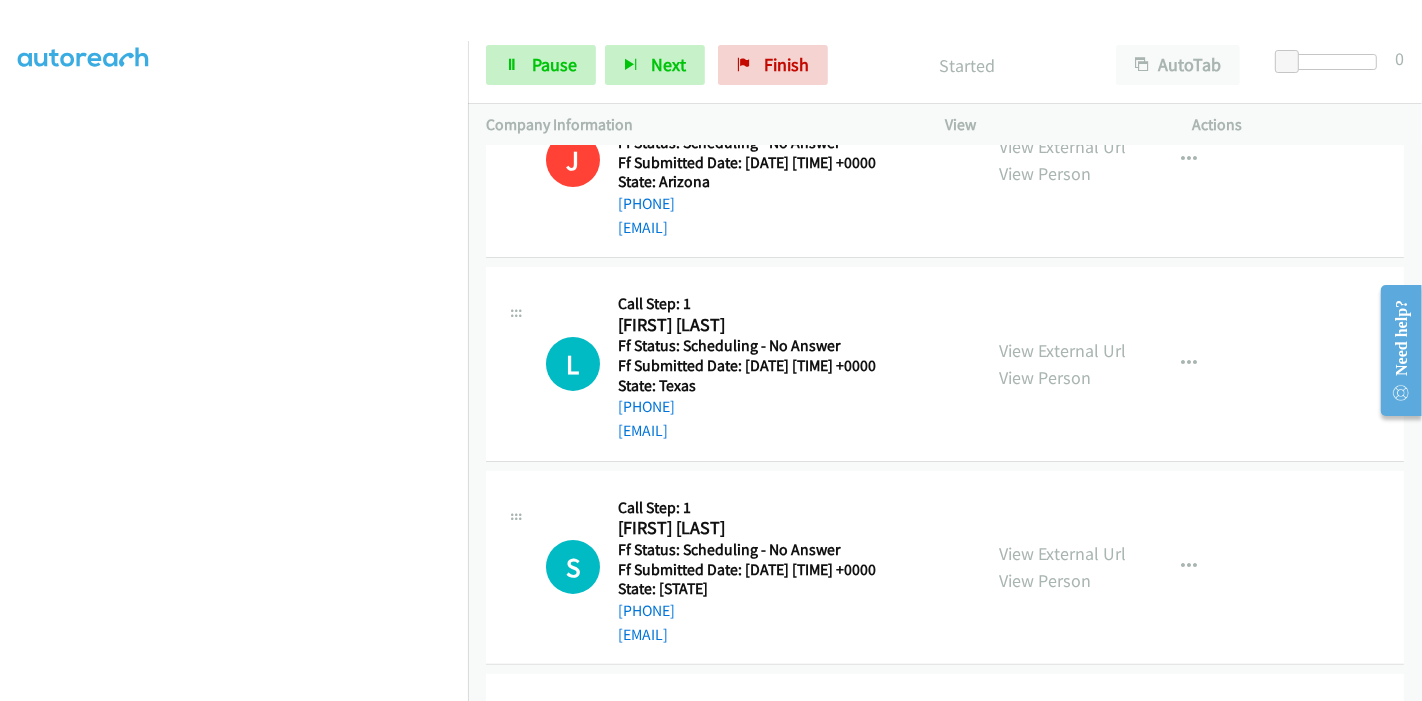 scroll, scrollTop: 111, scrollLeft: 0, axis: vertical 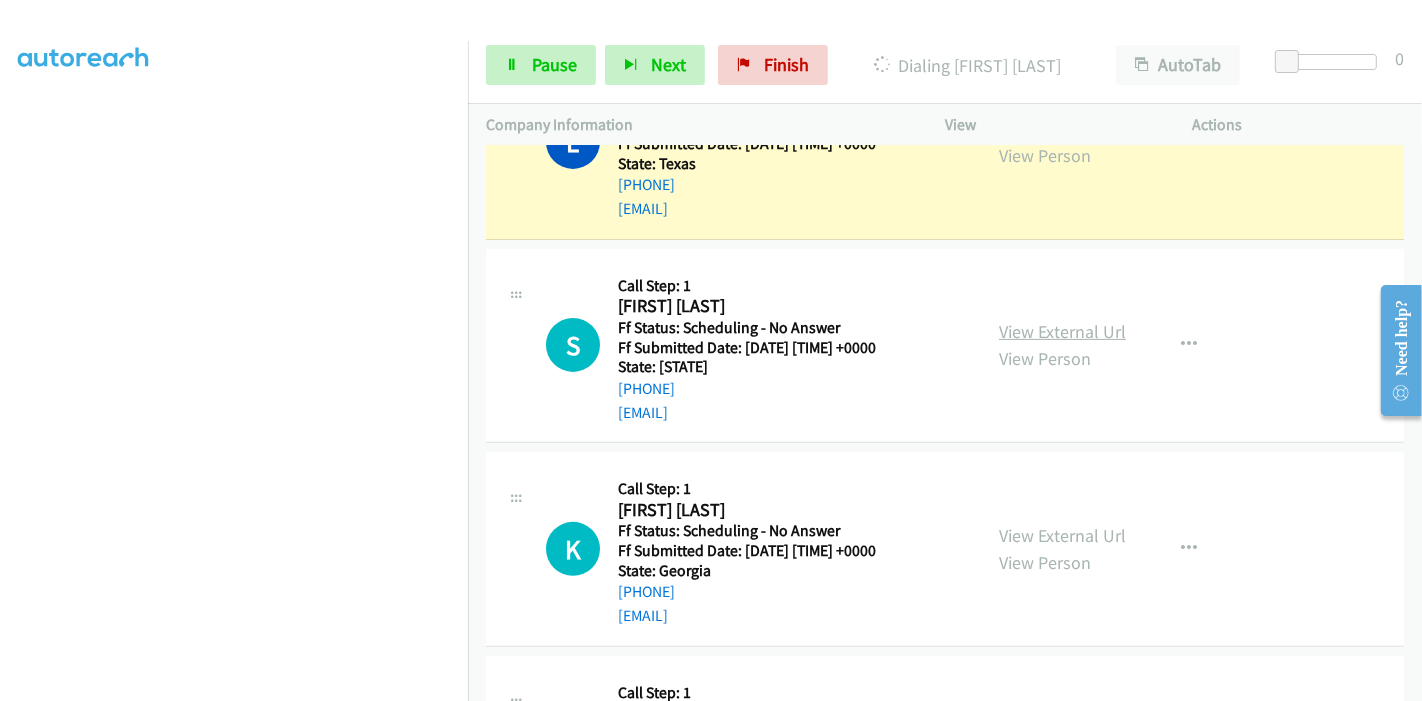 click on "View External Url" at bounding box center [1062, 331] 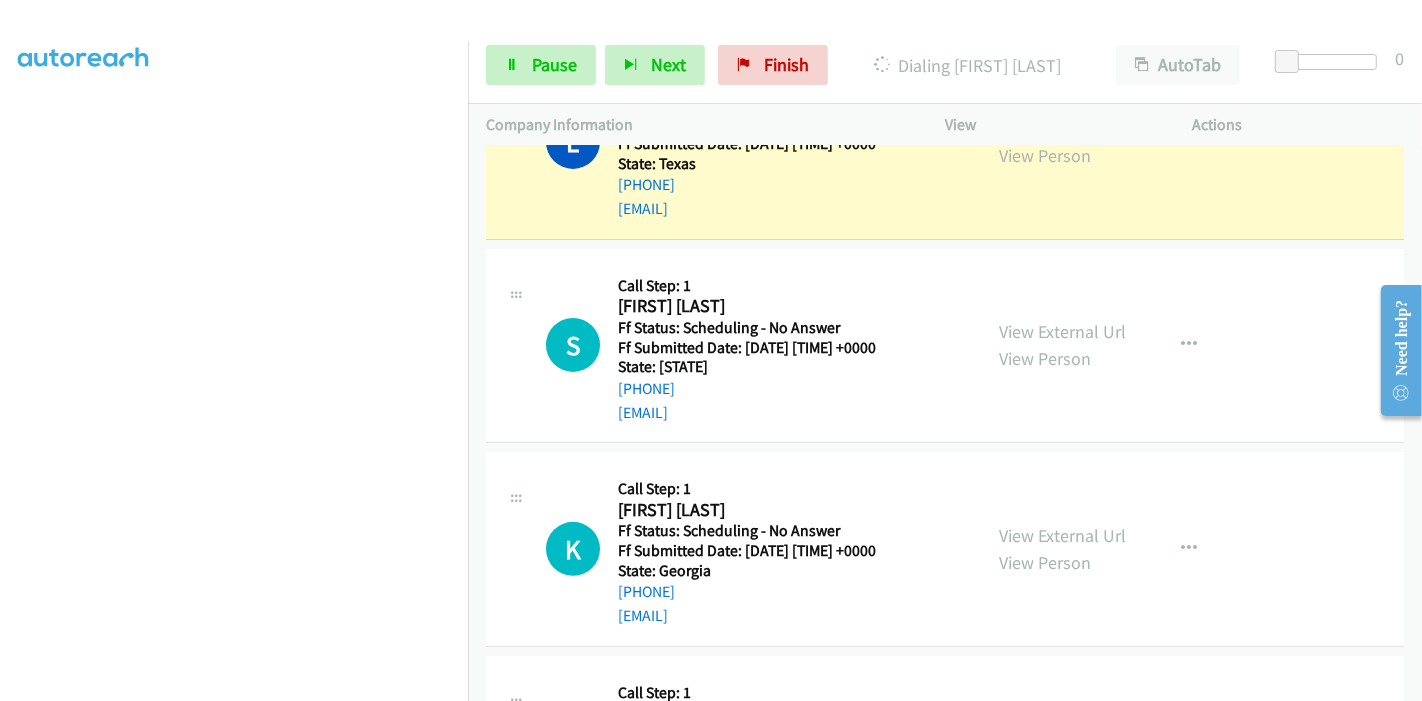 scroll, scrollTop: 777, scrollLeft: 0, axis: vertical 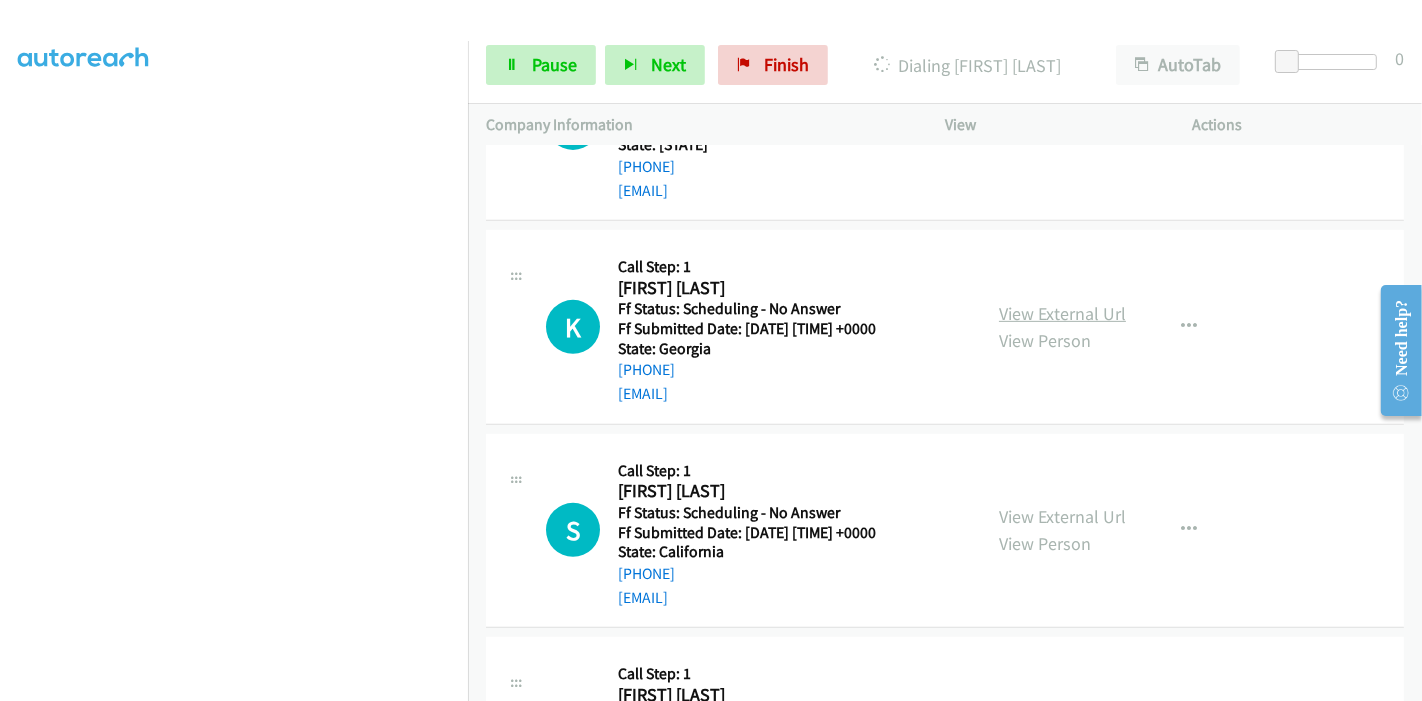 click on "View External Url" at bounding box center (1062, 313) 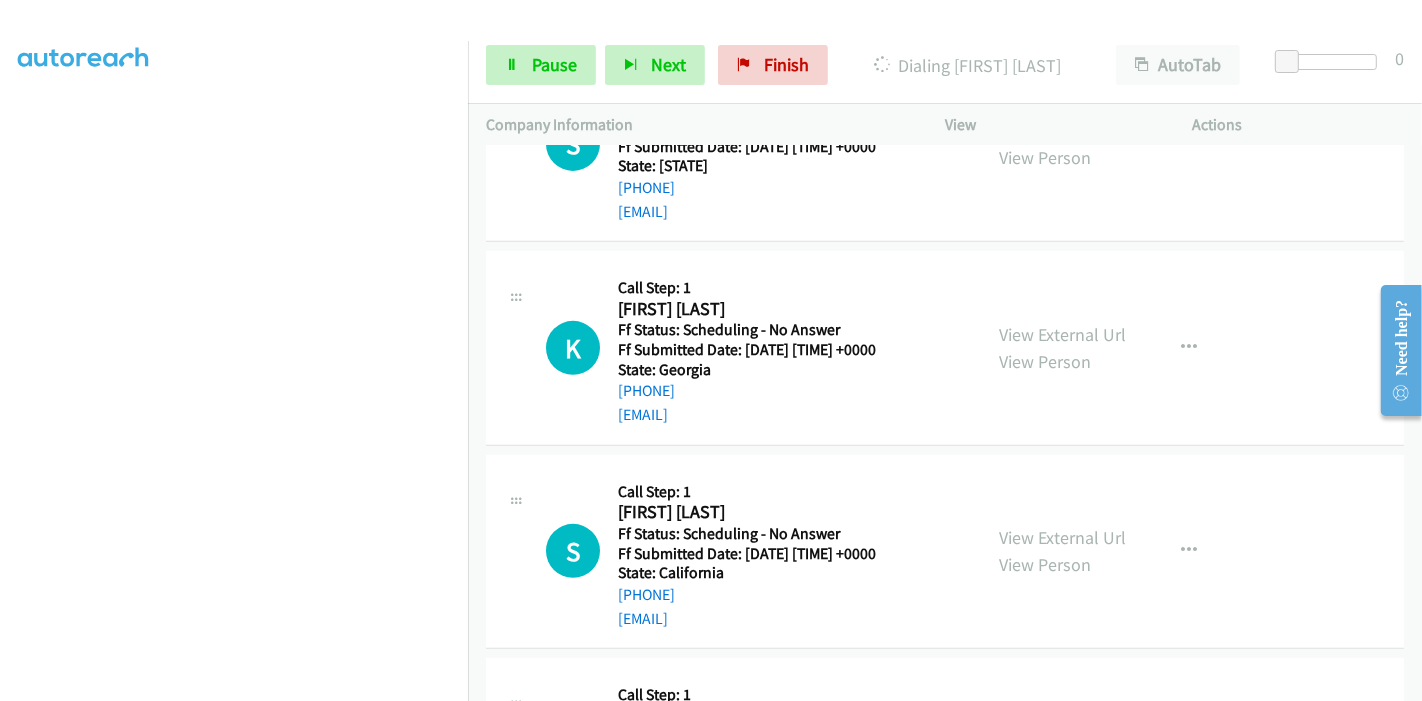 scroll, scrollTop: 777, scrollLeft: 0, axis: vertical 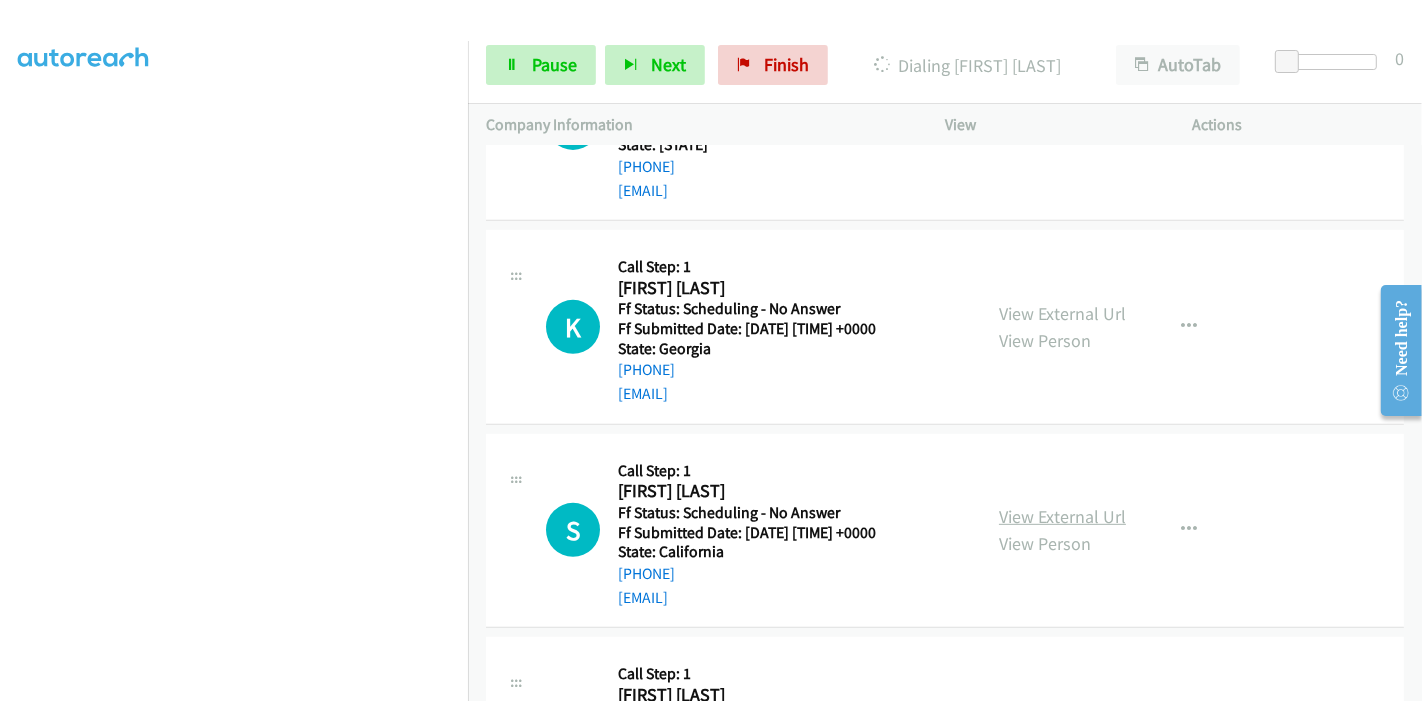 click on "View External Url" at bounding box center (1062, 516) 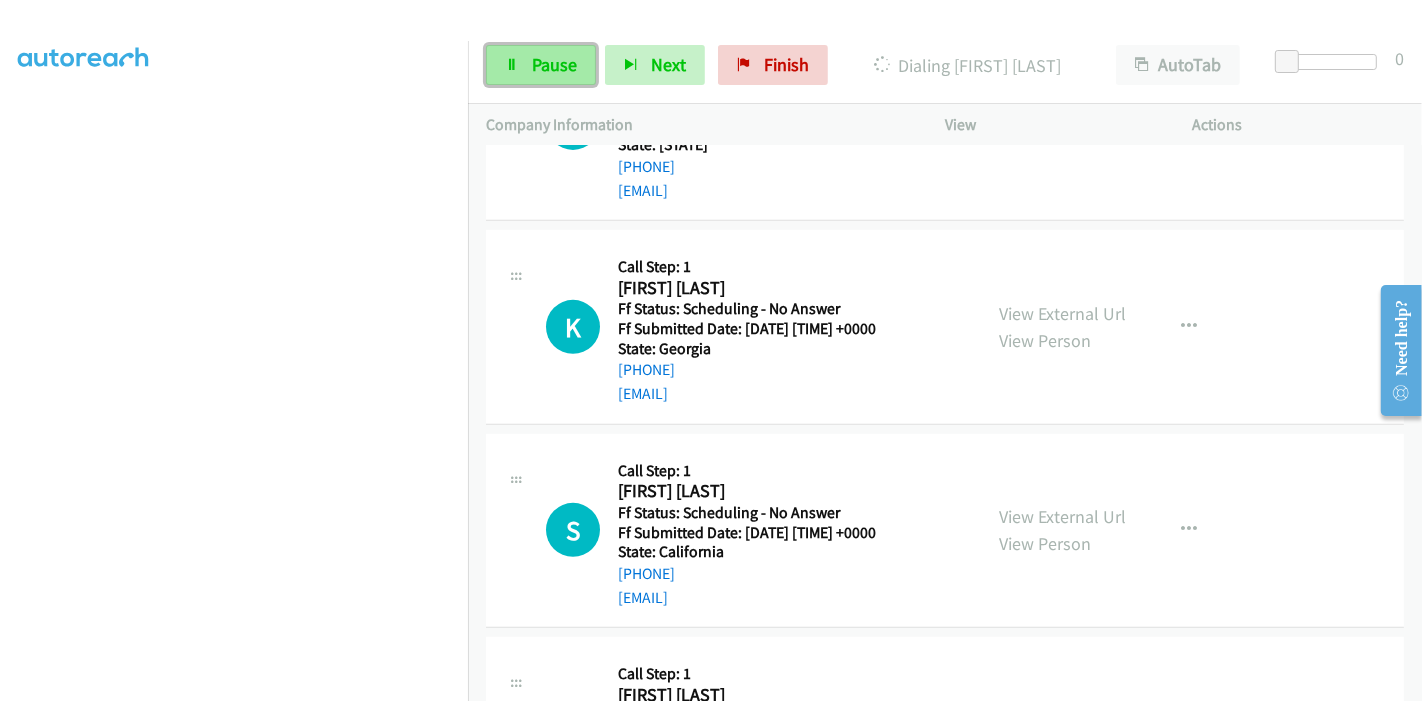 click on "Pause" at bounding box center [541, 65] 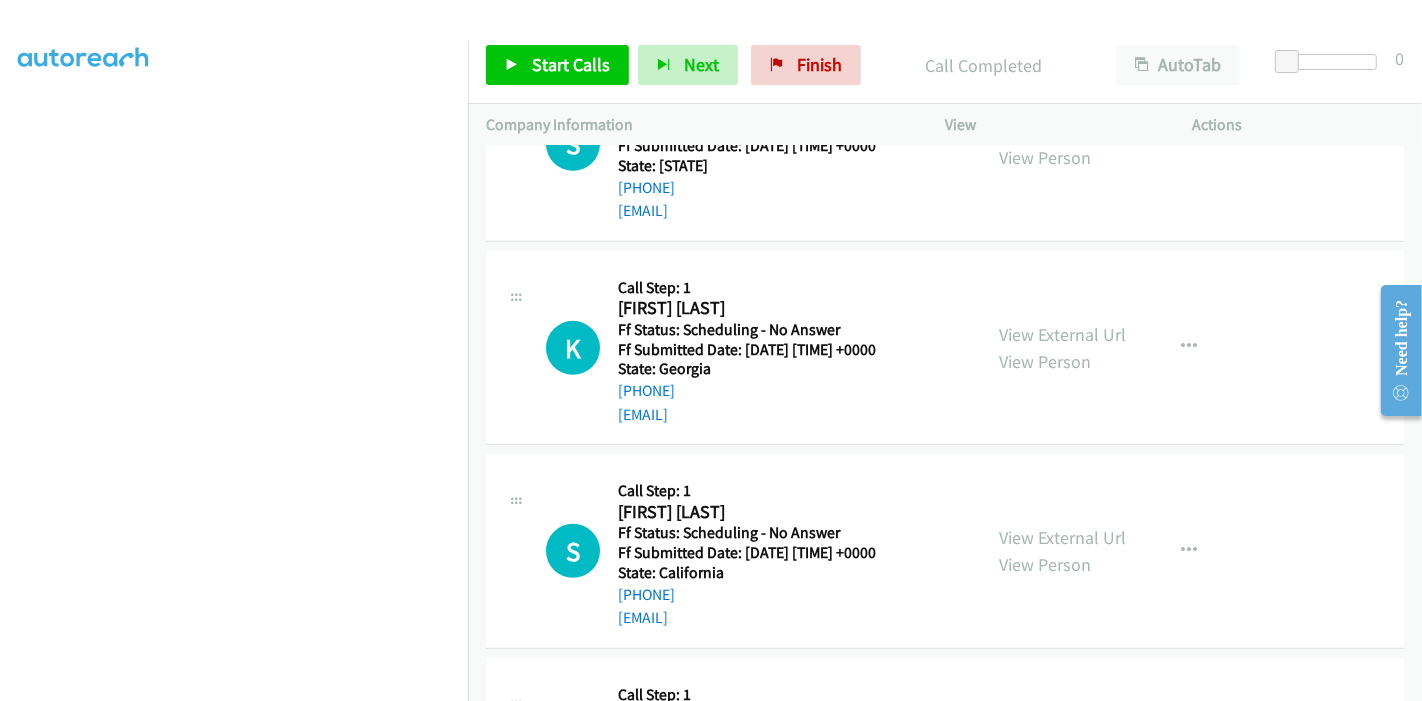 scroll, scrollTop: 688, scrollLeft: 0, axis: vertical 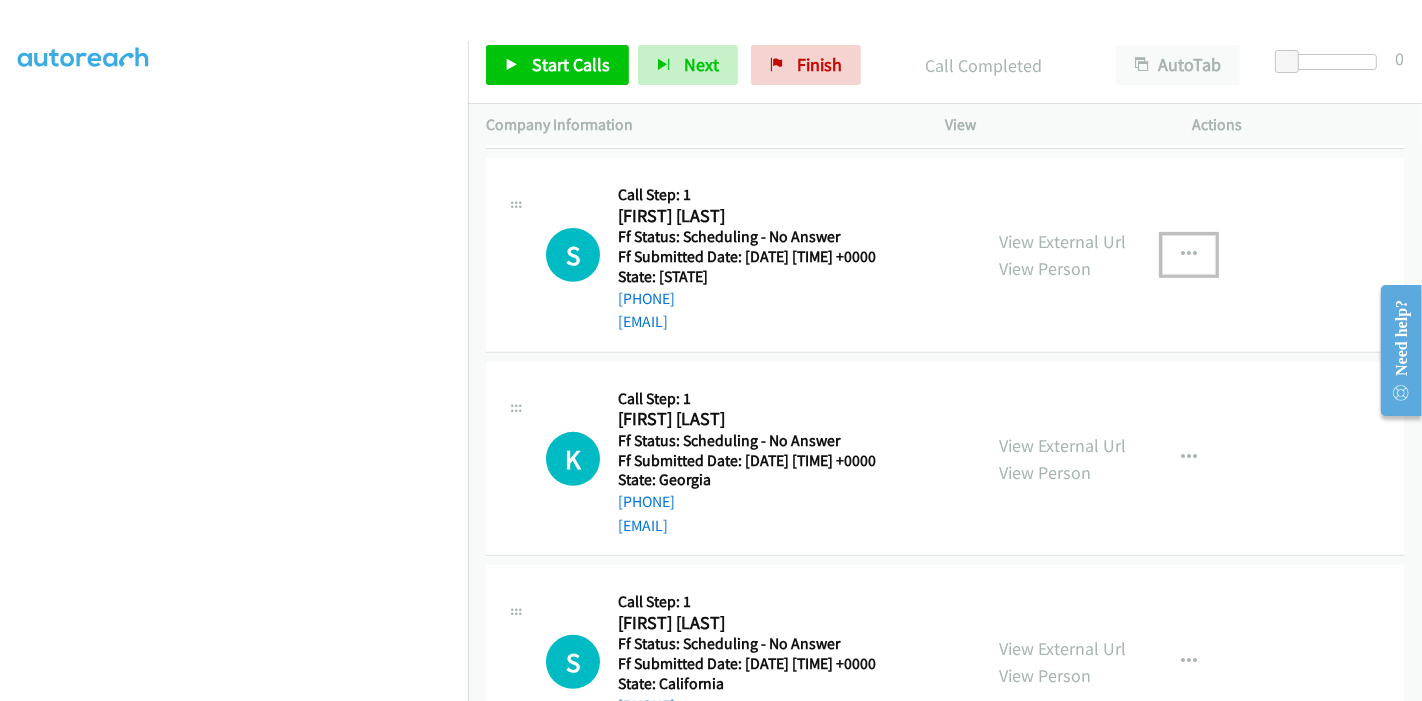 click at bounding box center (1189, 255) 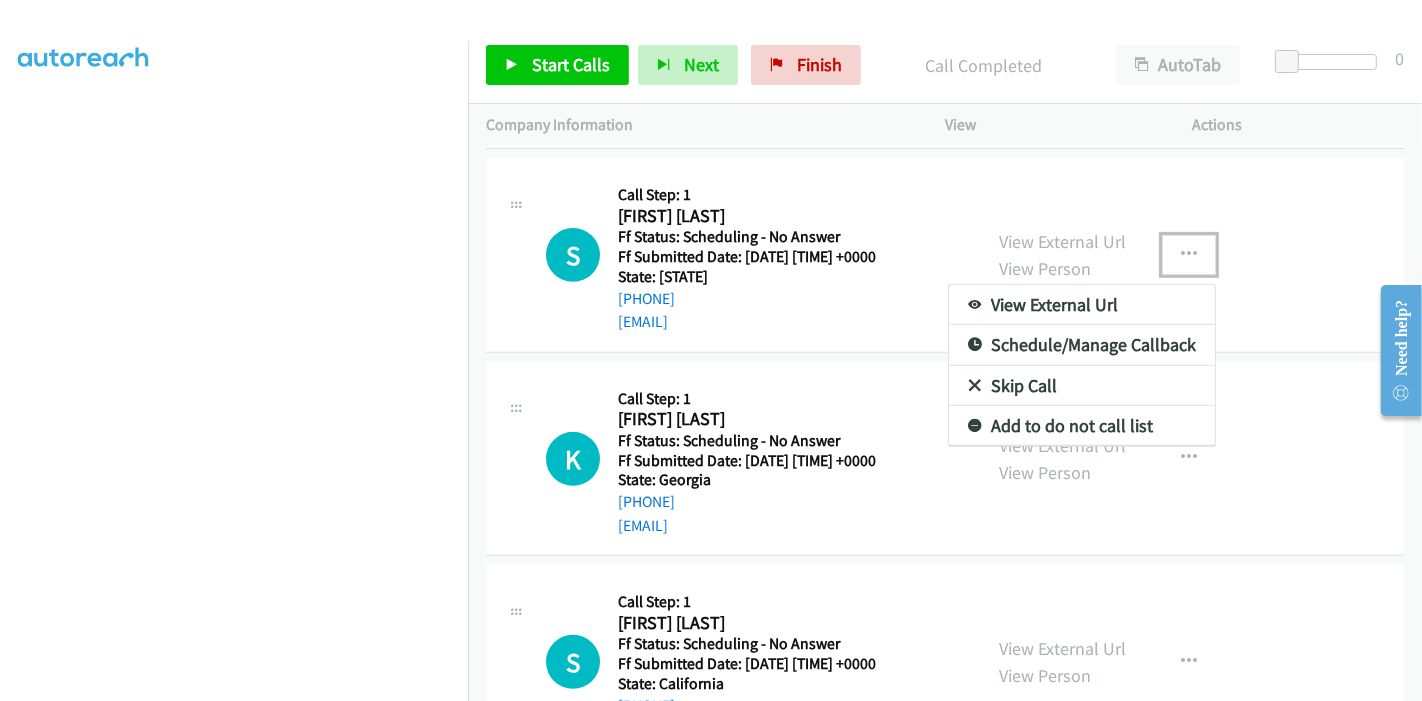 click on "Skip Call" at bounding box center [1082, 386] 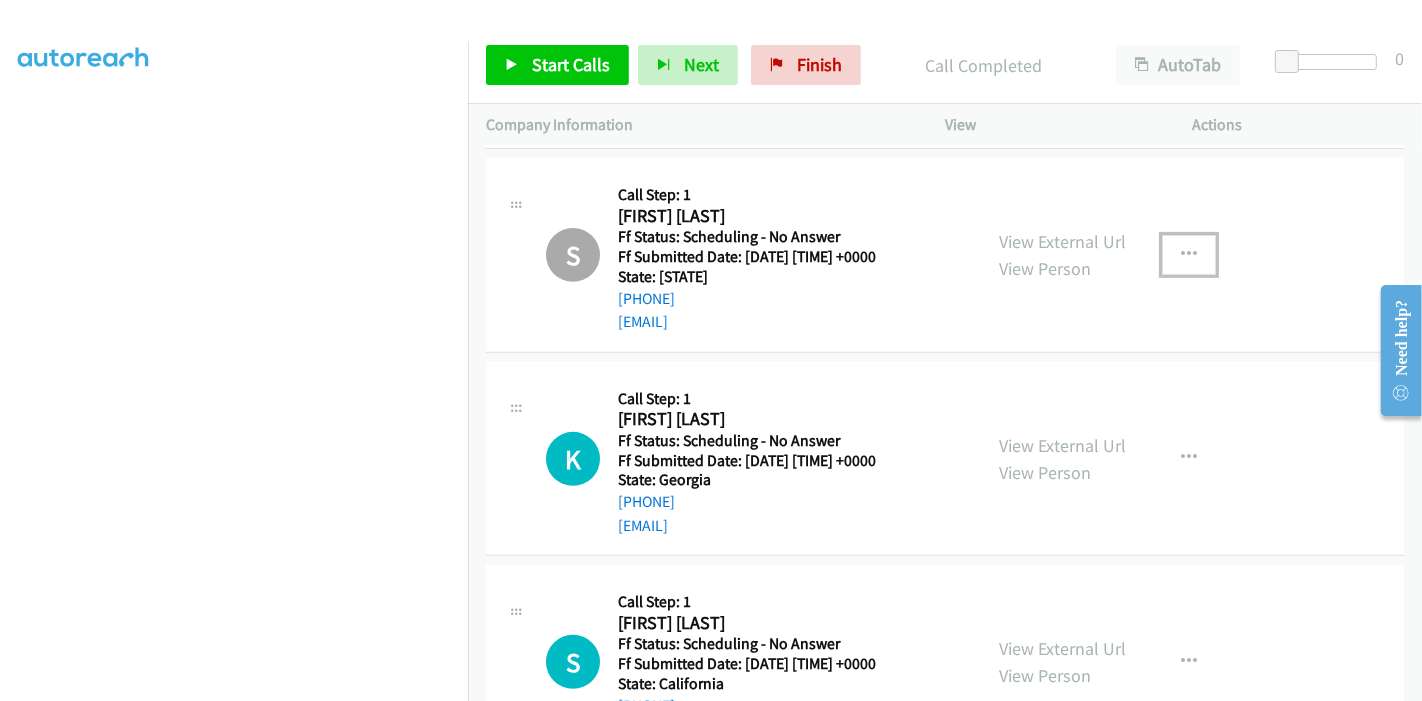 click at bounding box center (1189, 255) 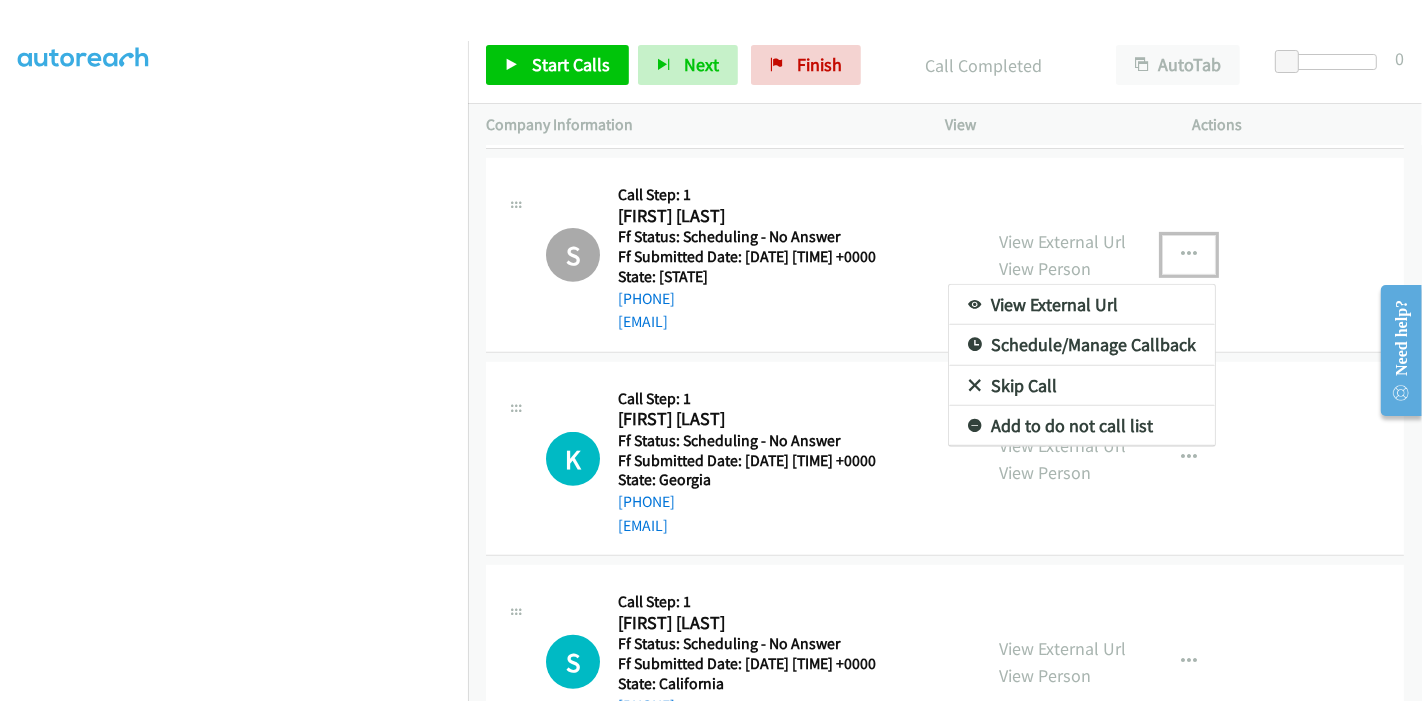 click on "Add to do not call list" at bounding box center (1082, 426) 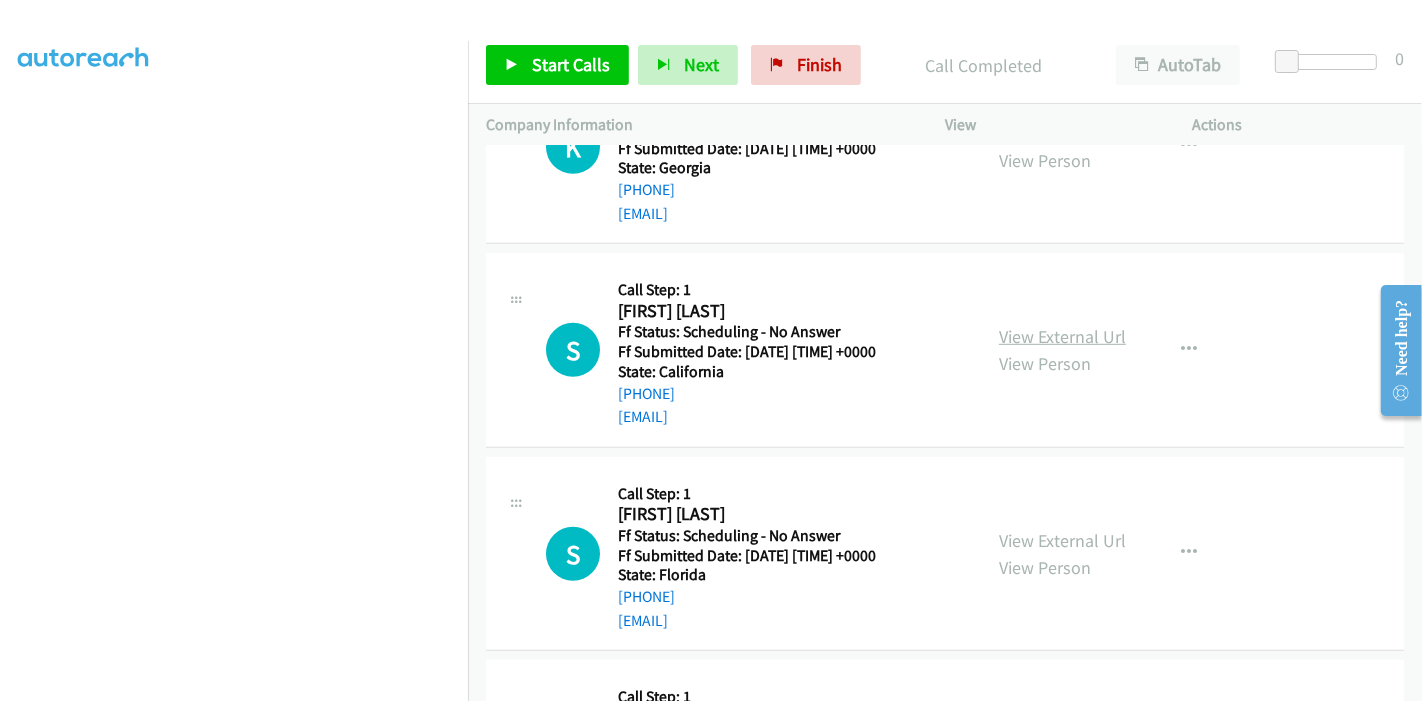 scroll, scrollTop: 1021, scrollLeft: 0, axis: vertical 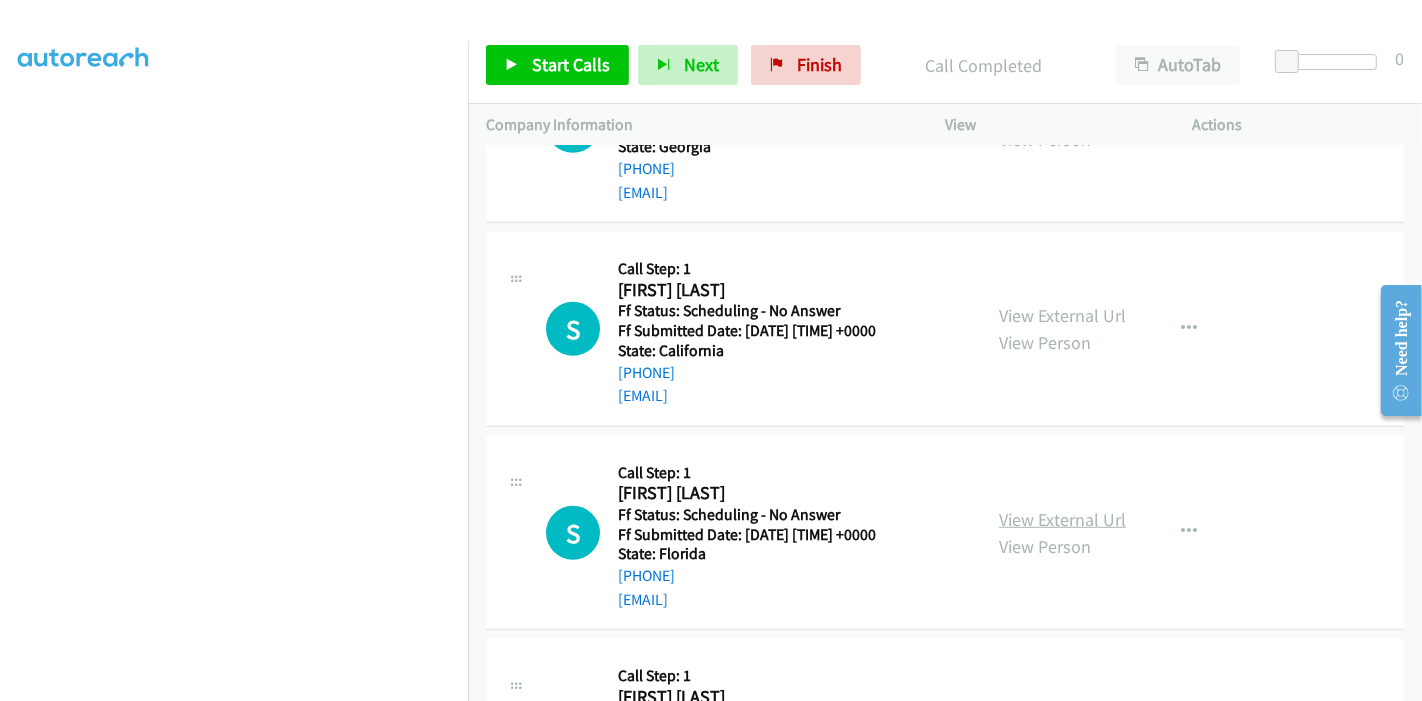 click on "View External Url" at bounding box center (1062, 519) 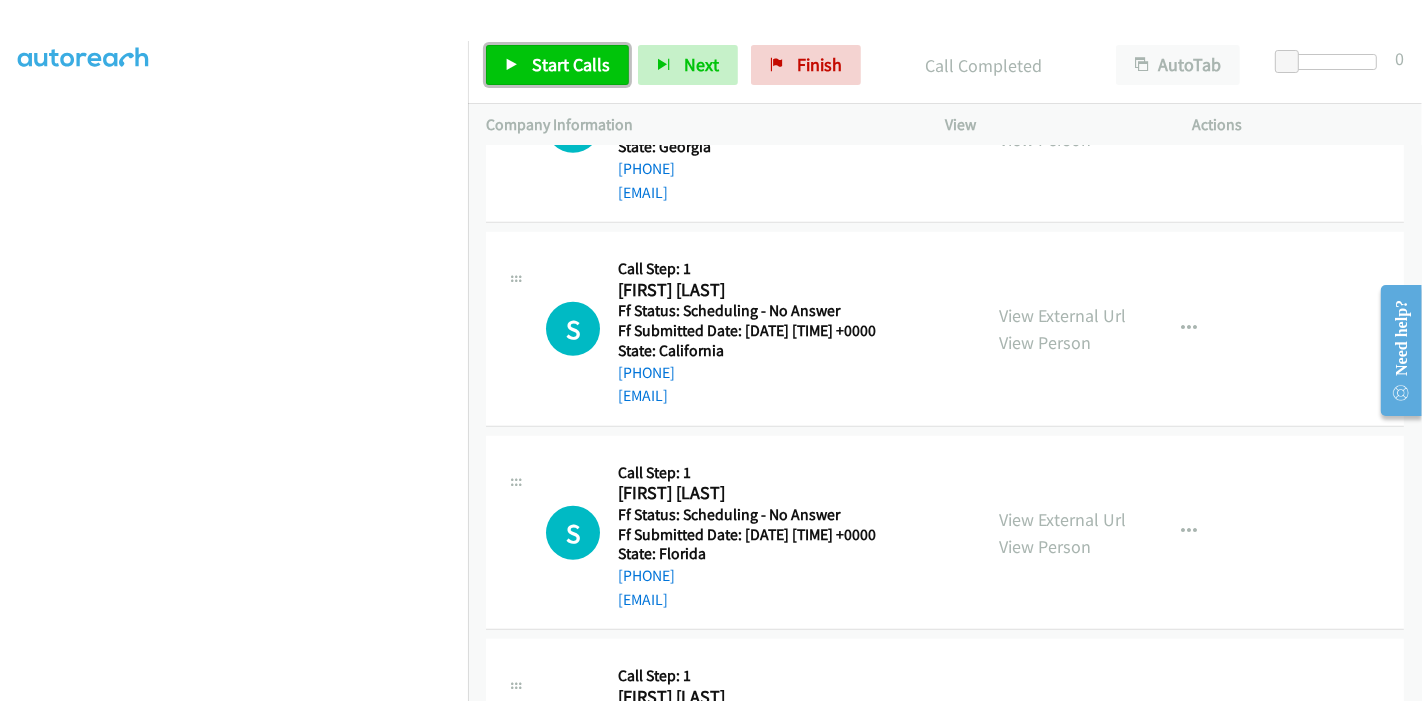 click on "Start Calls" at bounding box center (571, 64) 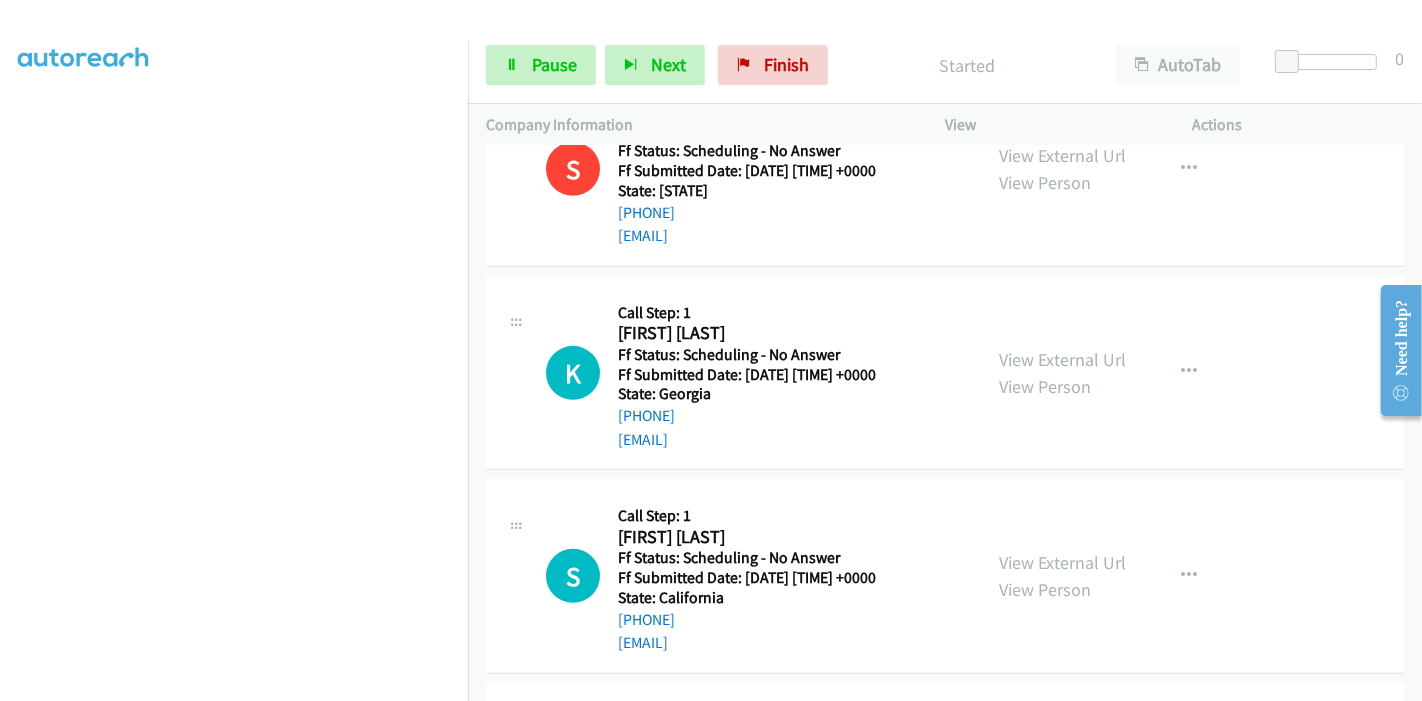 scroll, scrollTop: 910, scrollLeft: 0, axis: vertical 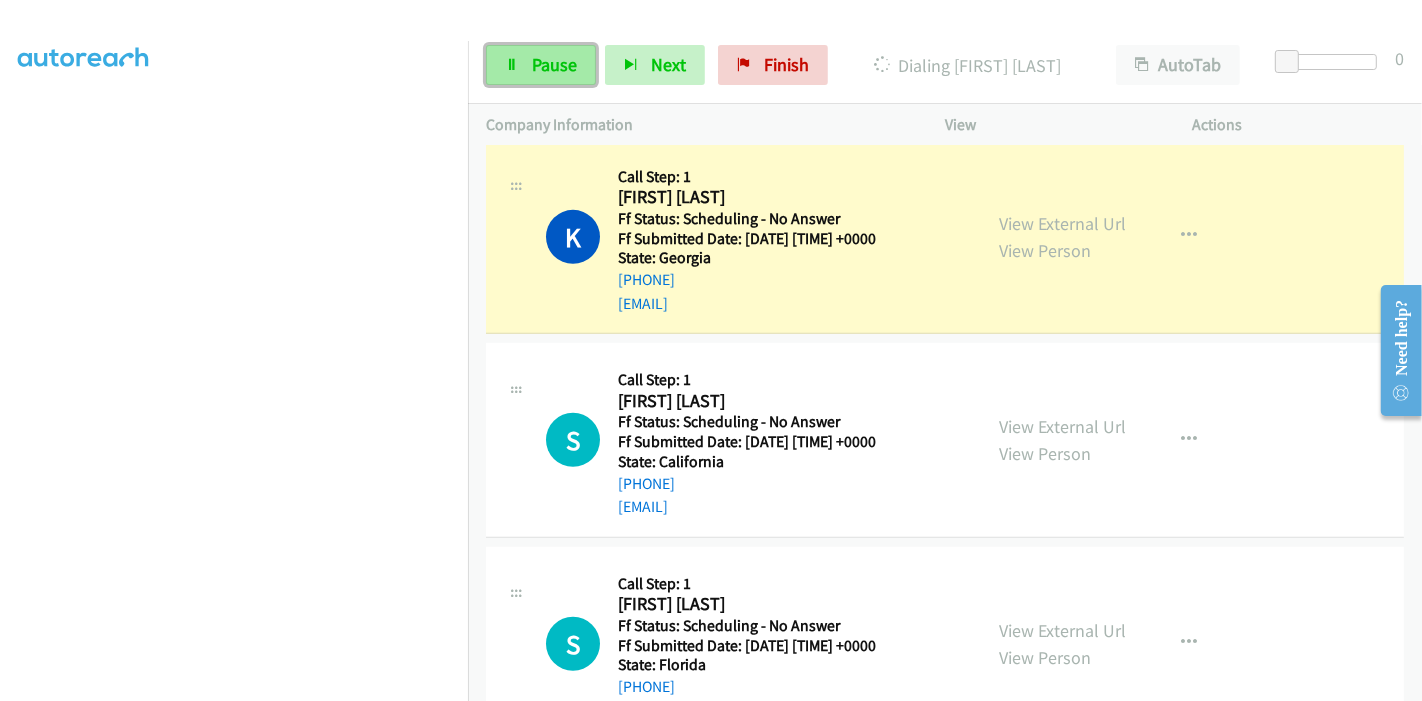 click on "Pause" at bounding box center [554, 64] 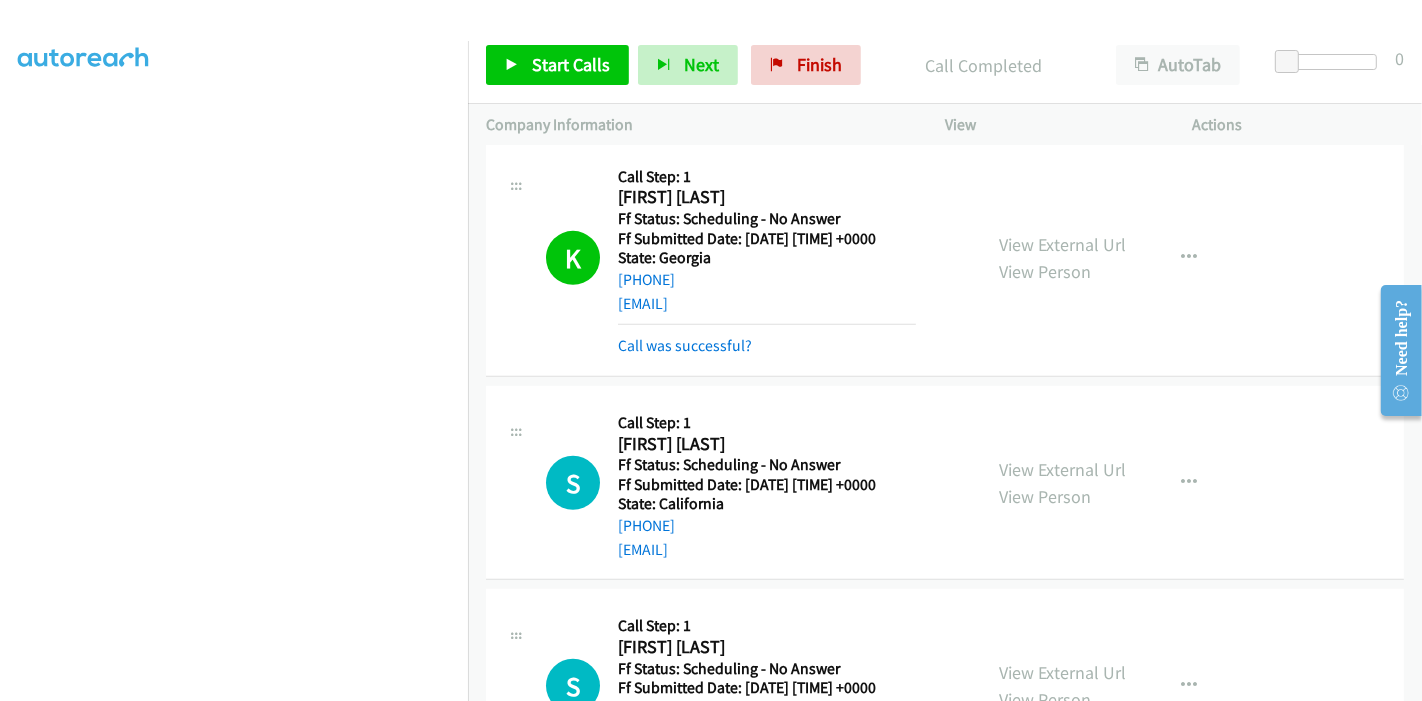 scroll, scrollTop: 422, scrollLeft: 0, axis: vertical 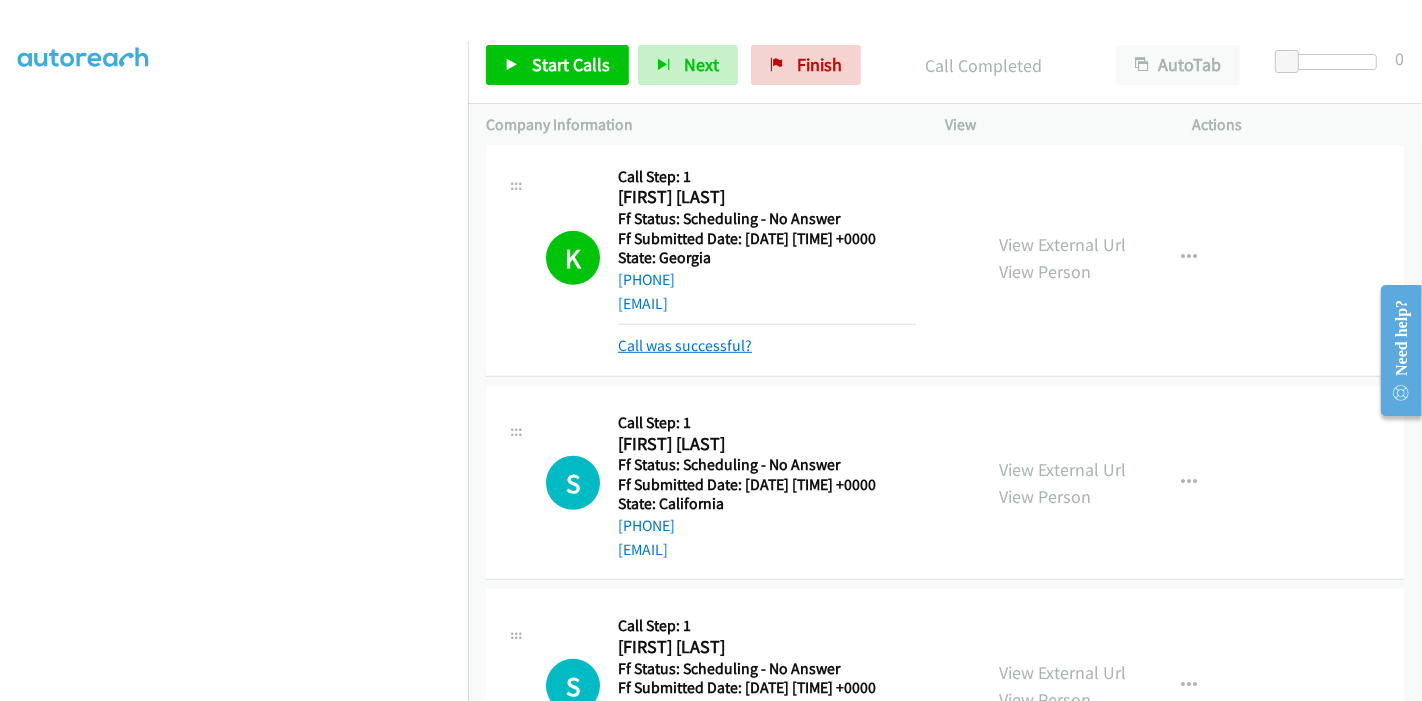 click on "Call was successful?" at bounding box center (685, 345) 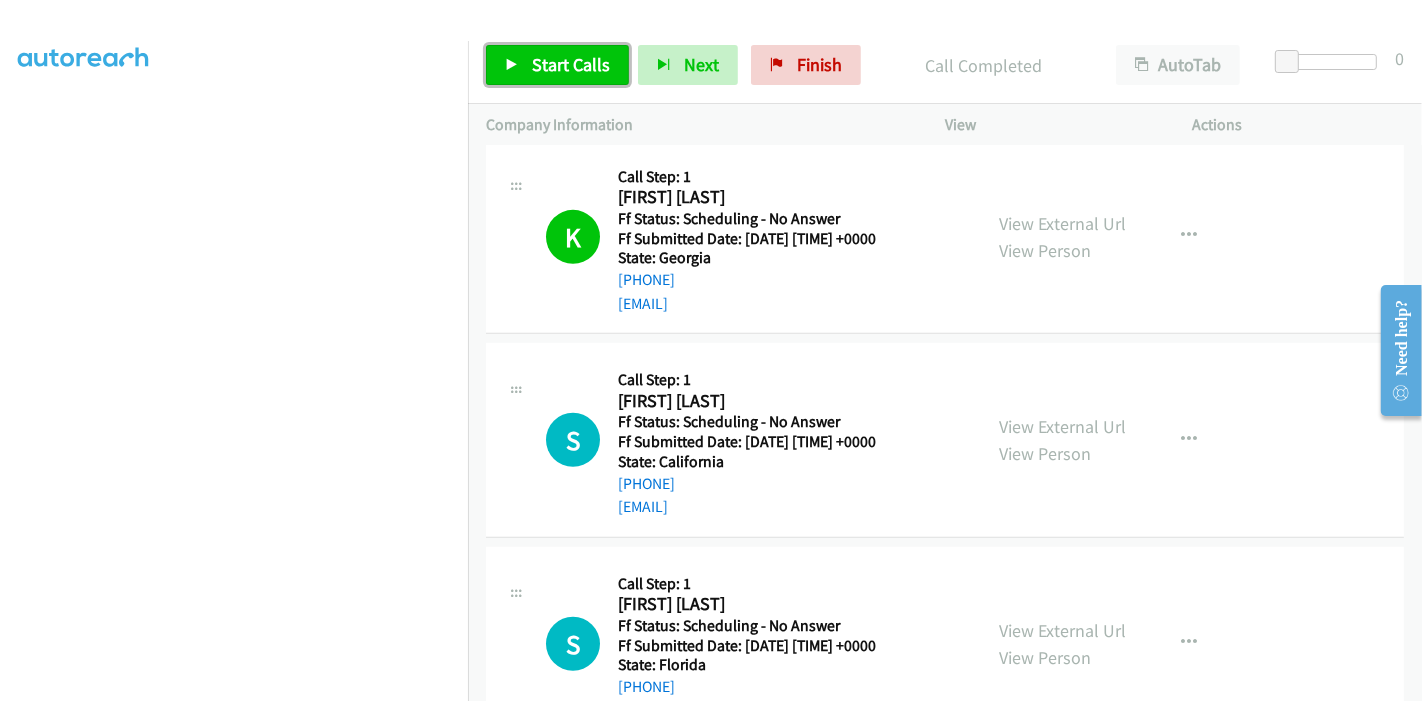 click on "Start Calls" at bounding box center [571, 64] 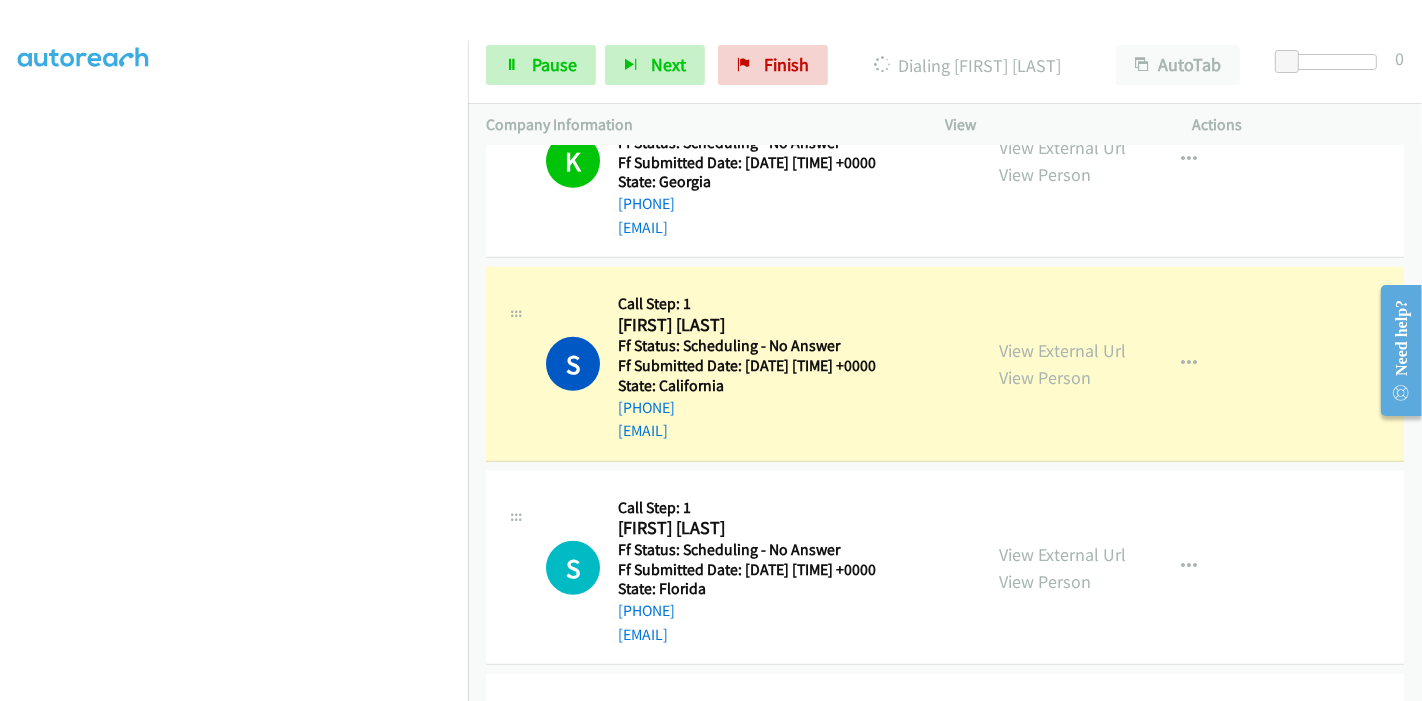 scroll, scrollTop: 1021, scrollLeft: 0, axis: vertical 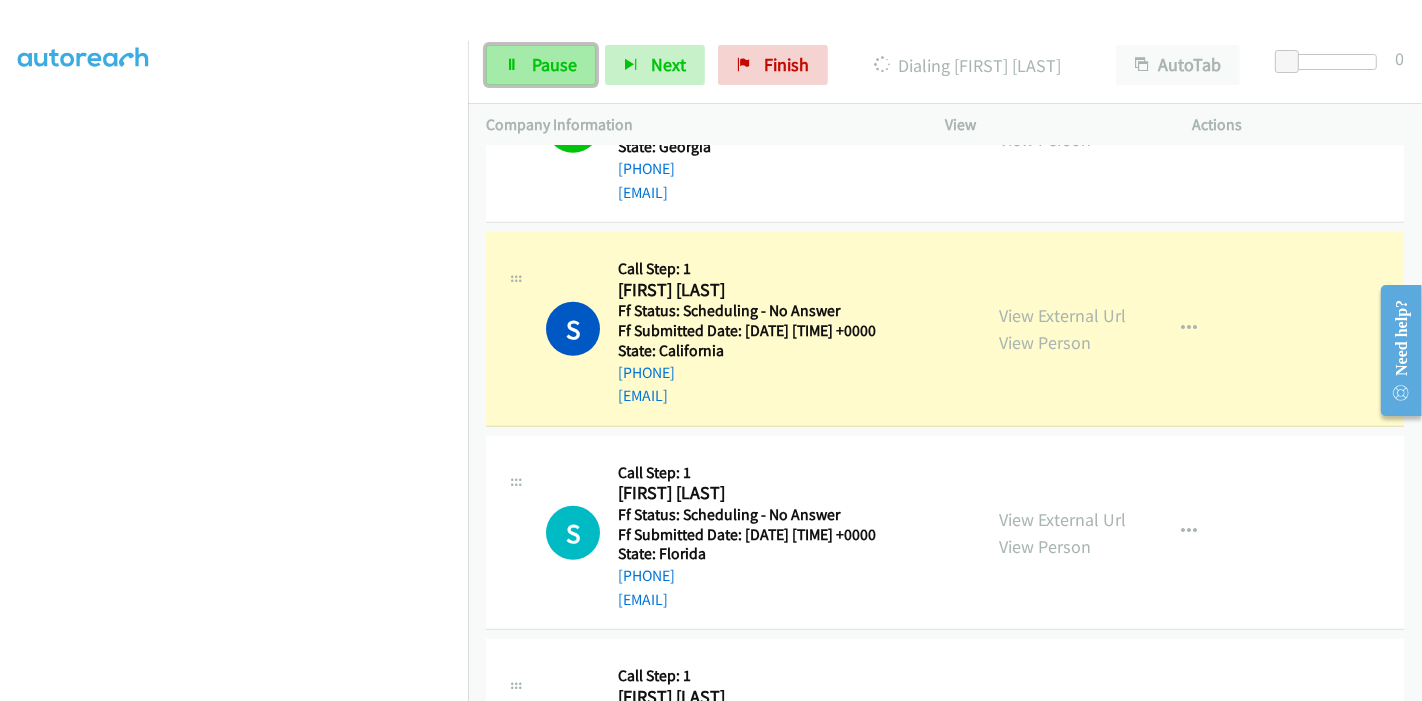 click on "Pause" at bounding box center (554, 64) 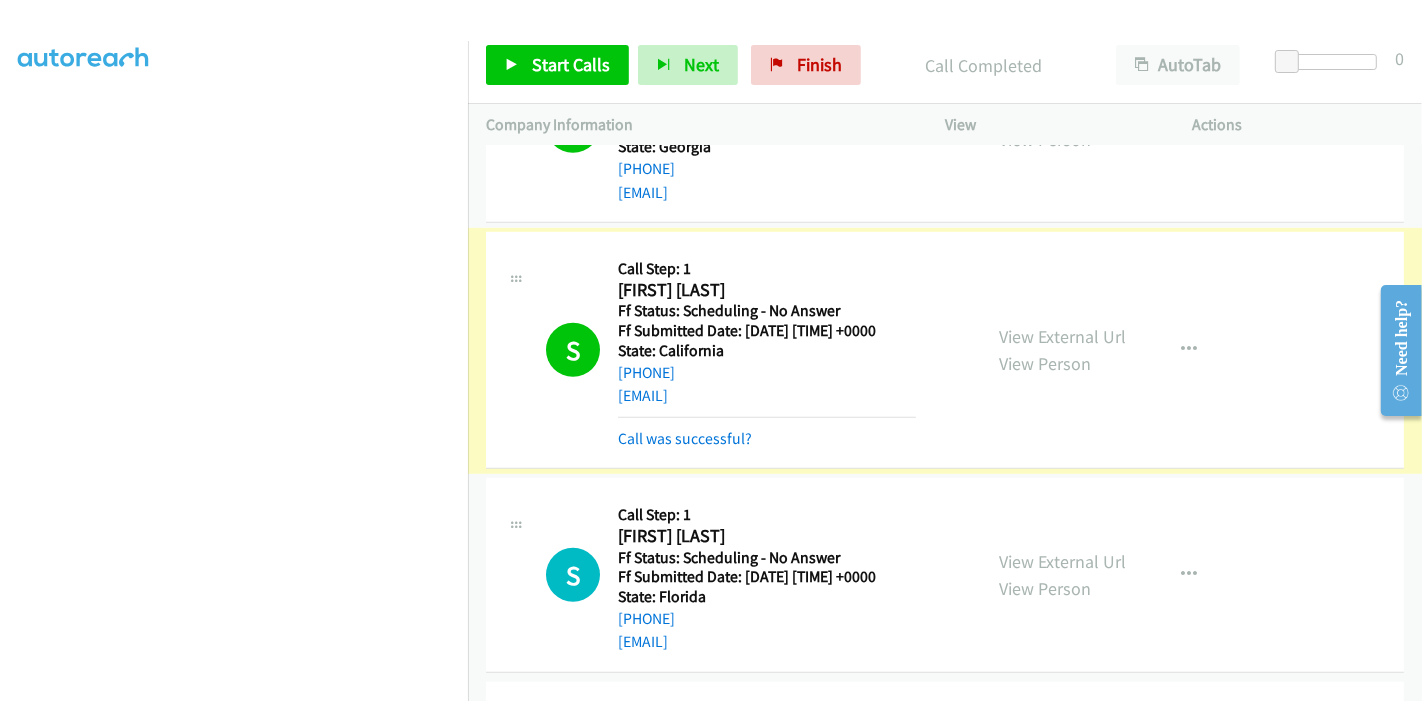 click on "Call was successful?" at bounding box center (685, 438) 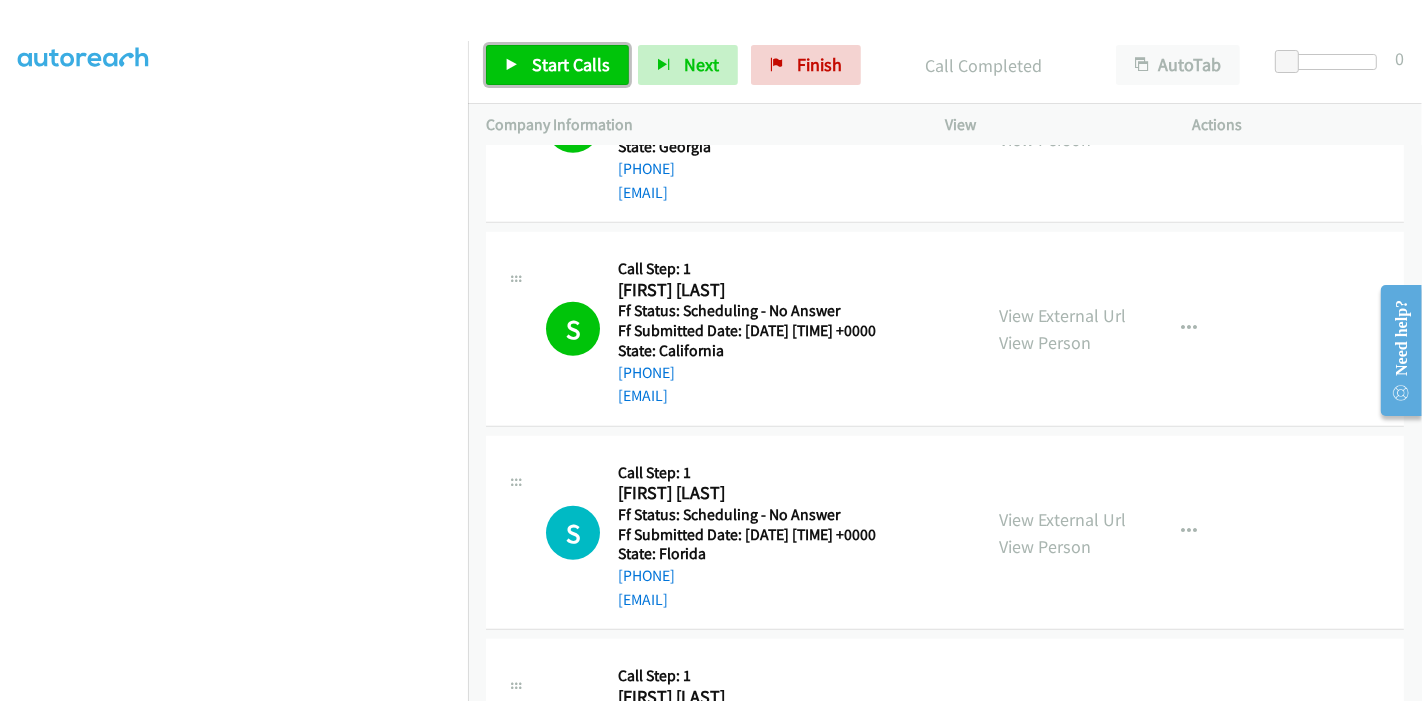 click on "Start Calls" at bounding box center [557, 65] 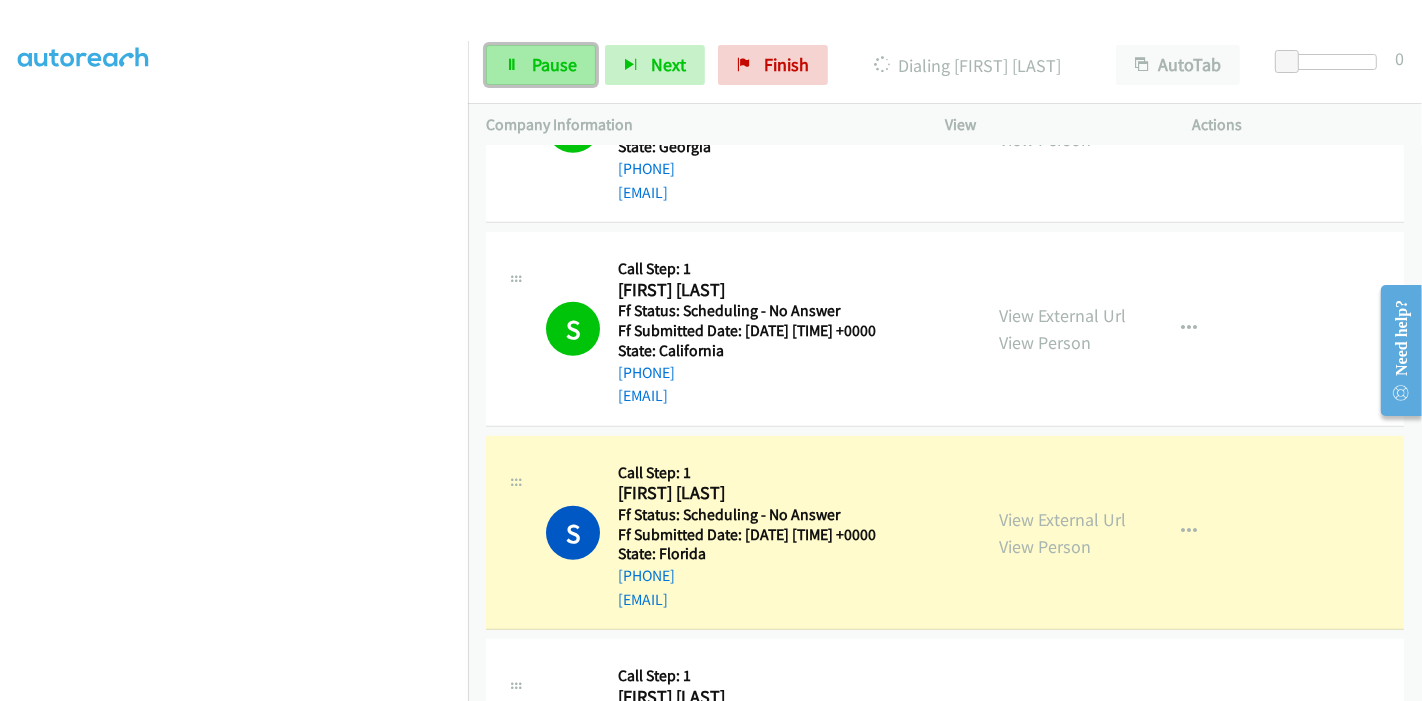 click on "Pause" at bounding box center (554, 64) 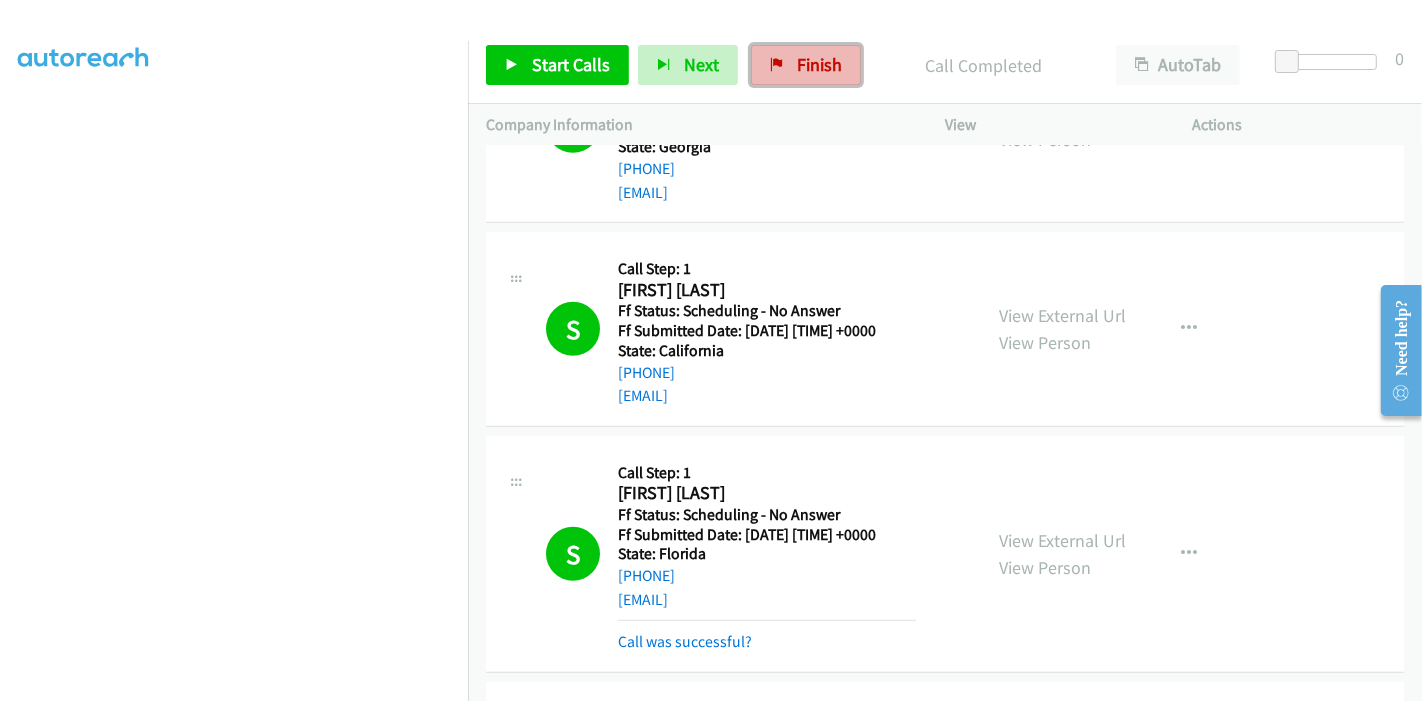 click on "Finish" at bounding box center [806, 65] 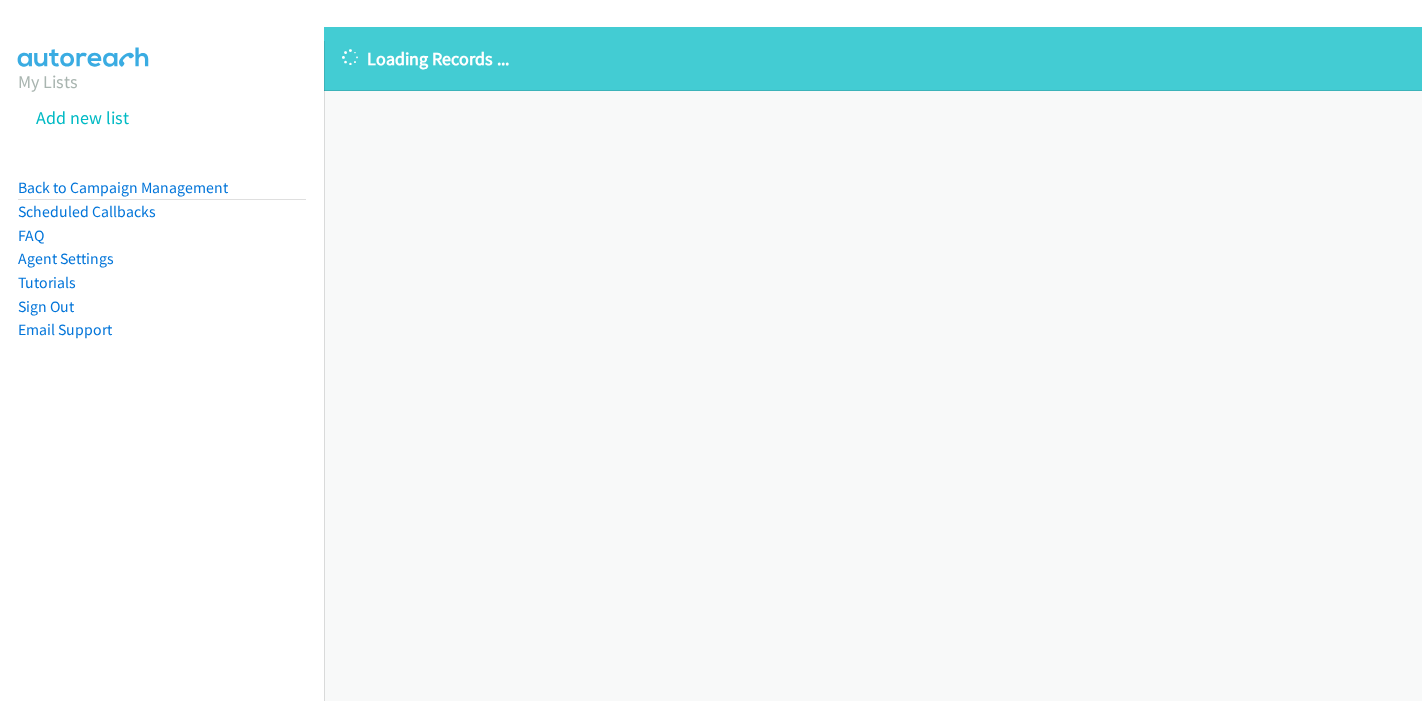 scroll, scrollTop: 0, scrollLeft: 0, axis: both 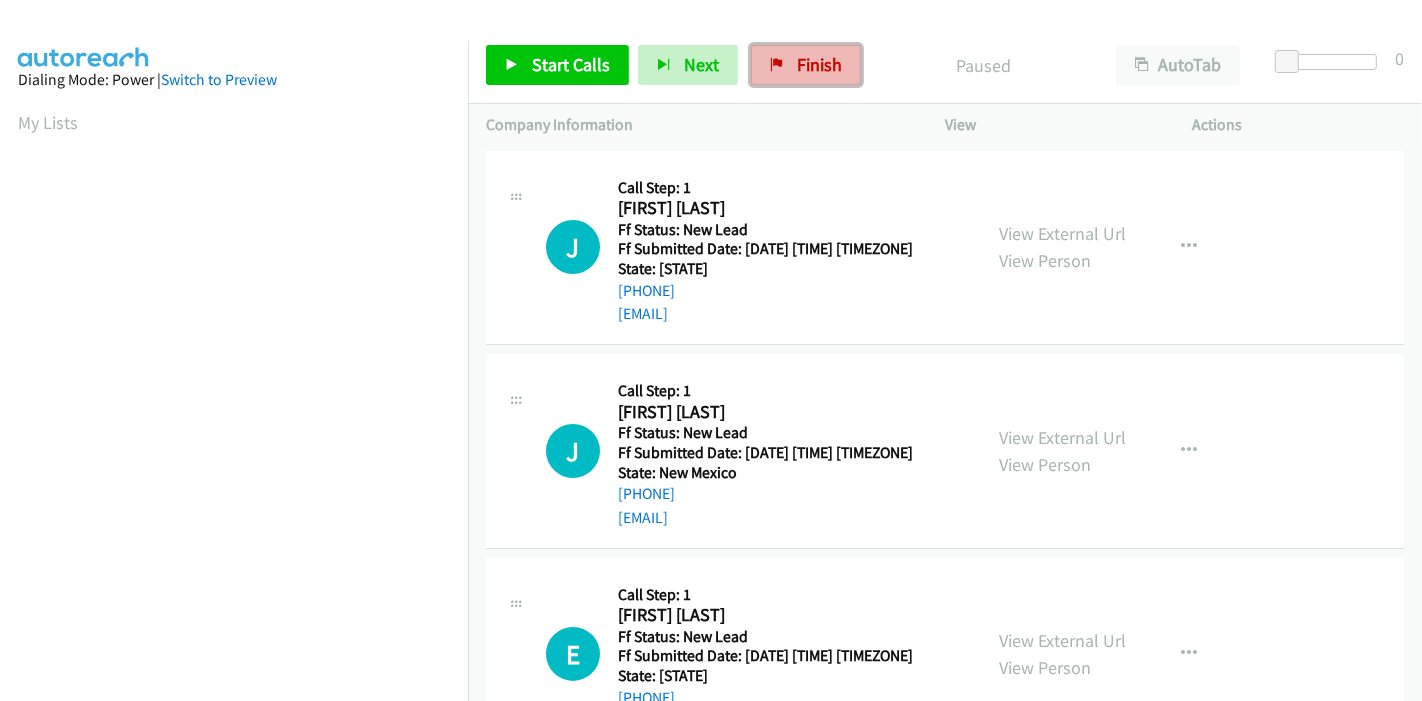 click on "Finish" at bounding box center [819, 64] 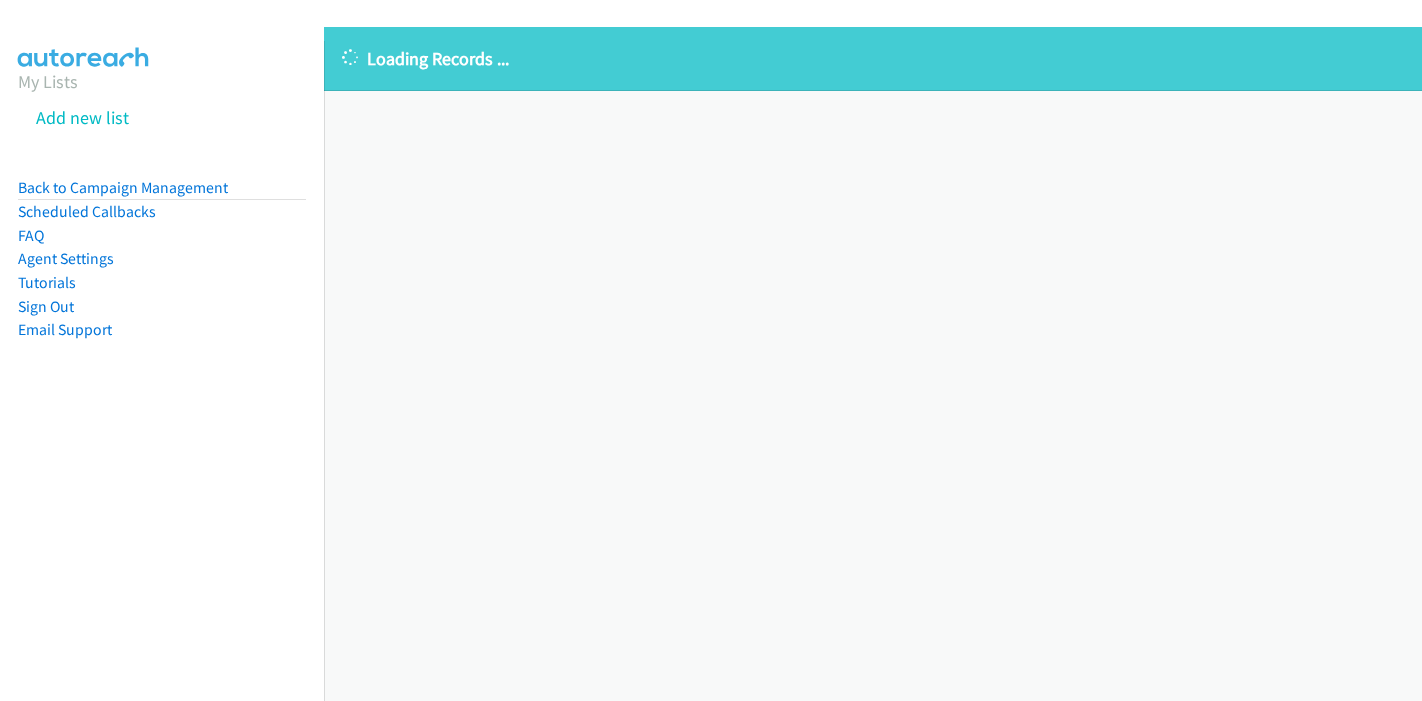 scroll, scrollTop: 0, scrollLeft: 0, axis: both 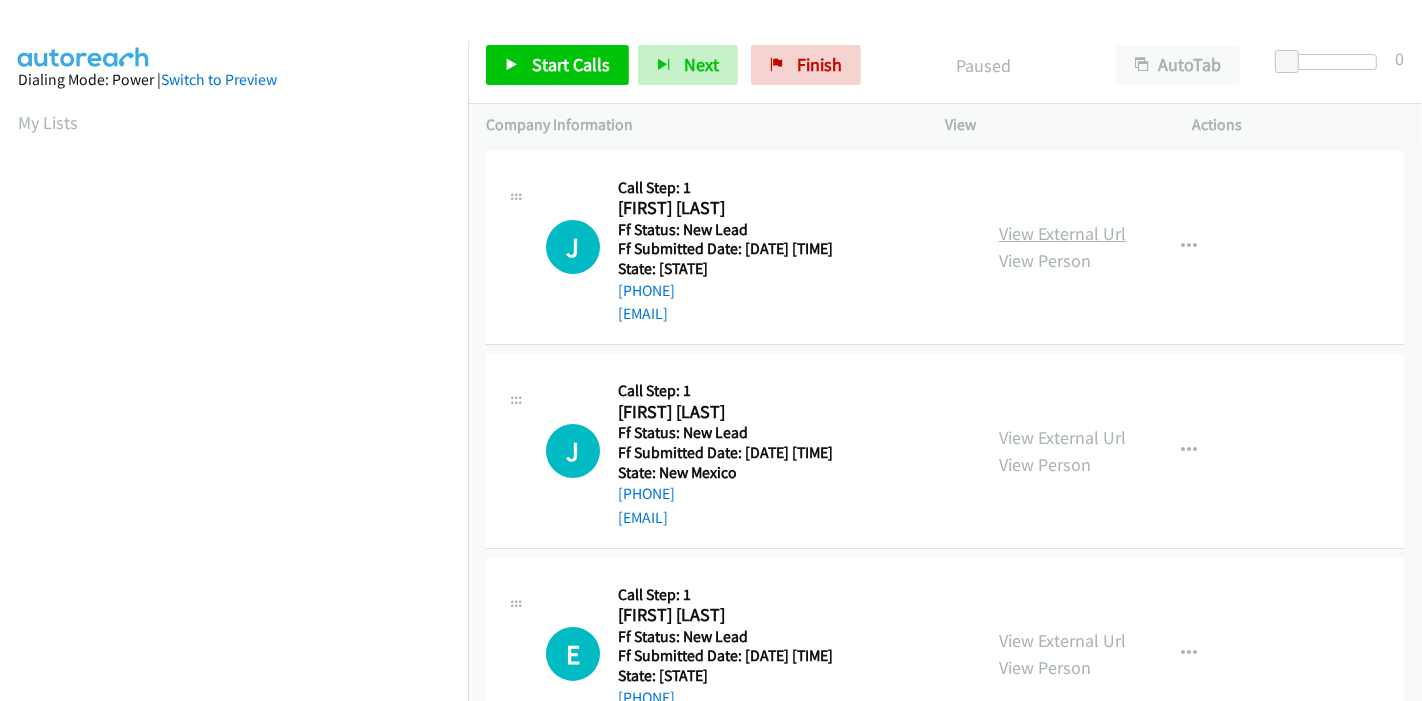 click on "View External Url" at bounding box center (1062, 233) 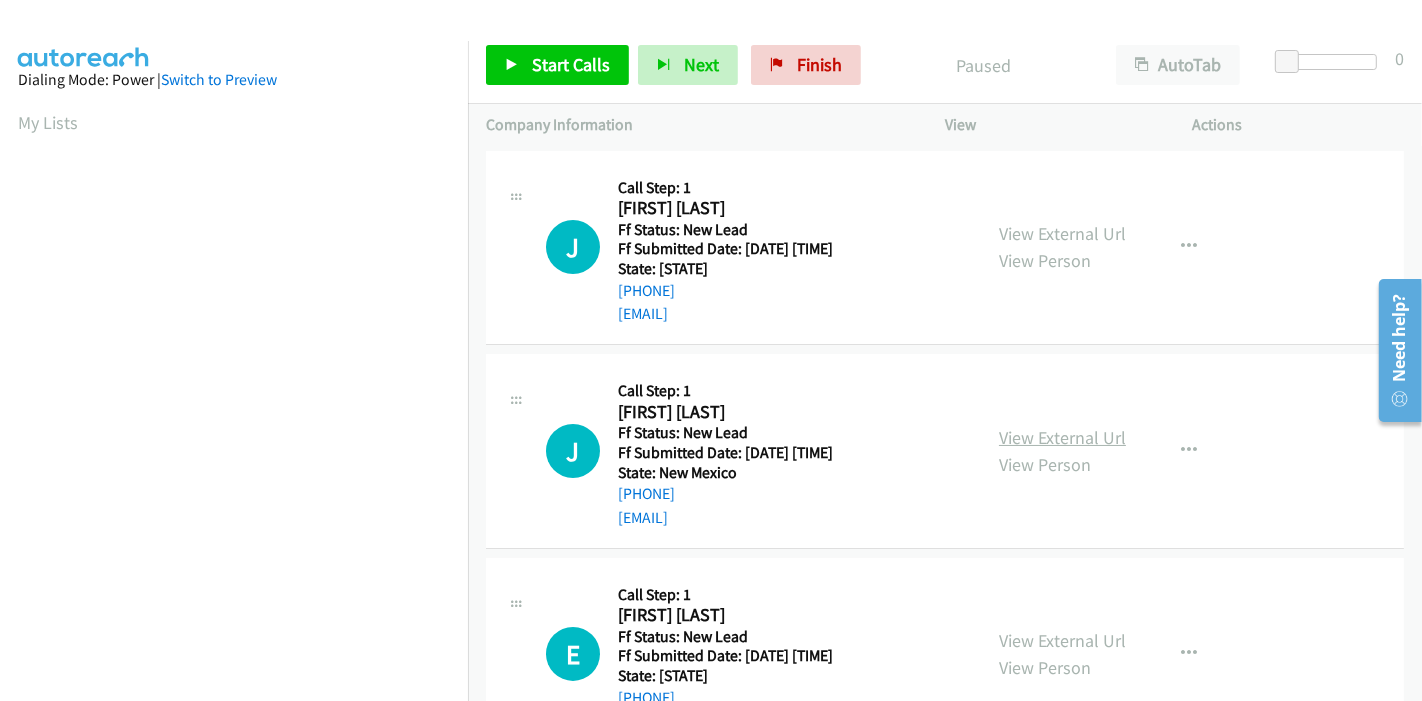 click on "View External Url" at bounding box center (1062, 437) 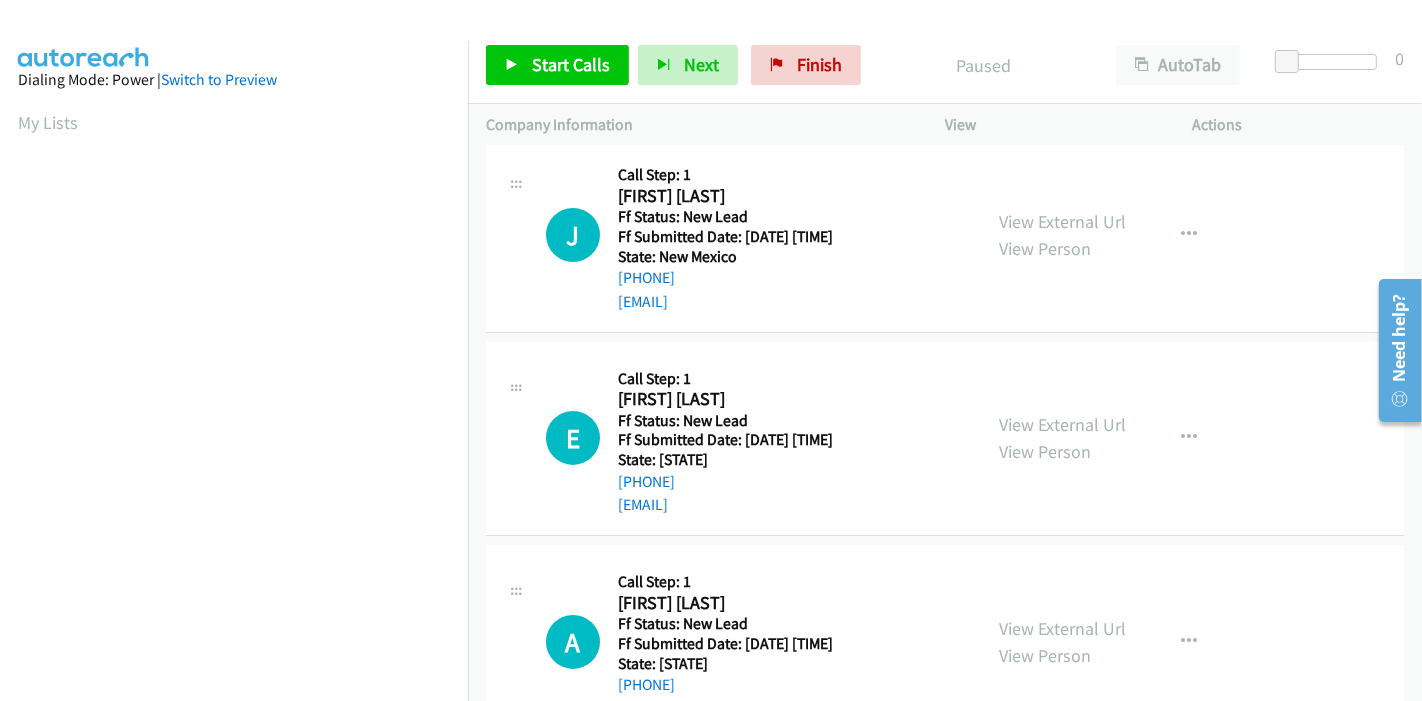 scroll, scrollTop: 222, scrollLeft: 0, axis: vertical 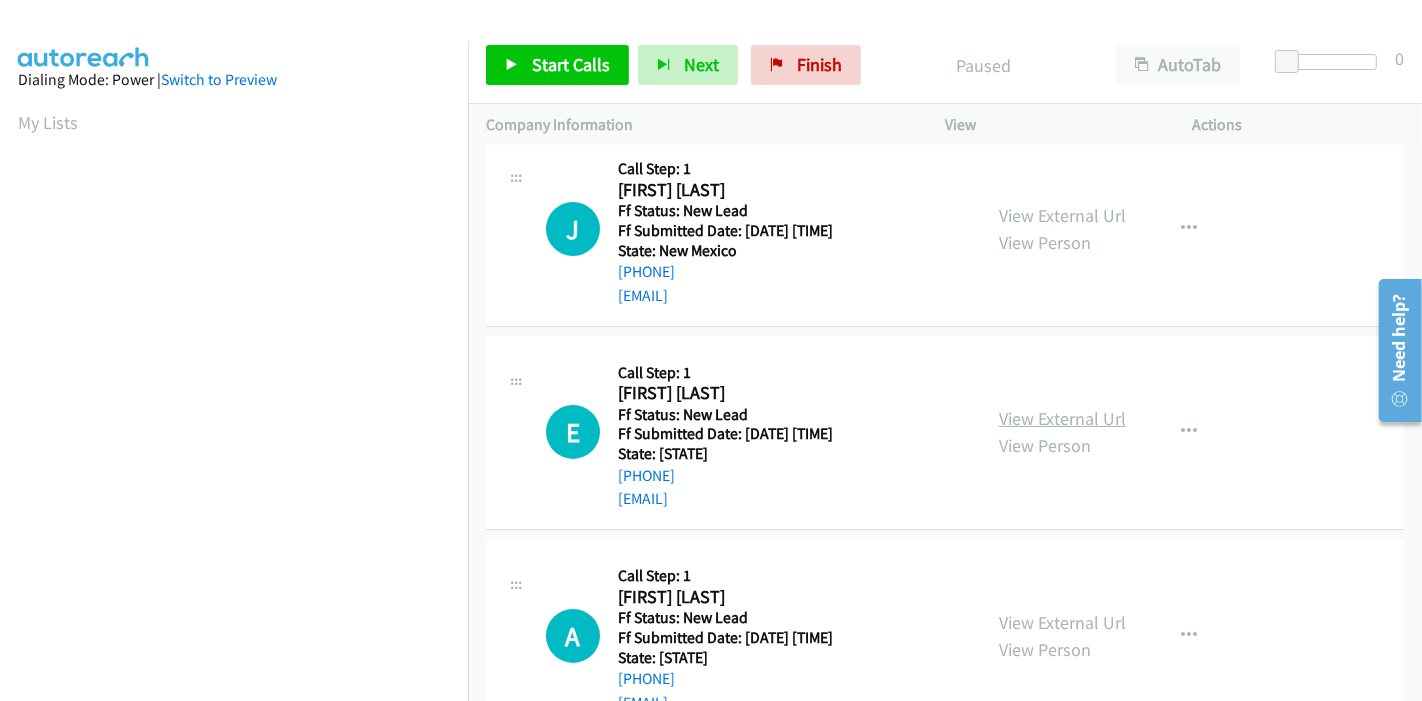 click on "View External Url" at bounding box center [1062, 418] 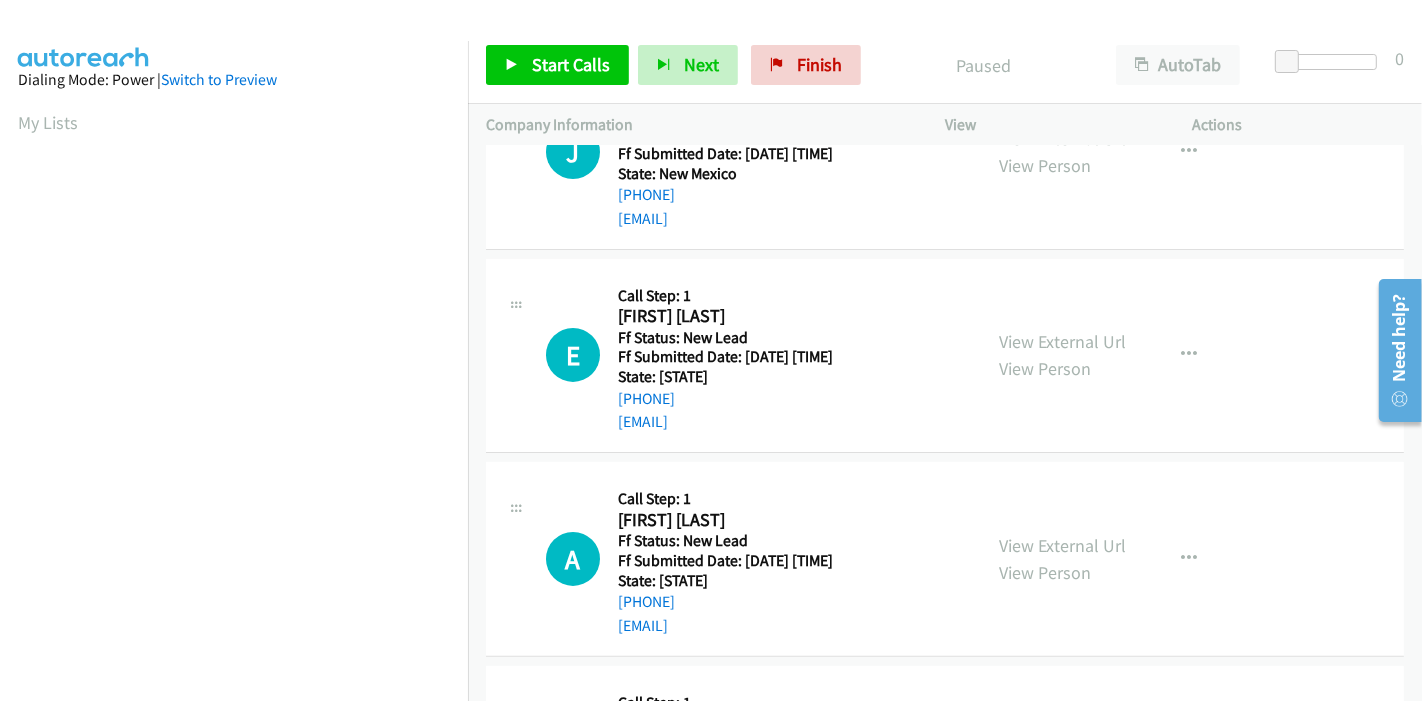 scroll, scrollTop: 333, scrollLeft: 0, axis: vertical 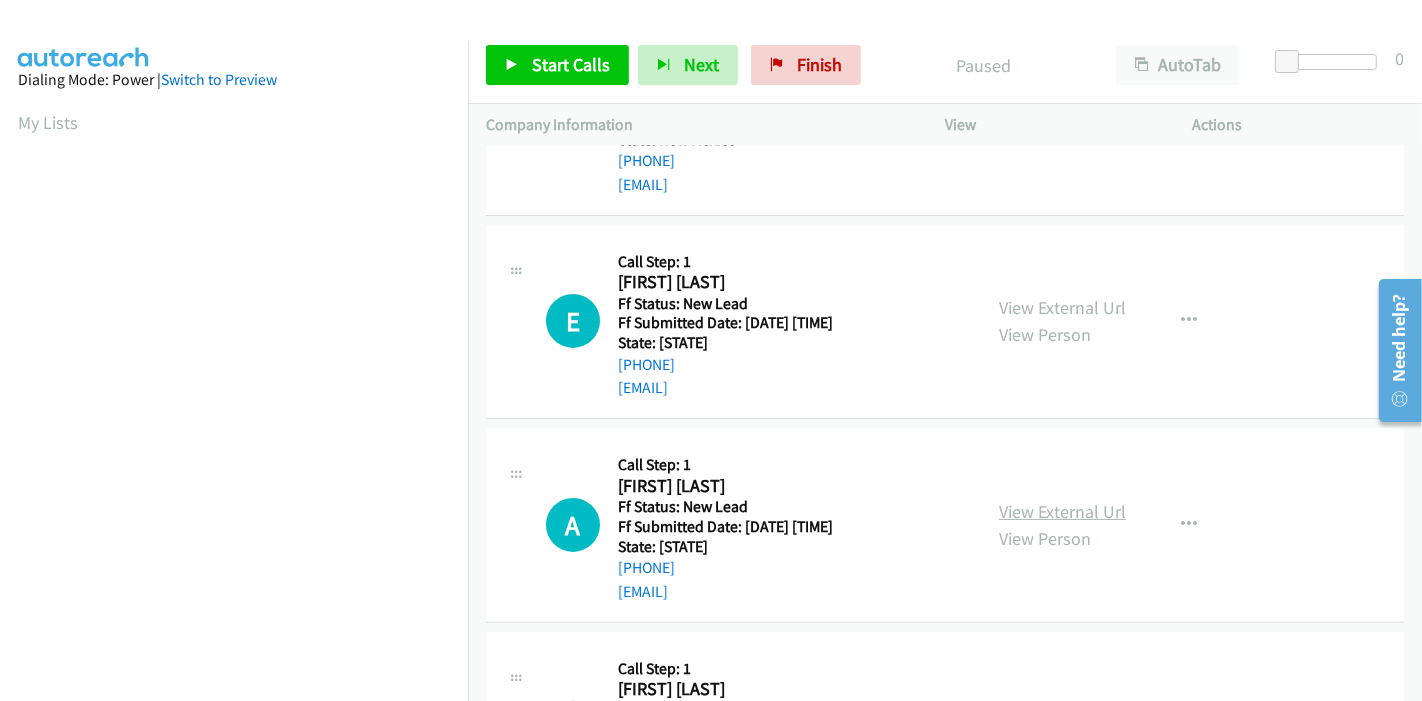 click on "View External Url" at bounding box center (1062, 511) 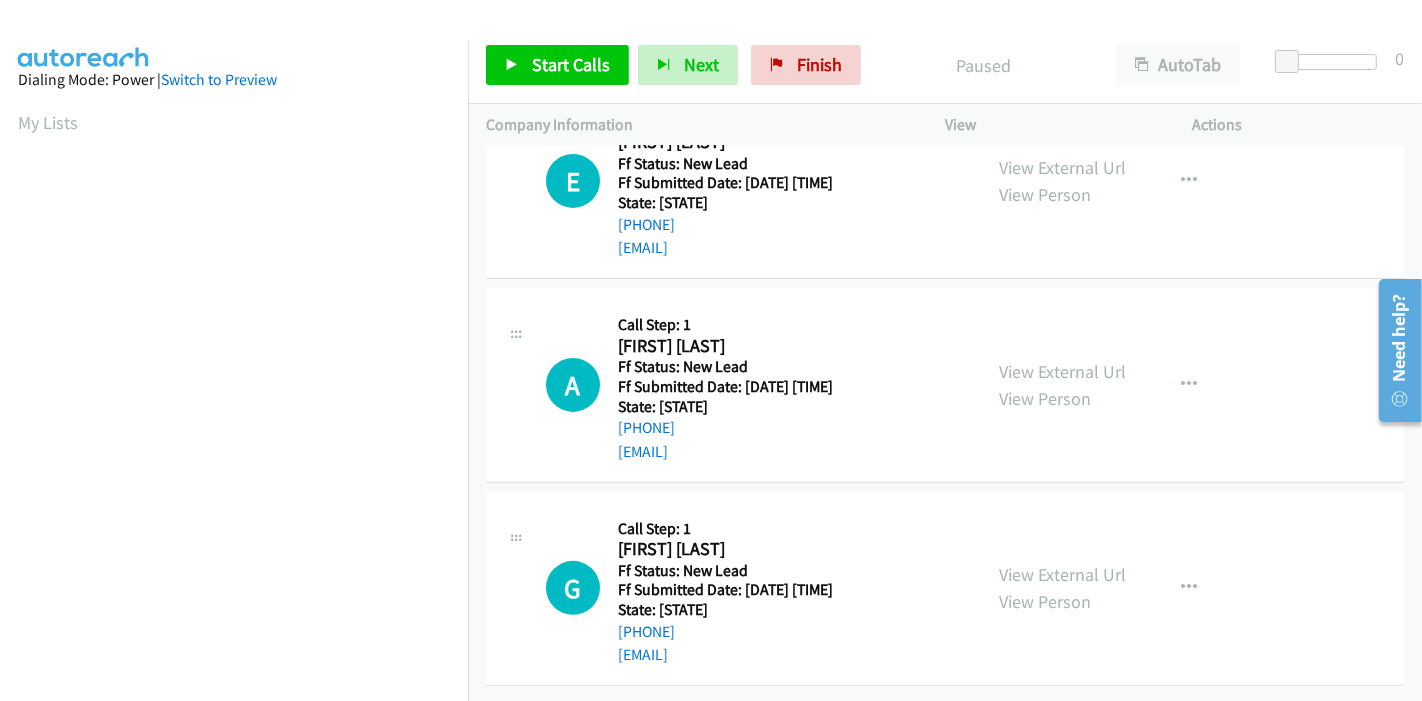 scroll, scrollTop: 487, scrollLeft: 0, axis: vertical 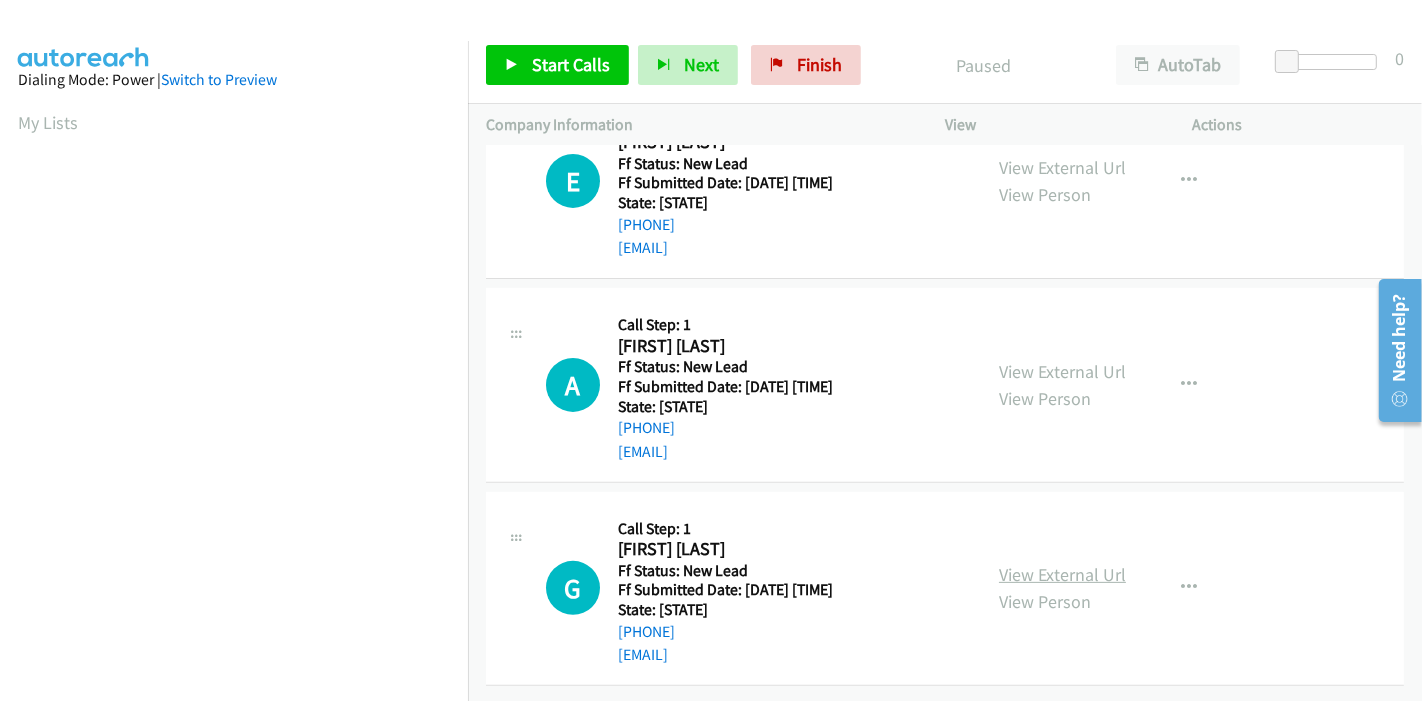 click on "View External Url
View Person" at bounding box center (1062, 588) 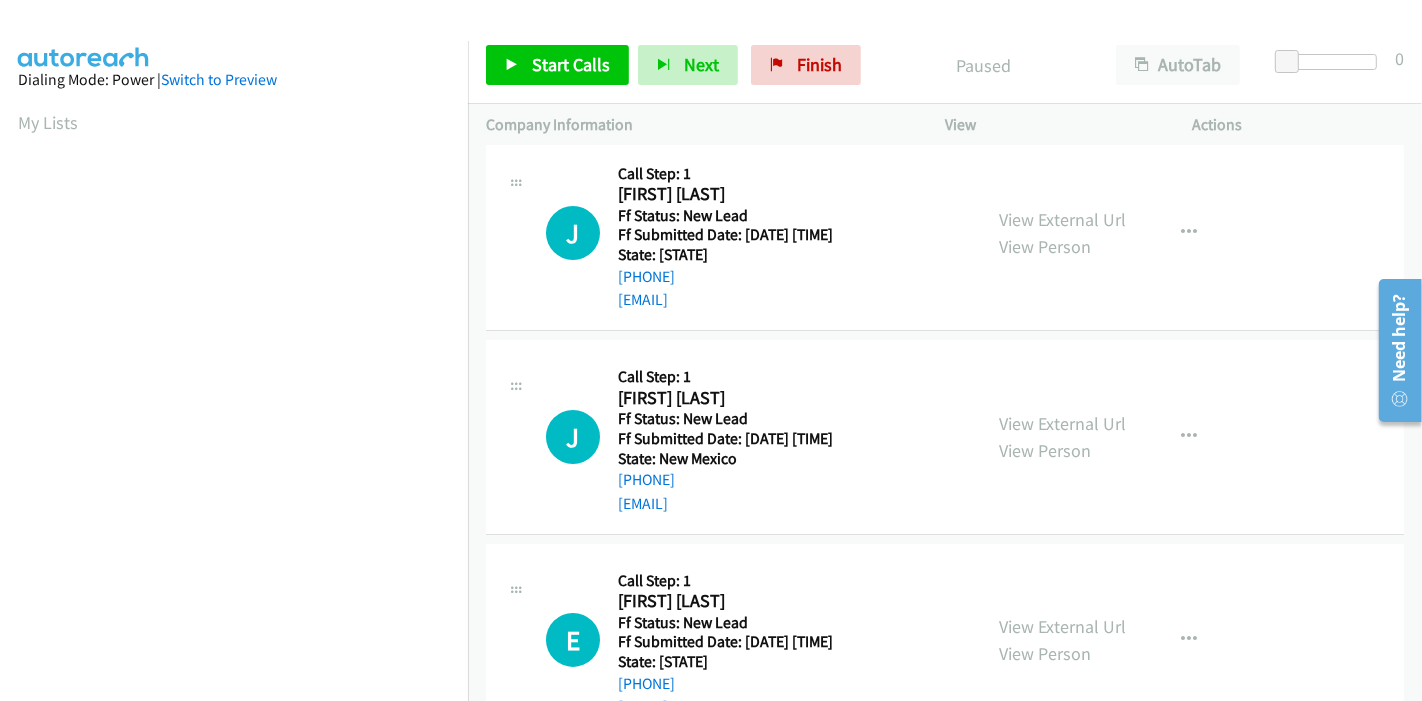 scroll, scrollTop: 0, scrollLeft: 0, axis: both 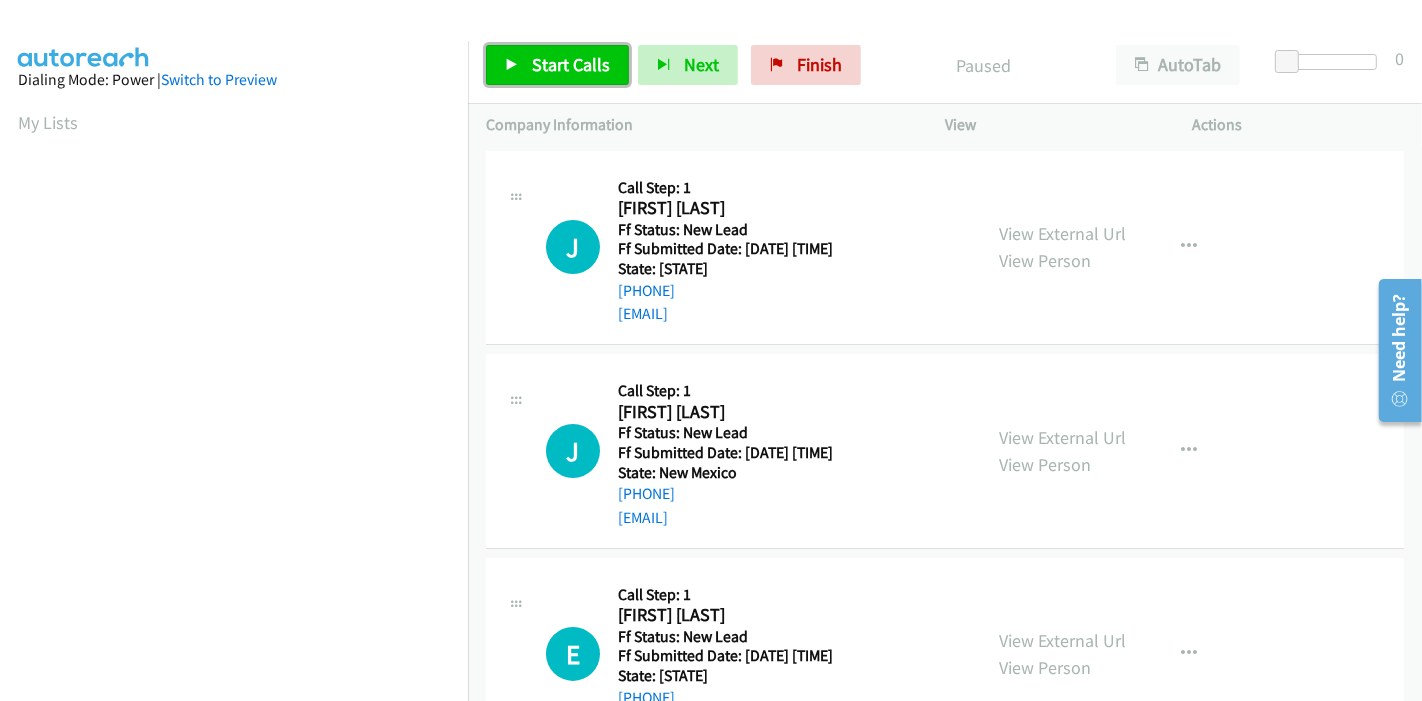 click on "Start Calls" at bounding box center [571, 64] 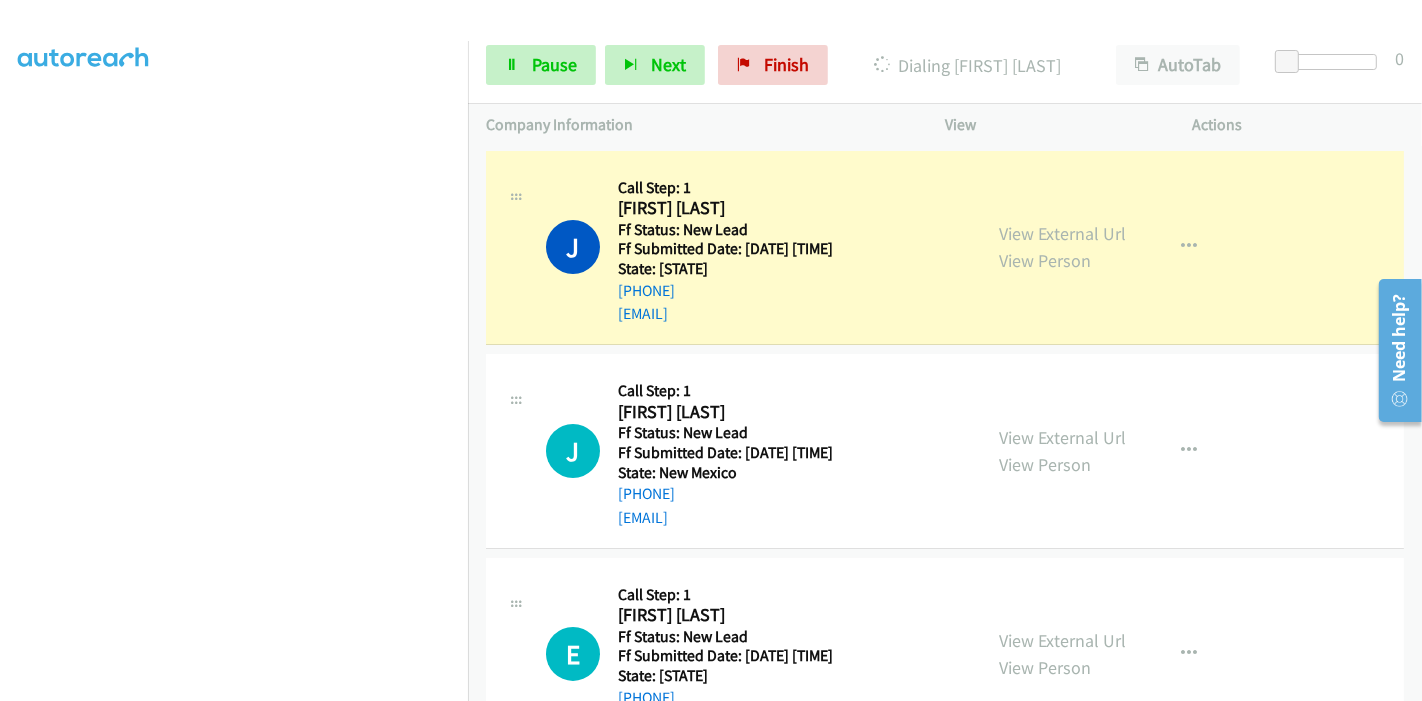 scroll, scrollTop: 422, scrollLeft: 0, axis: vertical 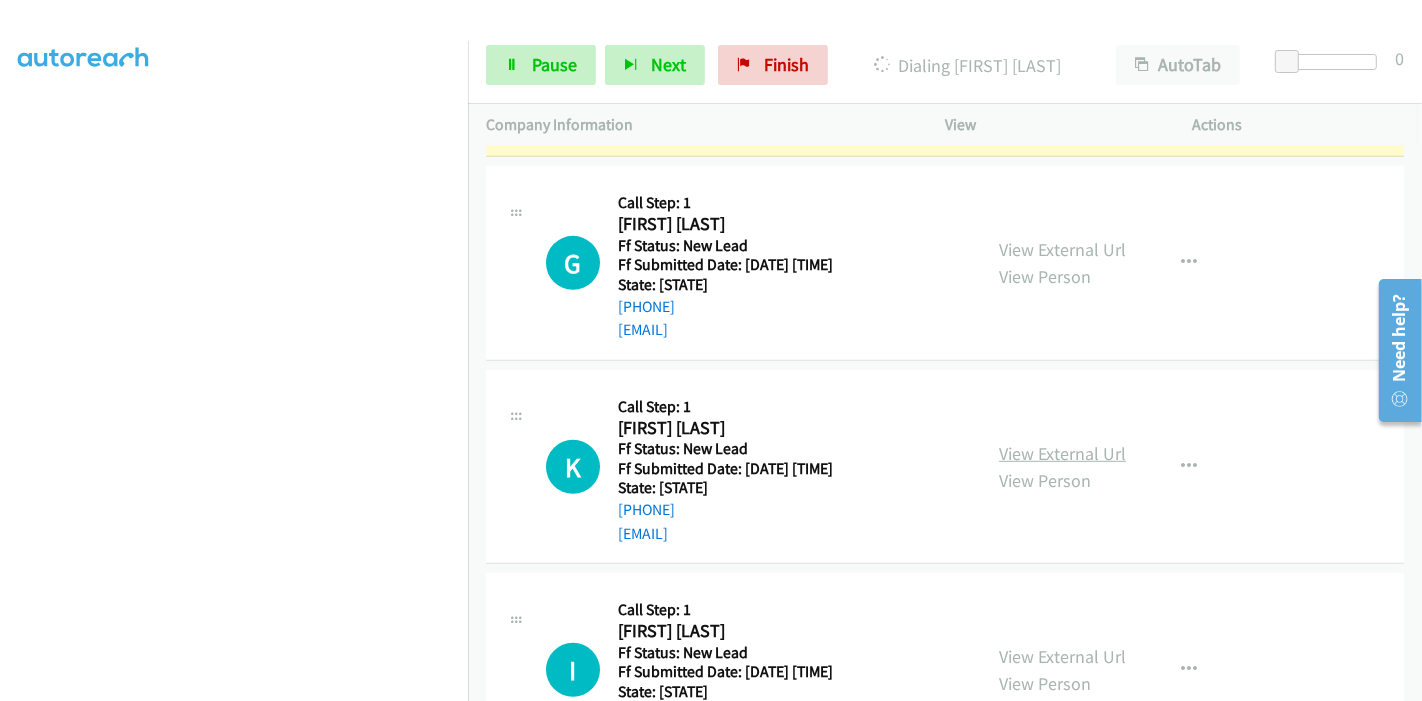 click on "View External Url" at bounding box center [1062, 453] 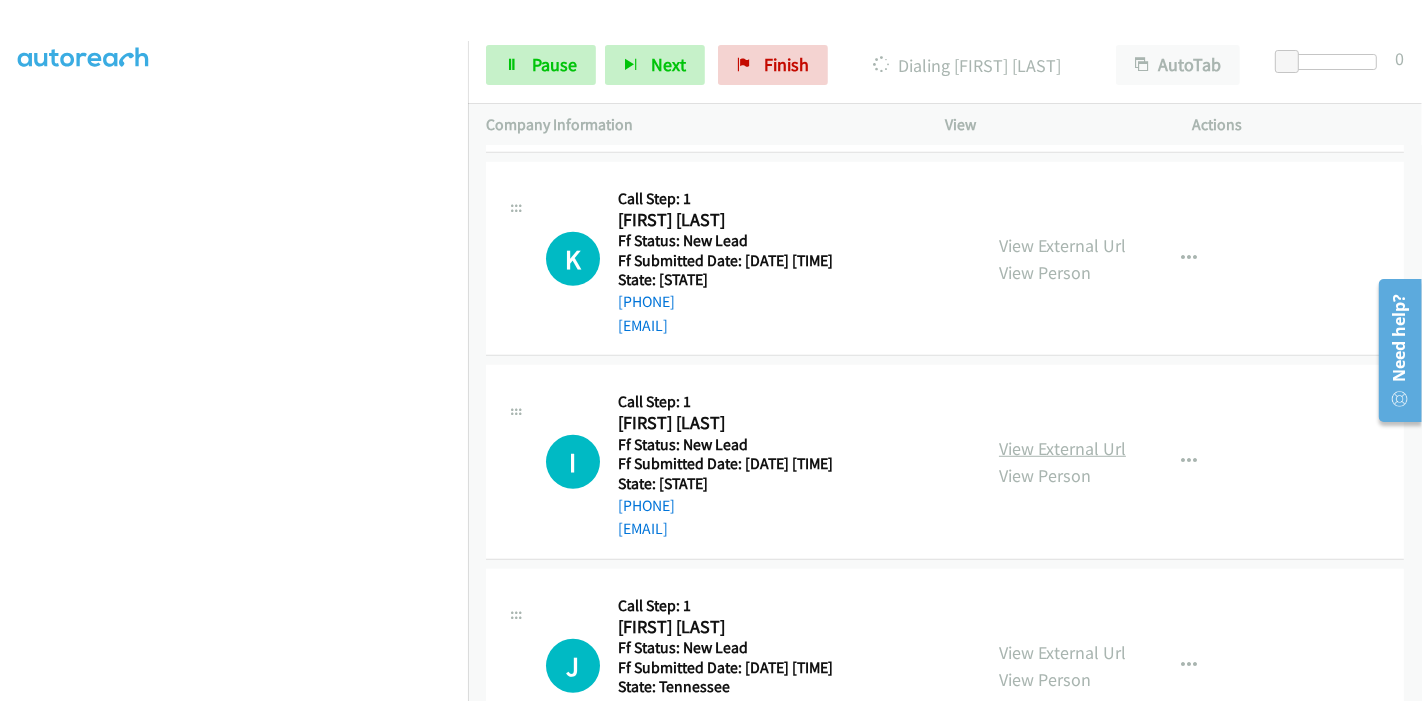 scroll, scrollTop: 1148, scrollLeft: 0, axis: vertical 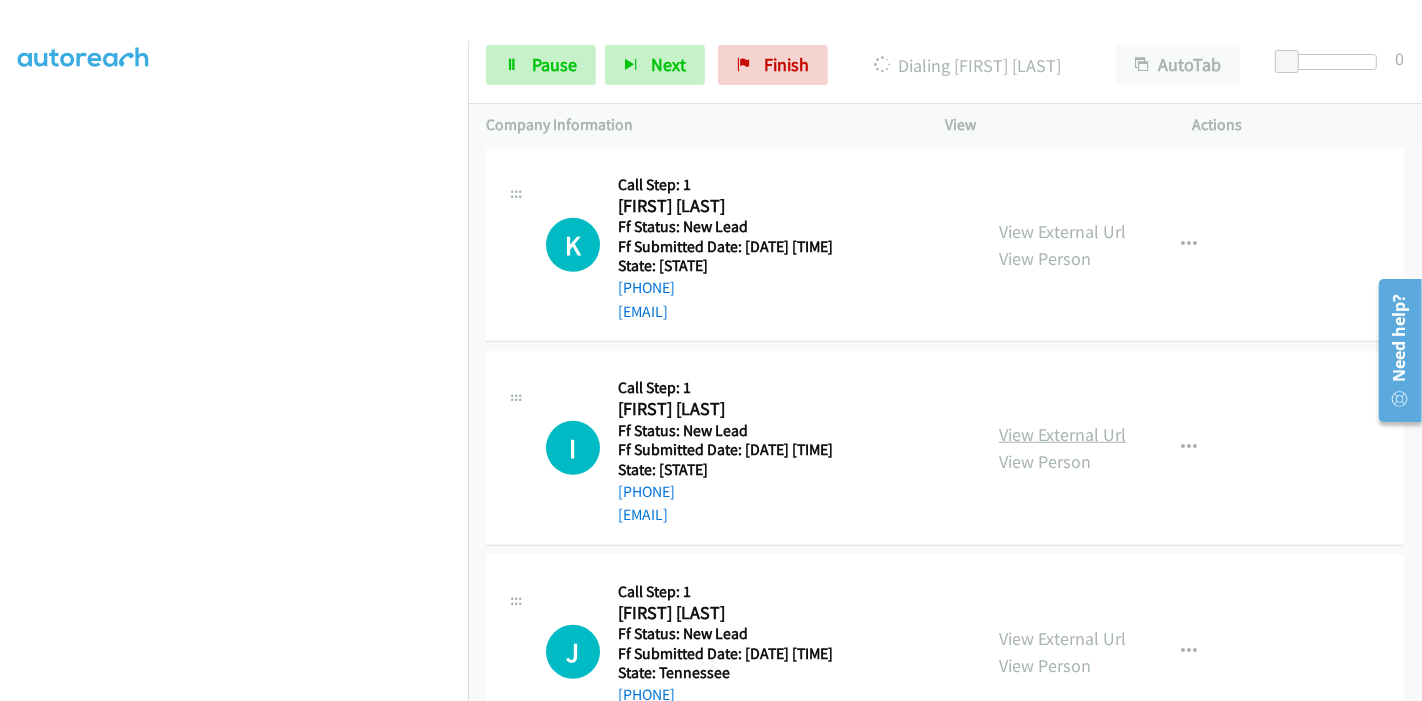 click on "View External Url" at bounding box center (1062, 434) 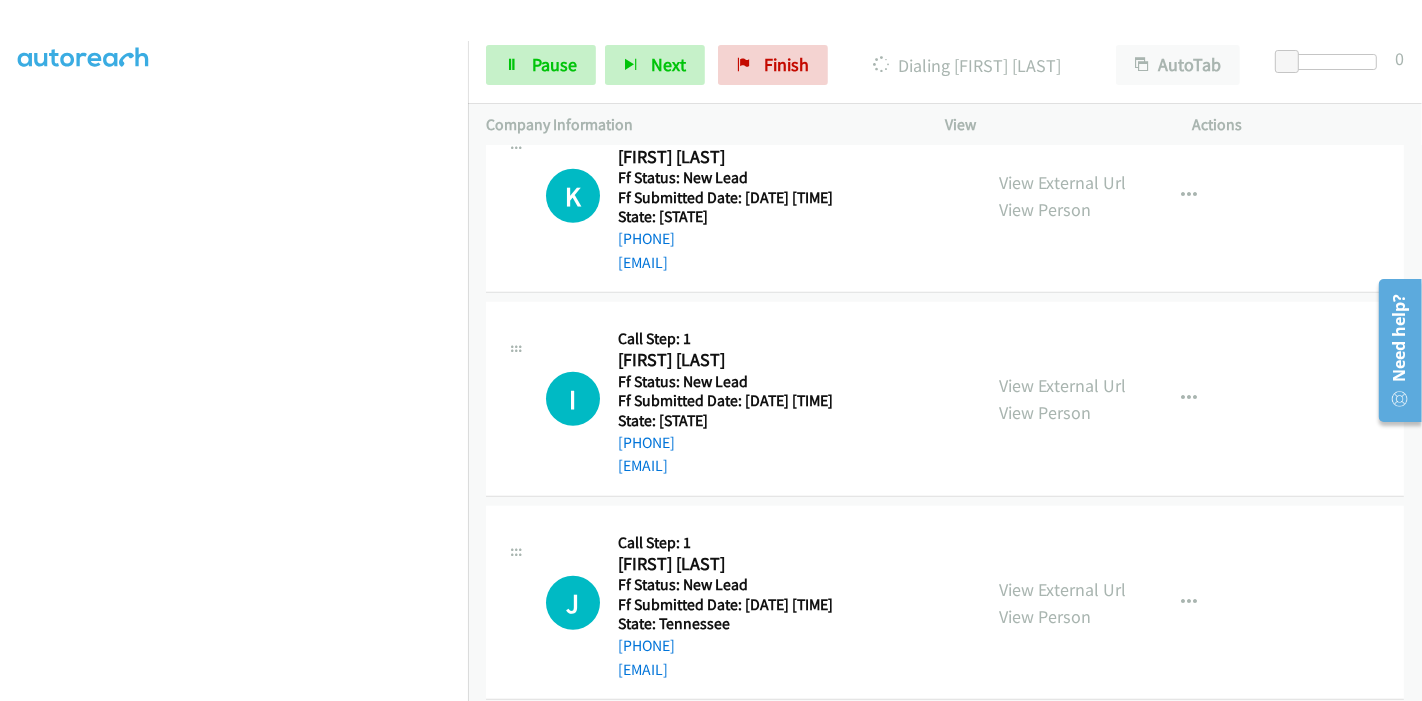 scroll, scrollTop: 1224, scrollLeft: 0, axis: vertical 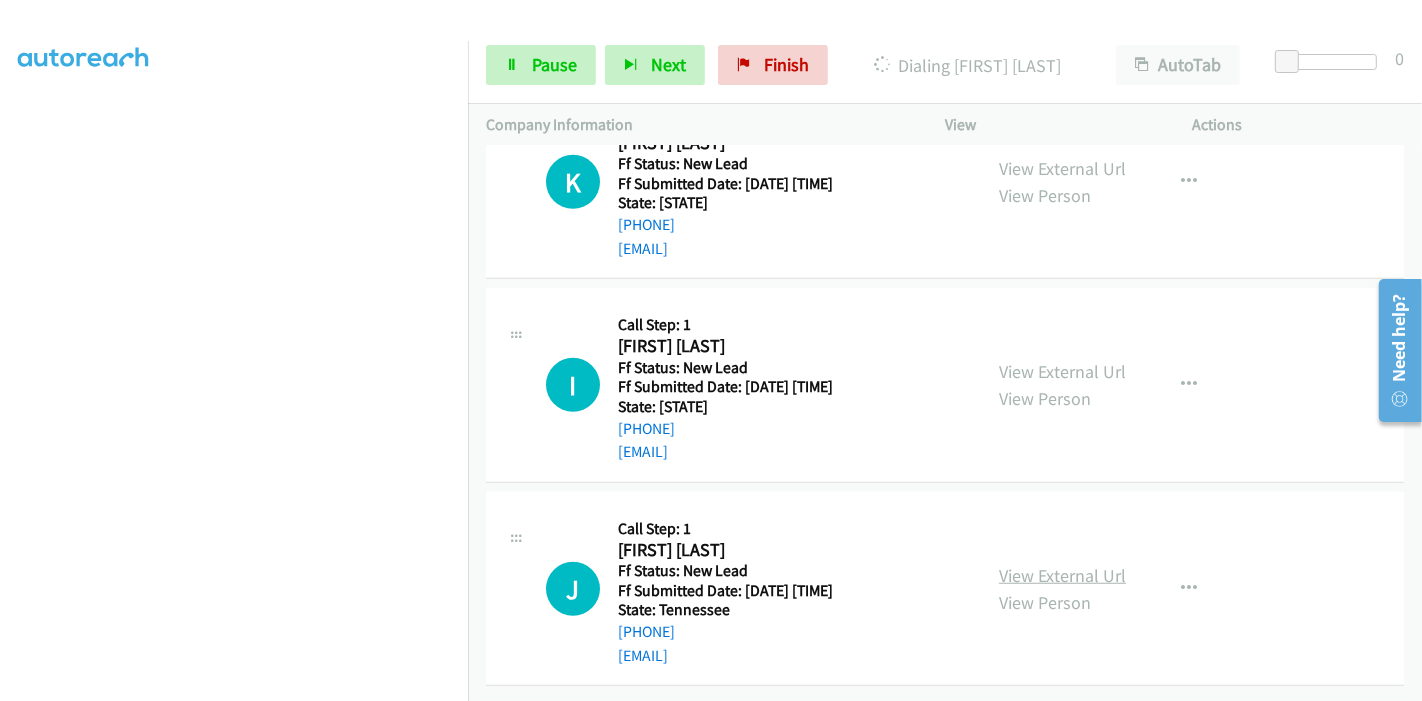 click on "View External Url" at bounding box center [1062, 575] 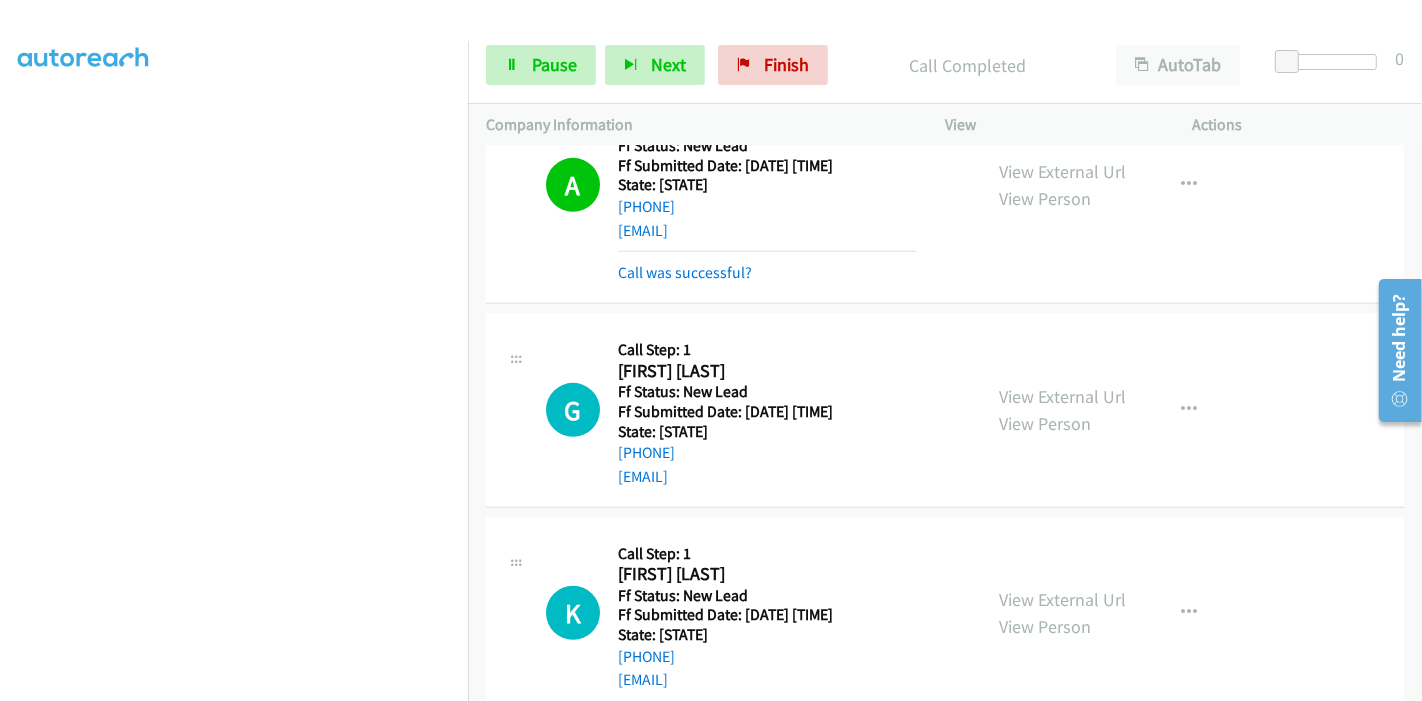 scroll, scrollTop: 822, scrollLeft: 0, axis: vertical 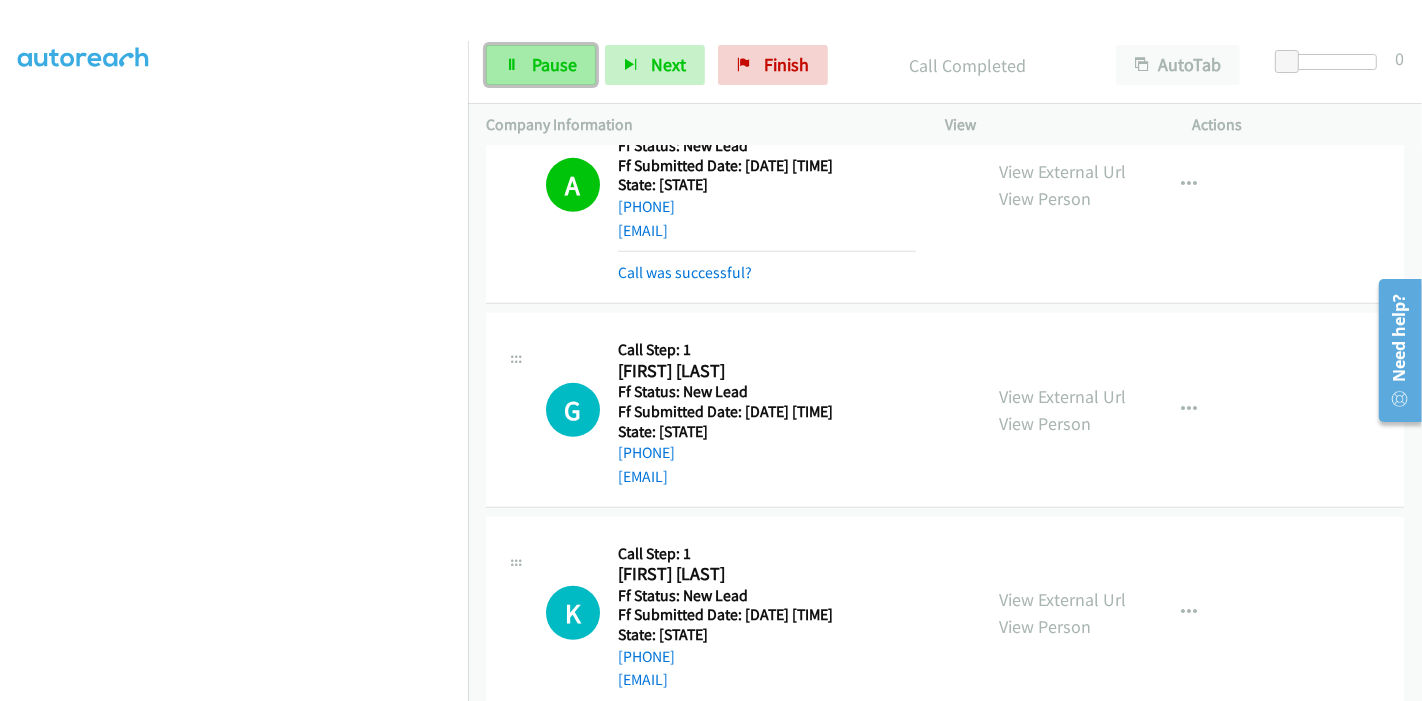 click on "Pause" at bounding box center (541, 65) 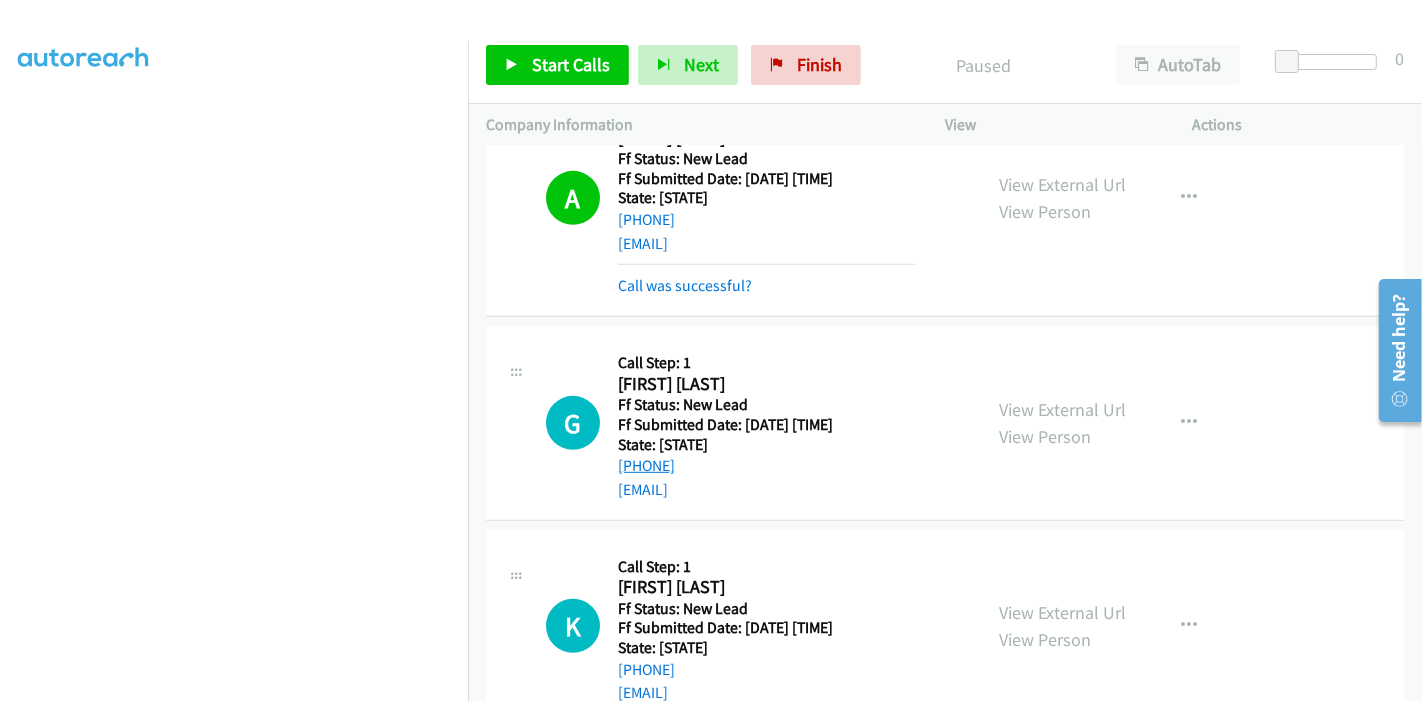 scroll, scrollTop: 933, scrollLeft: 0, axis: vertical 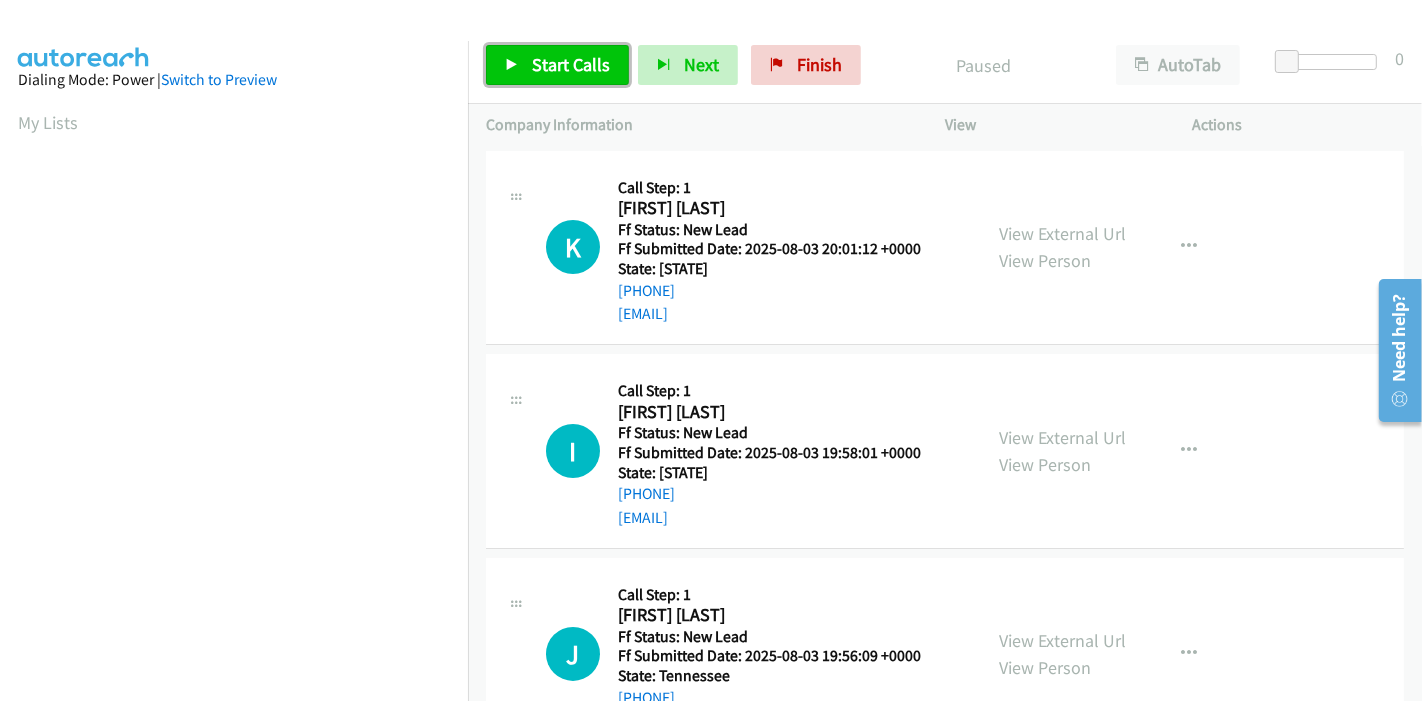 click on "Start Calls" at bounding box center (557, 65) 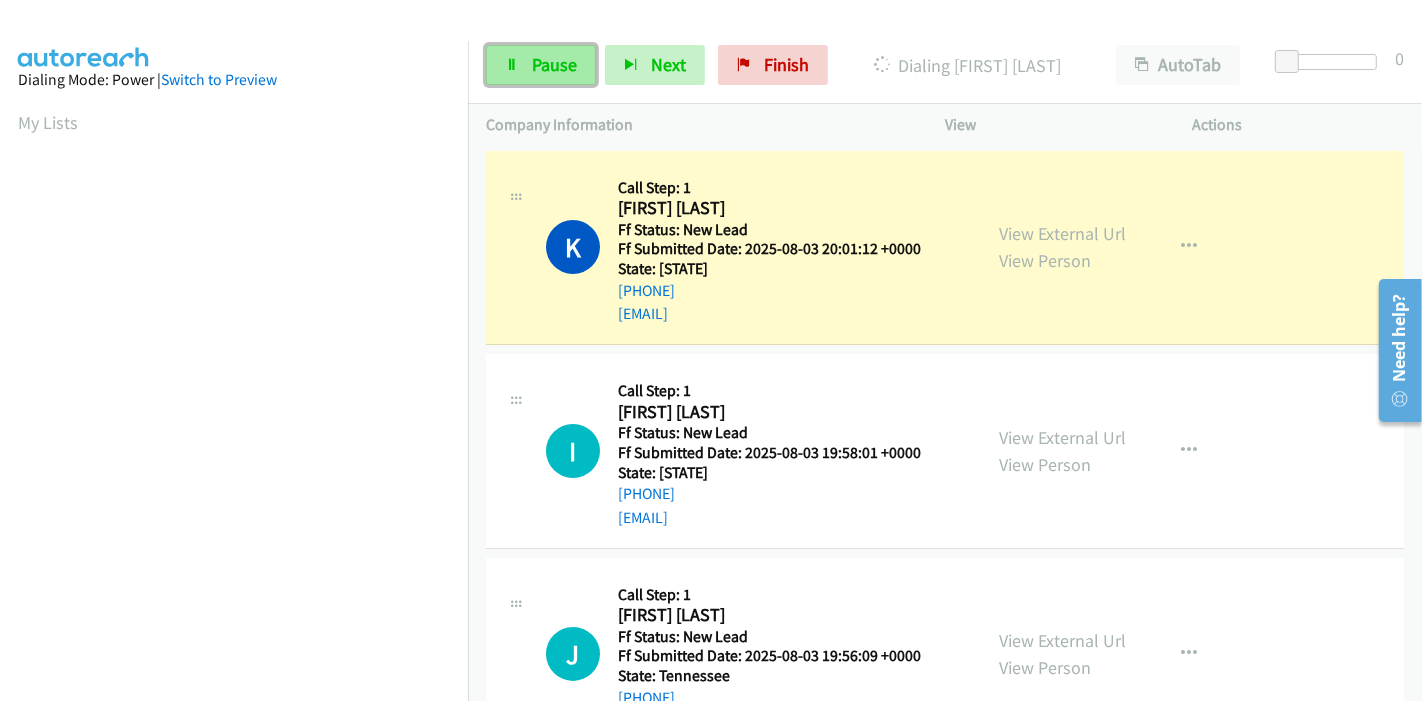 click at bounding box center [512, 66] 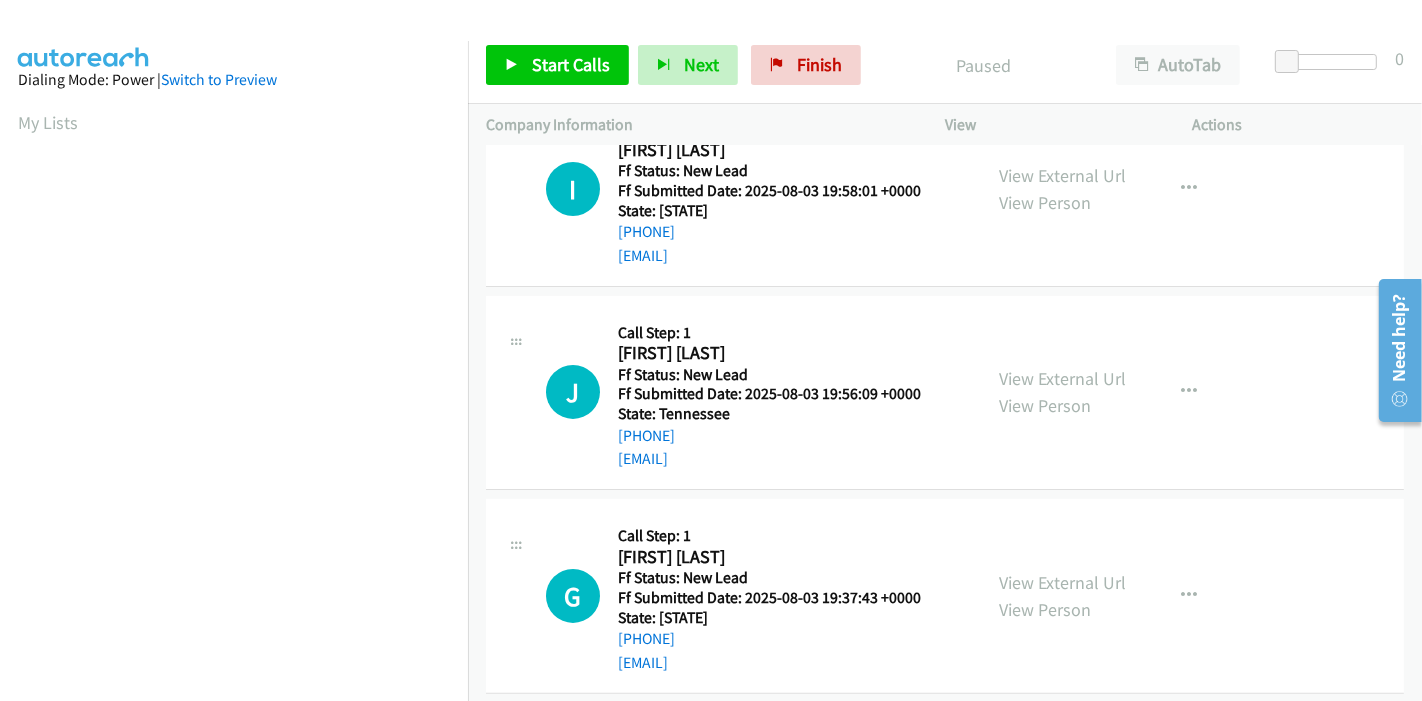 scroll, scrollTop: 284, scrollLeft: 0, axis: vertical 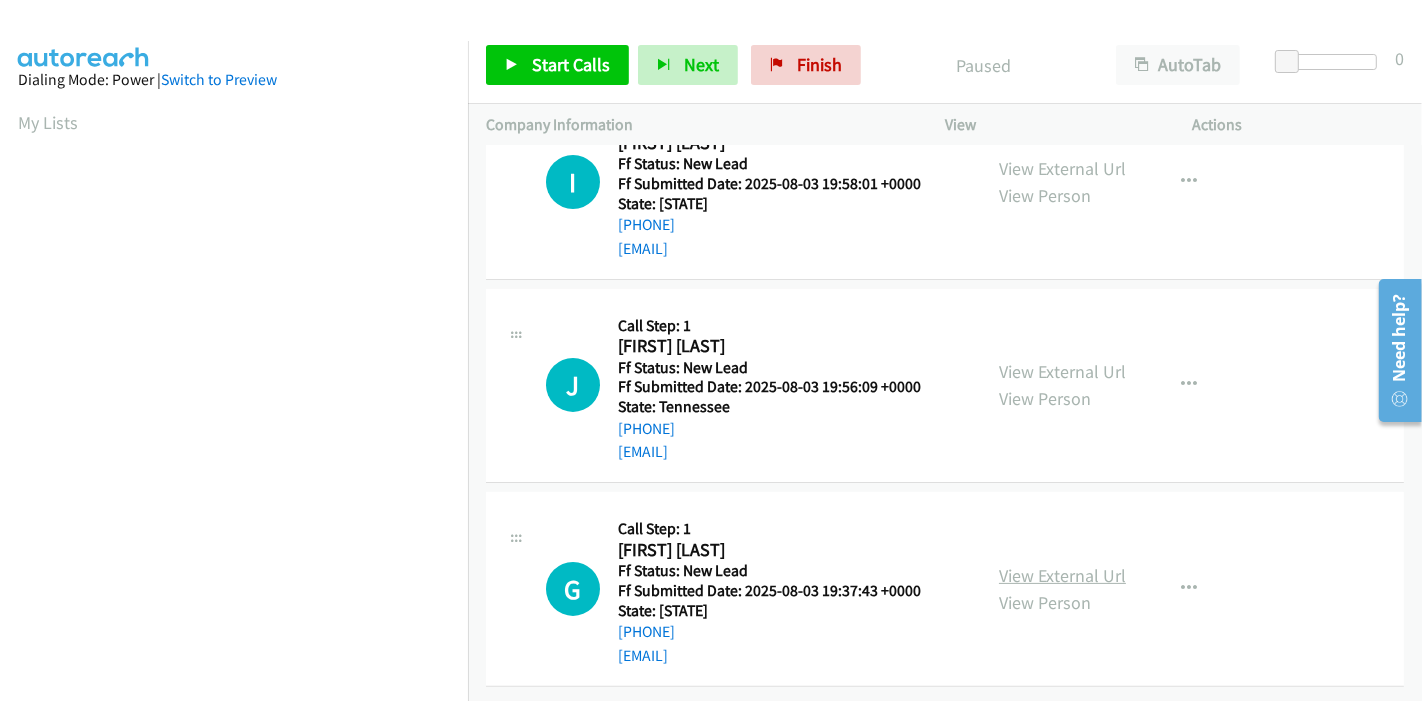 click on "View External Url" at bounding box center [1062, 575] 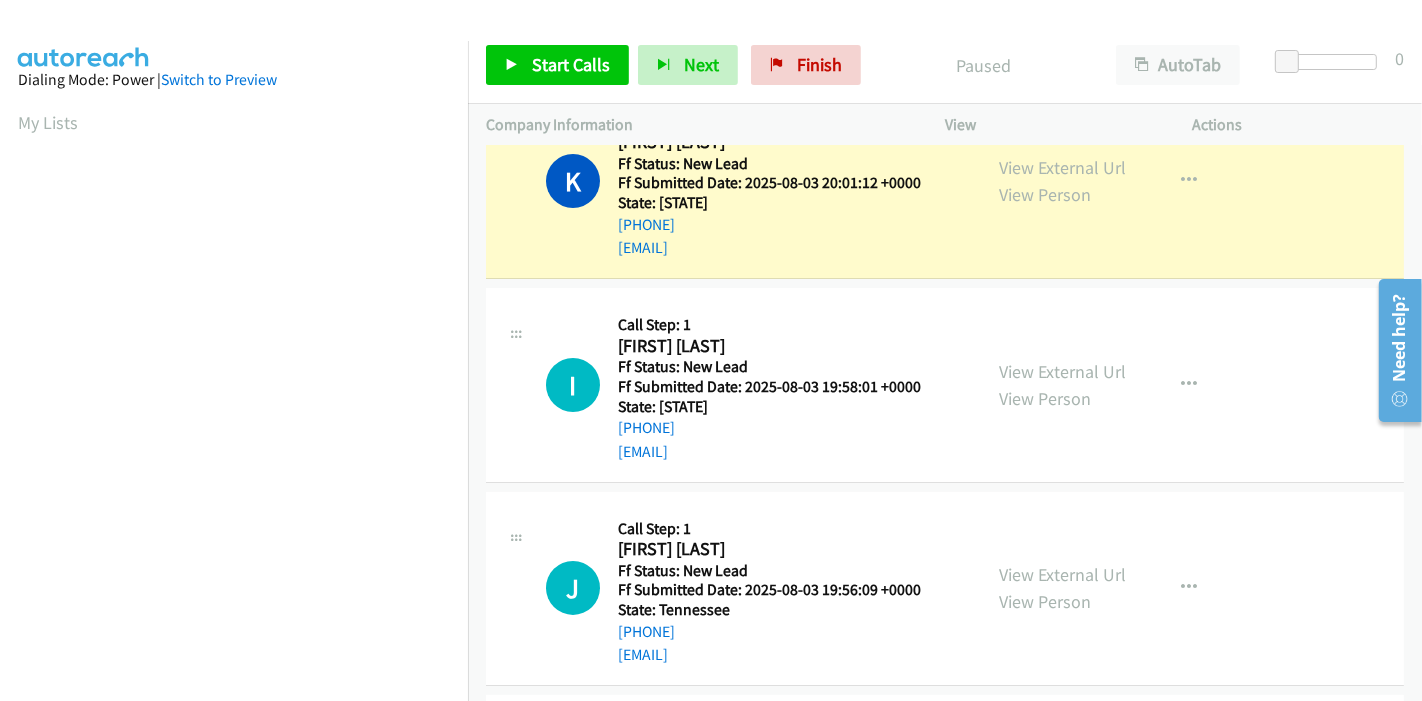 scroll, scrollTop: 0, scrollLeft: 0, axis: both 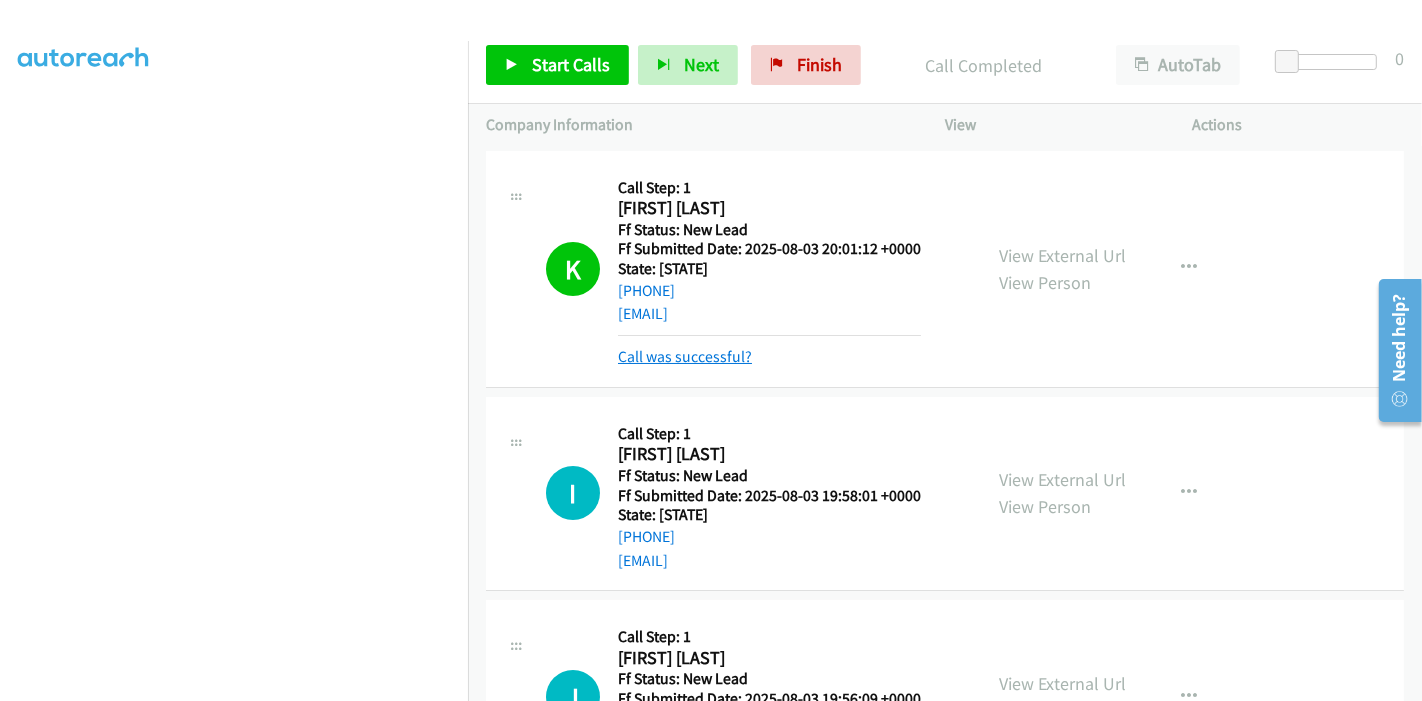 click on "Call was successful?" at bounding box center (685, 356) 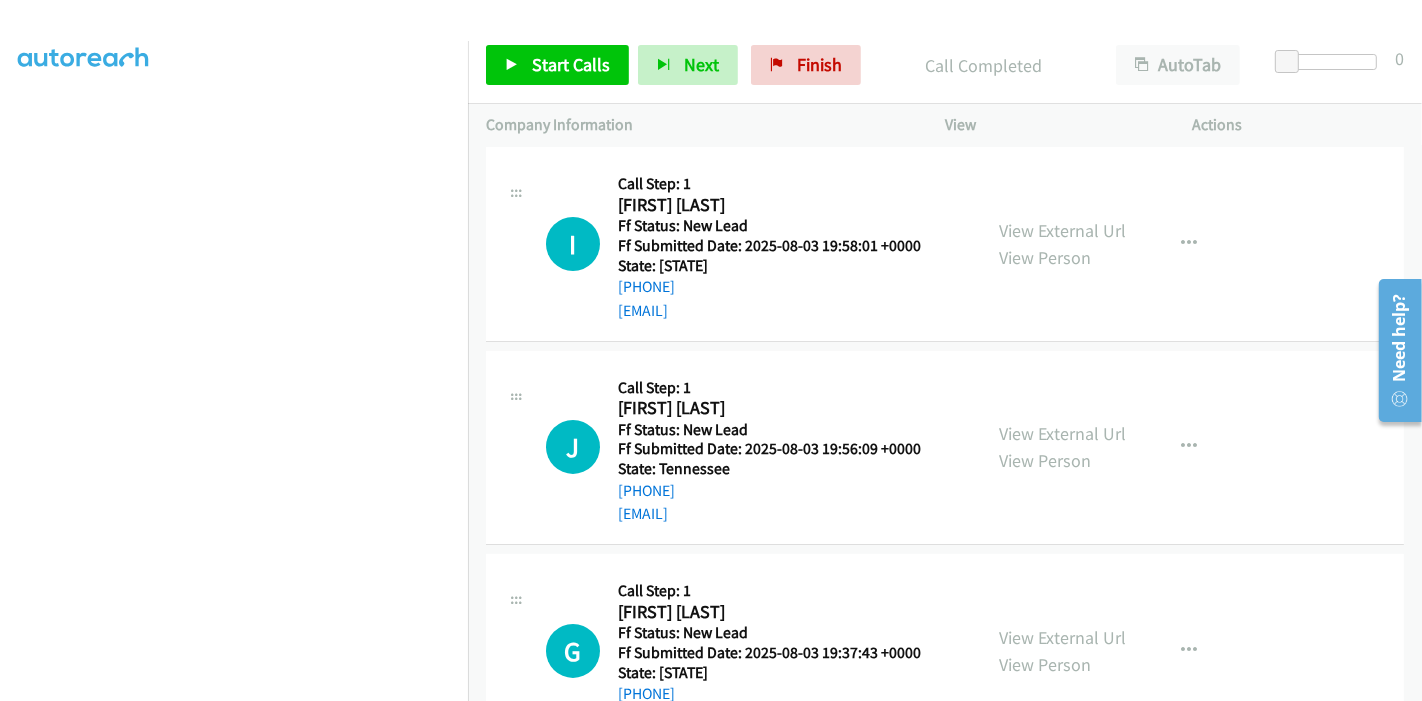 scroll, scrollTop: 173, scrollLeft: 0, axis: vertical 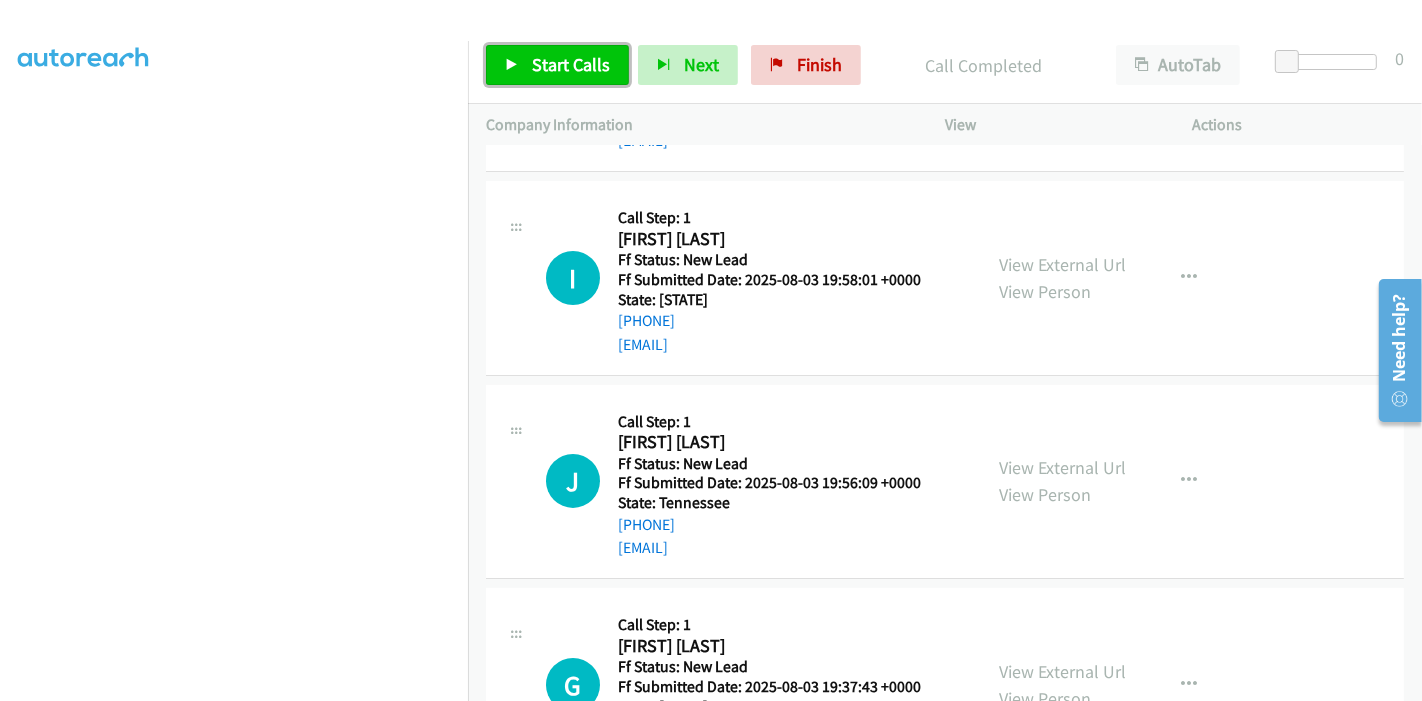 click on "Start Calls" at bounding box center (557, 65) 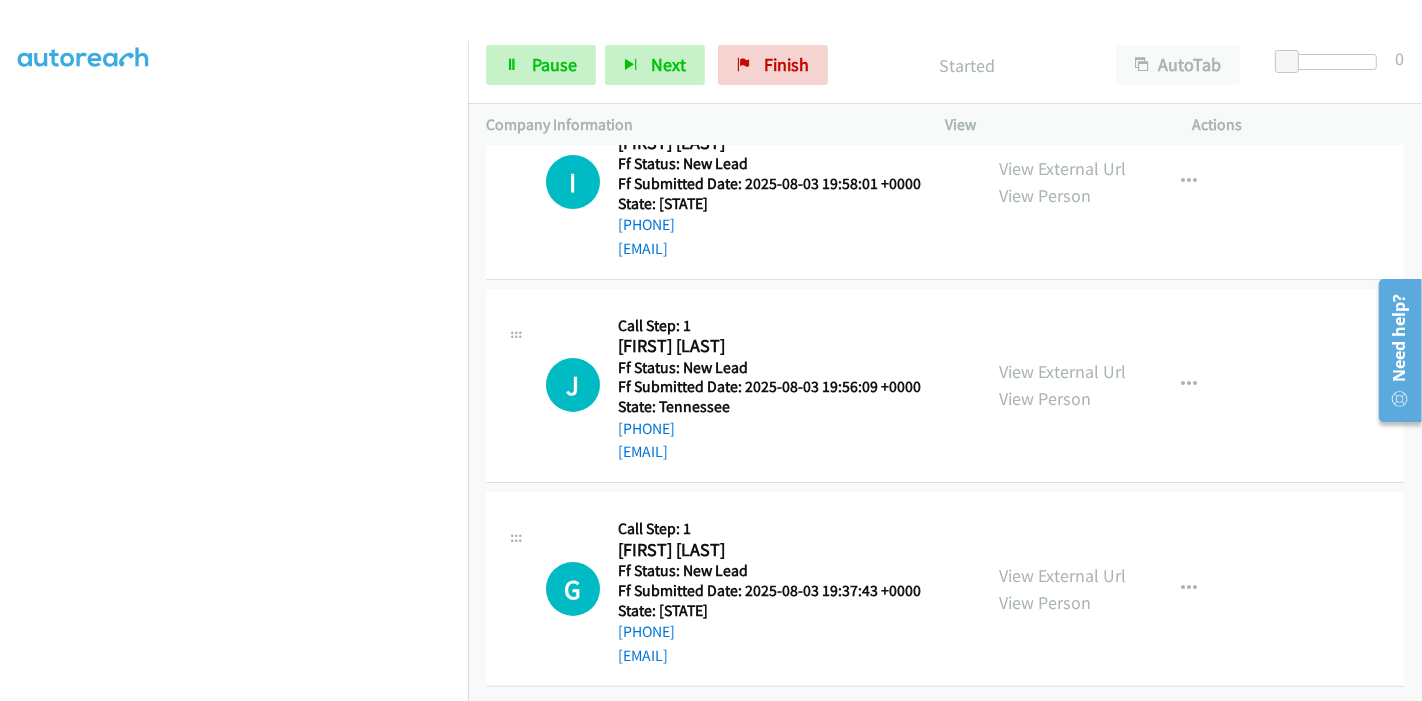 scroll, scrollTop: 284, scrollLeft: 0, axis: vertical 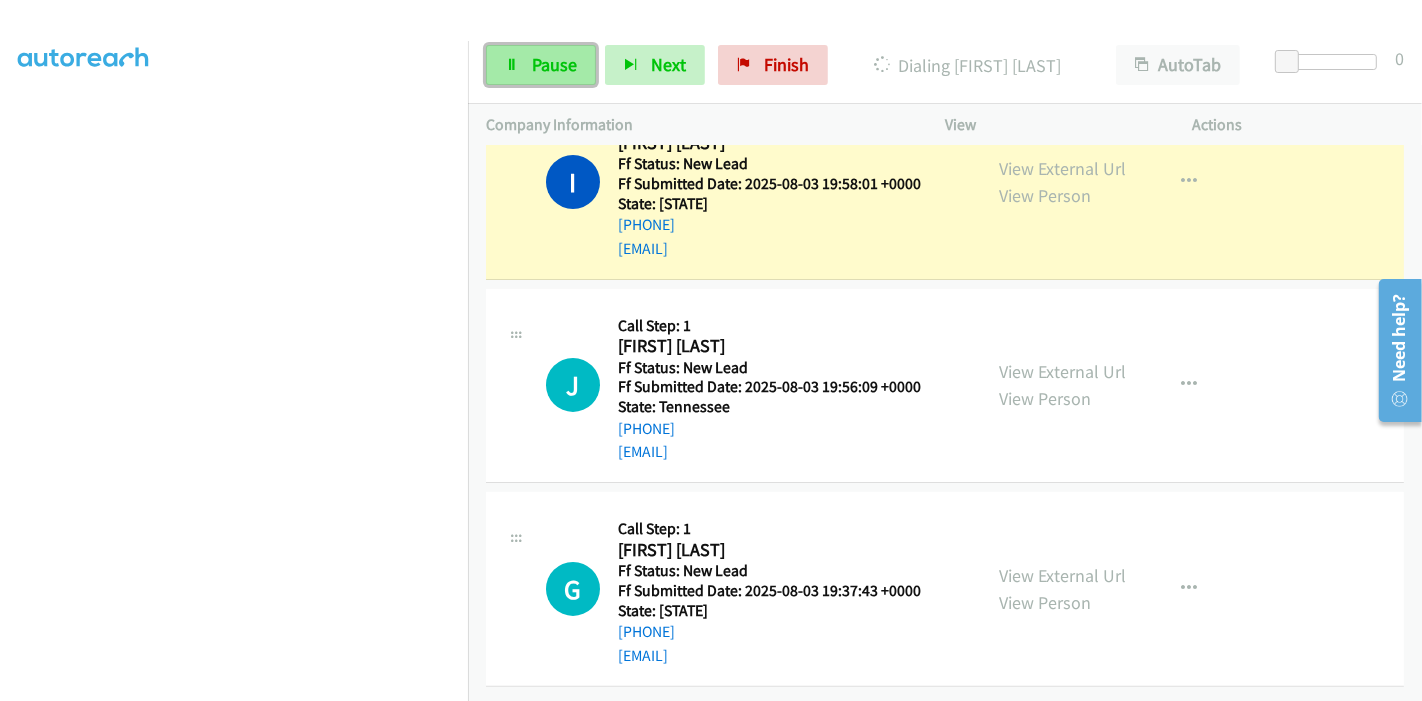 click on "Pause" at bounding box center (541, 65) 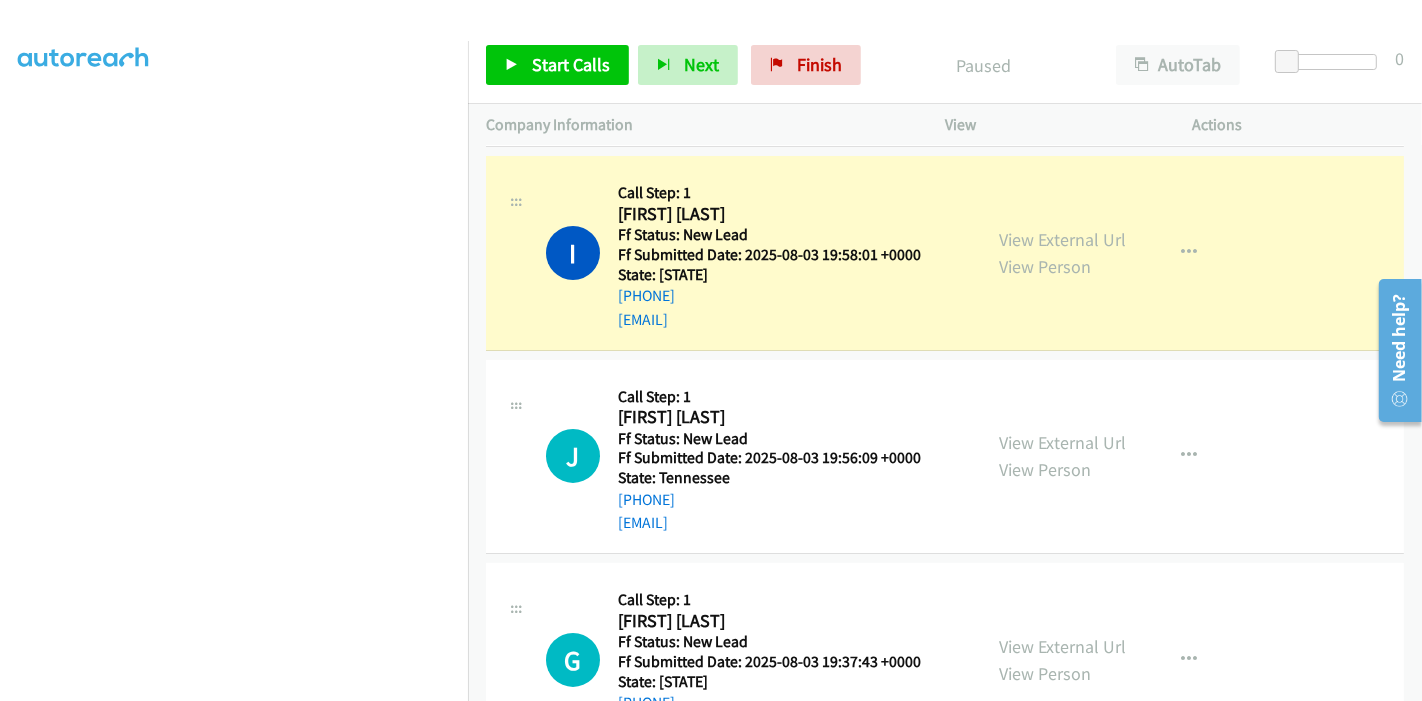 scroll, scrollTop: 173, scrollLeft: 0, axis: vertical 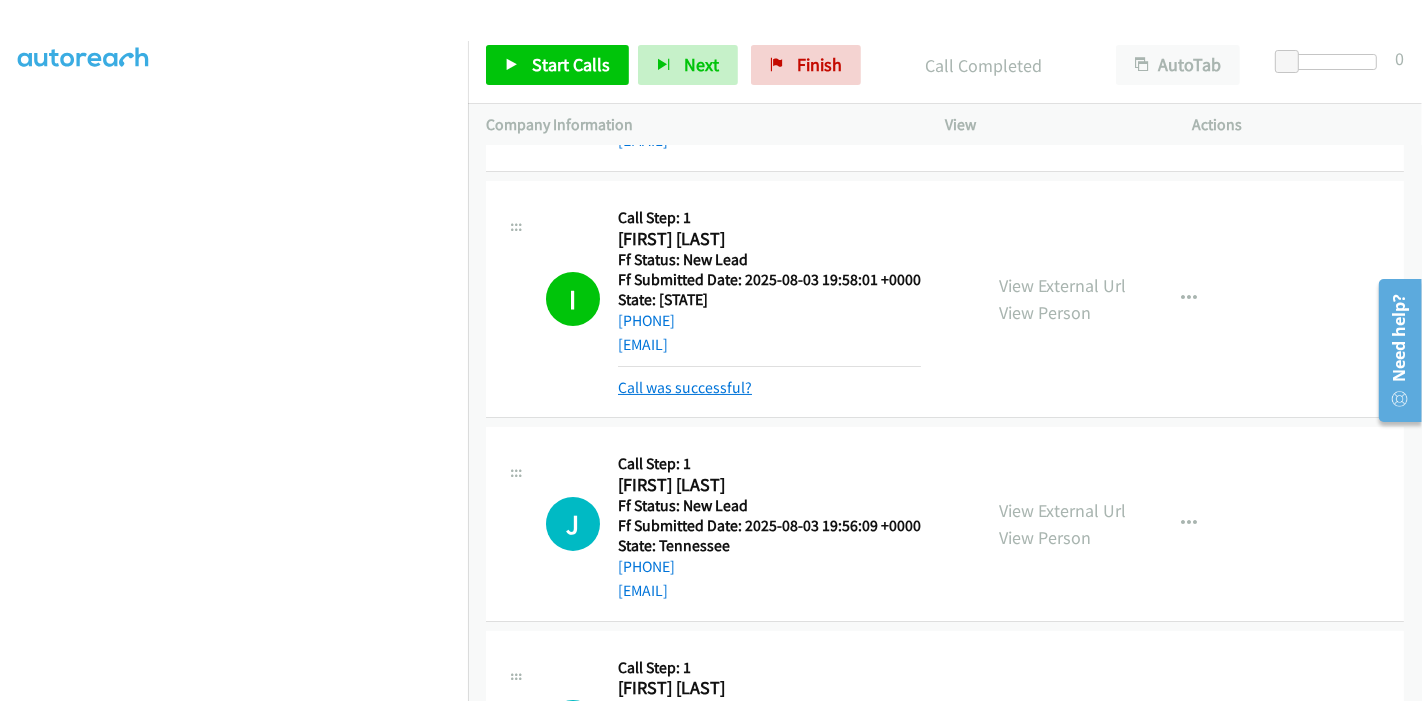 click on "Call was successful?" at bounding box center (685, 387) 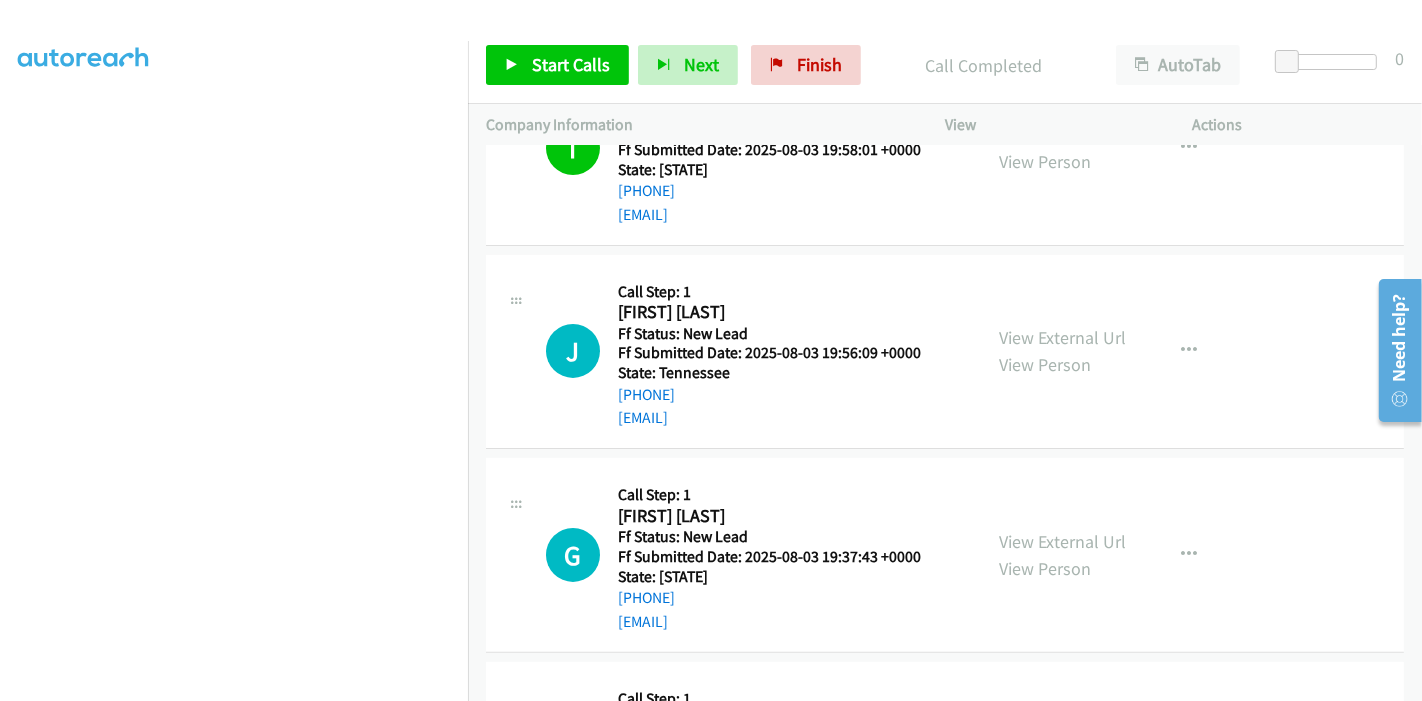 scroll, scrollTop: 338, scrollLeft: 0, axis: vertical 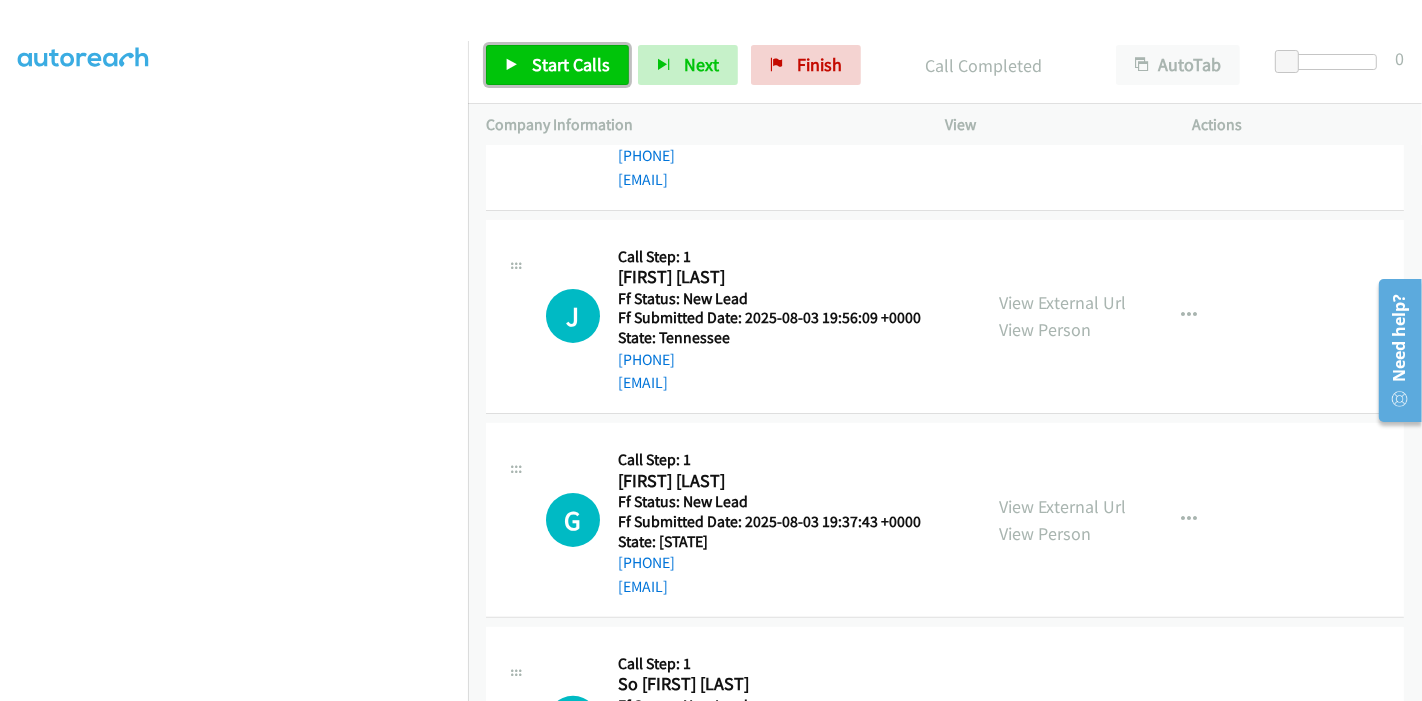 click on "Start Calls" at bounding box center [557, 65] 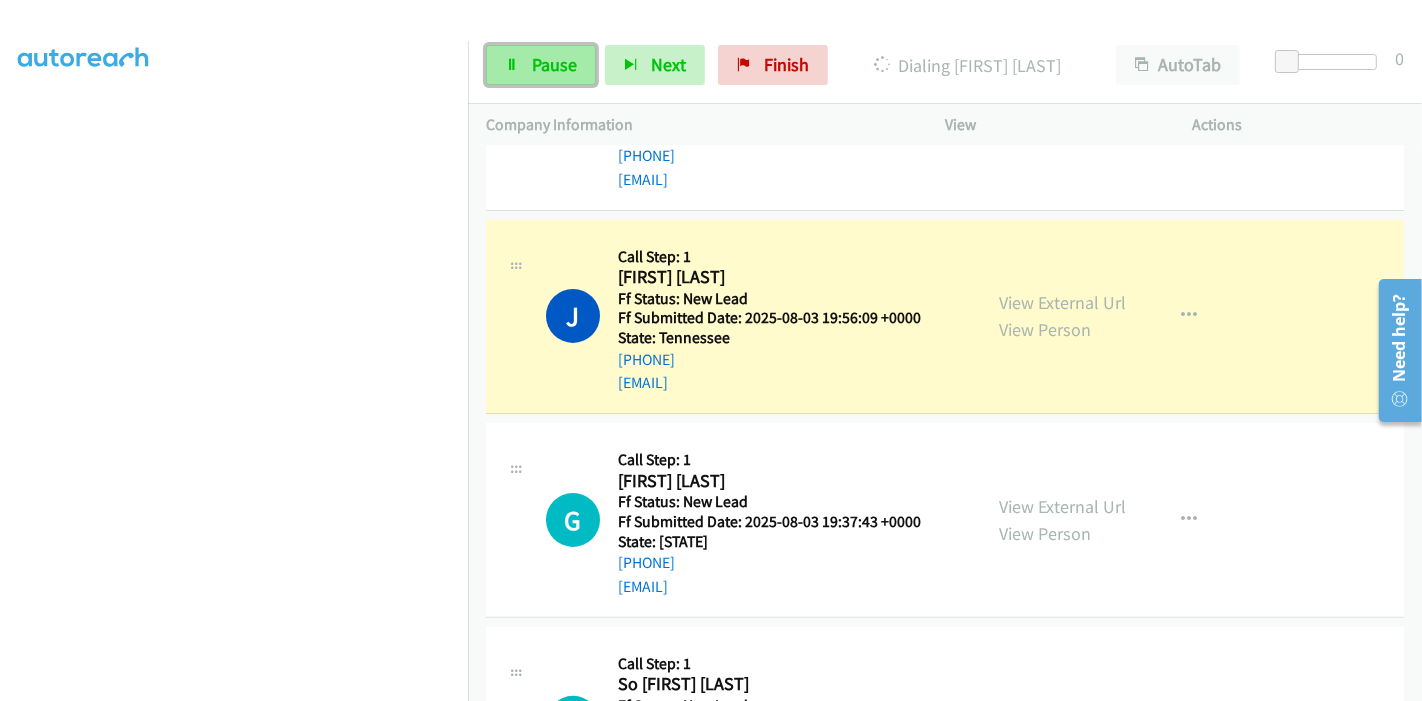 click on "Pause" at bounding box center (541, 65) 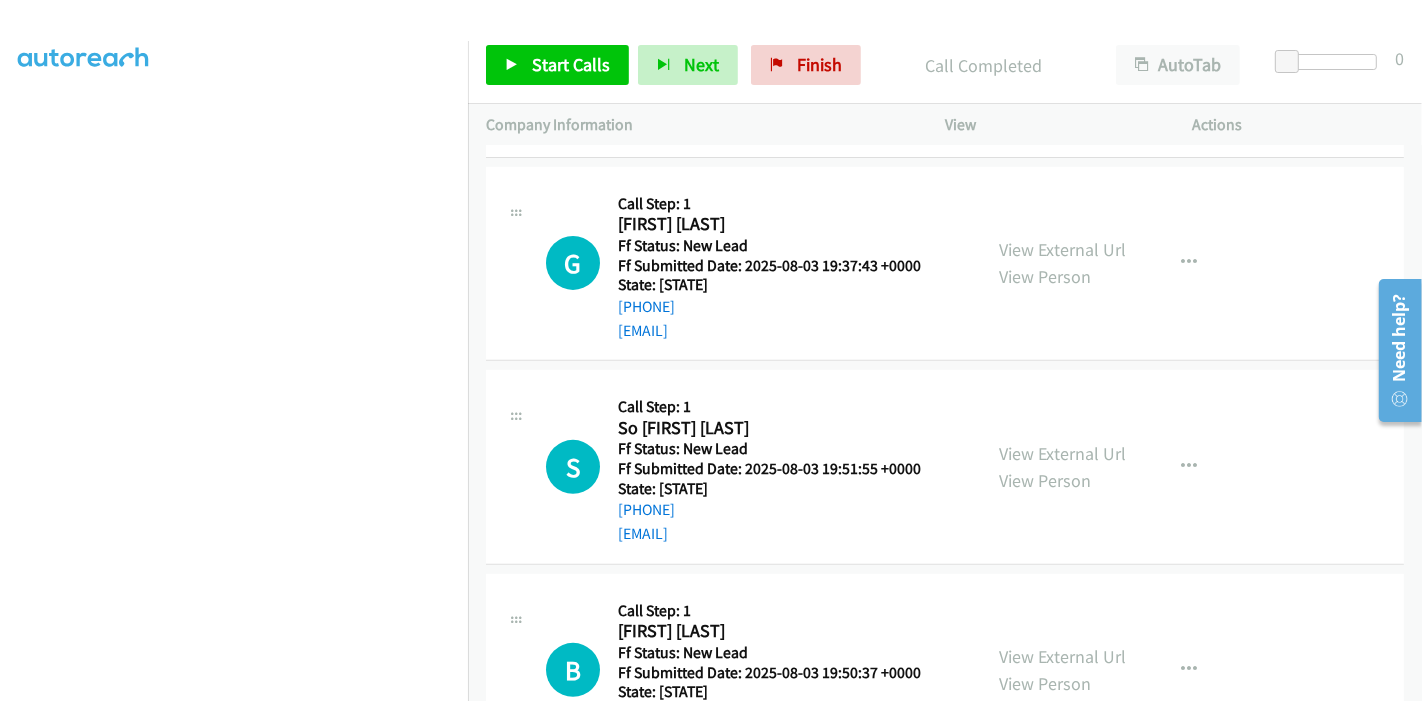 scroll, scrollTop: 671, scrollLeft: 0, axis: vertical 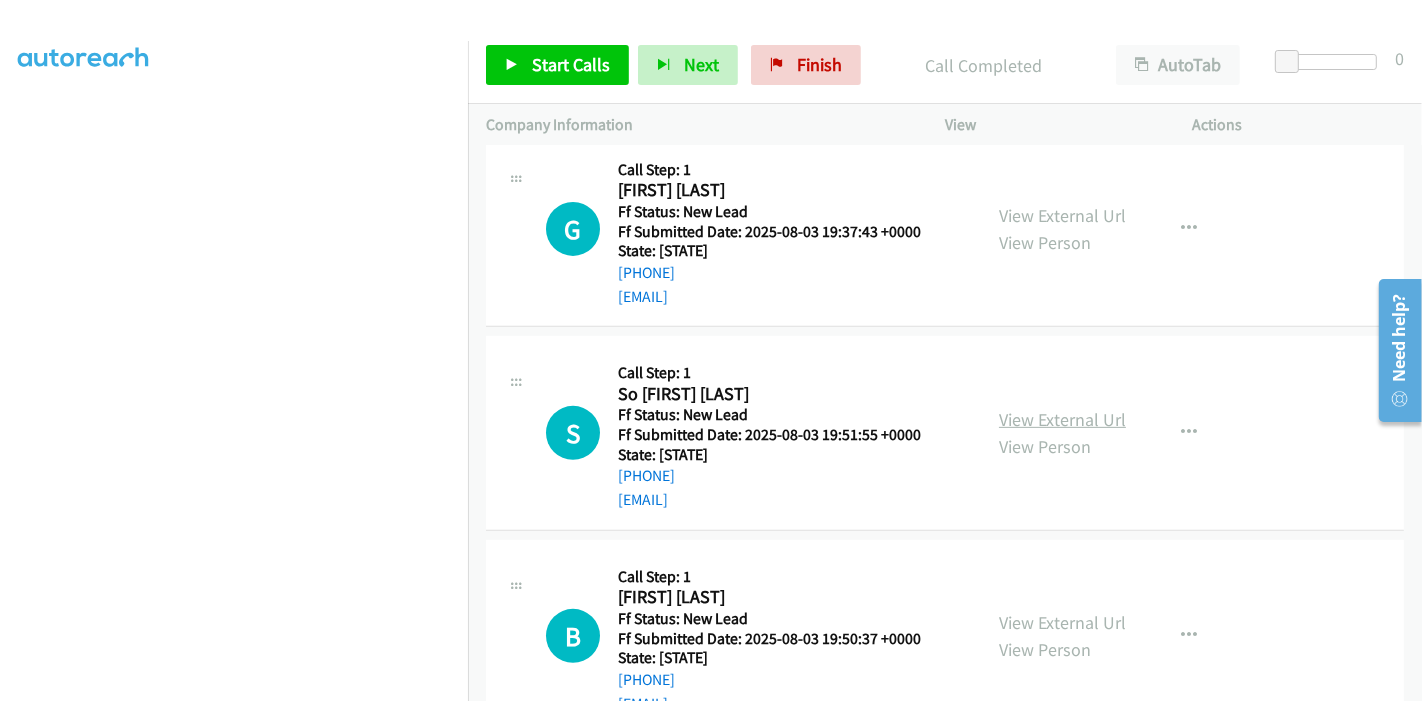 click on "View External Url" at bounding box center [1062, 419] 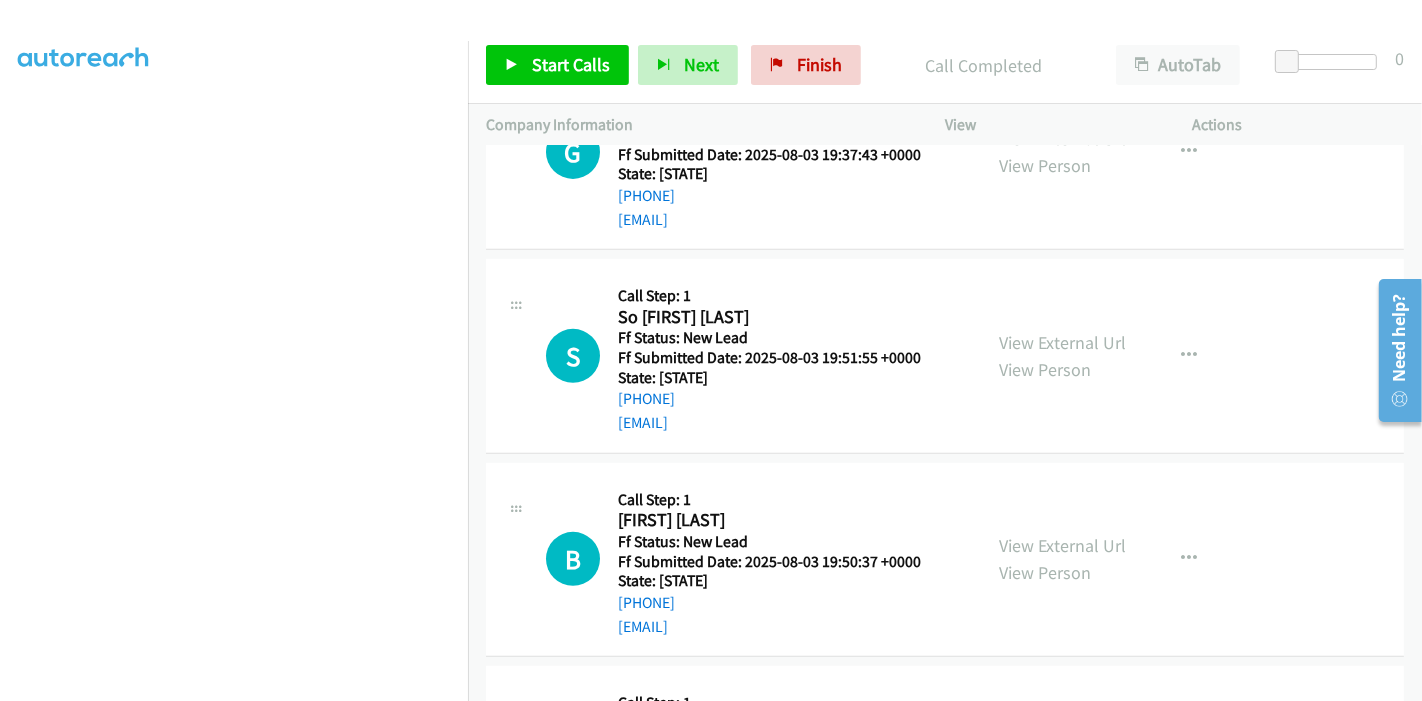 scroll, scrollTop: 782, scrollLeft: 0, axis: vertical 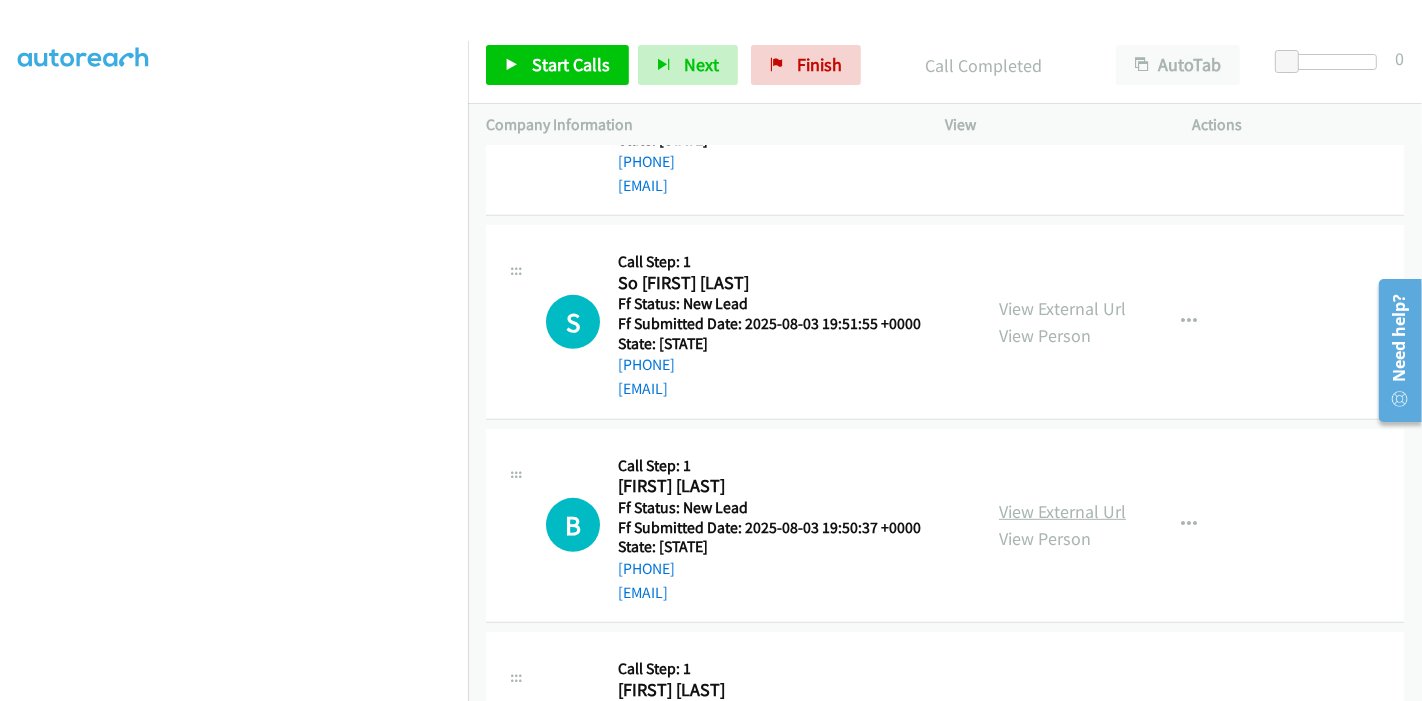 click on "View External Url" at bounding box center (1062, 511) 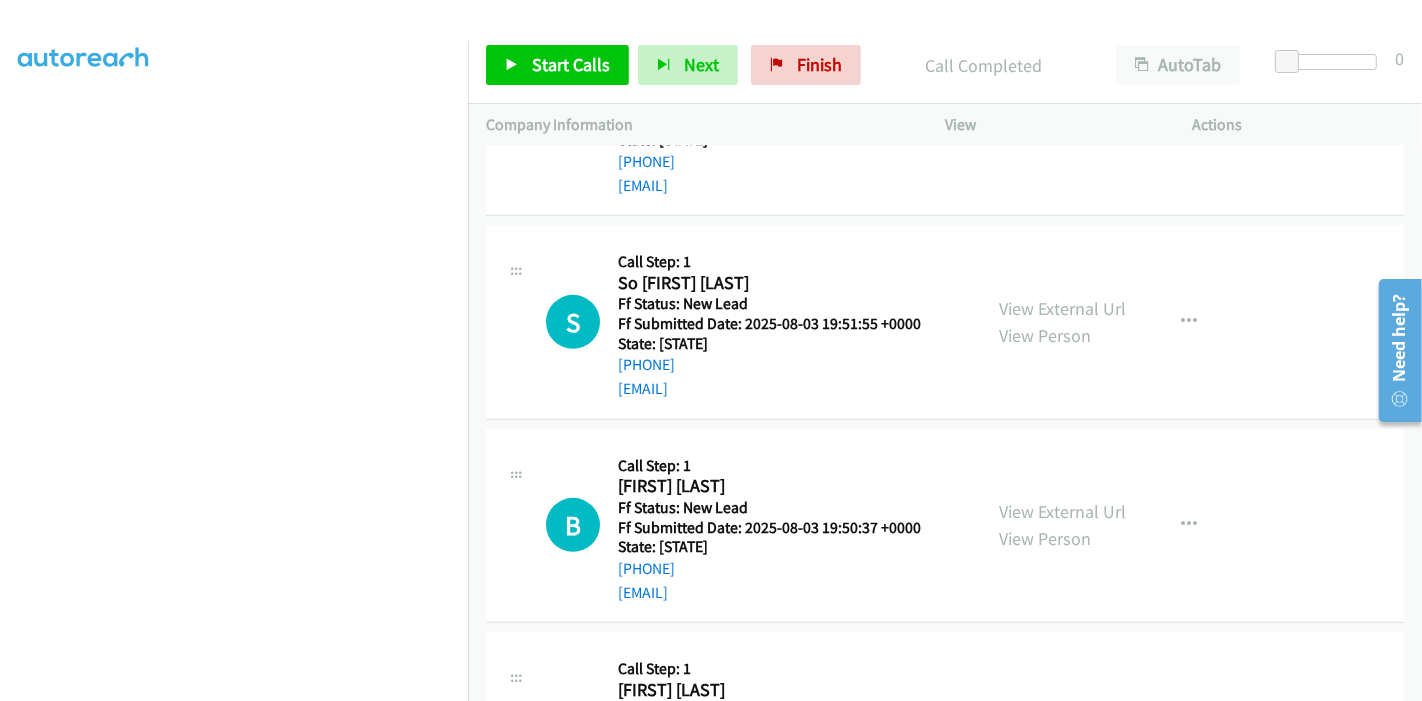 scroll, scrollTop: 936, scrollLeft: 0, axis: vertical 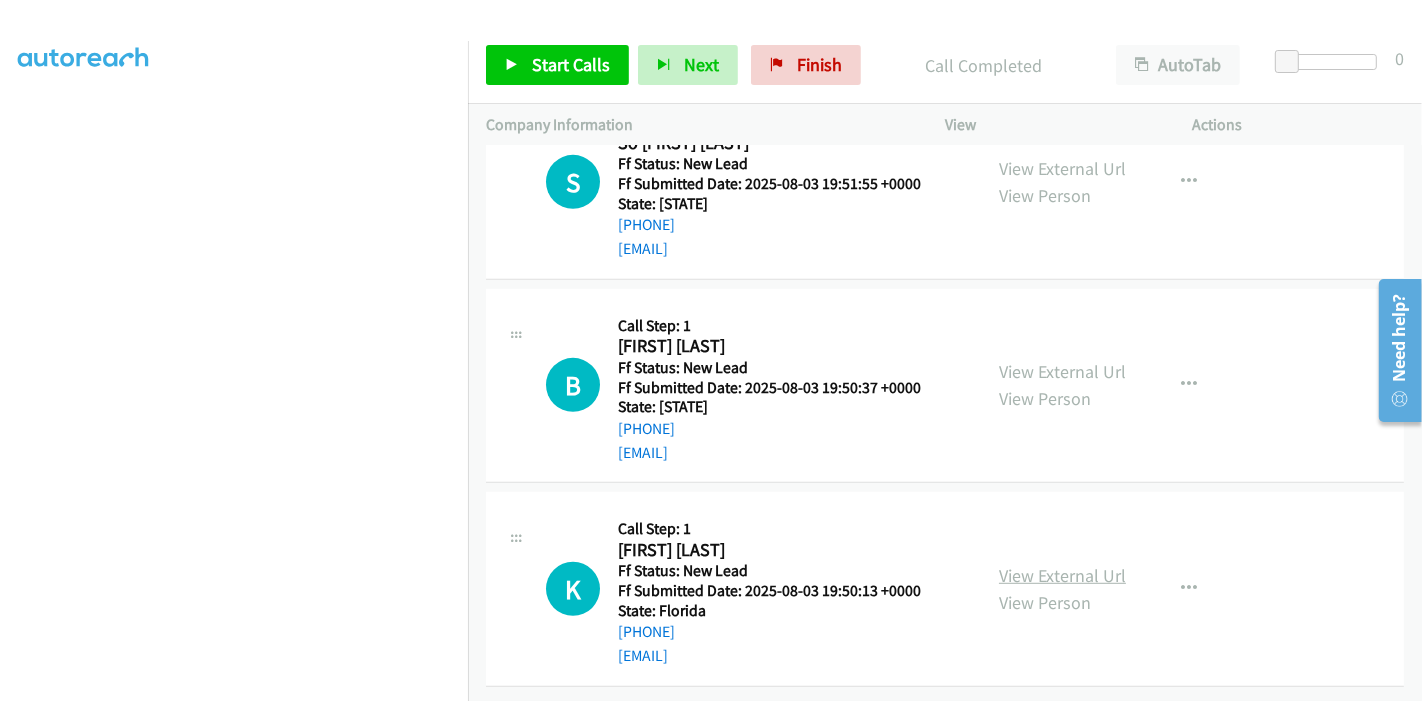 click on "View External Url" at bounding box center [1062, 575] 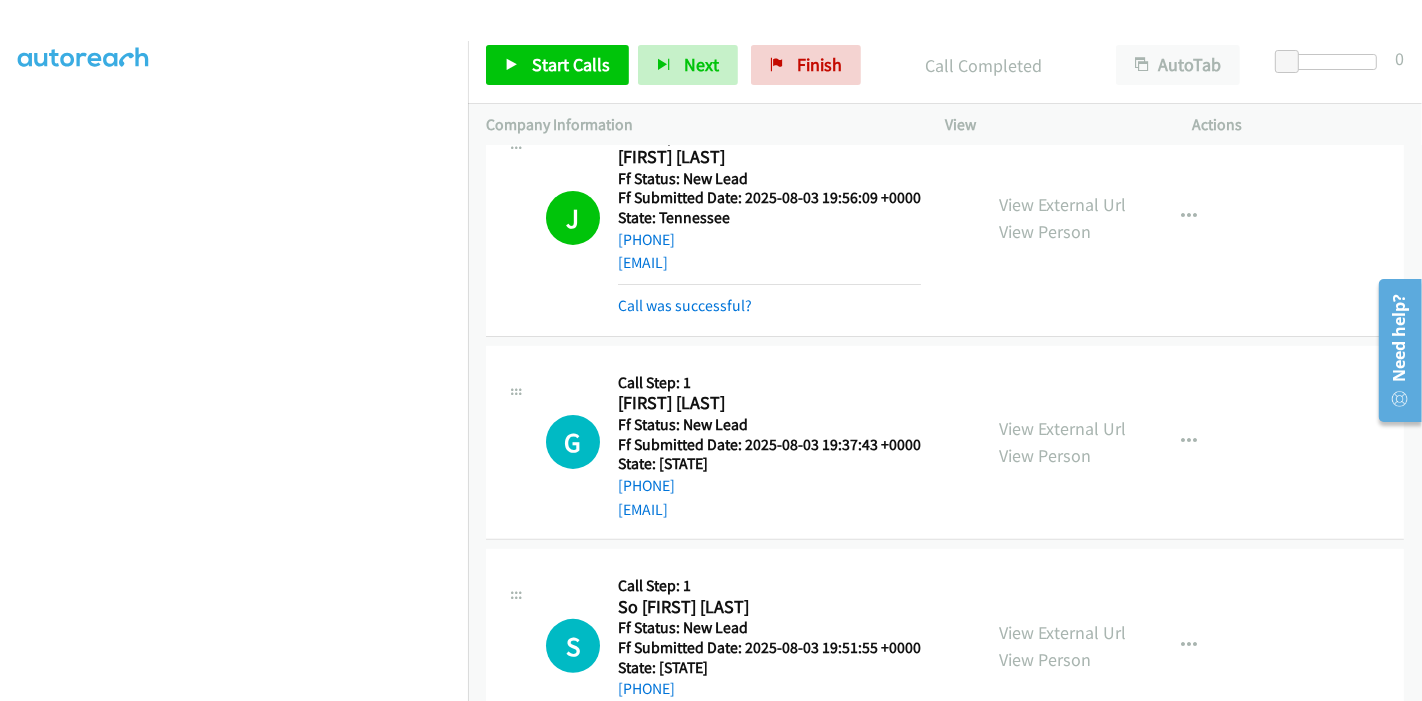 scroll, scrollTop: 555, scrollLeft: 0, axis: vertical 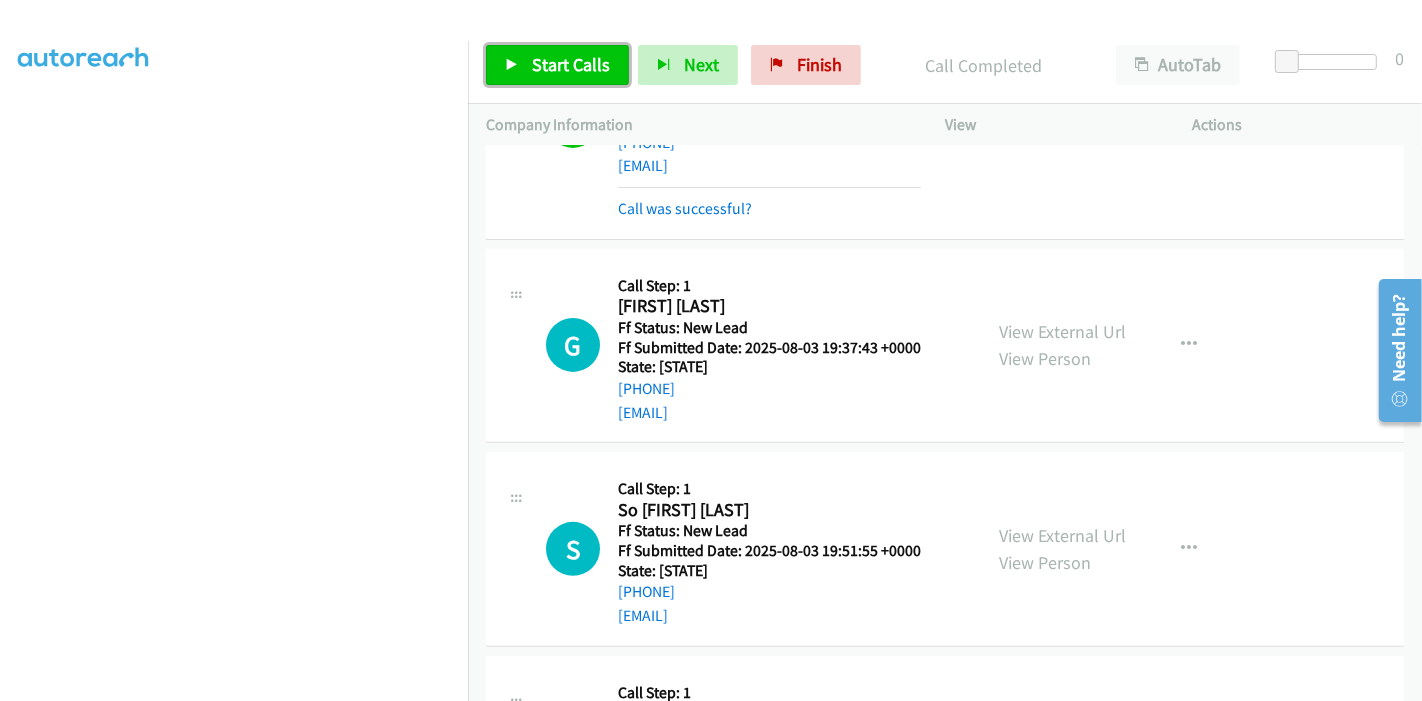 click at bounding box center [512, 66] 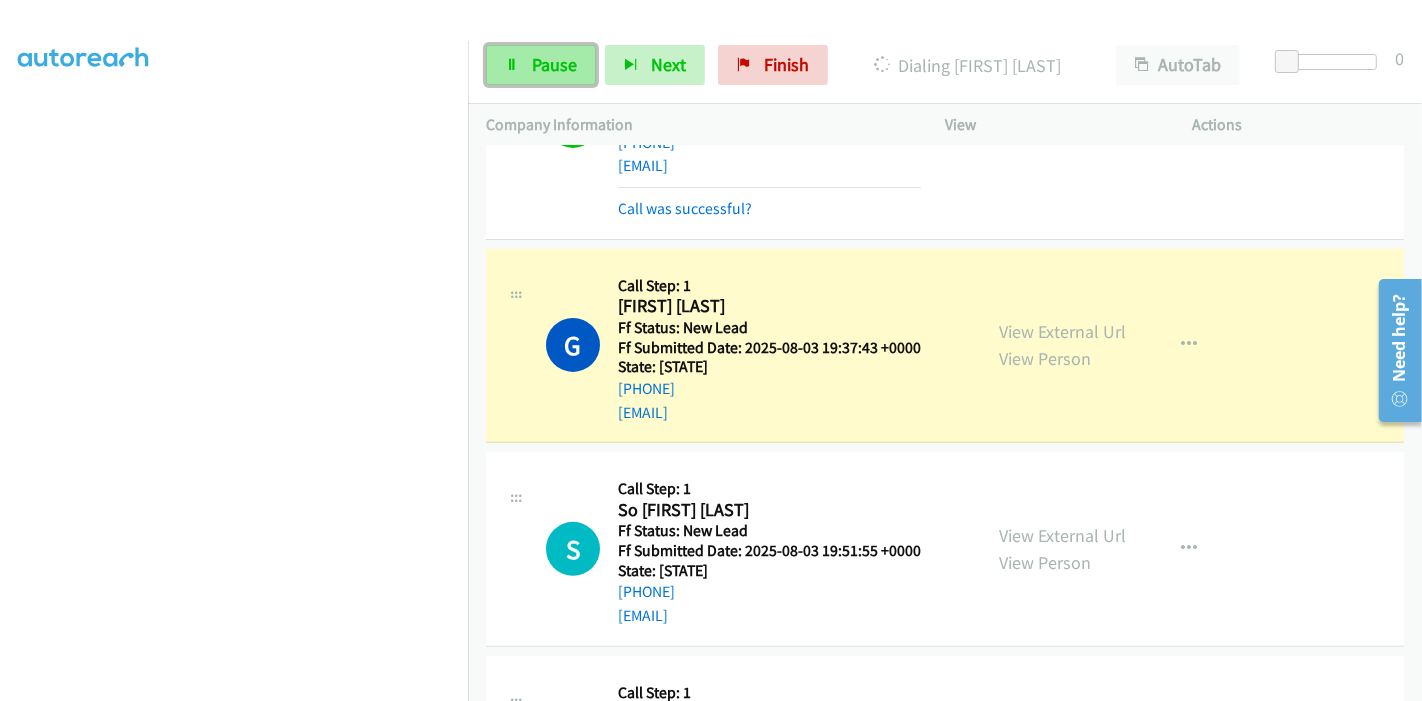 click on "Pause" at bounding box center (554, 64) 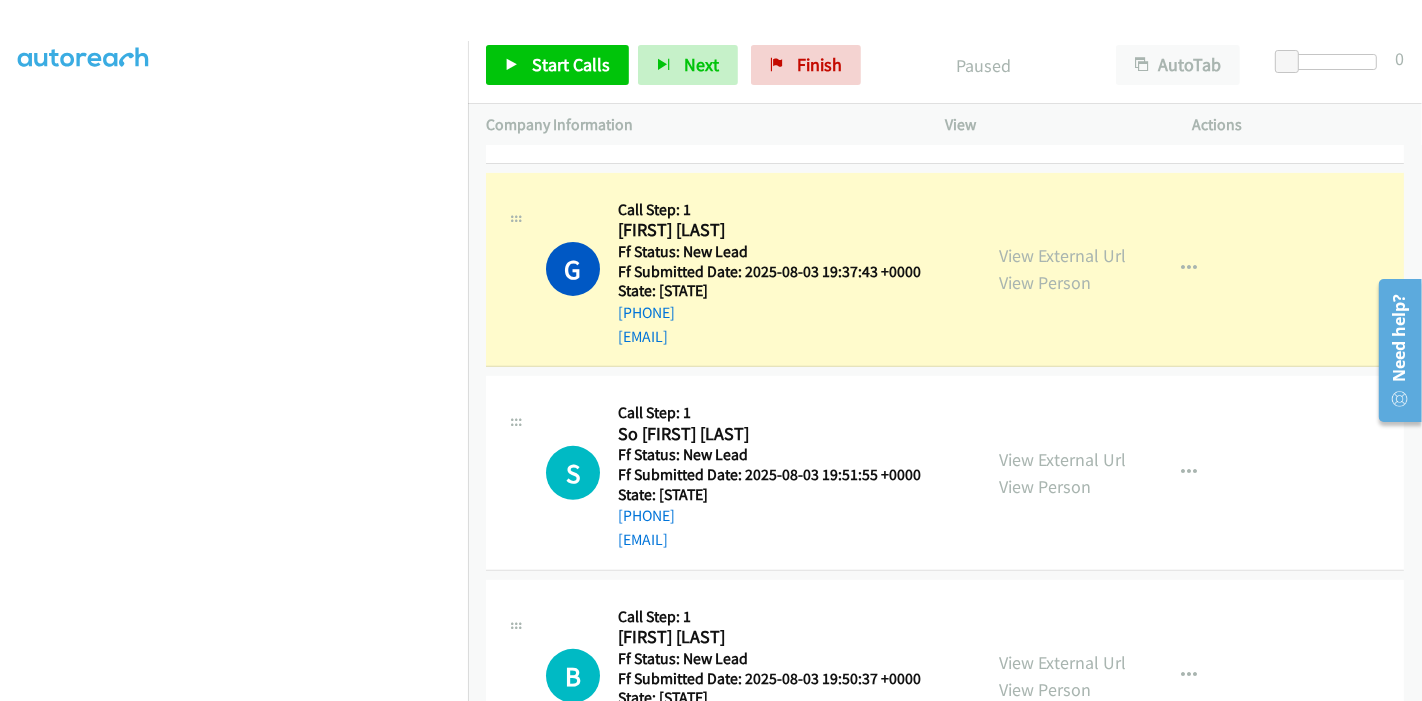 scroll, scrollTop: 666, scrollLeft: 0, axis: vertical 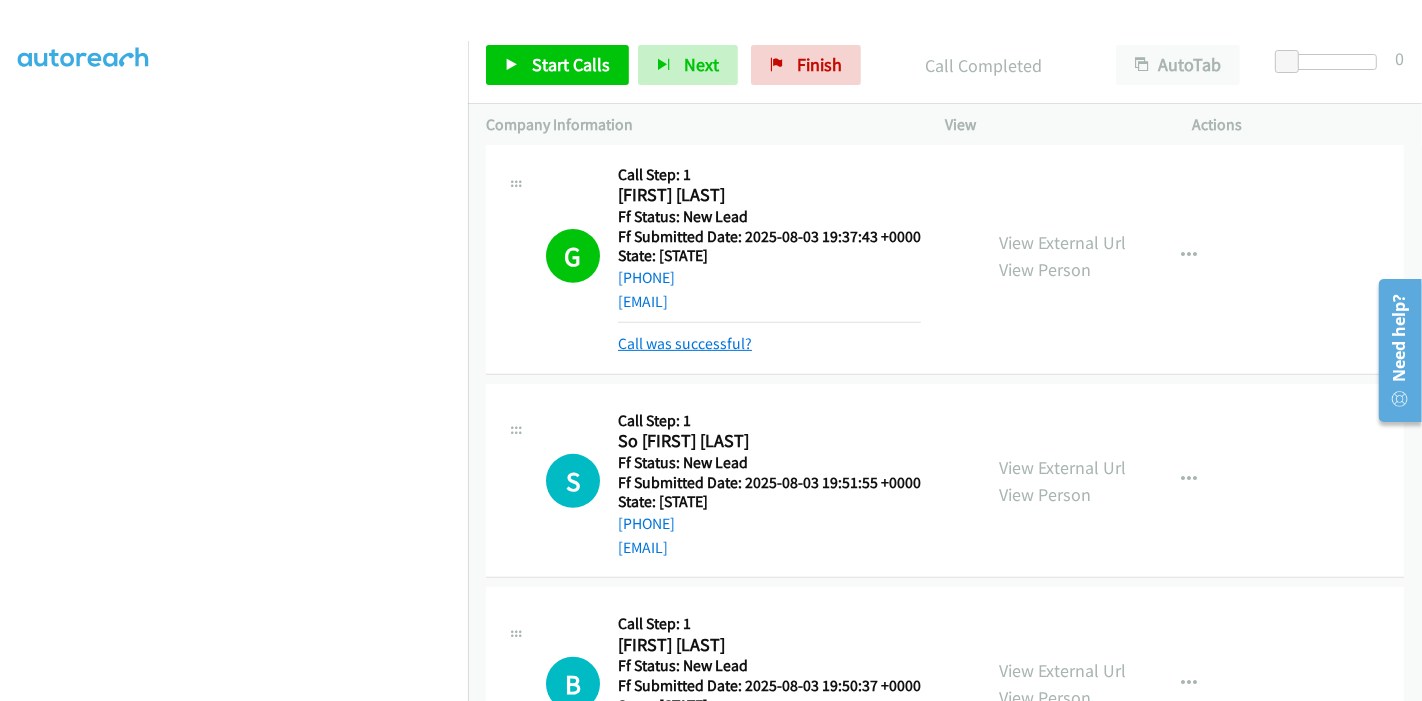 click on "Call was successful?" at bounding box center (685, 343) 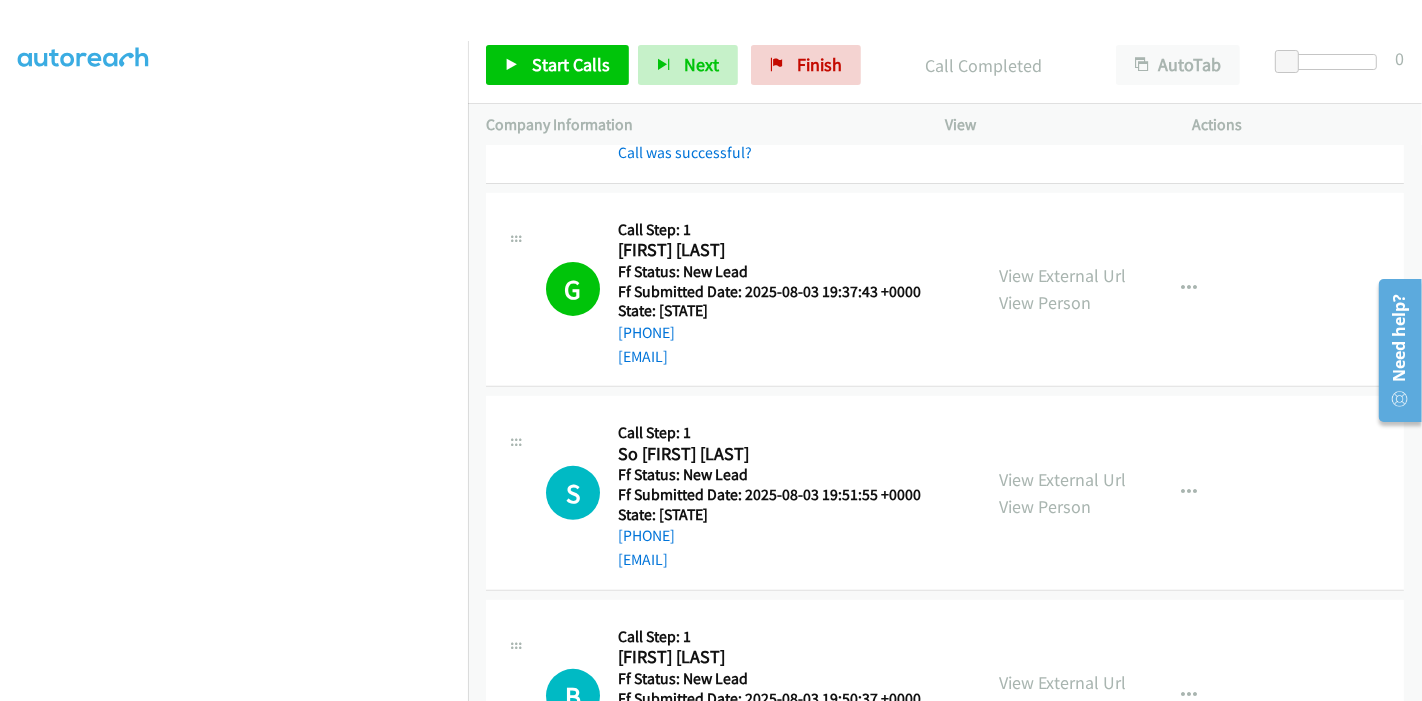 scroll, scrollTop: 666, scrollLeft: 0, axis: vertical 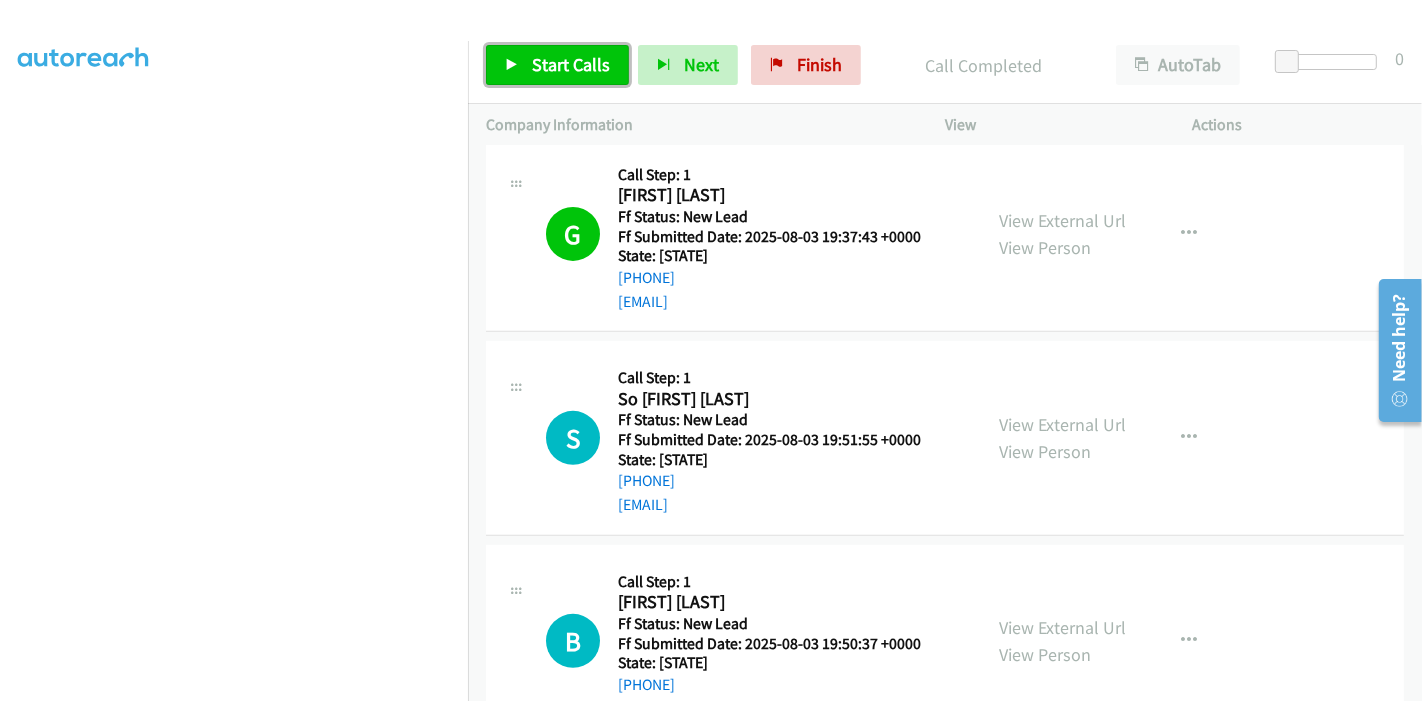 click on "Start Calls" at bounding box center [571, 64] 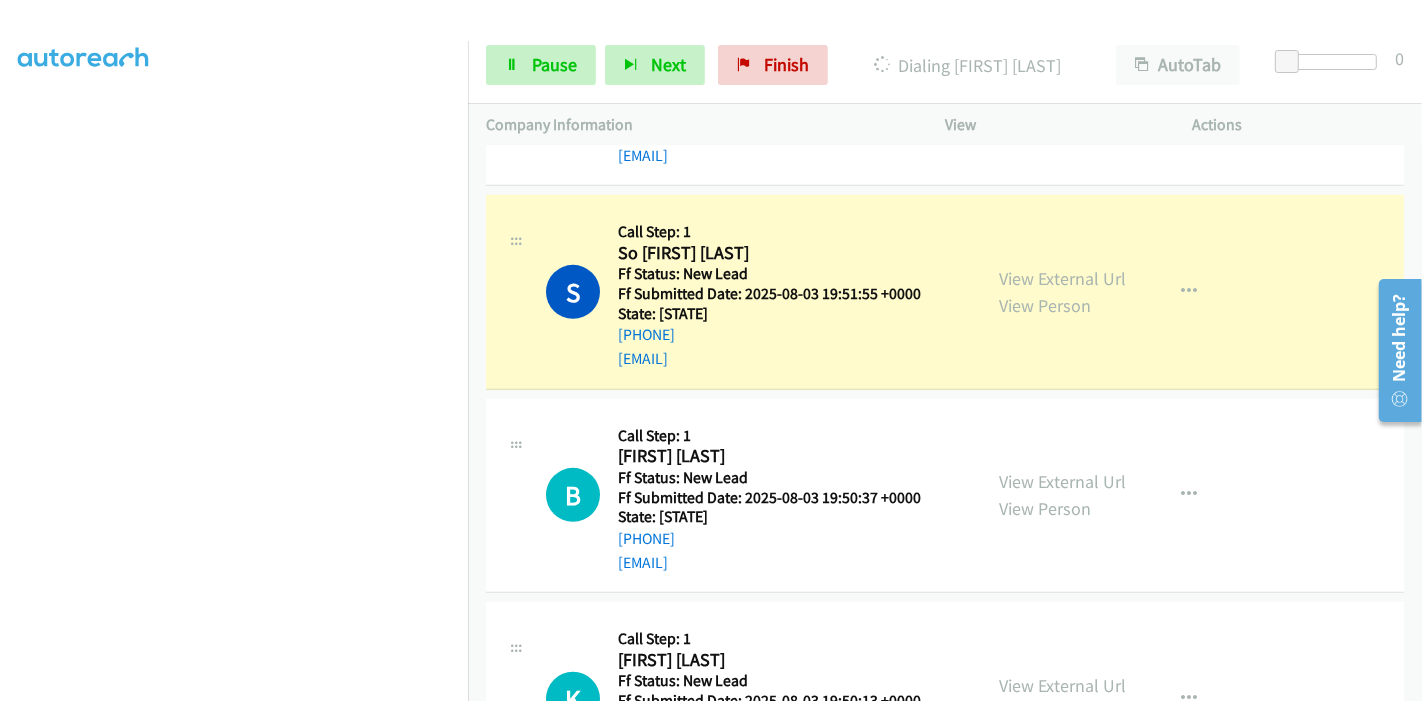 scroll, scrollTop: 936, scrollLeft: 0, axis: vertical 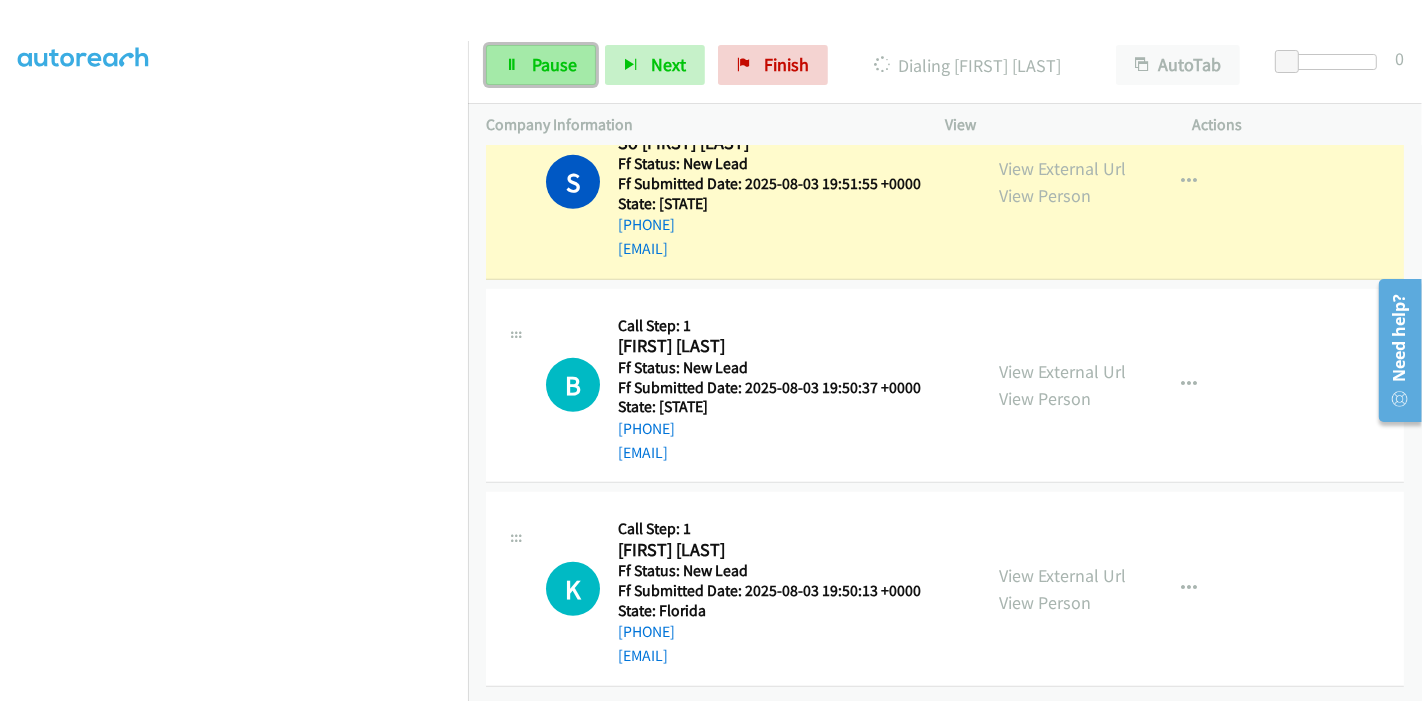 click on "Pause" at bounding box center [541, 65] 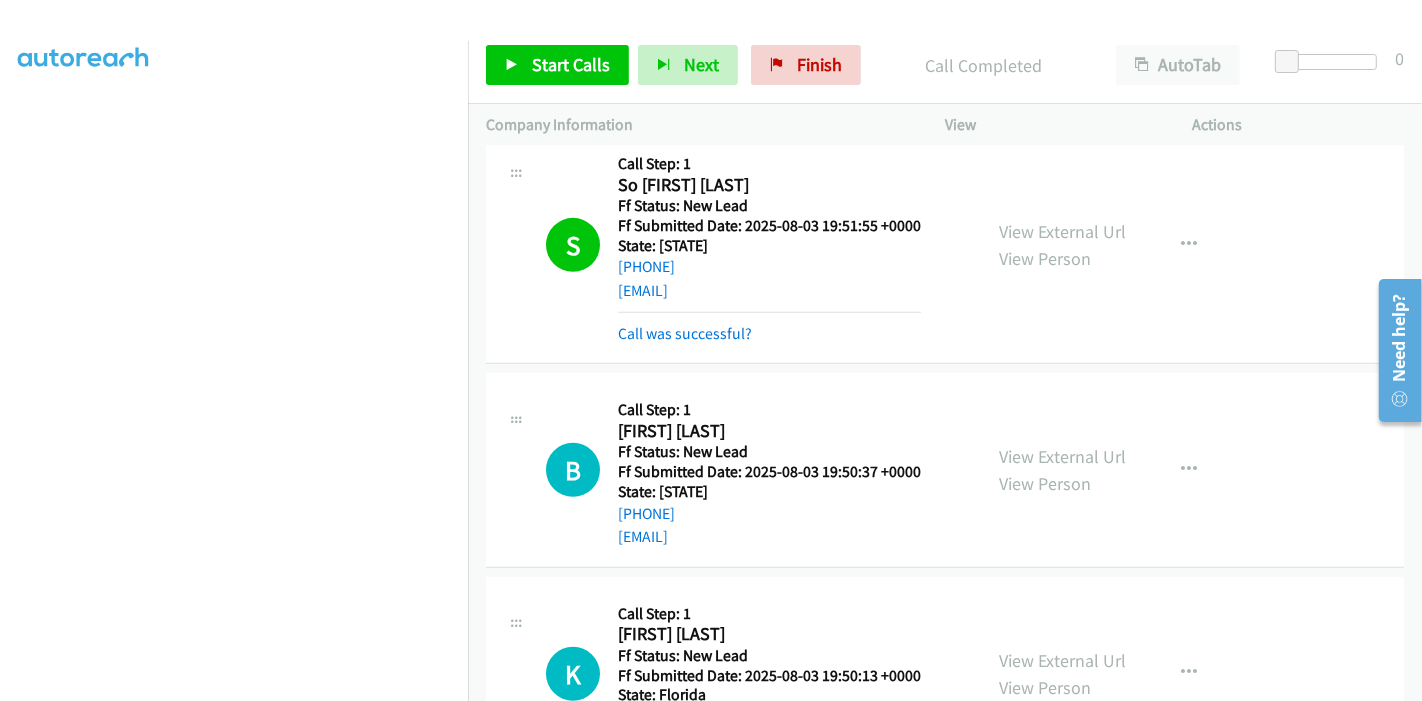 scroll, scrollTop: 845, scrollLeft: 0, axis: vertical 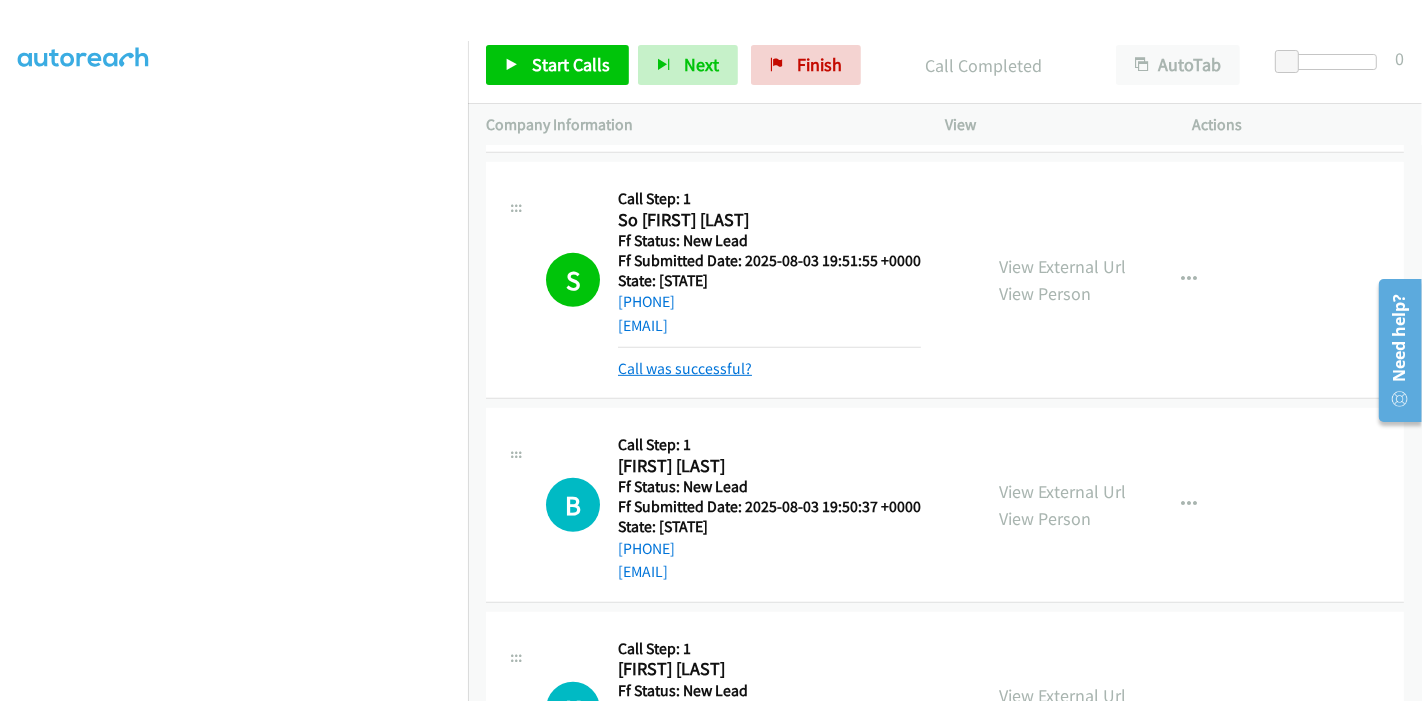 click on "Call was successful?" at bounding box center (685, 368) 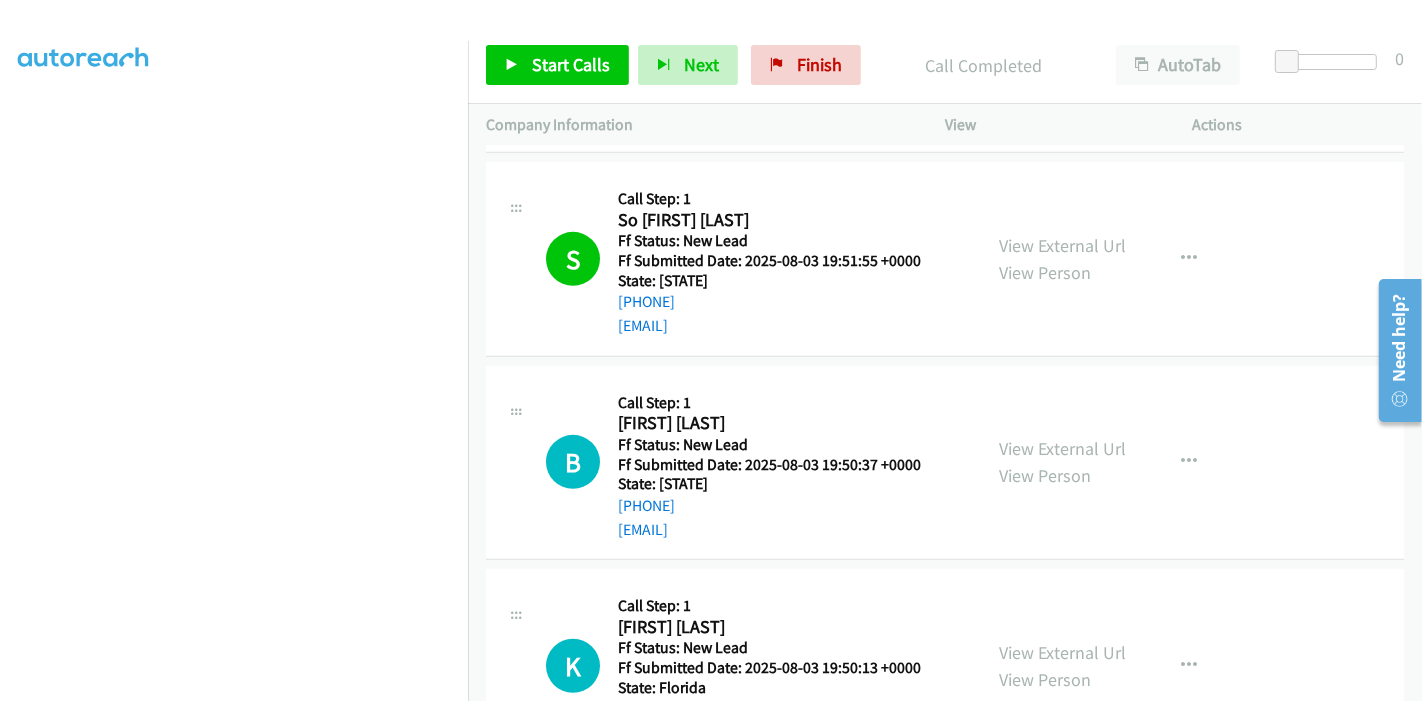 scroll, scrollTop: 957, scrollLeft: 0, axis: vertical 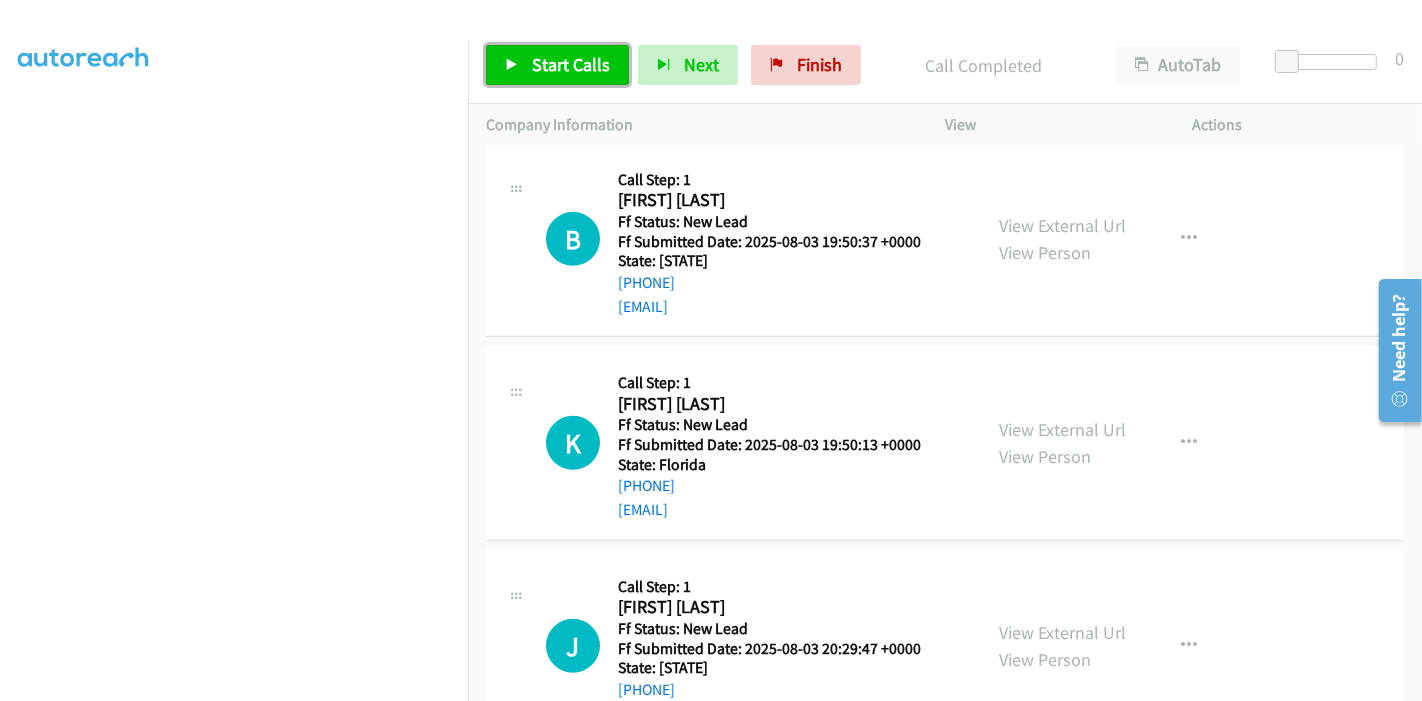 click on "Start Calls" at bounding box center [571, 64] 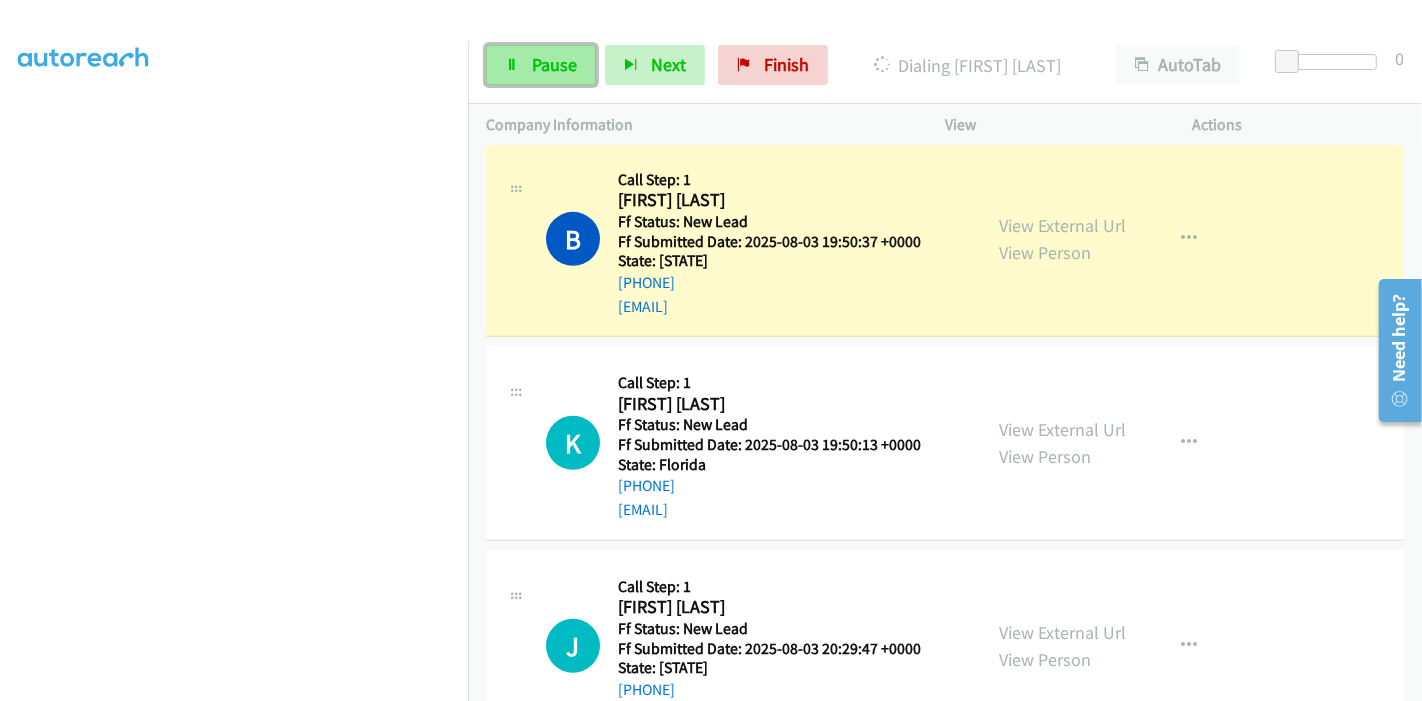 click on "Pause" at bounding box center [554, 64] 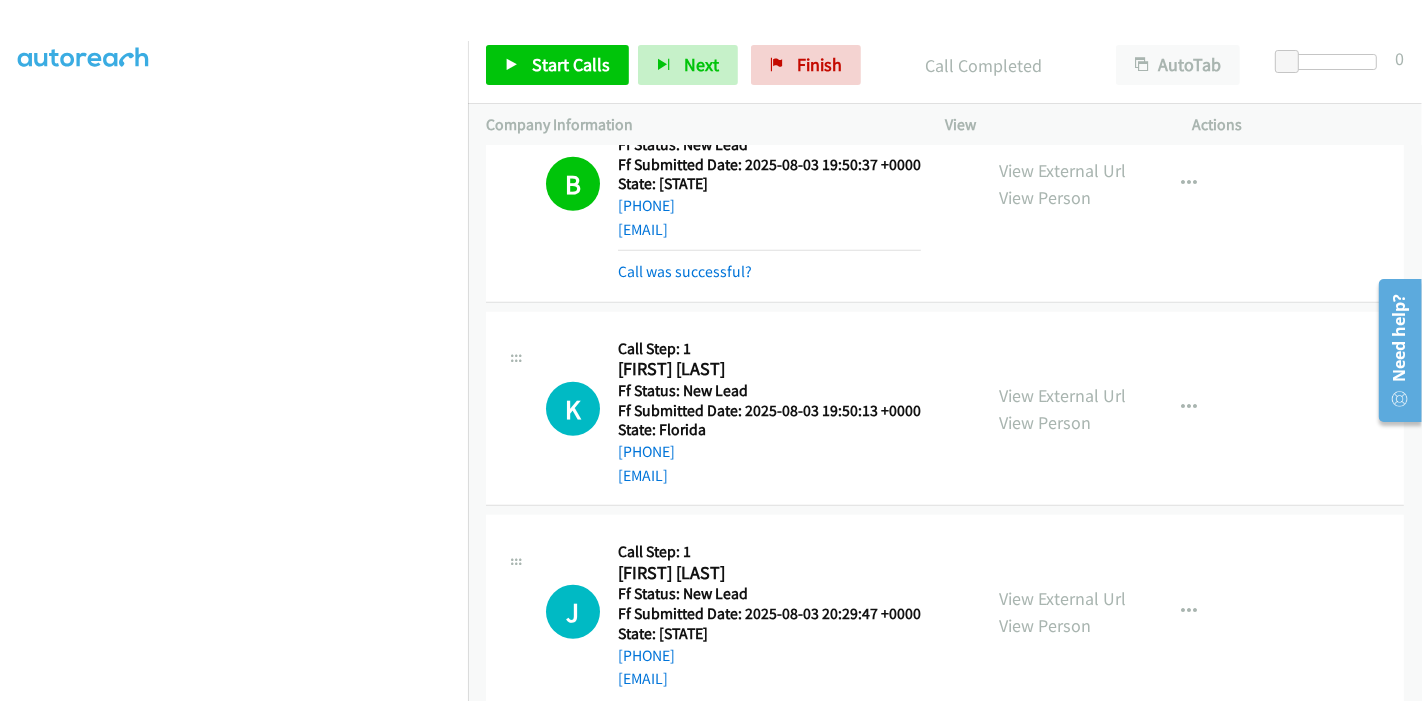 scroll, scrollTop: 1179, scrollLeft: 0, axis: vertical 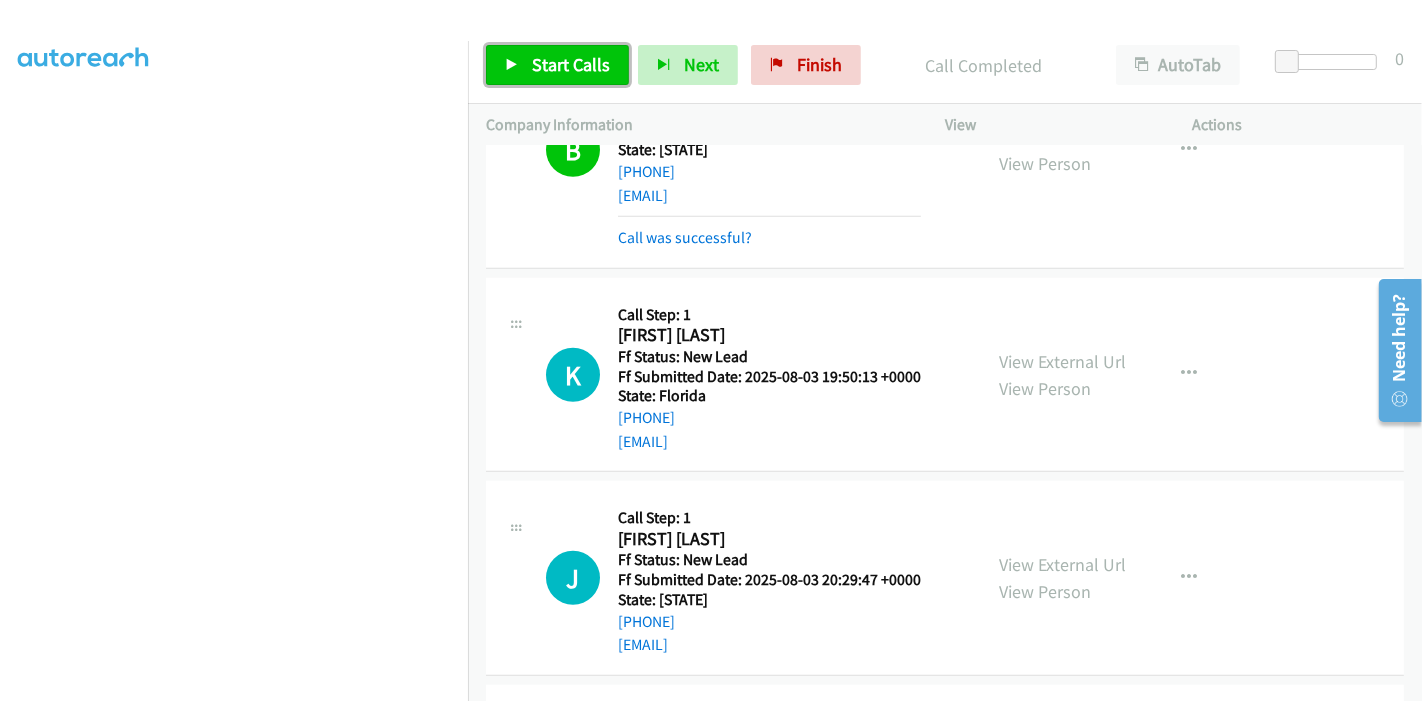 click on "Start Calls" at bounding box center [571, 64] 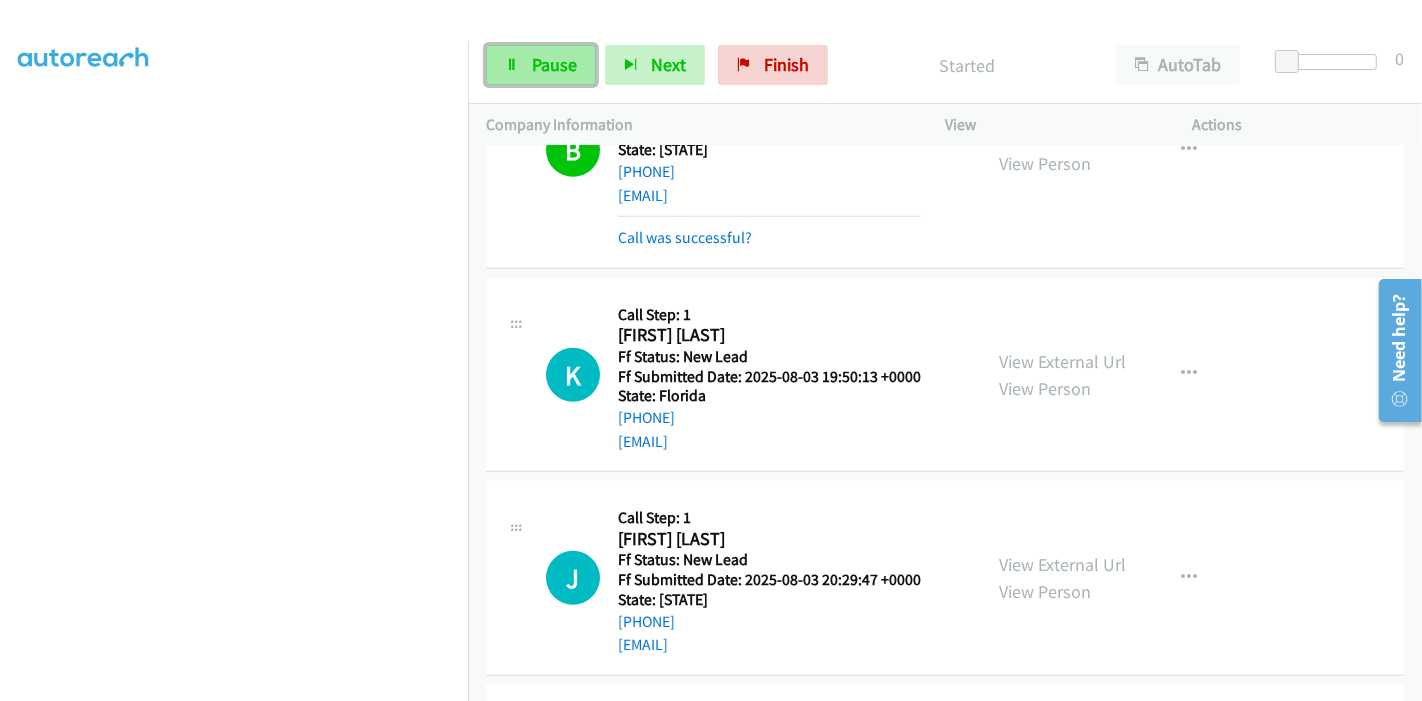 click on "Pause" at bounding box center [554, 64] 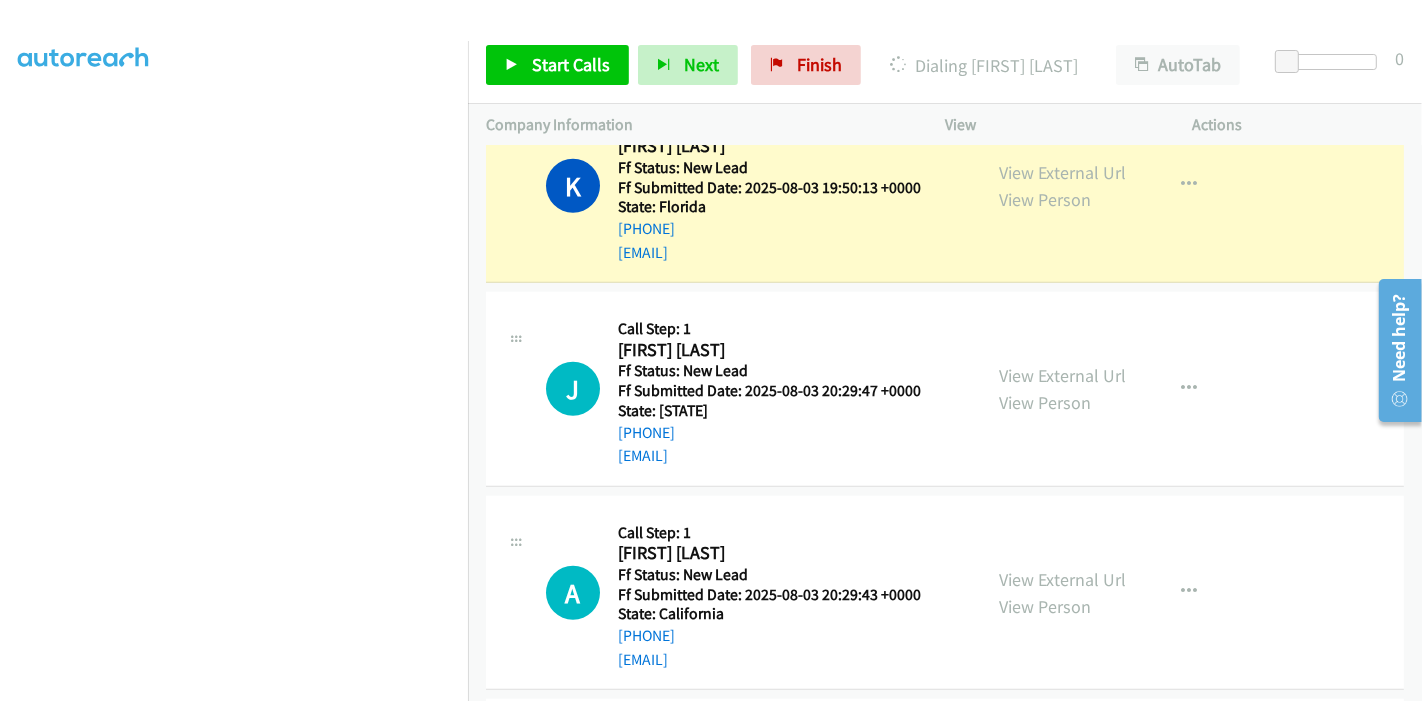 scroll, scrollTop: 1401, scrollLeft: 0, axis: vertical 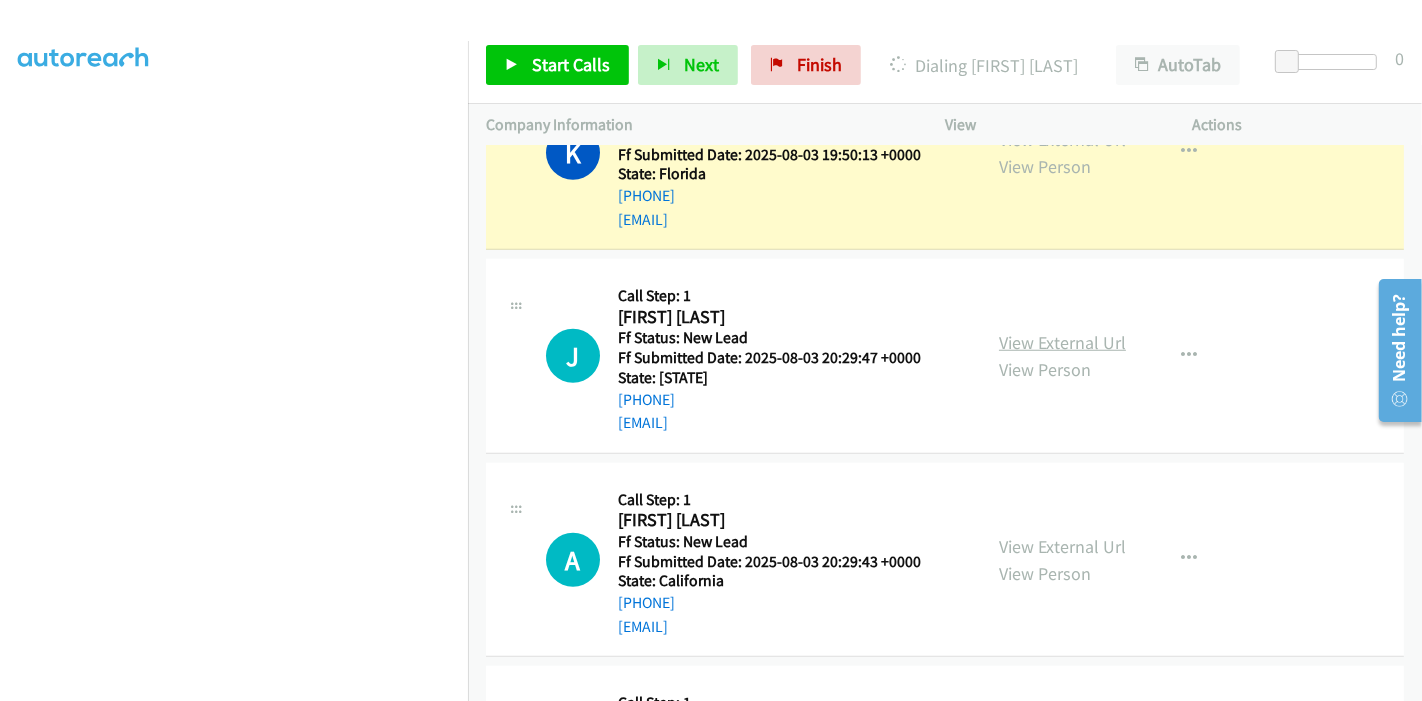 click on "View External Url" at bounding box center (1062, 342) 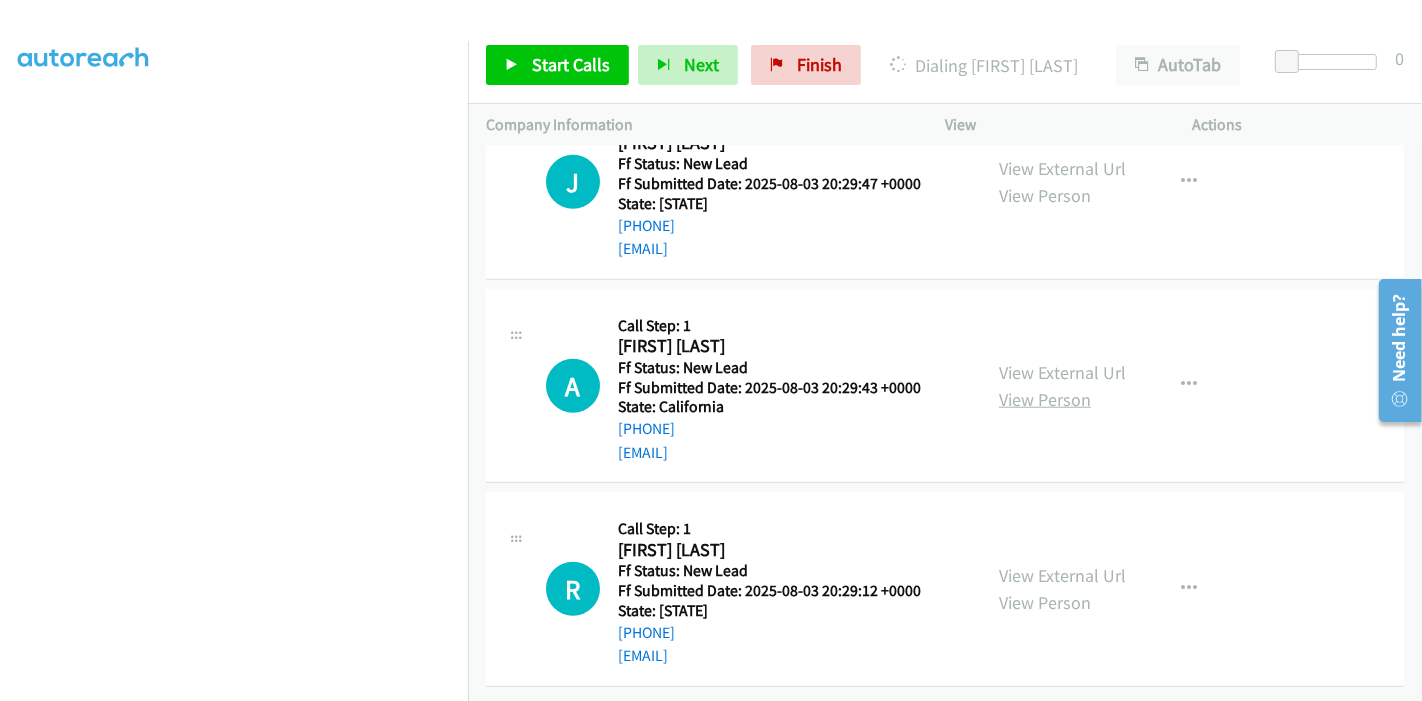 scroll, scrollTop: 1588, scrollLeft: 0, axis: vertical 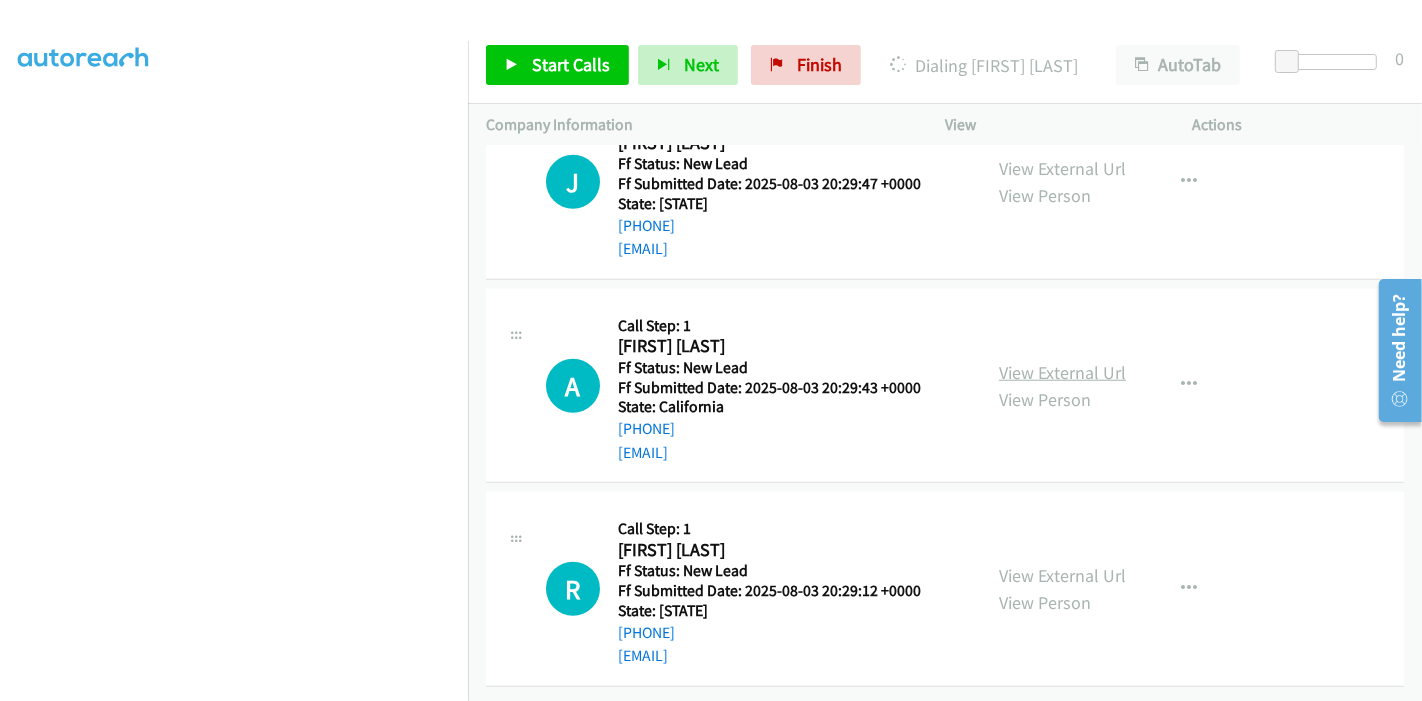 click on "View External Url" at bounding box center (1062, 372) 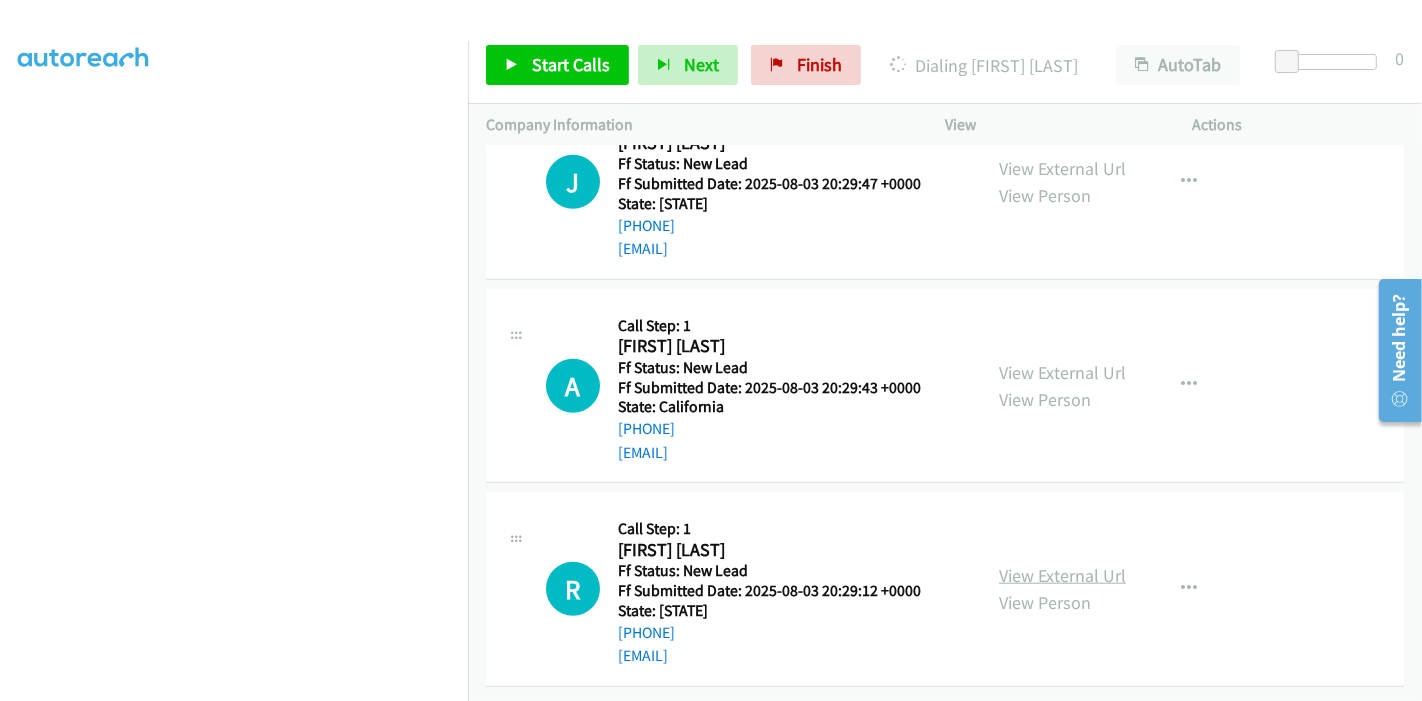 click on "View External Url" at bounding box center [1062, 575] 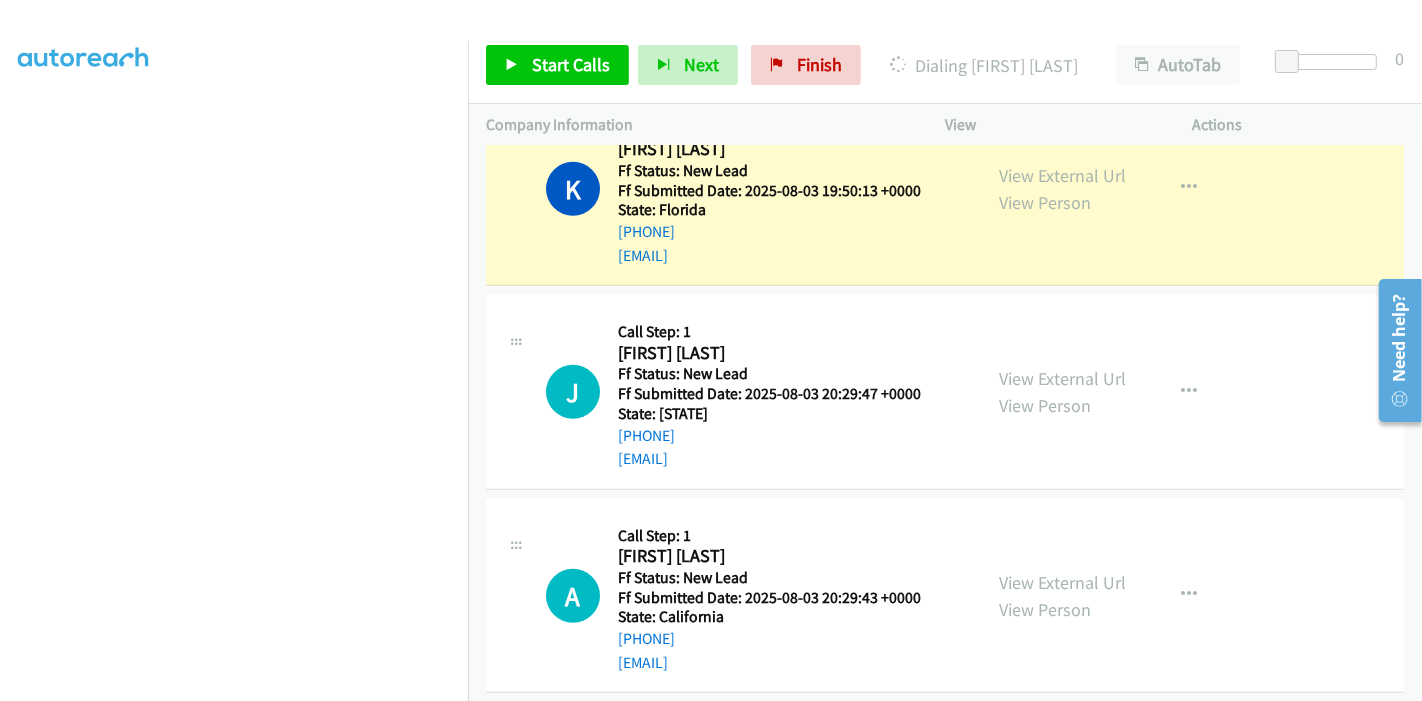 scroll, scrollTop: 1254, scrollLeft: 0, axis: vertical 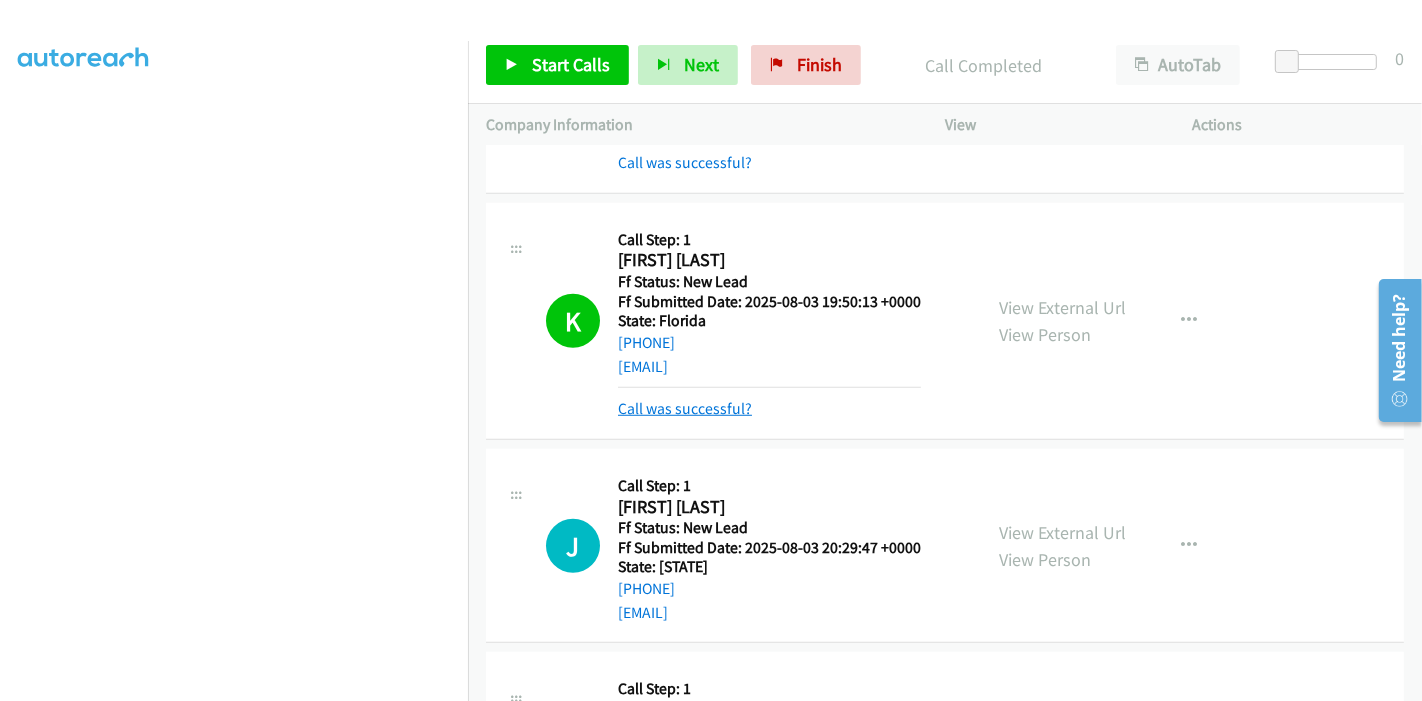 click on "Call was successful?" at bounding box center (685, 408) 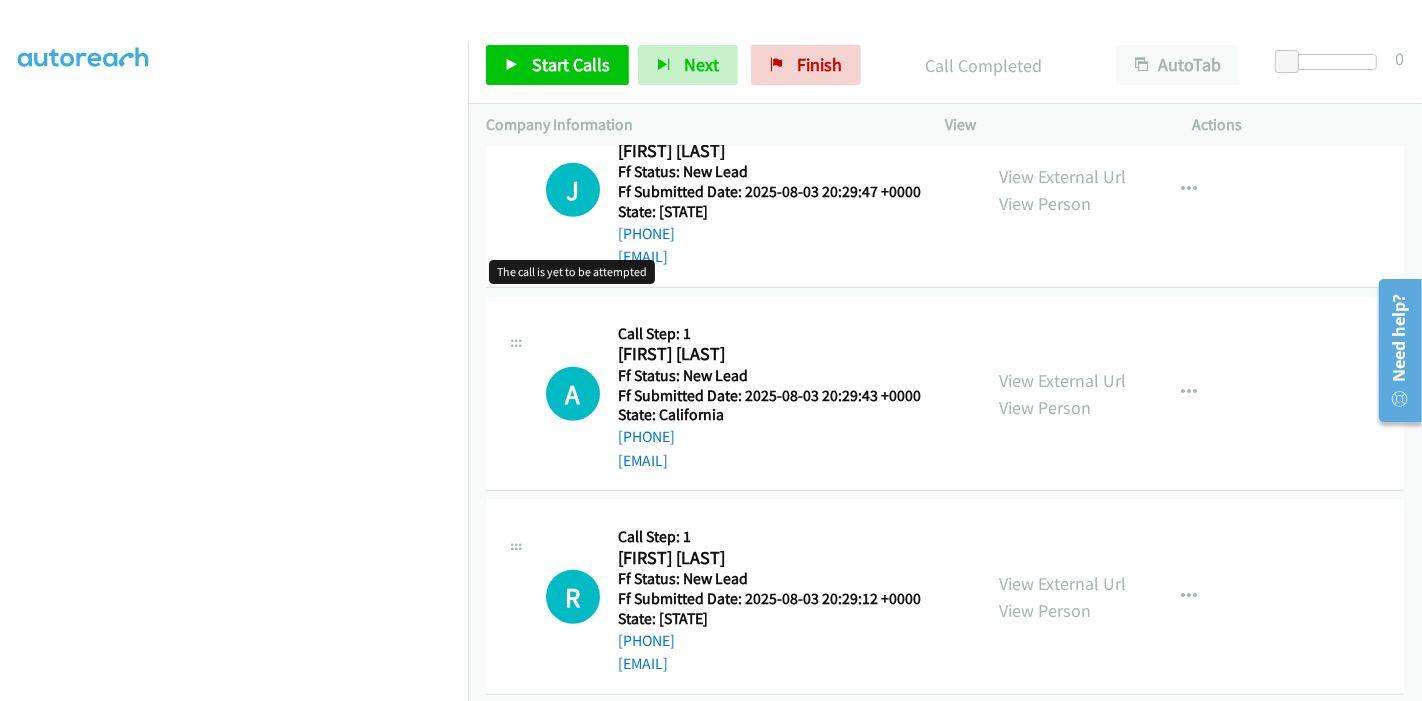 scroll, scrollTop: 1588, scrollLeft: 0, axis: vertical 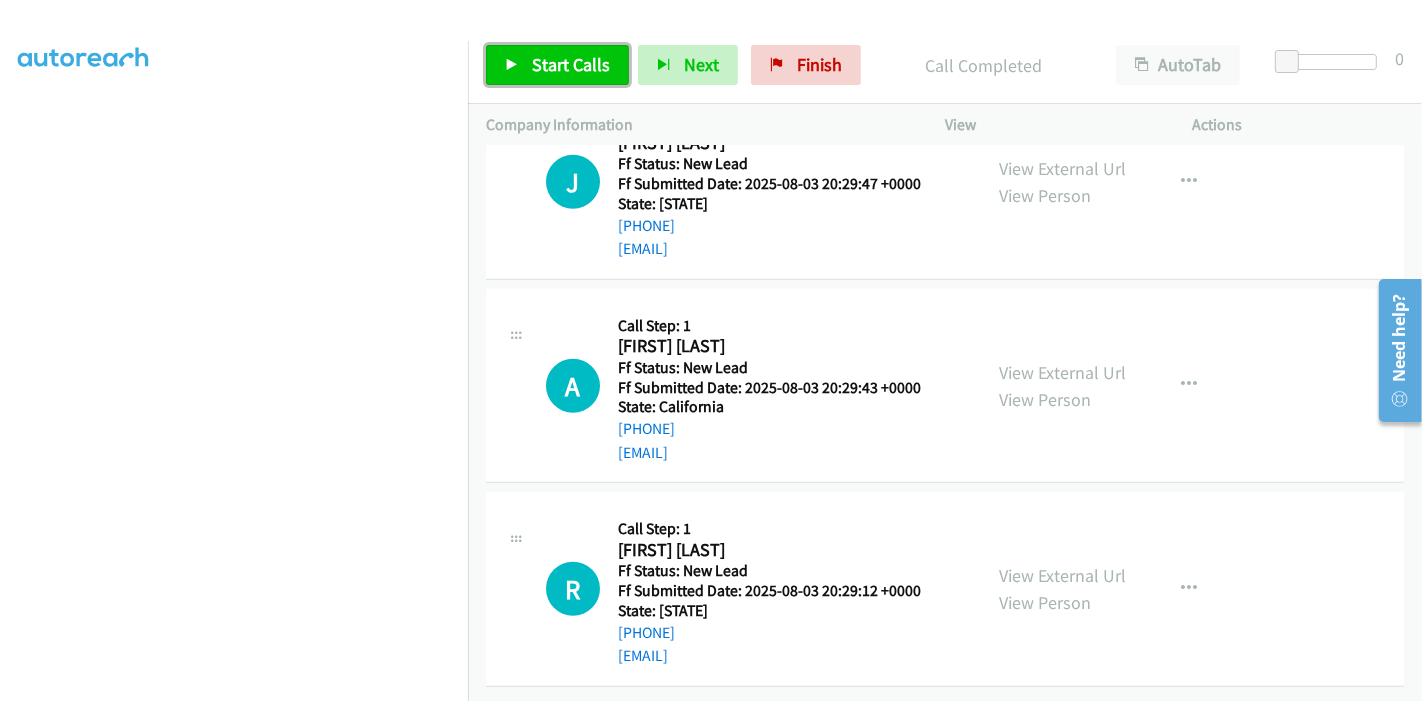 click on "Start Calls" at bounding box center (571, 64) 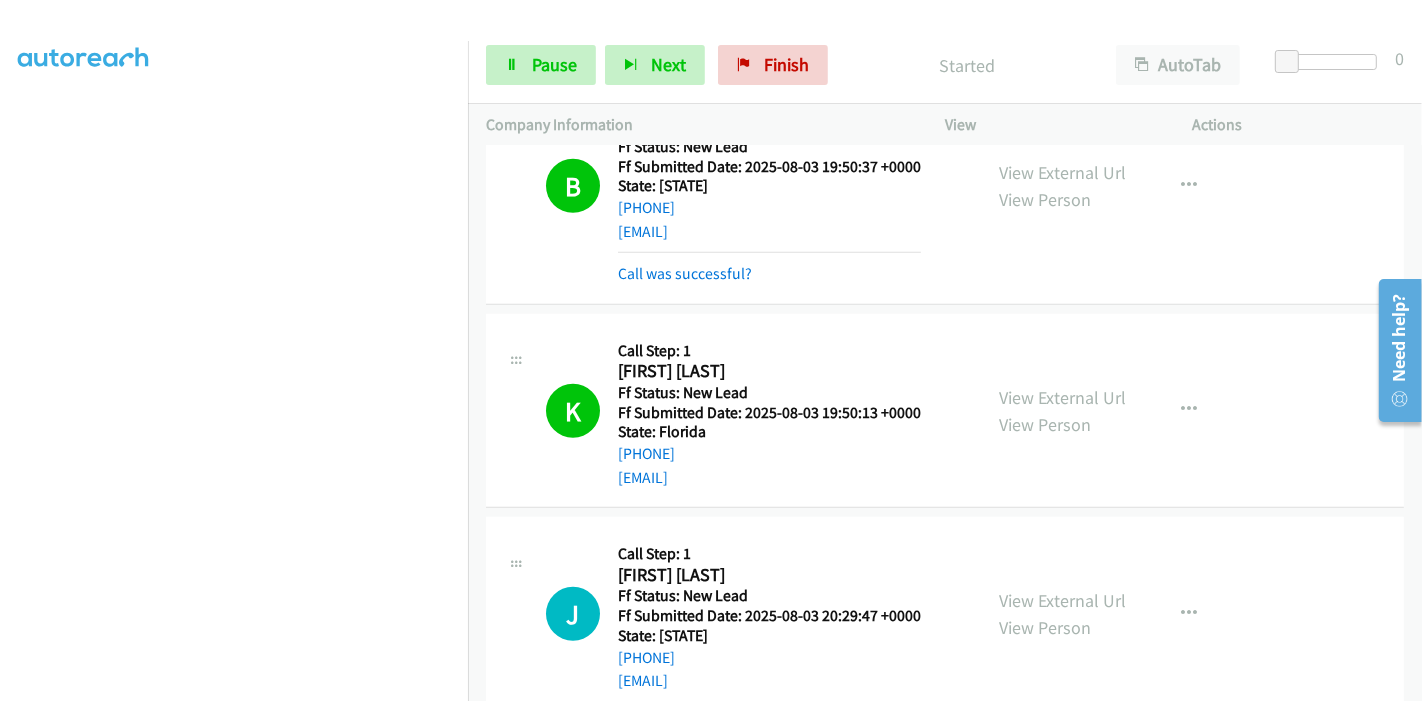 scroll, scrollTop: 1477, scrollLeft: 0, axis: vertical 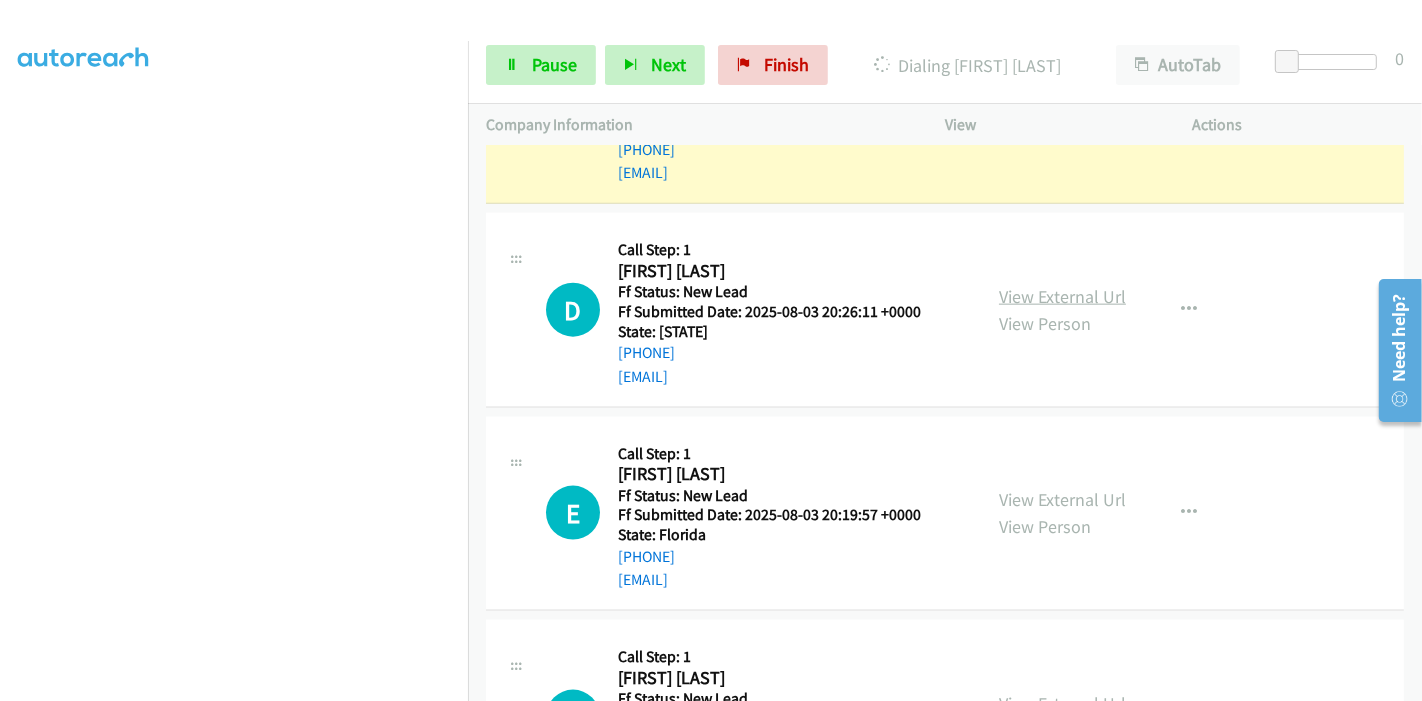 click on "View External Url" at bounding box center [1062, 296] 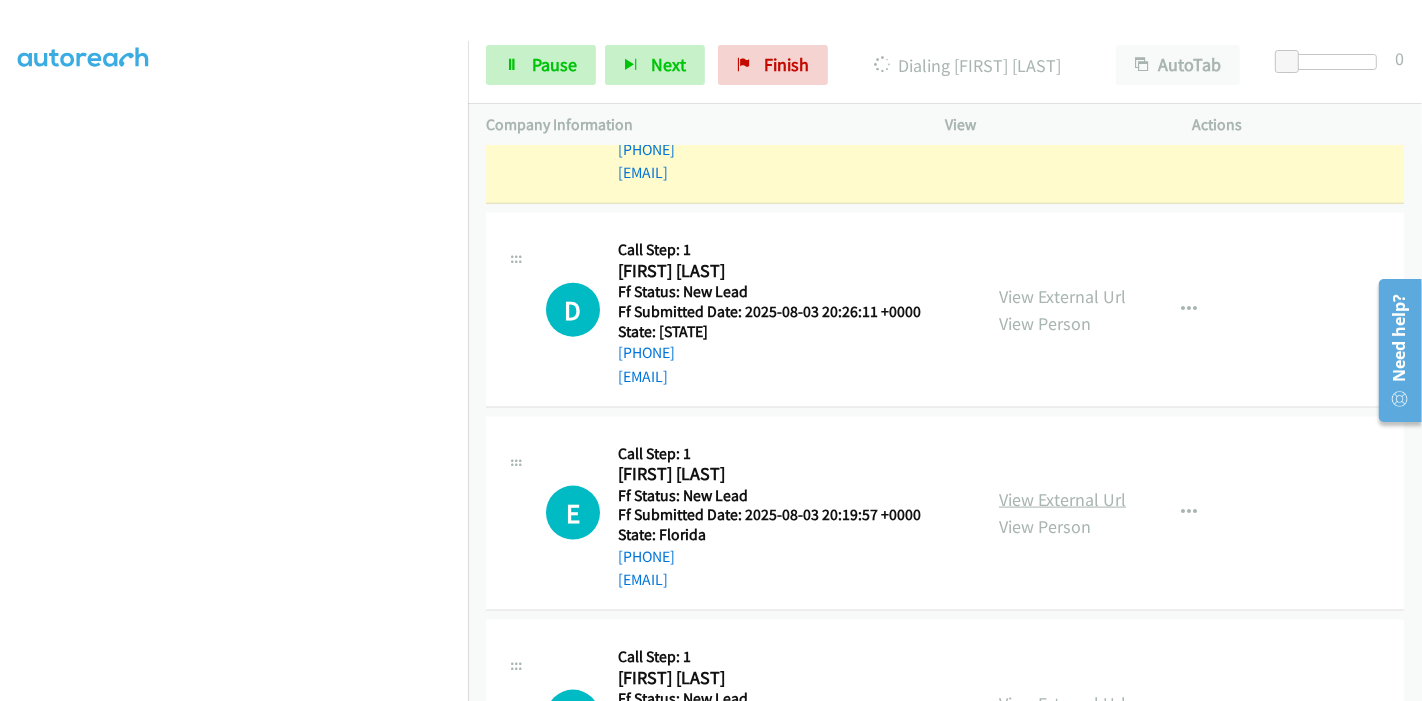 click on "View External Url" at bounding box center (1062, 499) 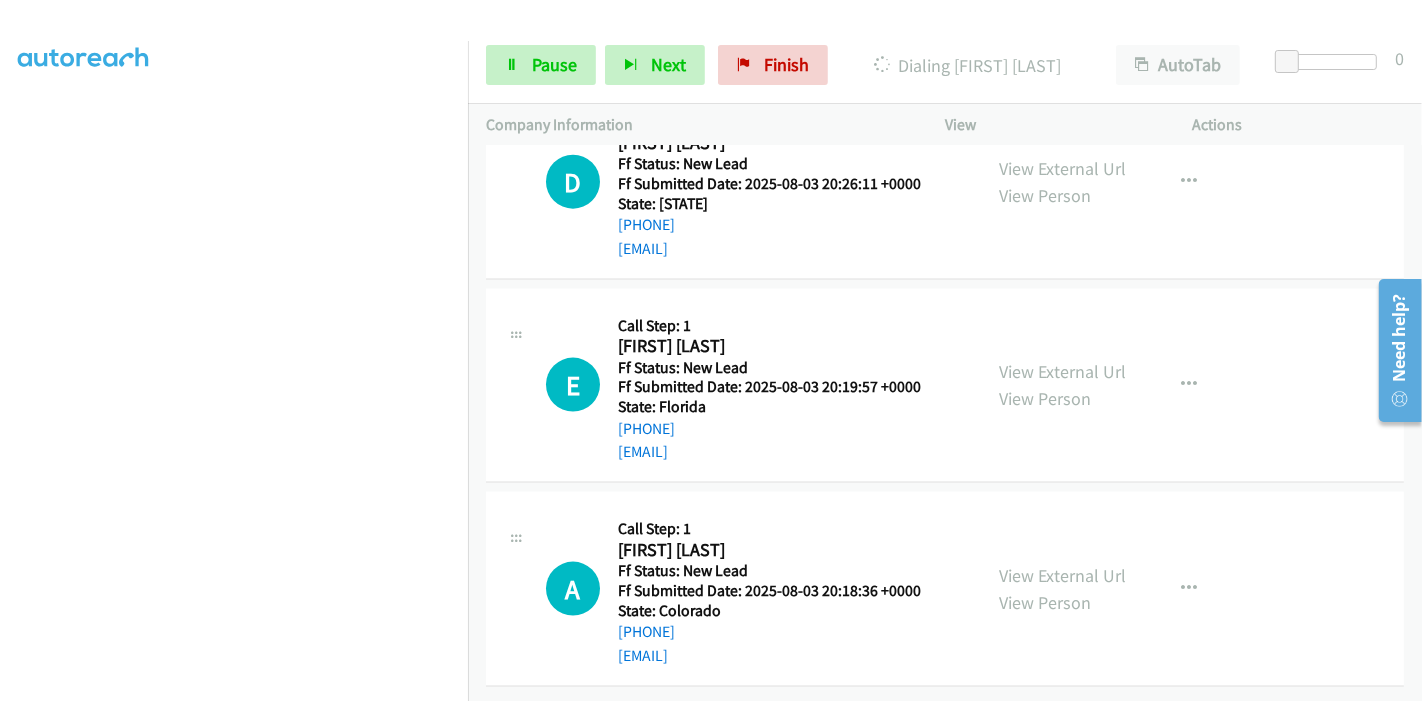 scroll, scrollTop: 2282, scrollLeft: 0, axis: vertical 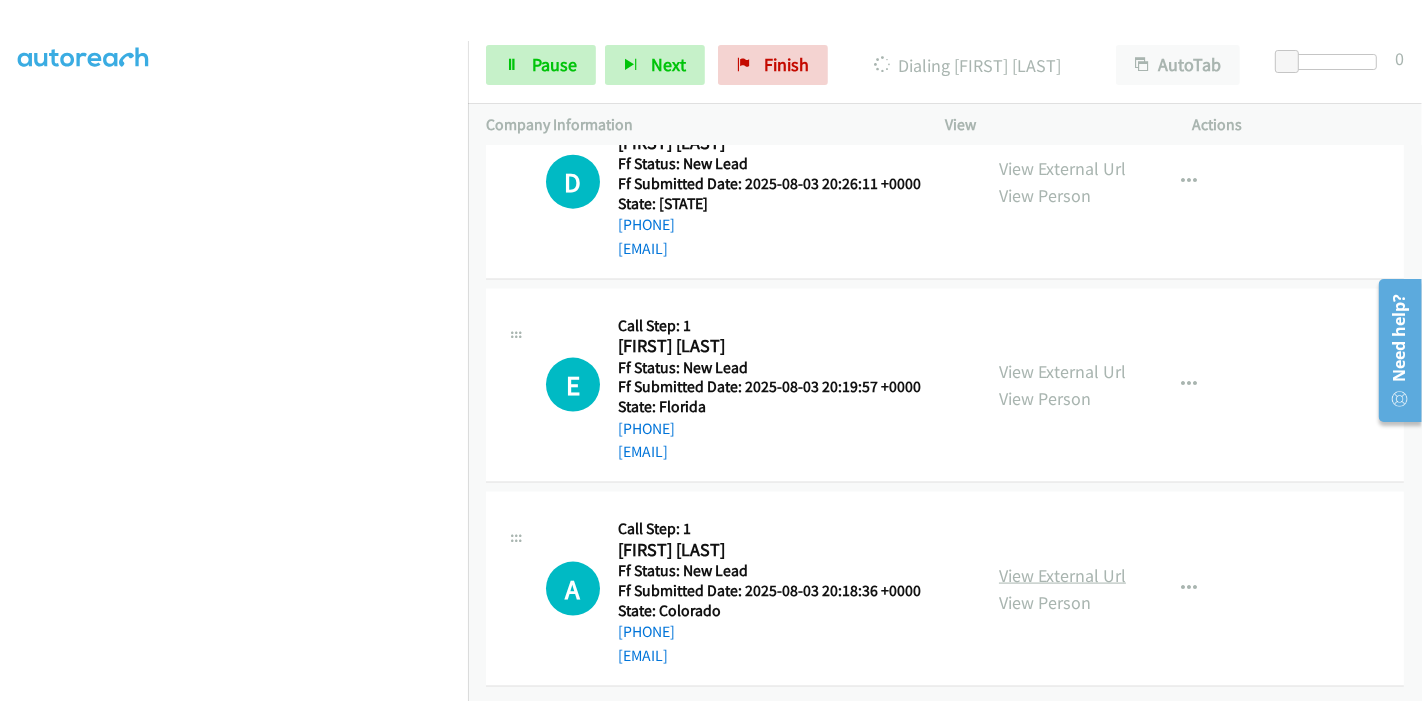 click on "View External Url" at bounding box center [1062, 575] 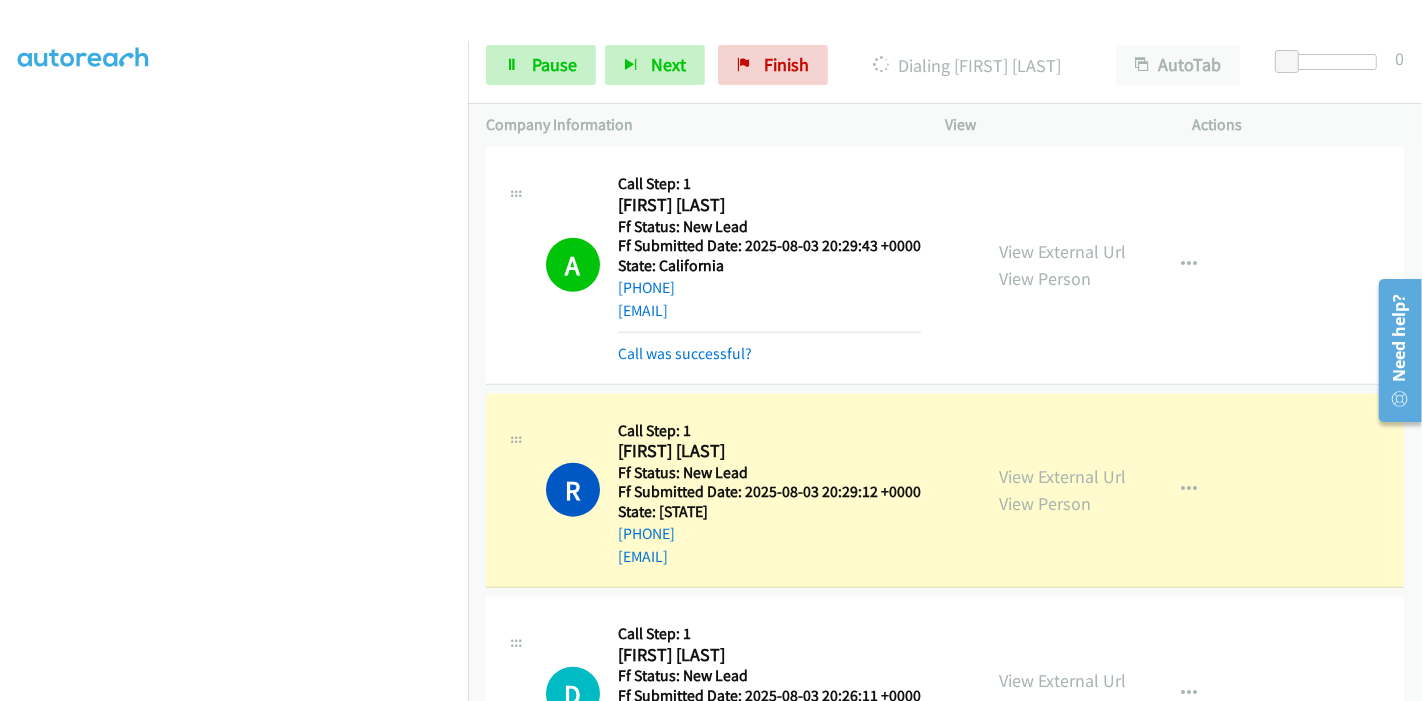 scroll, scrollTop: 1726, scrollLeft: 0, axis: vertical 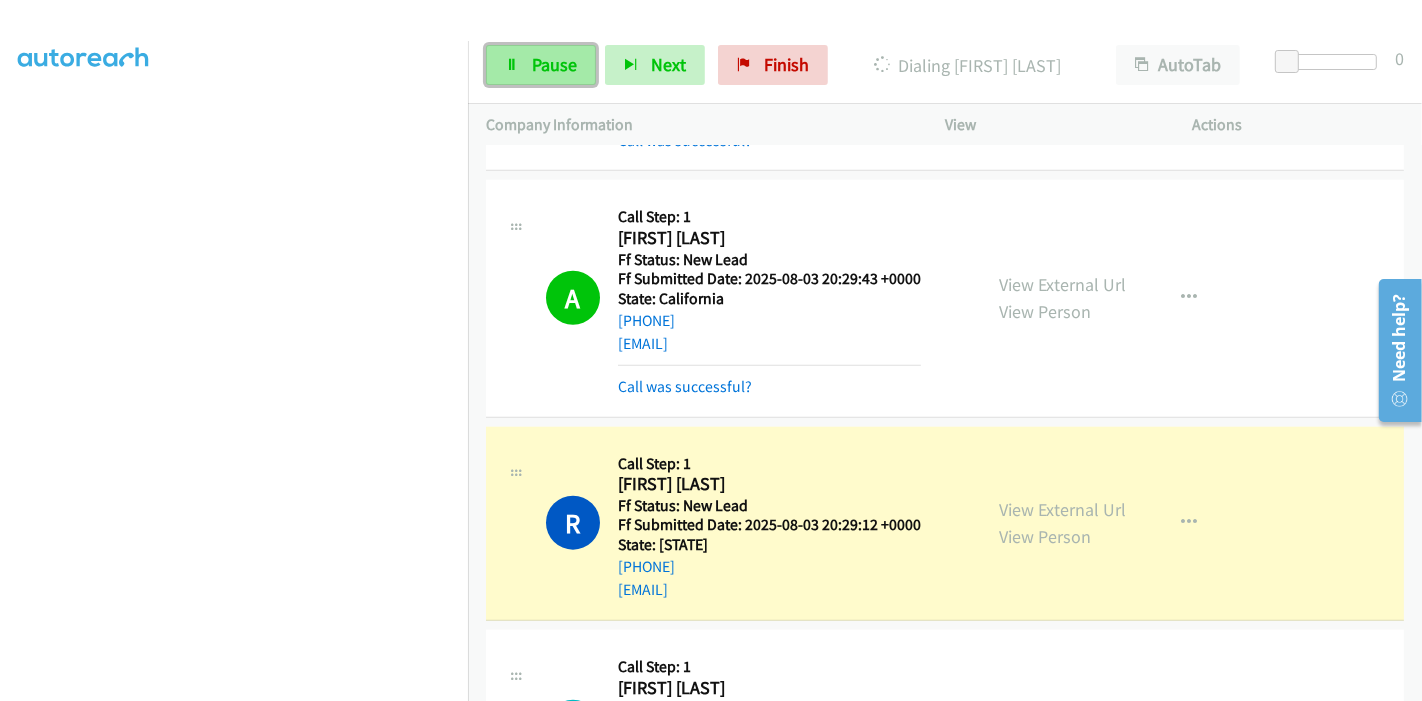 click on "Pause" at bounding box center [541, 65] 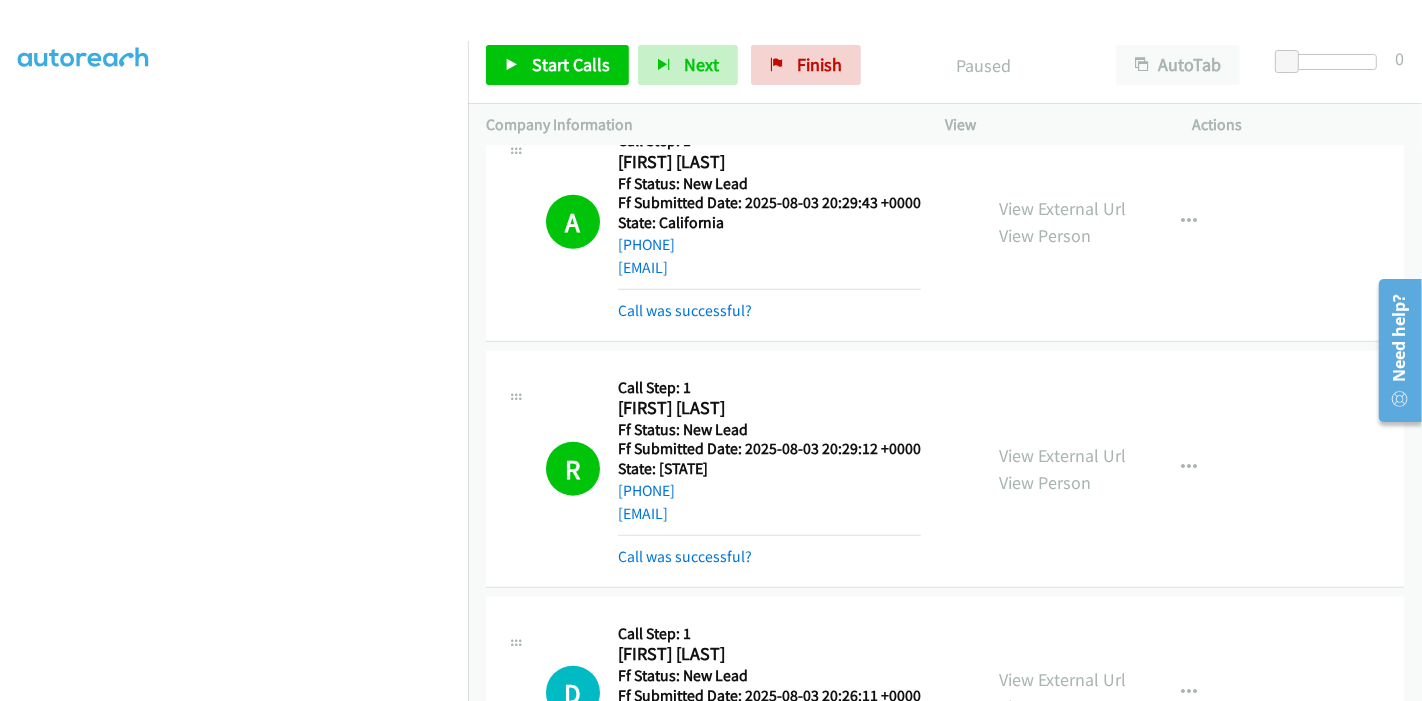 scroll, scrollTop: 1837, scrollLeft: 0, axis: vertical 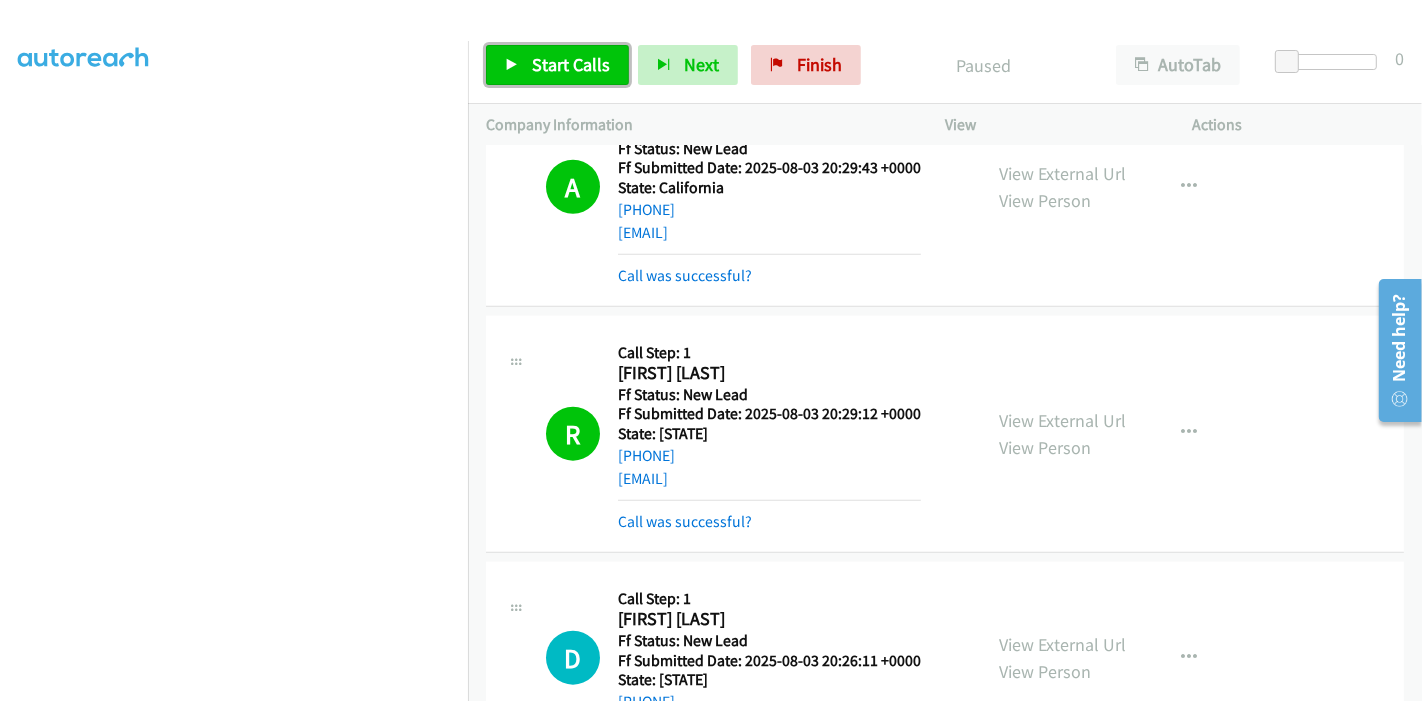 click on "Start Calls" at bounding box center (571, 64) 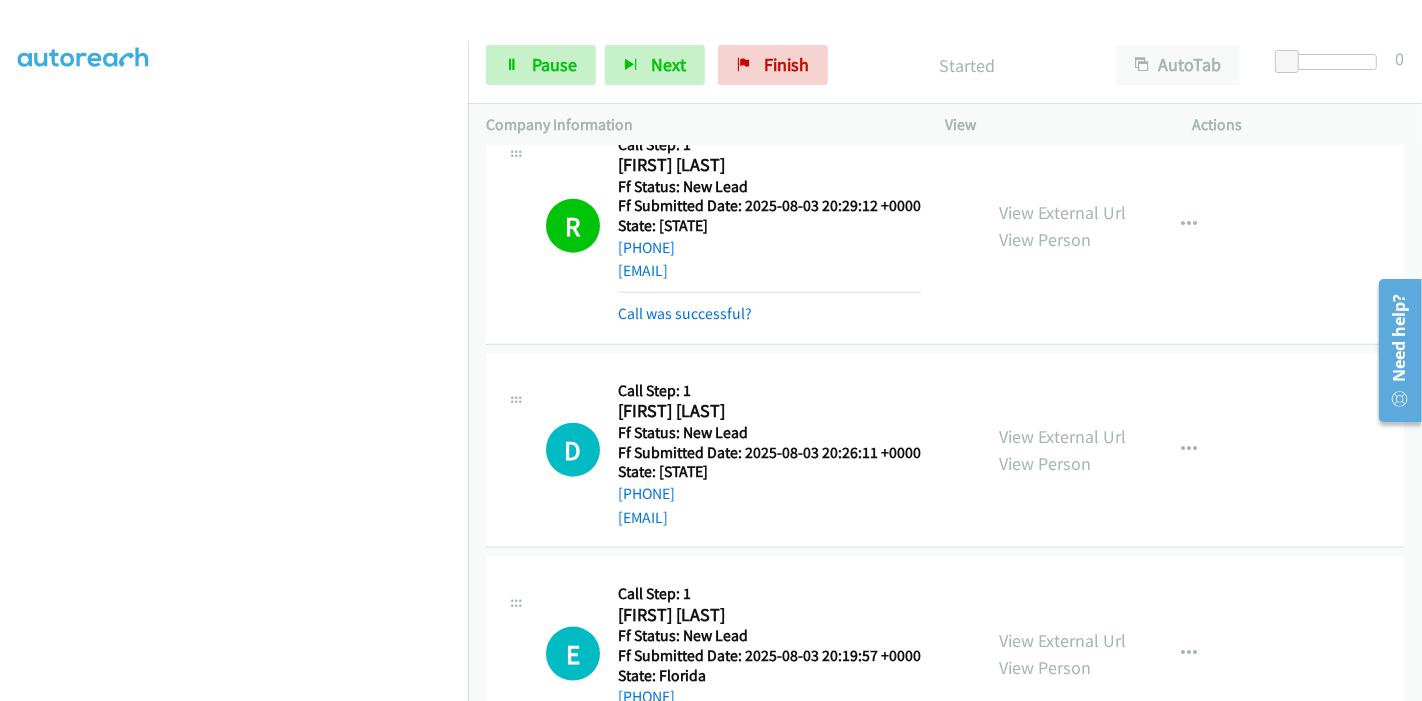 scroll, scrollTop: 2060, scrollLeft: 0, axis: vertical 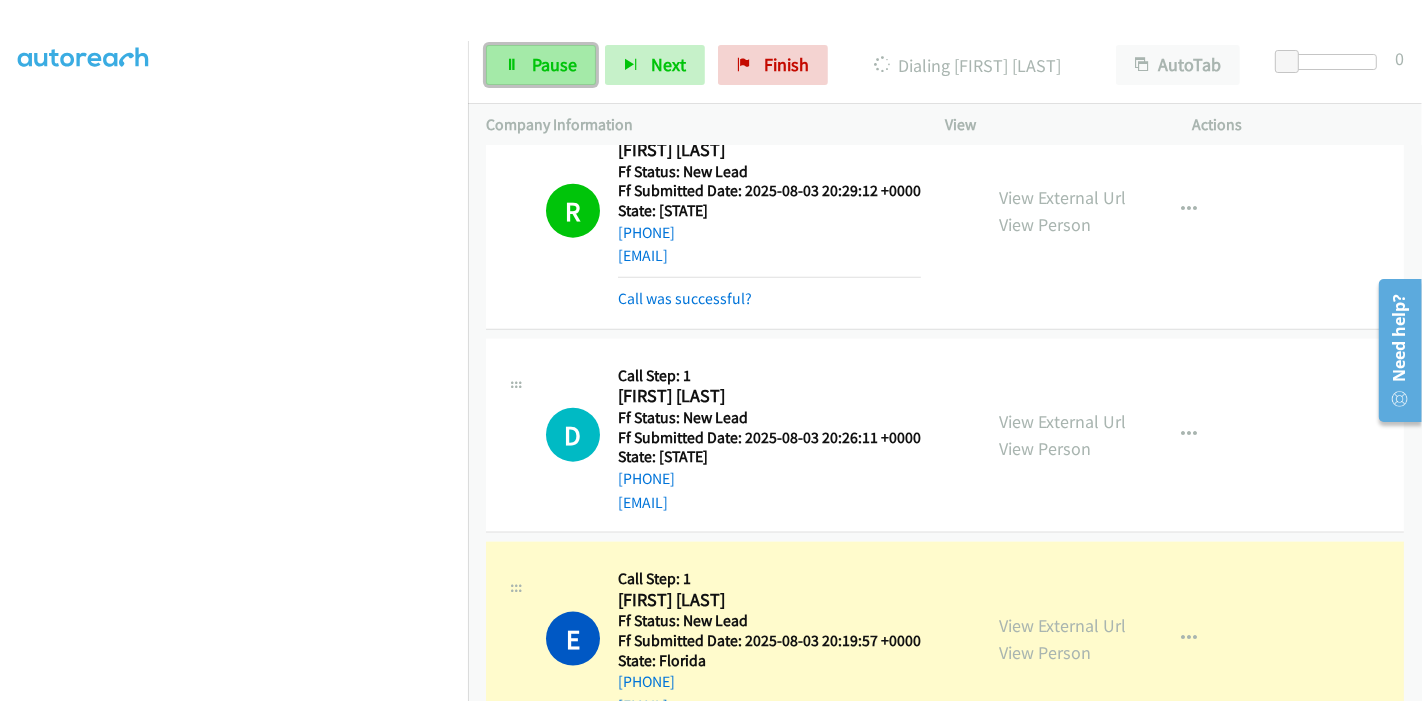 click on "Pause" at bounding box center (554, 64) 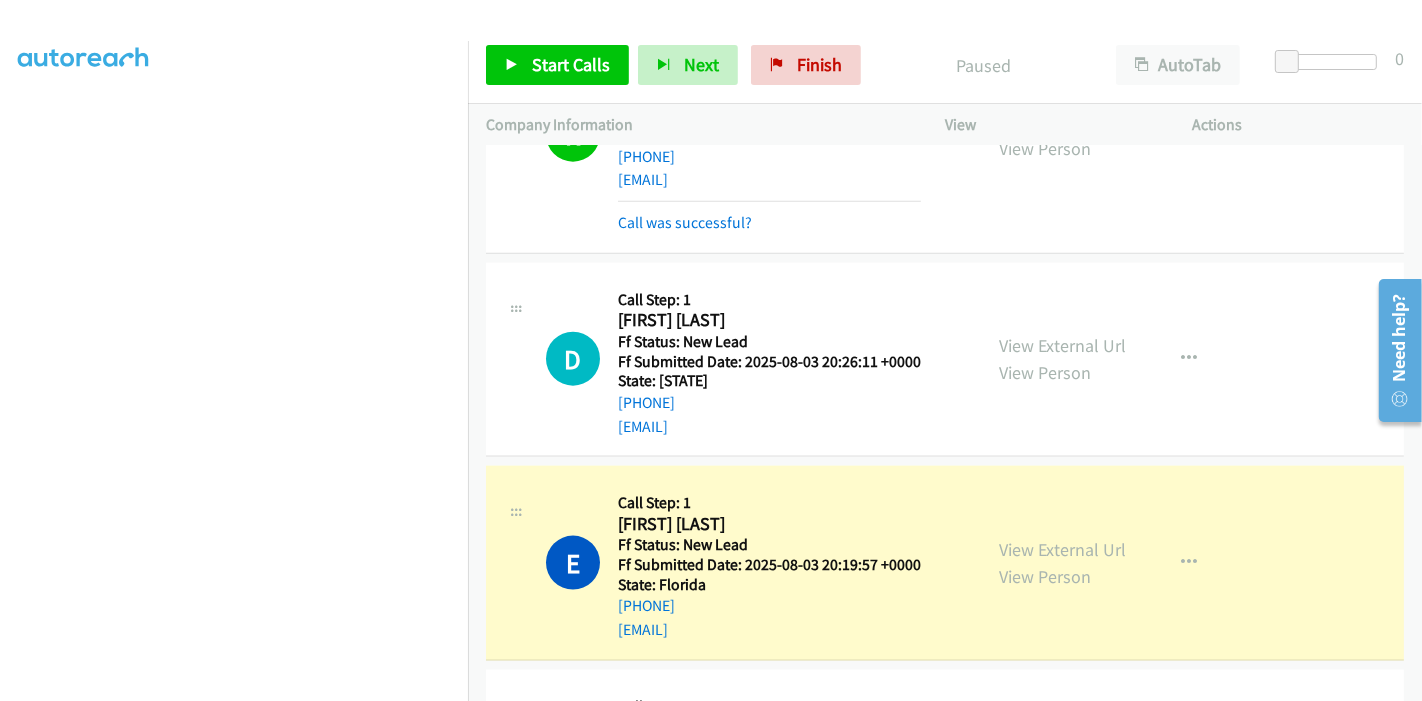 scroll, scrollTop: 2171, scrollLeft: 0, axis: vertical 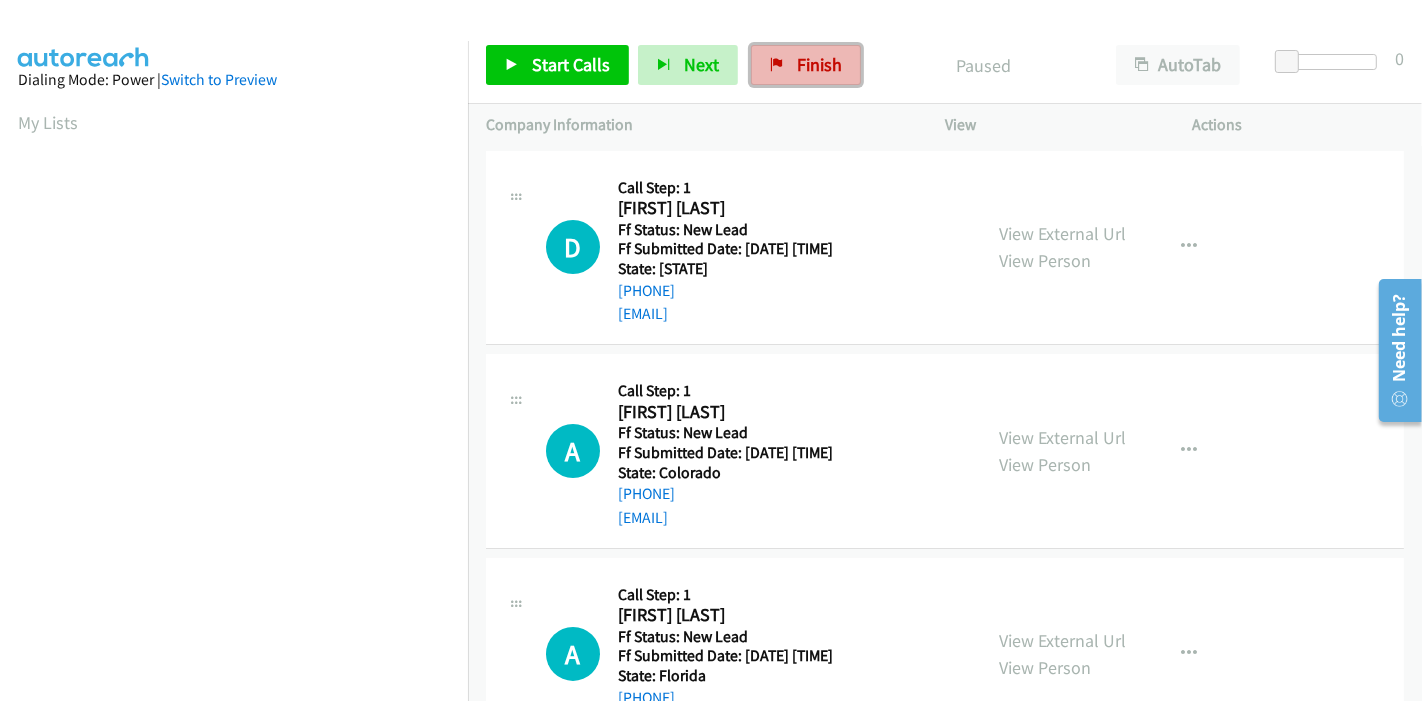 click on "Finish" at bounding box center (819, 64) 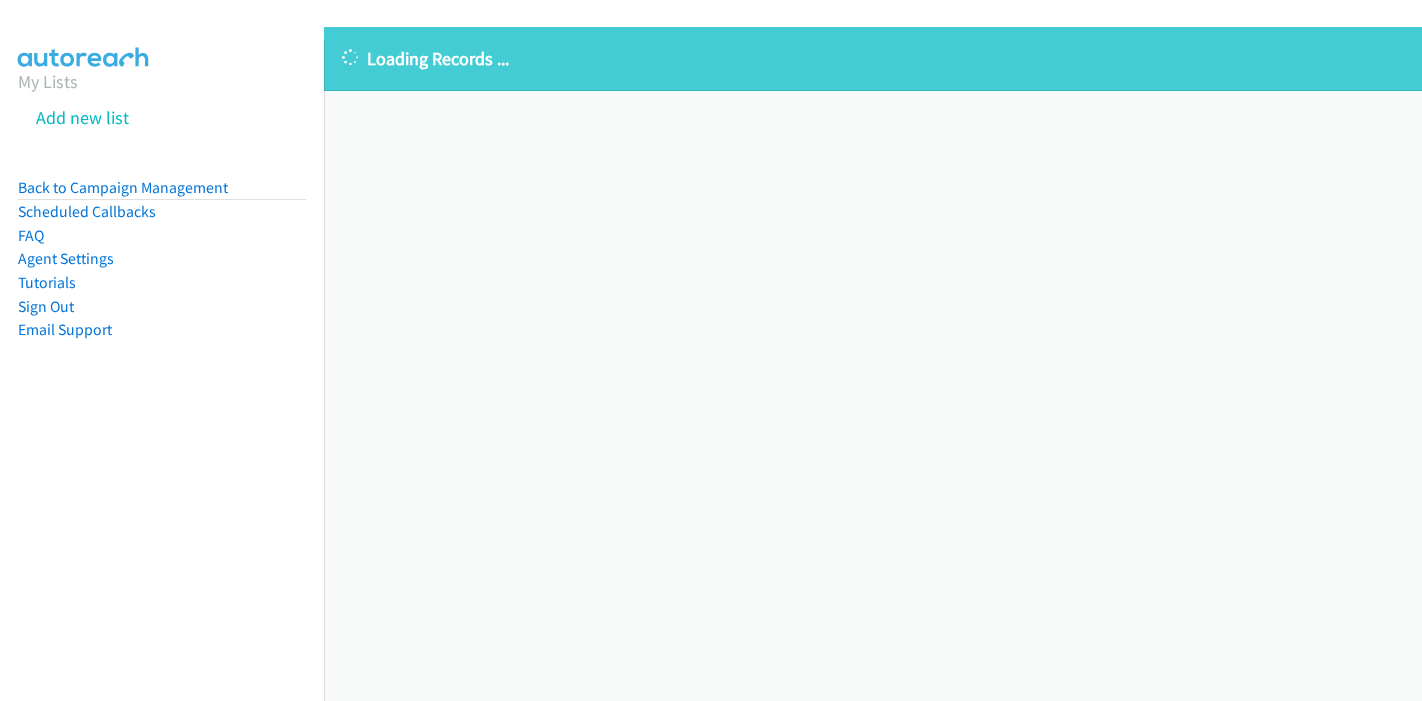 scroll, scrollTop: 0, scrollLeft: 0, axis: both 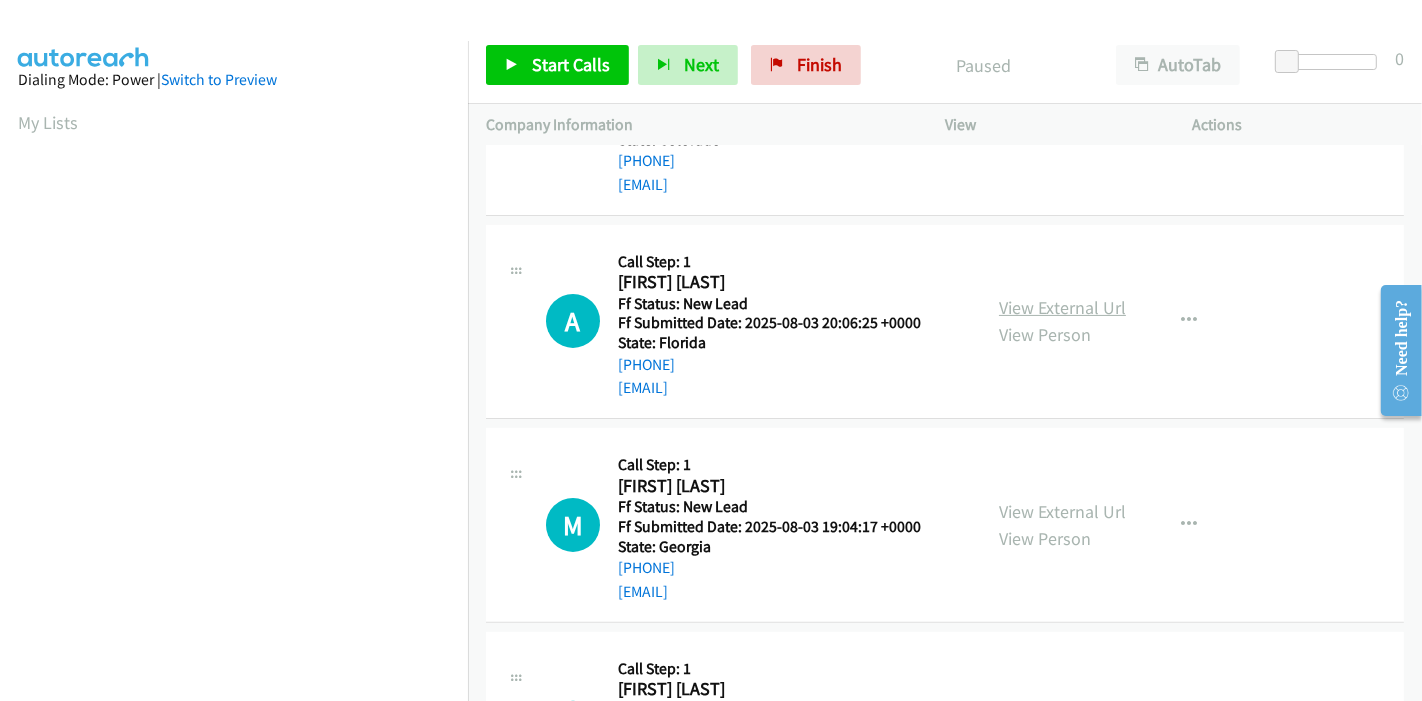 click on "View External Url" at bounding box center (1062, 307) 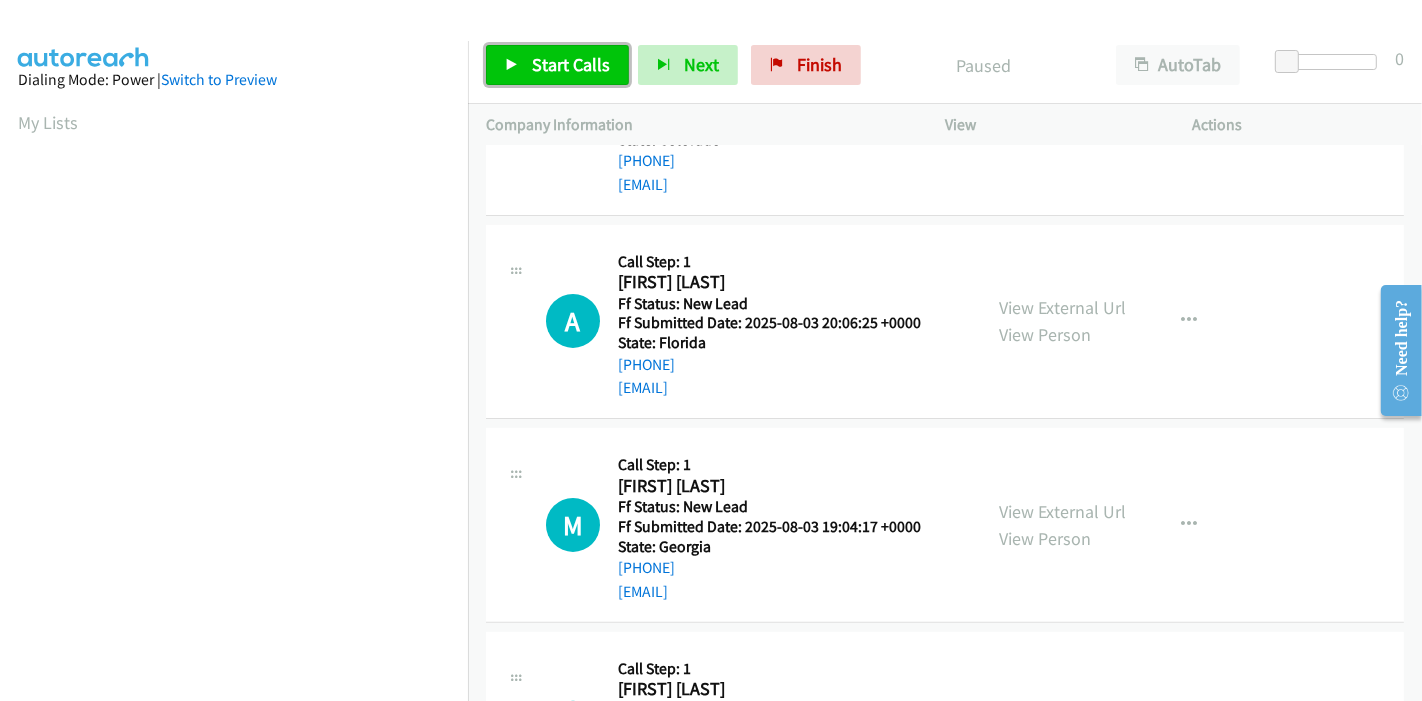 click on "Start Calls" at bounding box center [557, 65] 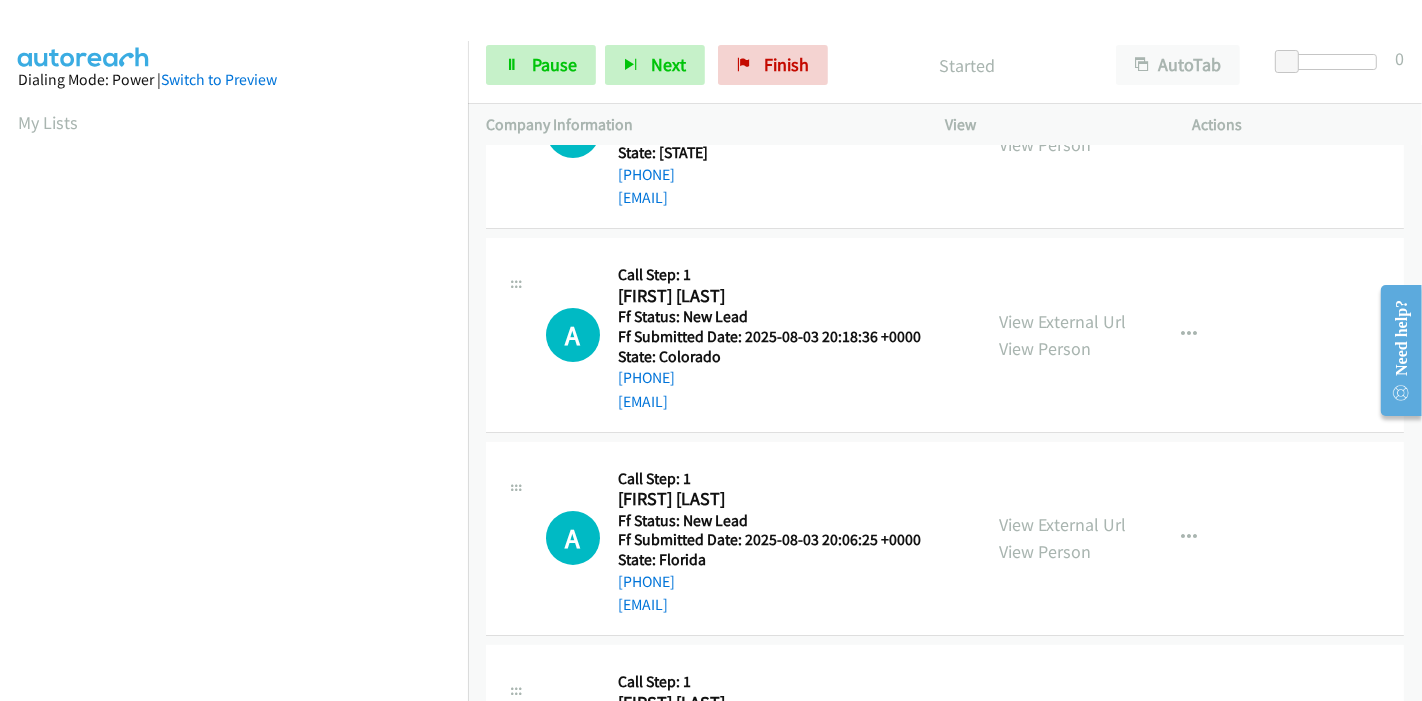 scroll, scrollTop: 0, scrollLeft: 0, axis: both 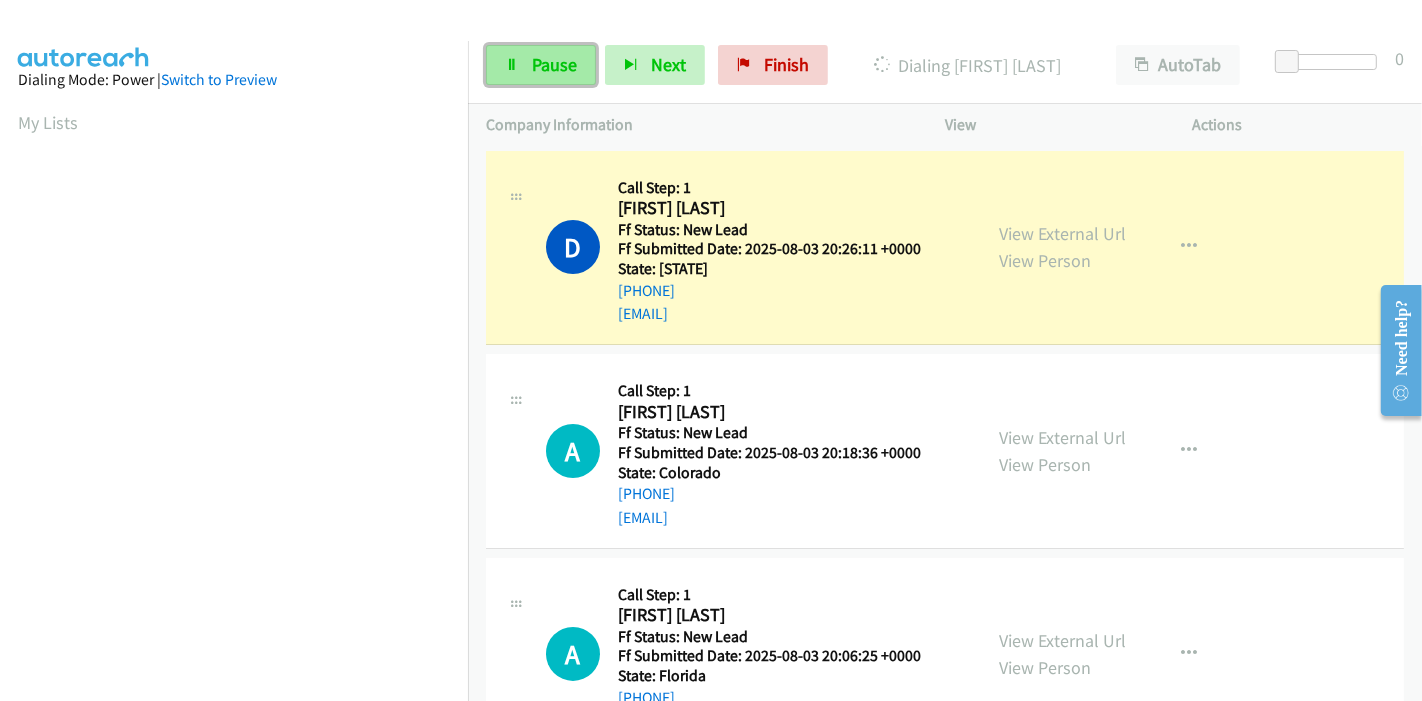 click on "Pause" at bounding box center [554, 64] 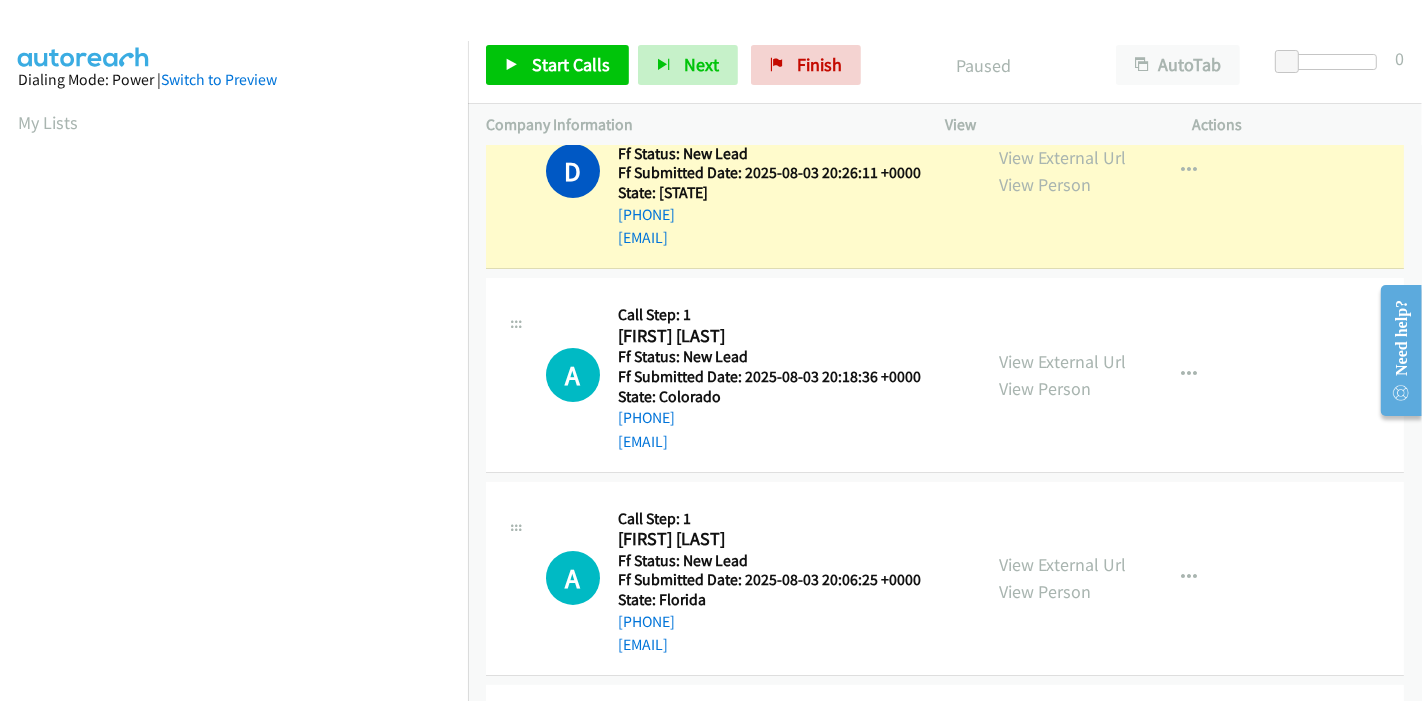 scroll, scrollTop: 111, scrollLeft: 0, axis: vertical 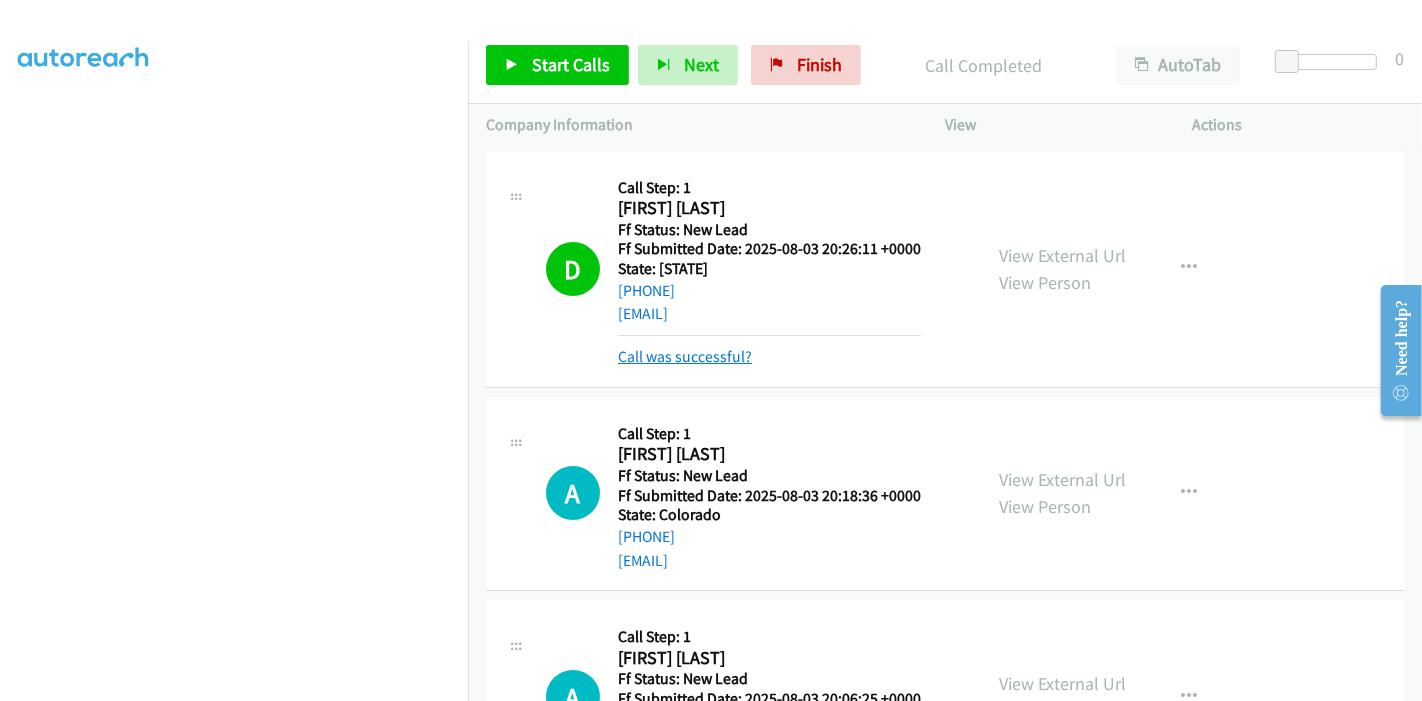 click on "Call was successful?" at bounding box center (685, 356) 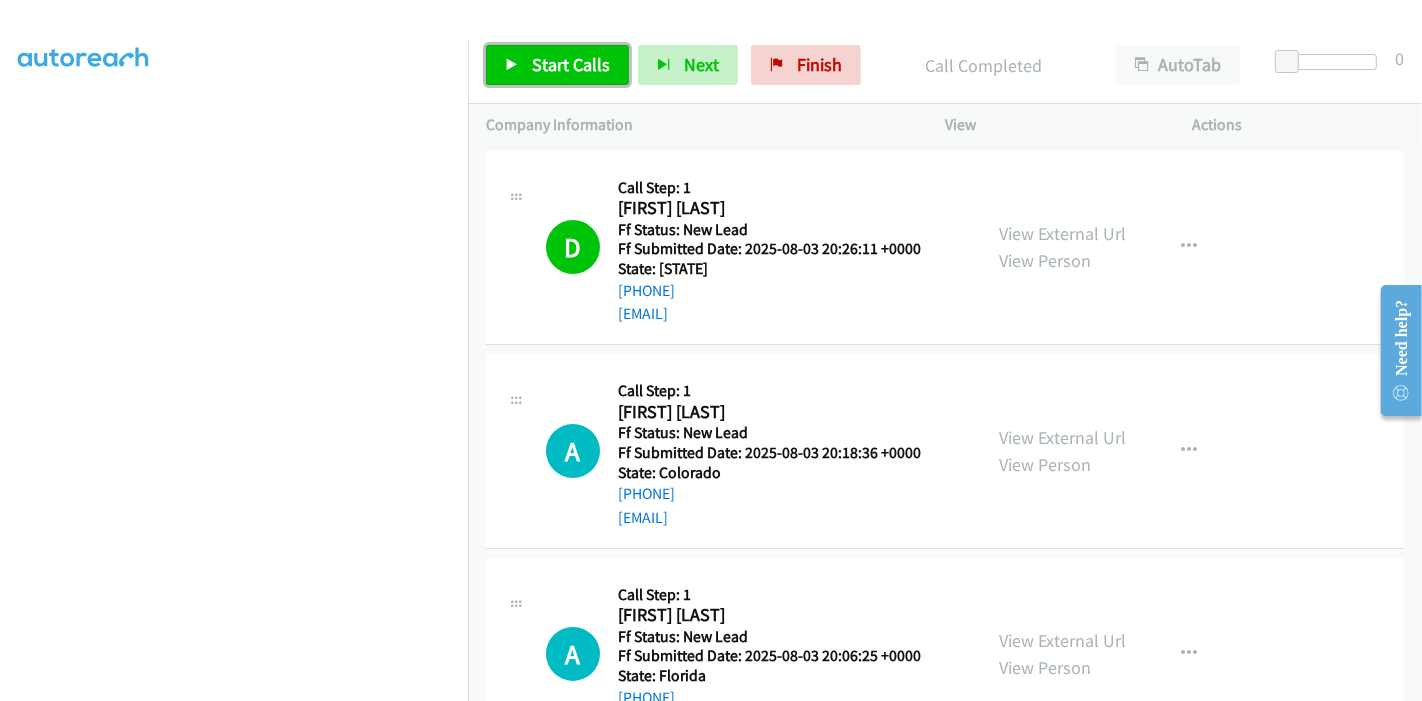 click on "Start Calls" at bounding box center (571, 64) 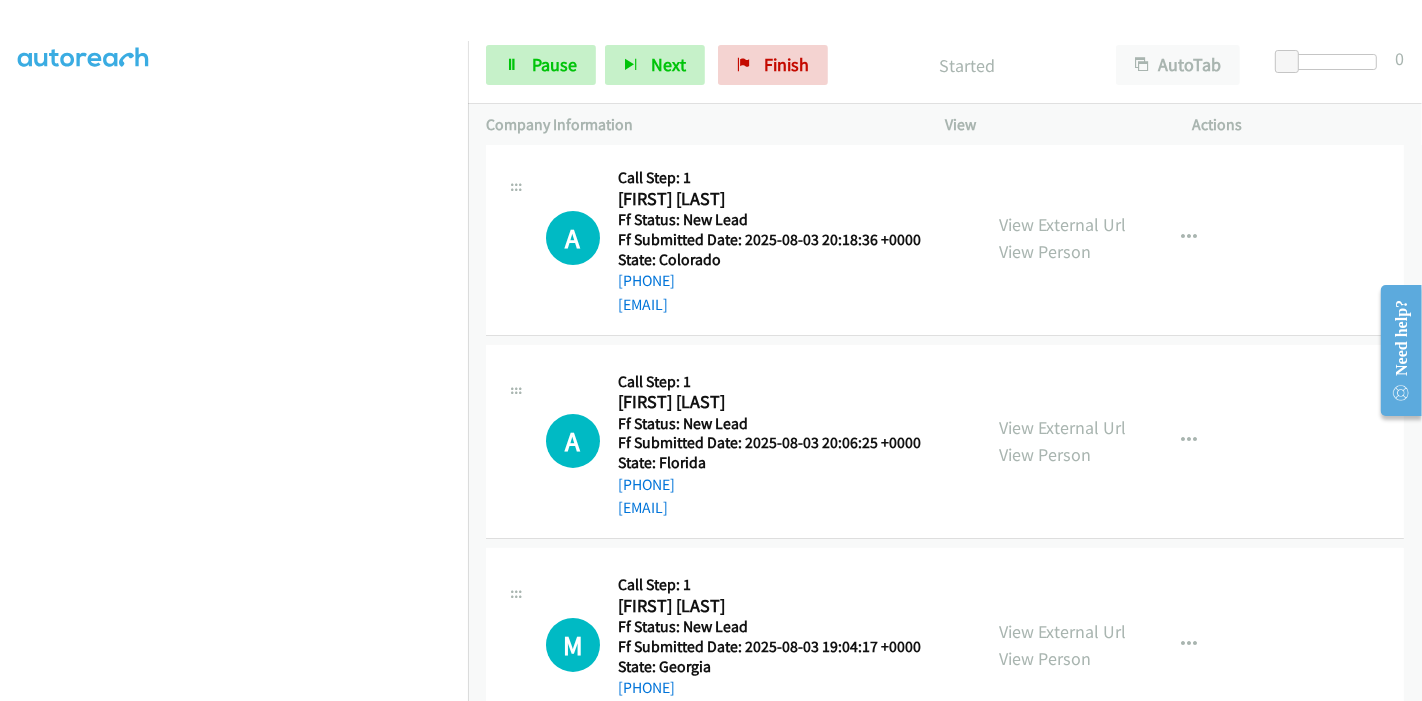 scroll, scrollTop: 222, scrollLeft: 0, axis: vertical 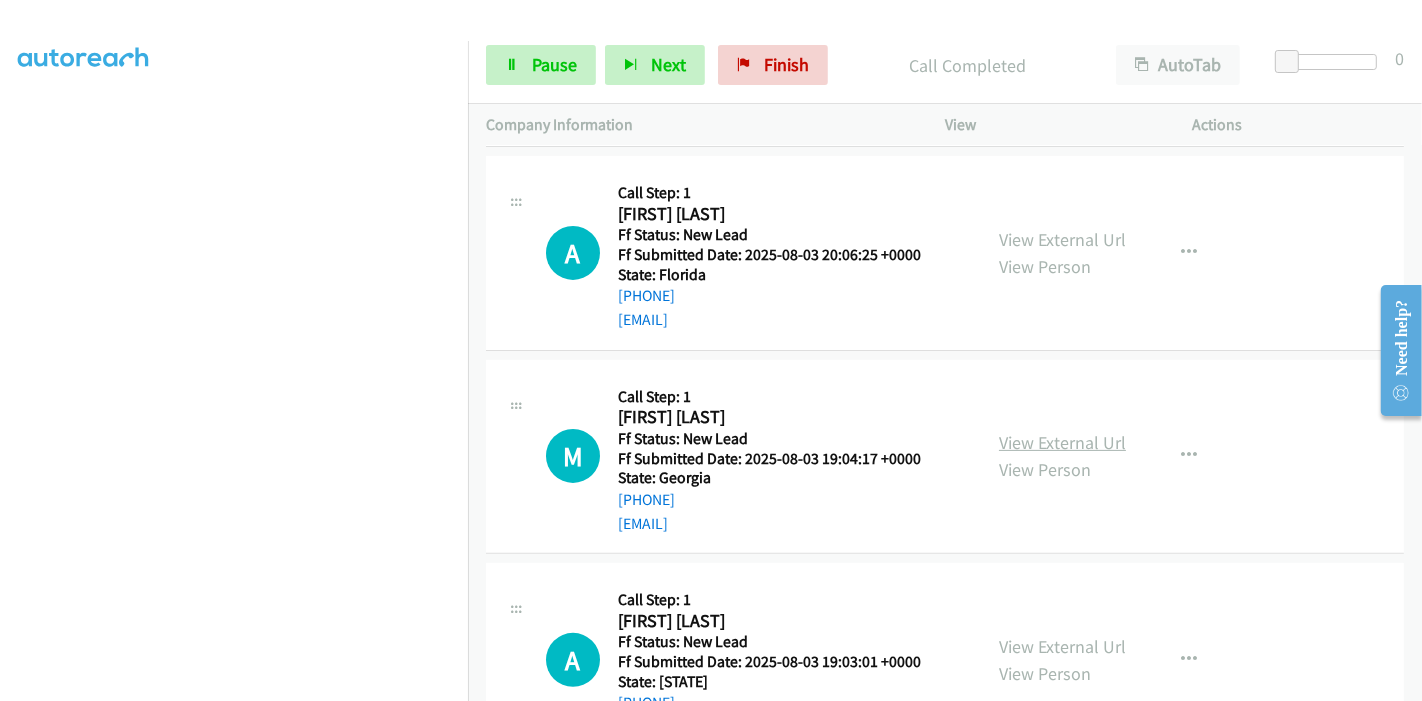 click on "View External Url" at bounding box center [1062, 442] 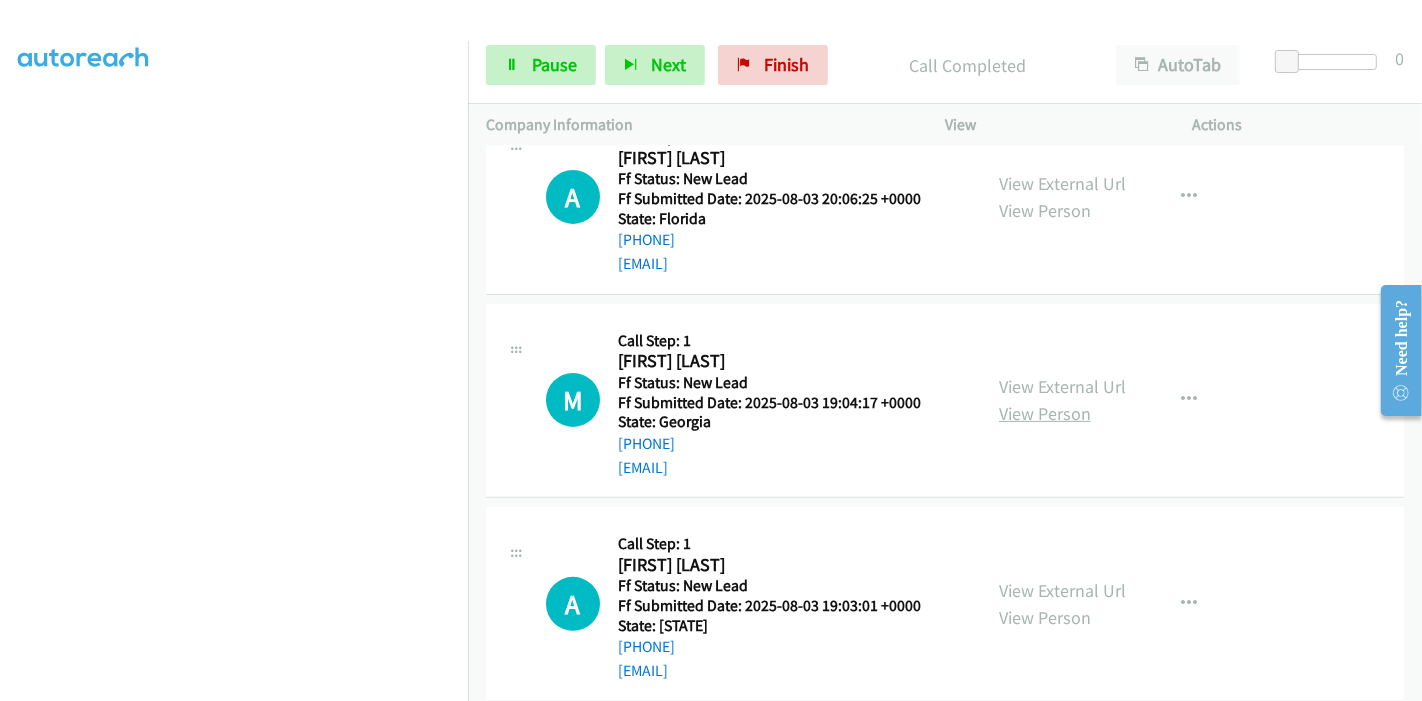 scroll, scrollTop: 529, scrollLeft: 0, axis: vertical 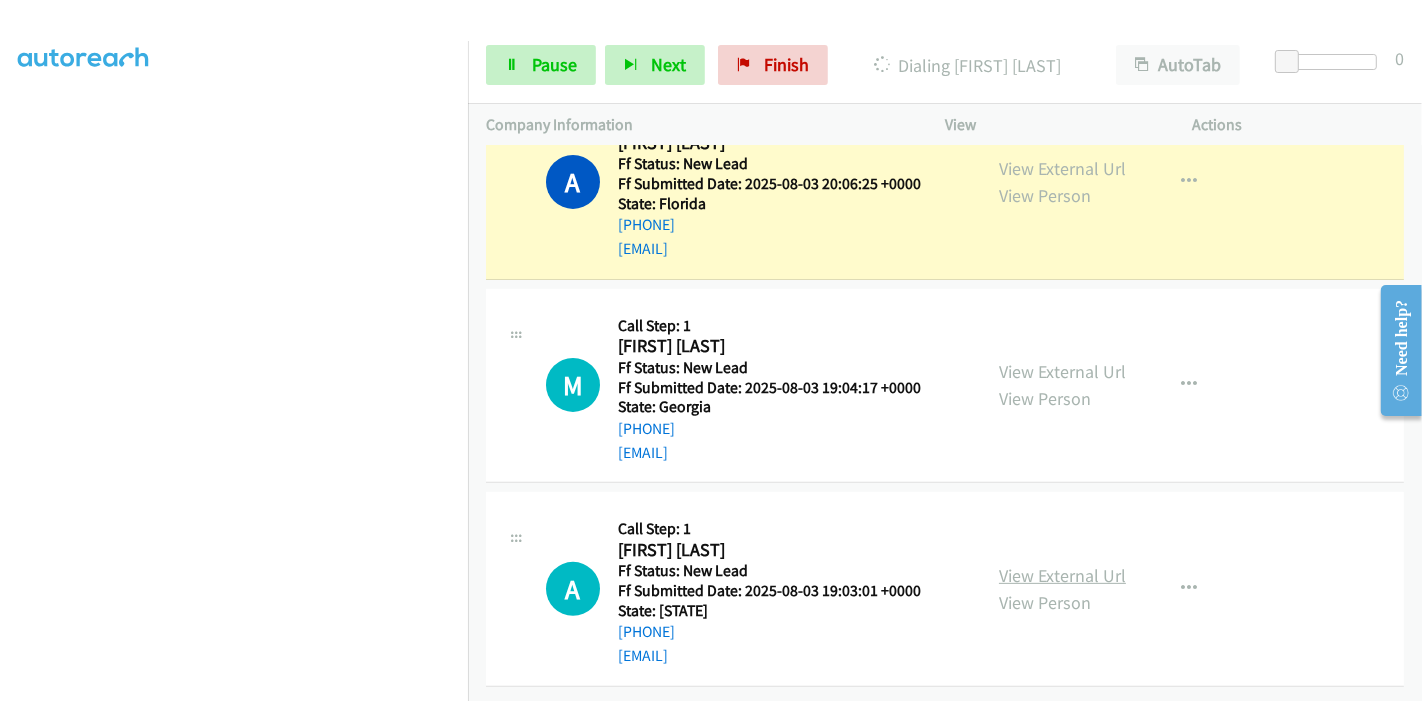click on "View External Url" at bounding box center (1062, 575) 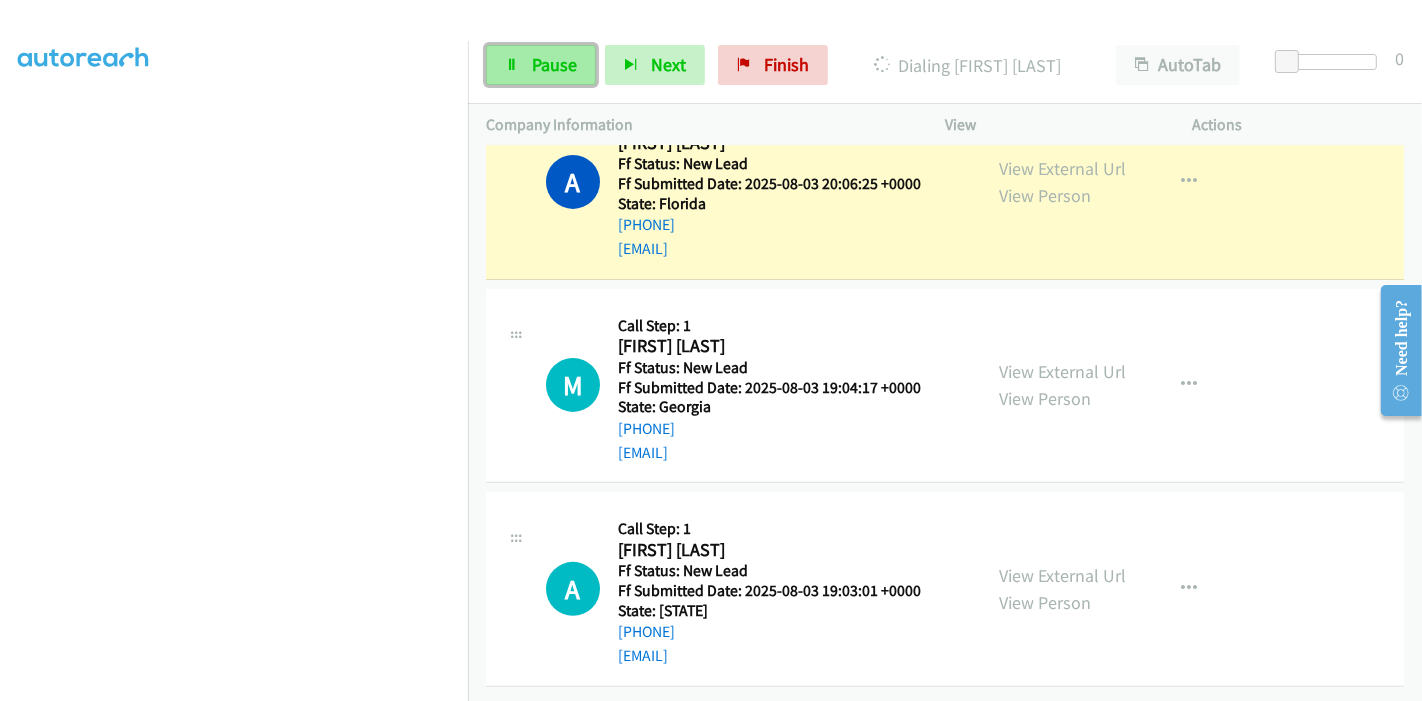 click on "Pause" at bounding box center [554, 64] 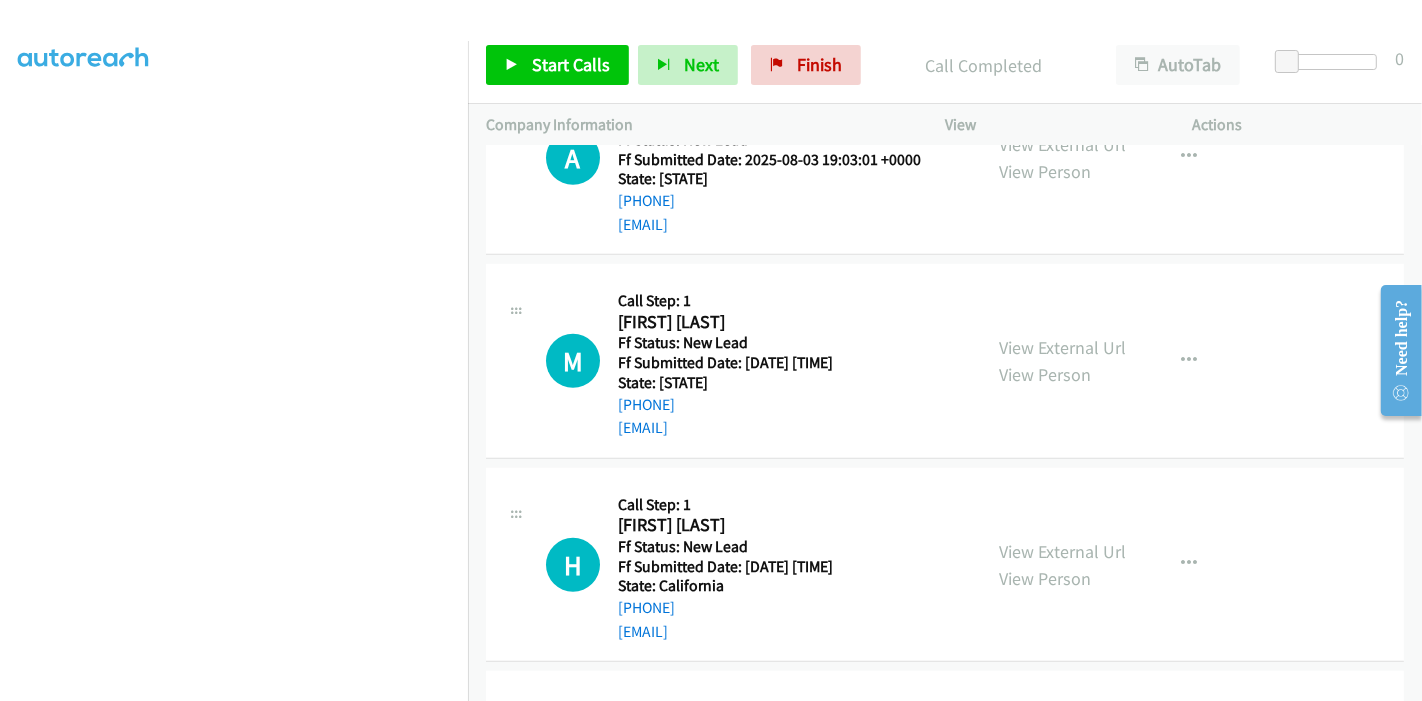 scroll, scrollTop: 995, scrollLeft: 0, axis: vertical 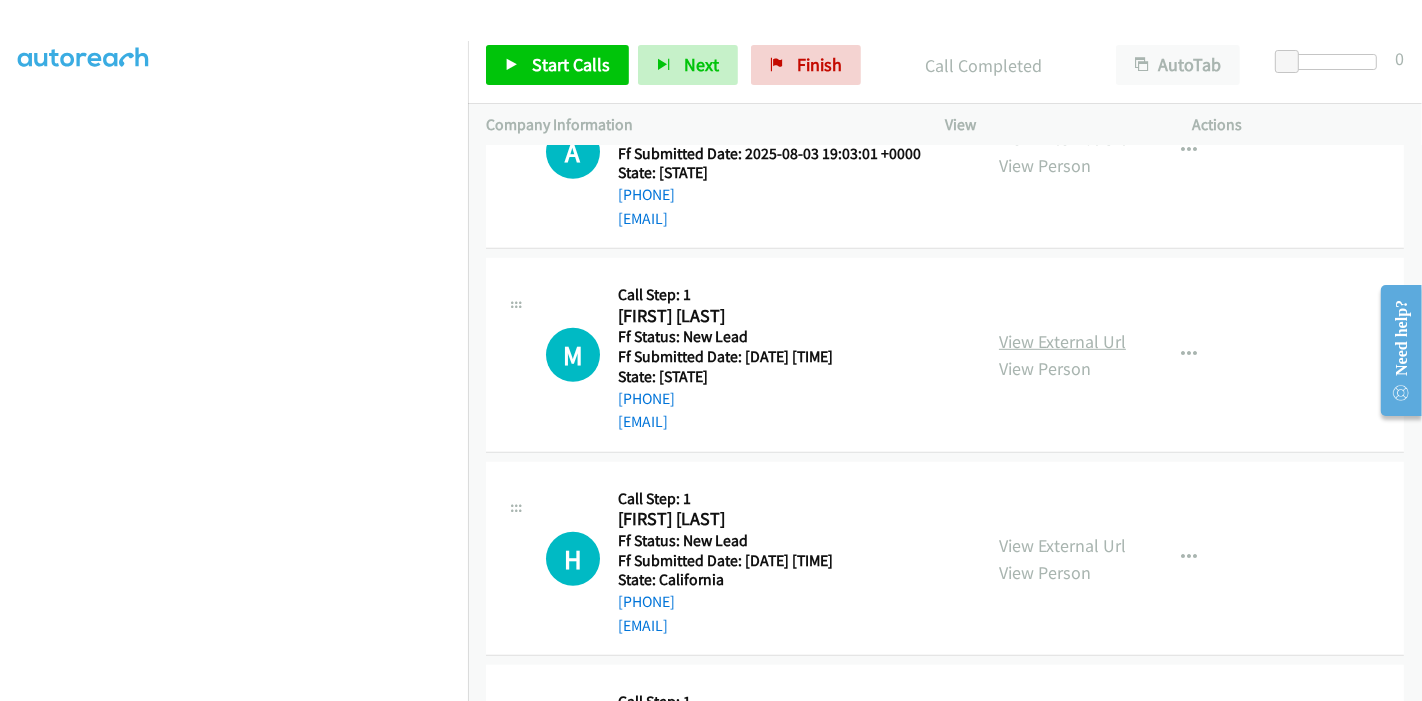 click on "View External Url" at bounding box center [1062, 341] 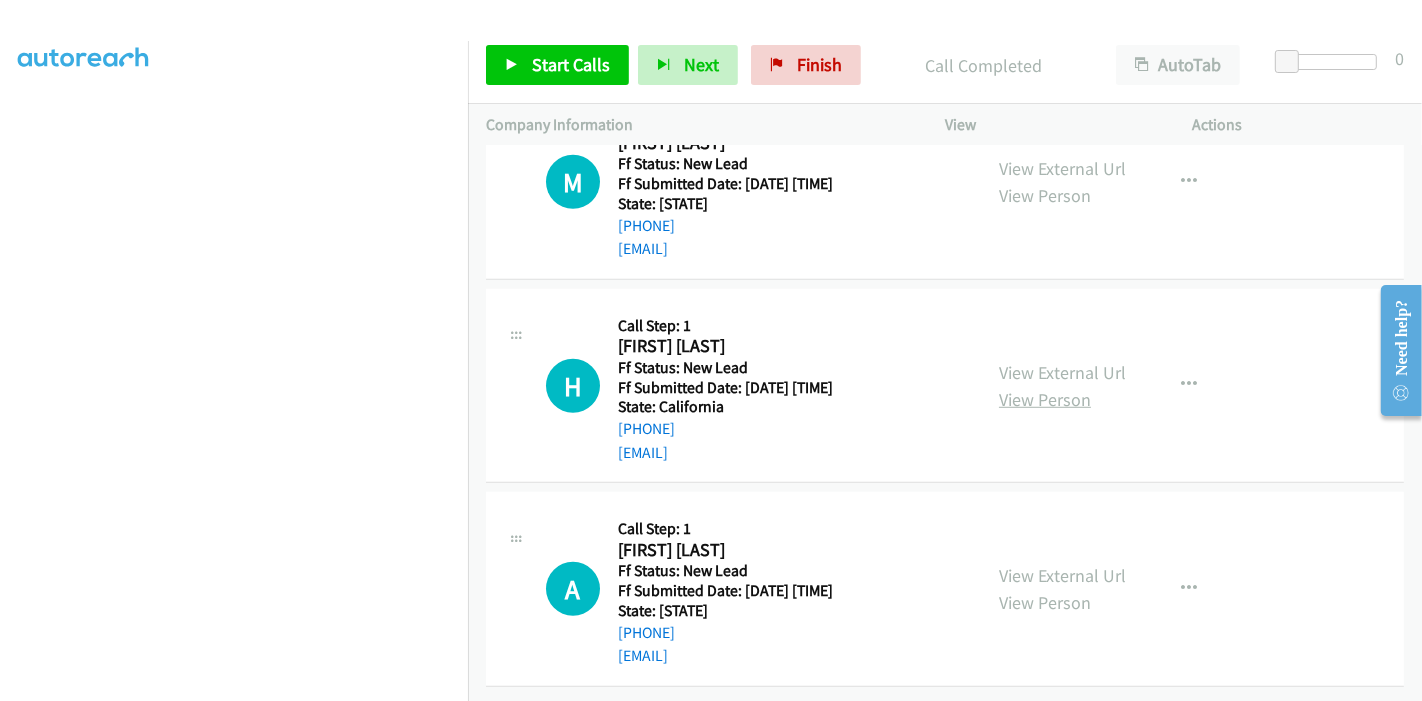 scroll, scrollTop: 1181, scrollLeft: 0, axis: vertical 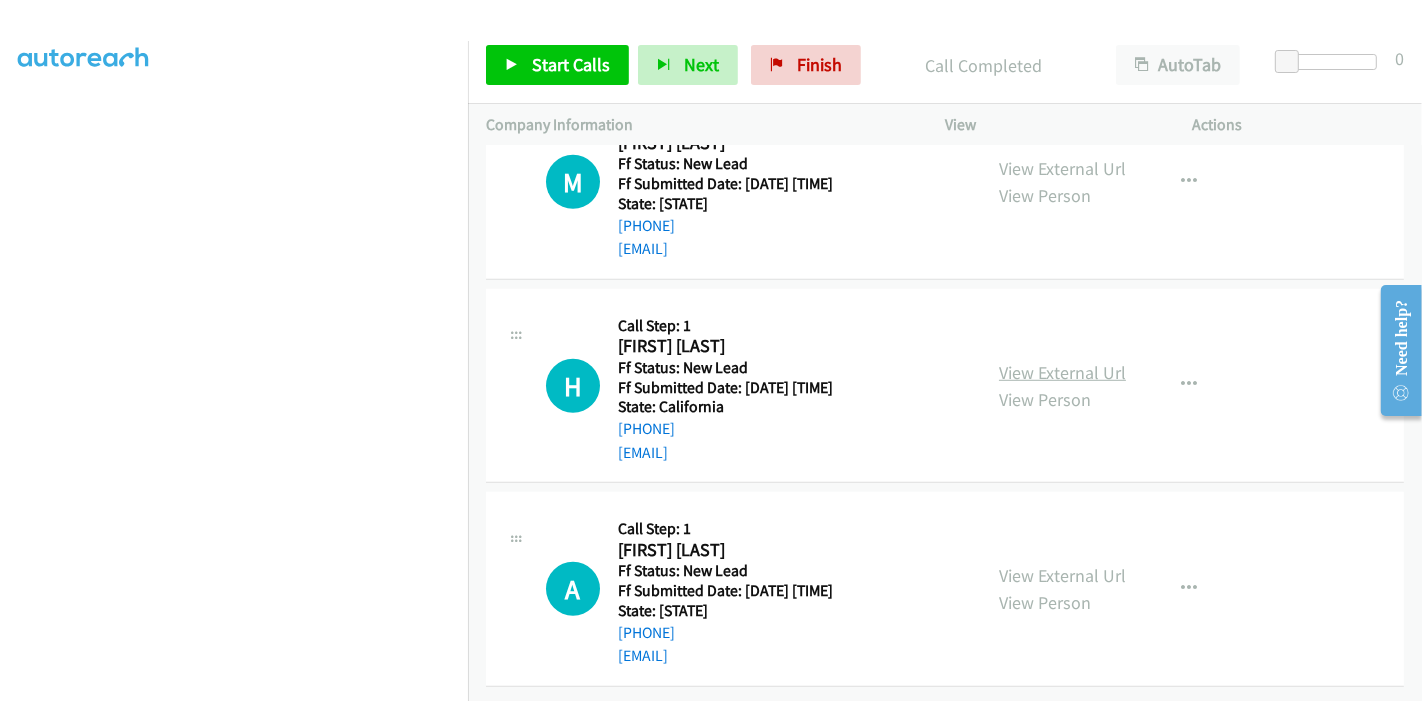 click on "View External Url" at bounding box center (1062, 372) 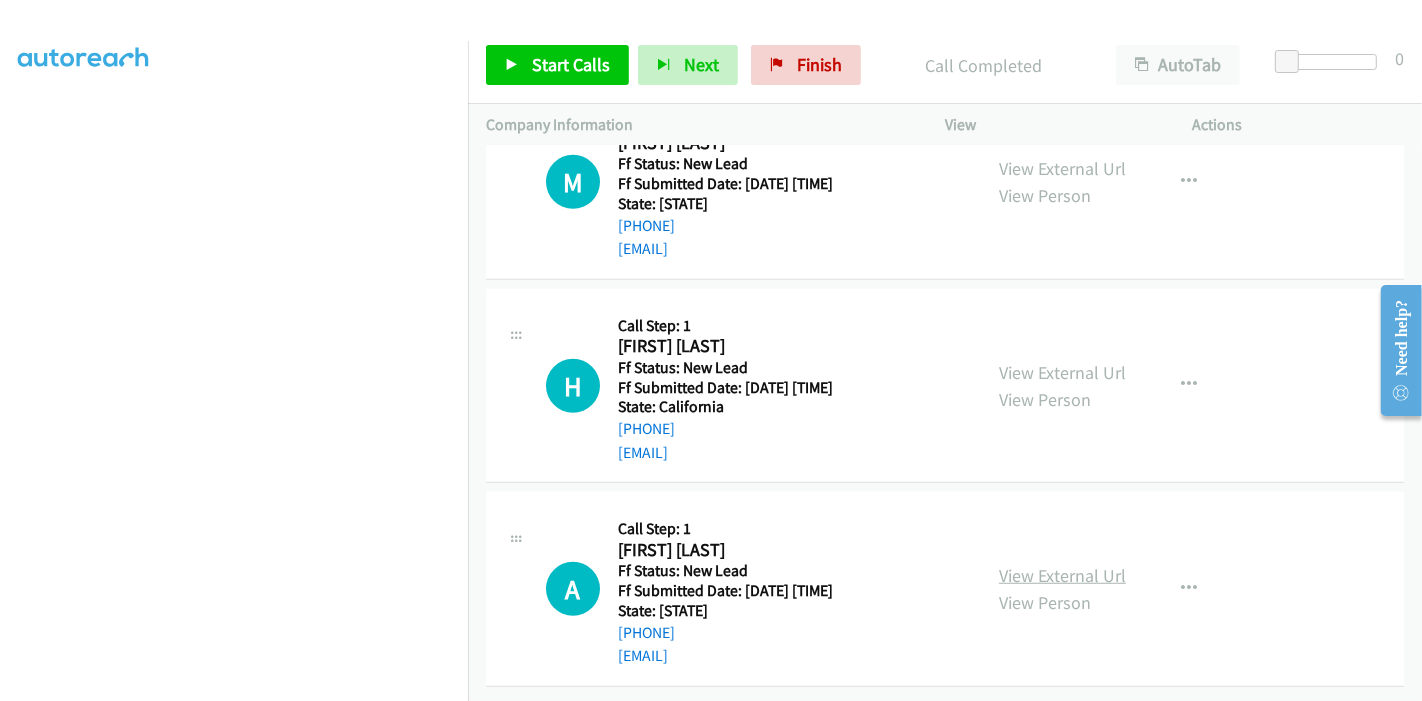 click on "View External Url" at bounding box center (1062, 575) 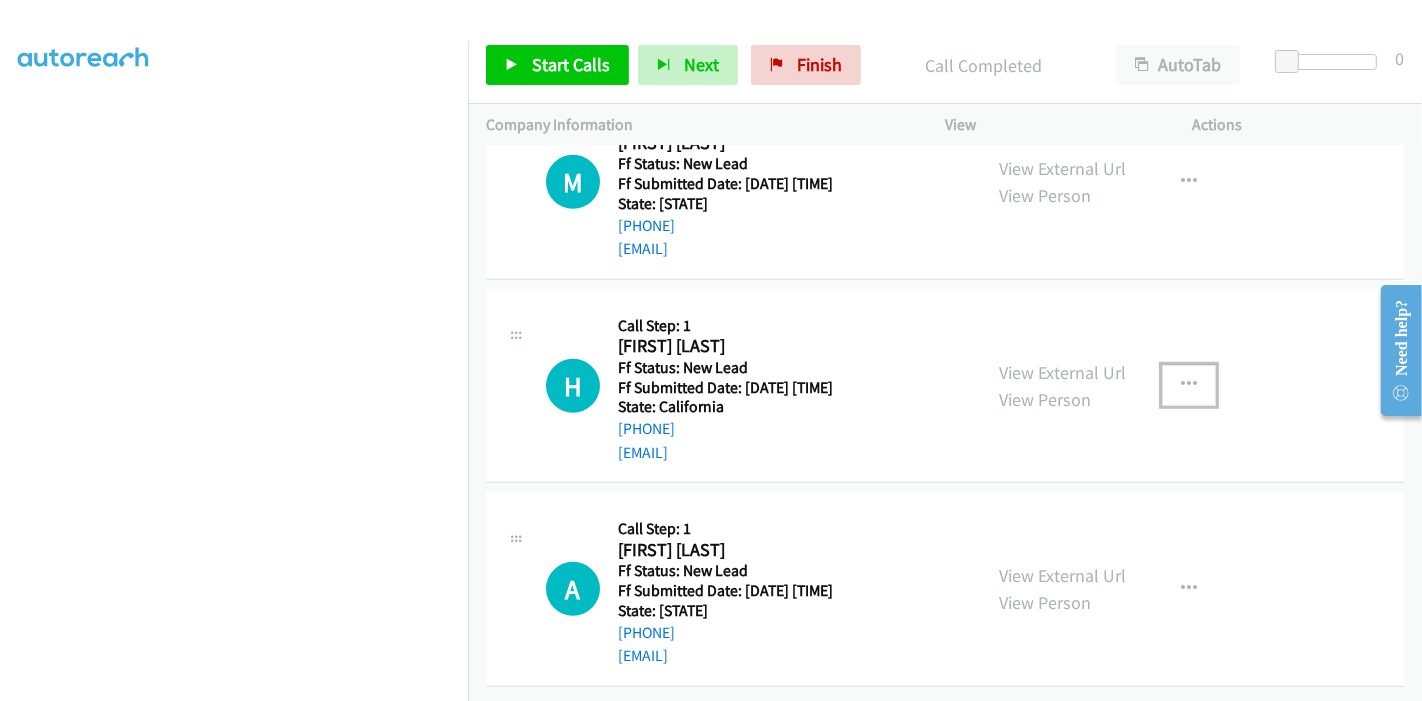 click at bounding box center (1189, 385) 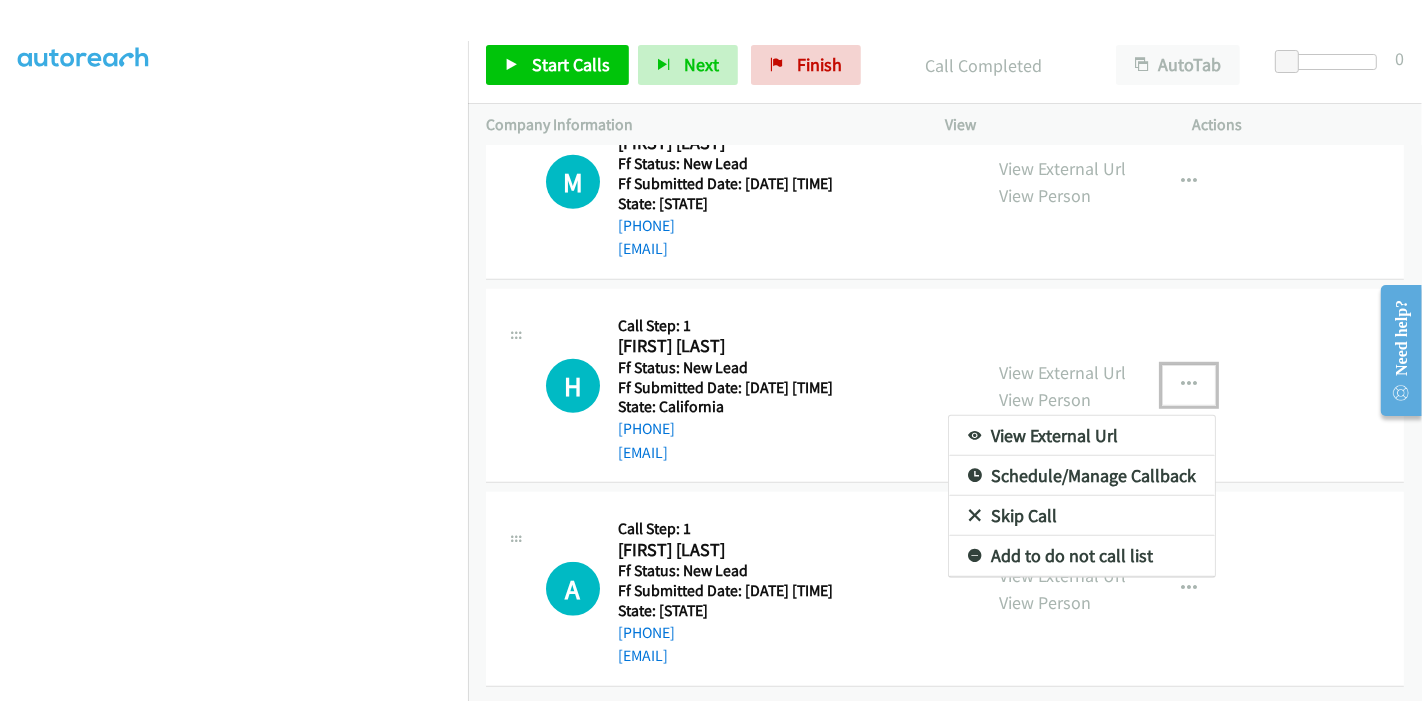 click on "Skip Call" at bounding box center [1082, 516] 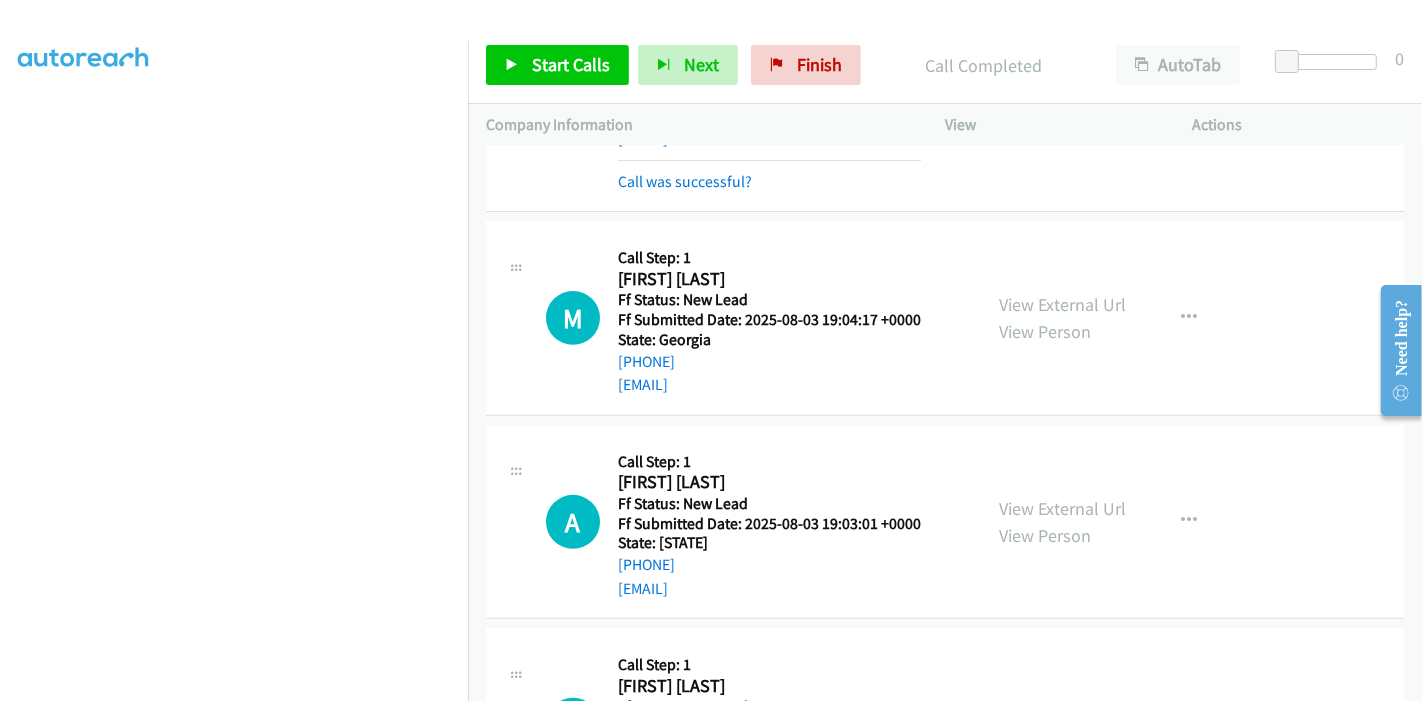 scroll, scrollTop: 625, scrollLeft: 0, axis: vertical 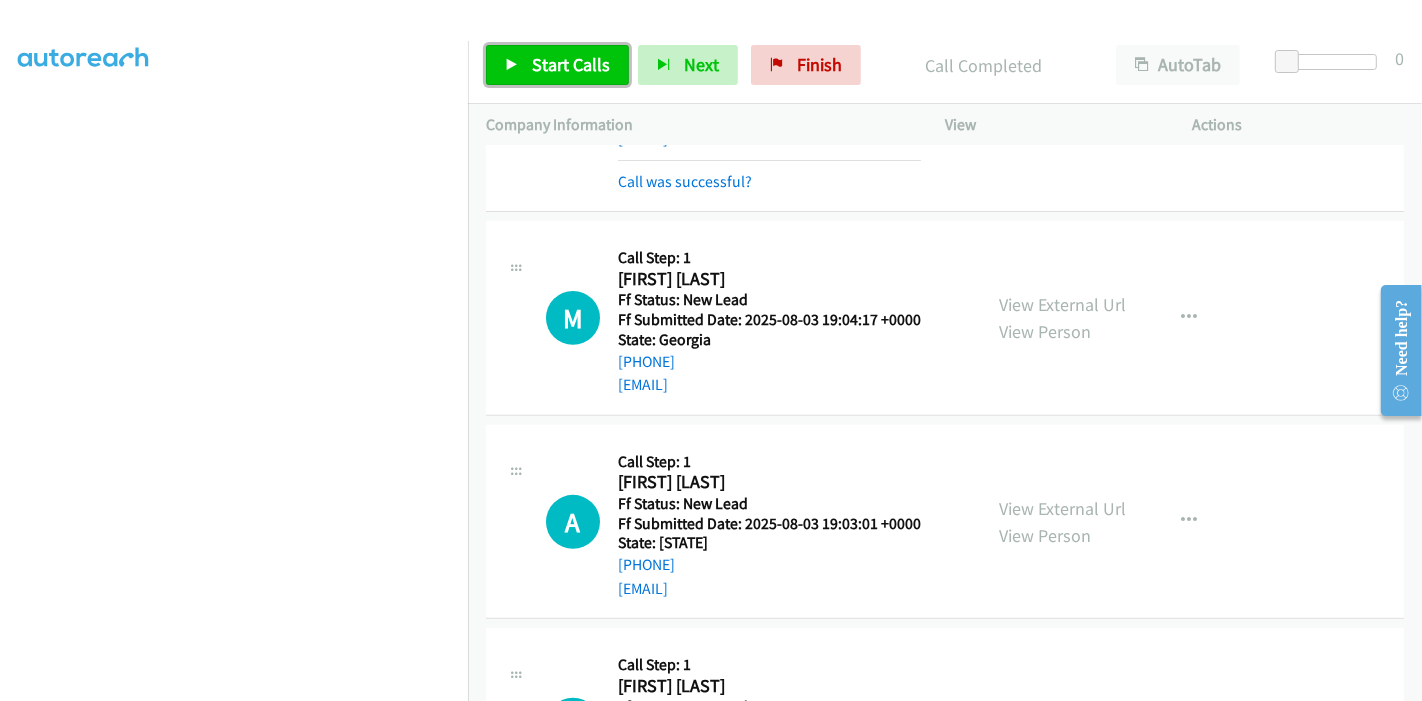 click on "Start Calls" at bounding box center [557, 65] 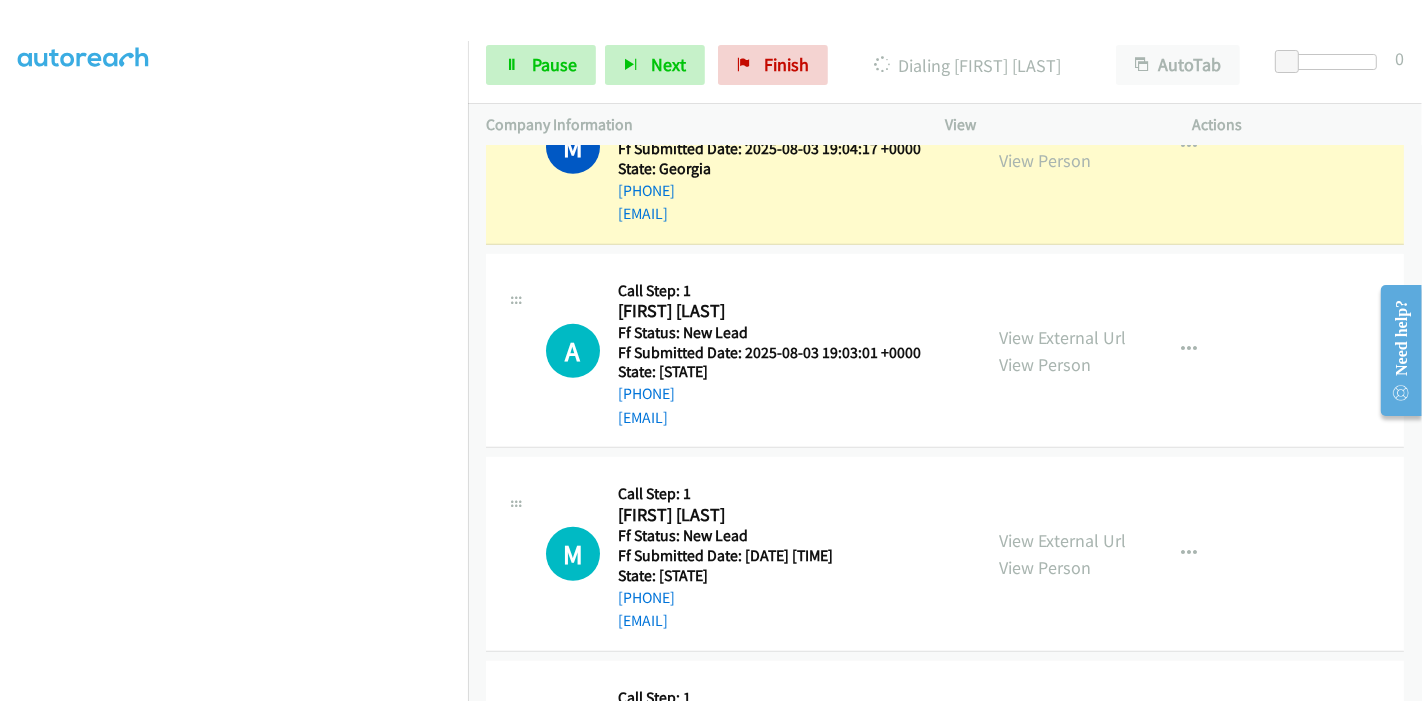 scroll, scrollTop: 737, scrollLeft: 0, axis: vertical 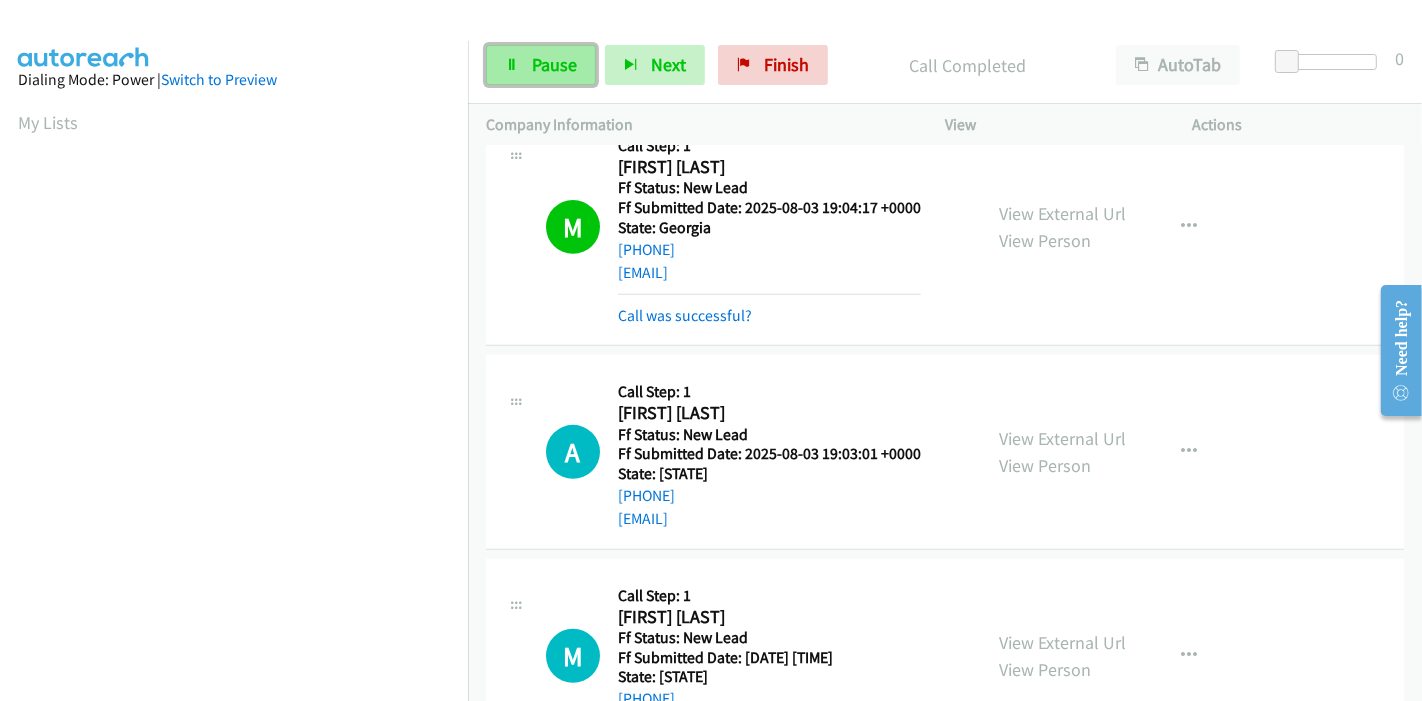 click on "Pause" at bounding box center [554, 64] 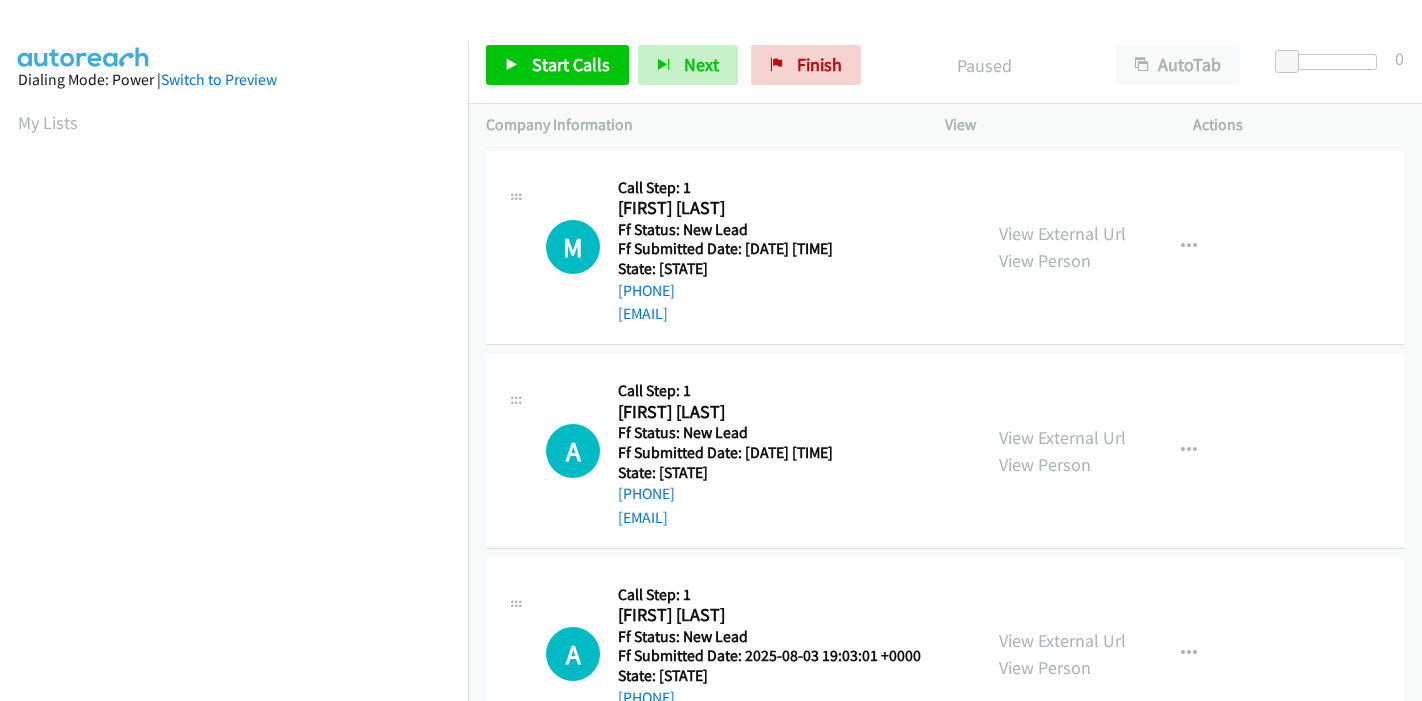 scroll, scrollTop: 0, scrollLeft: 0, axis: both 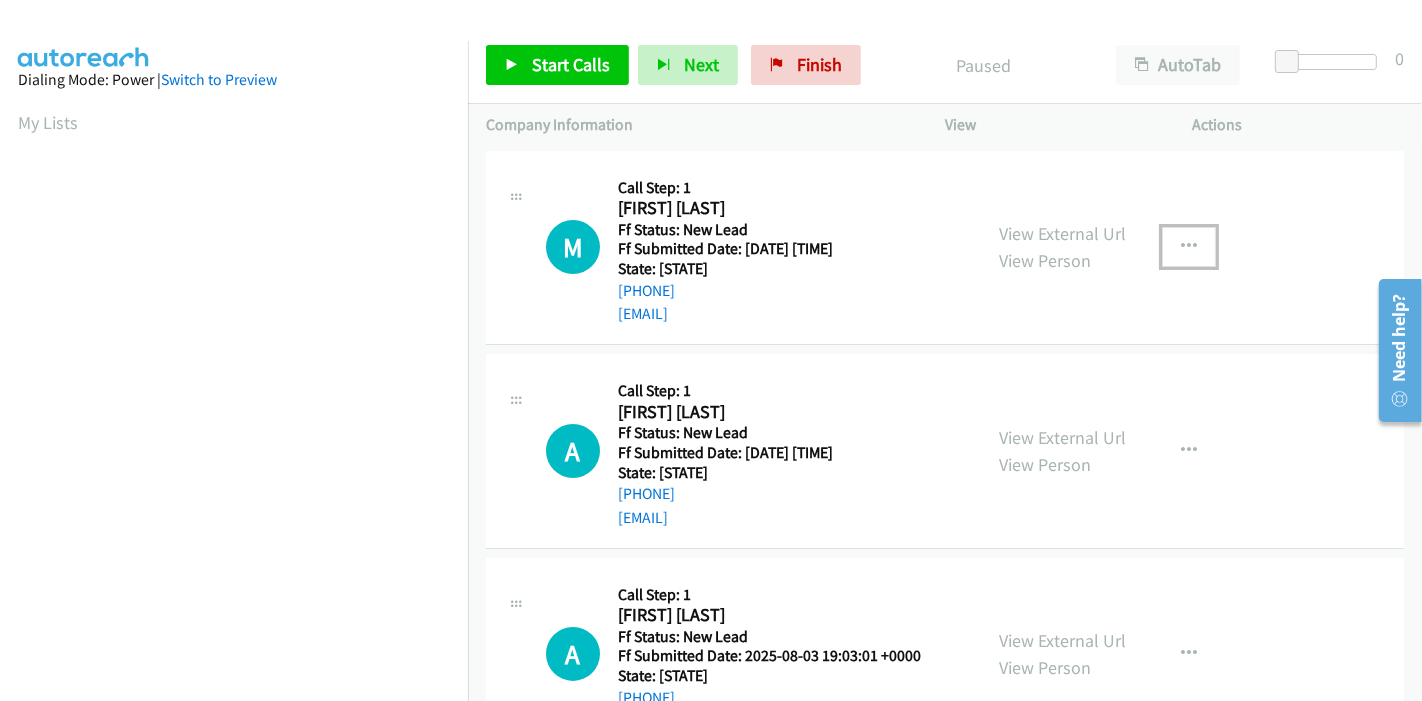 click at bounding box center [1189, 247] 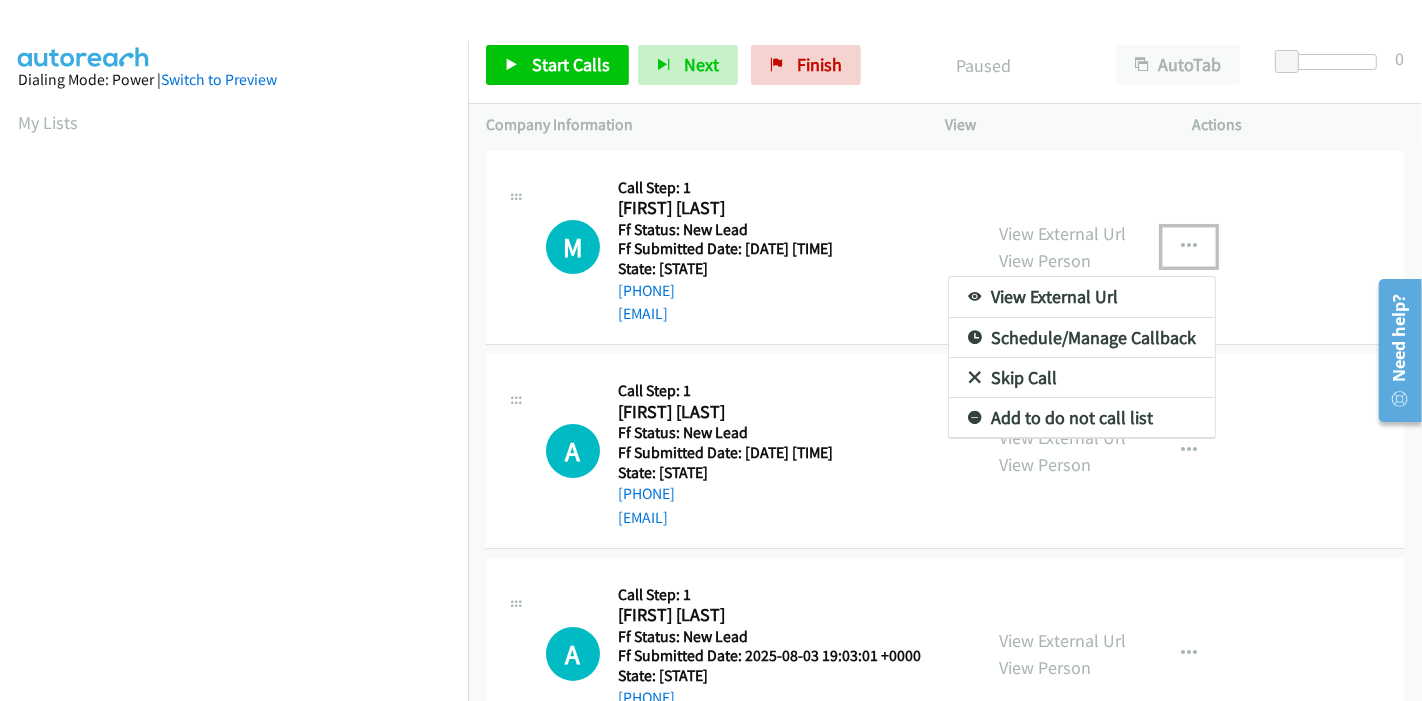 click on "Skip Call" at bounding box center (1082, 378) 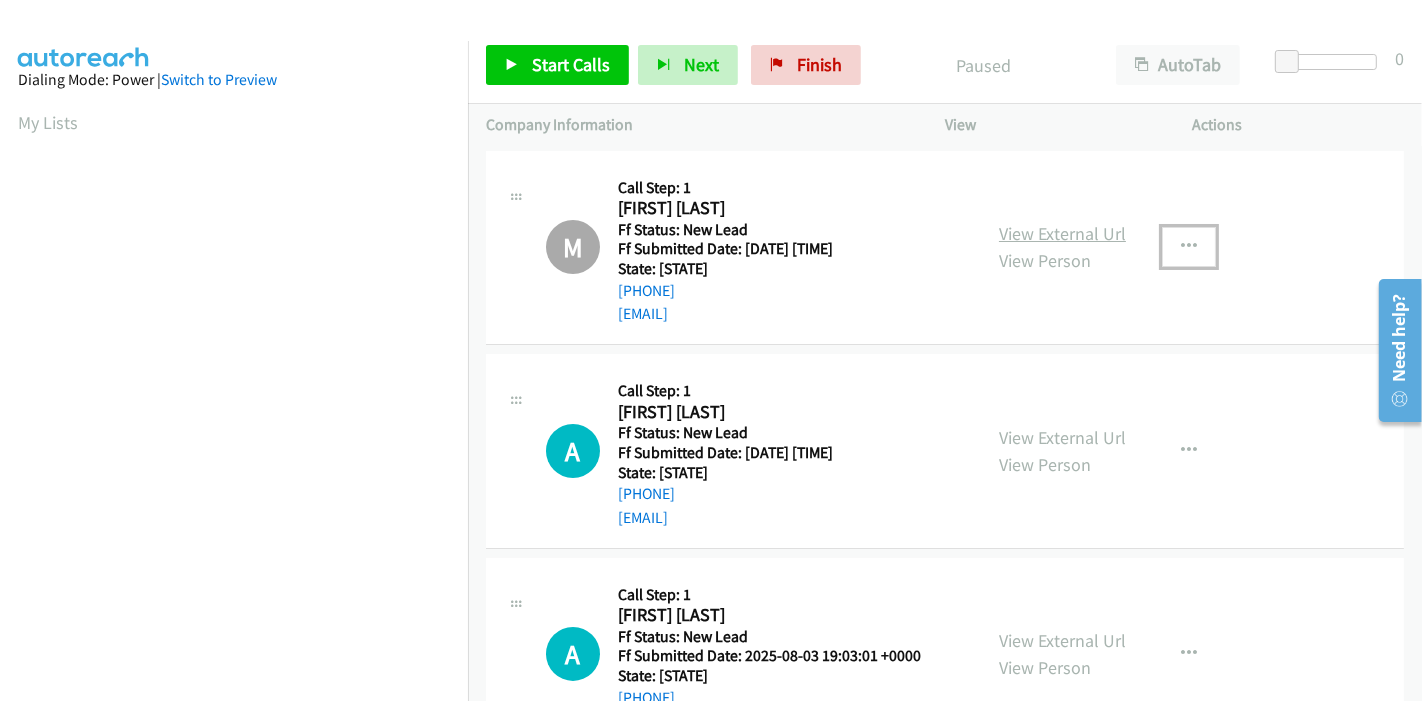 click on "View External Url" at bounding box center [1062, 233] 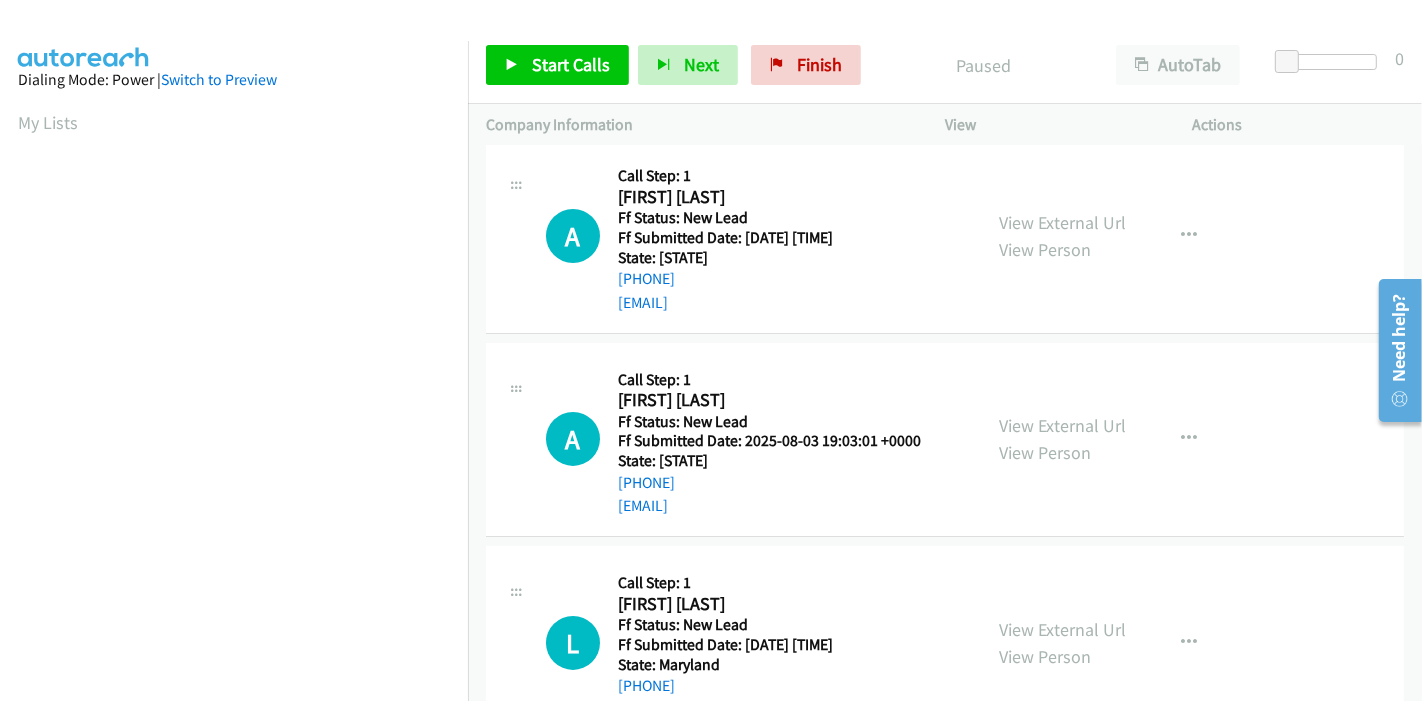 scroll, scrollTop: 111, scrollLeft: 0, axis: vertical 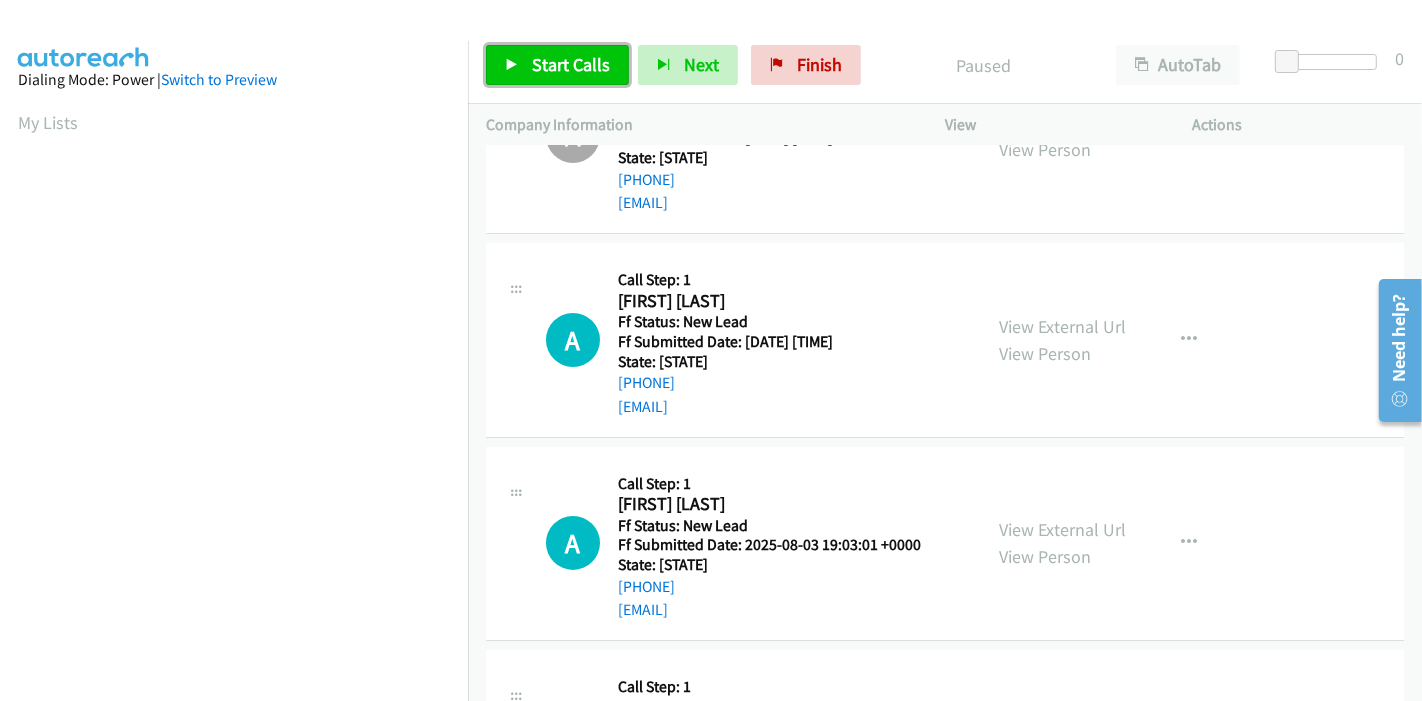 click on "Start Calls" at bounding box center (571, 64) 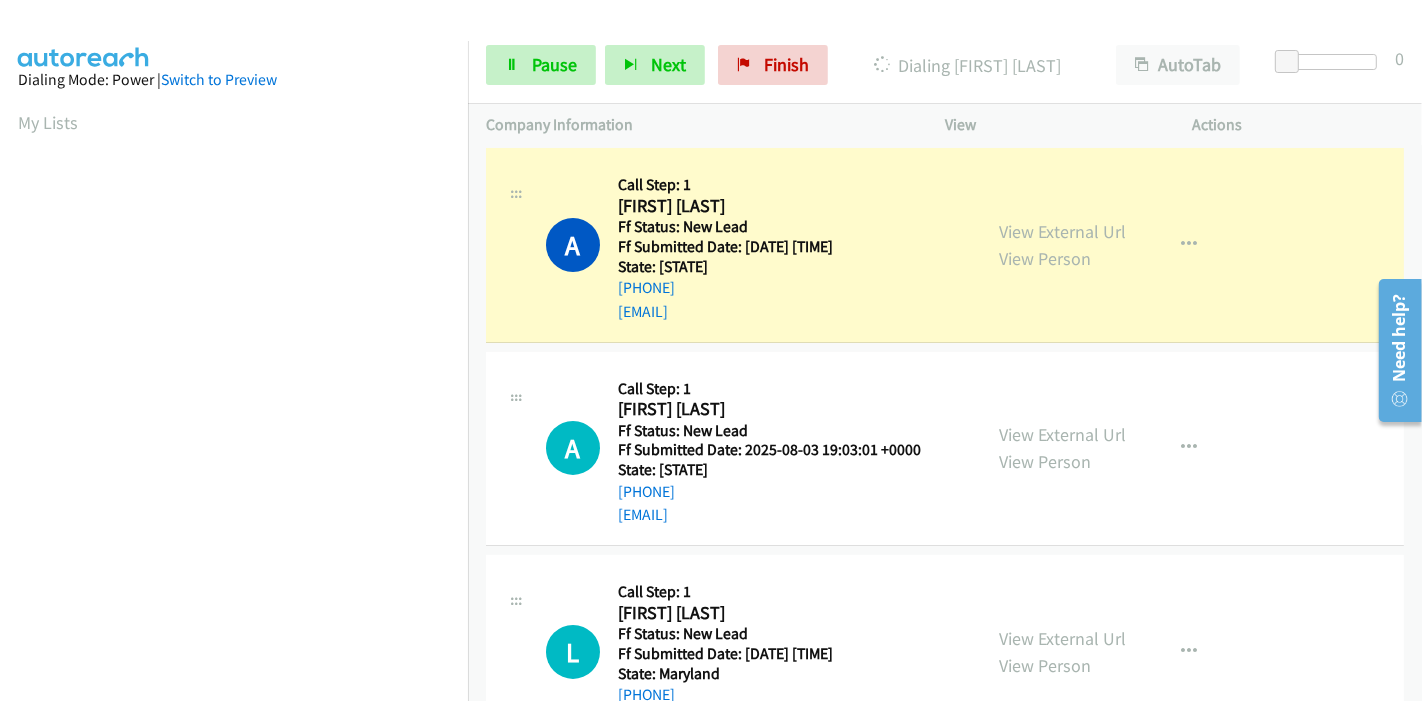 scroll, scrollTop: 555, scrollLeft: 0, axis: vertical 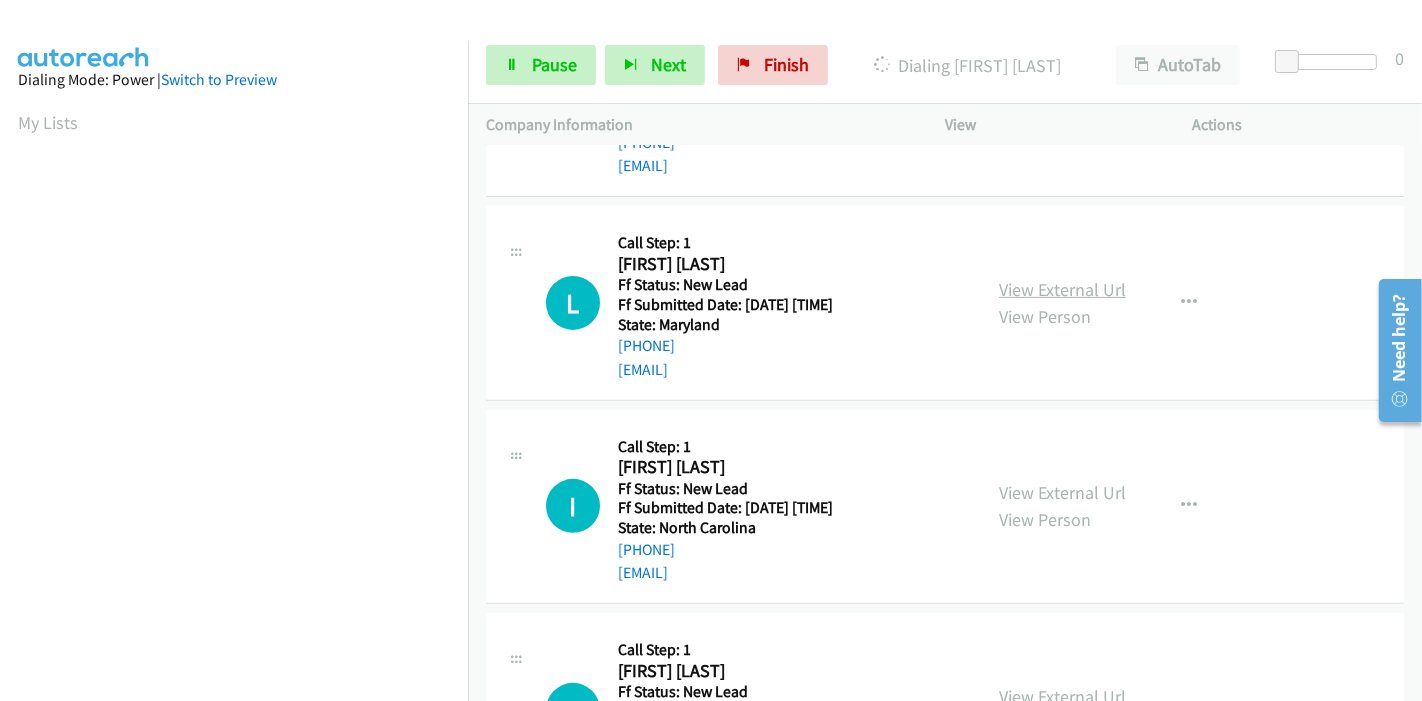 click on "View External Url" at bounding box center (1062, 289) 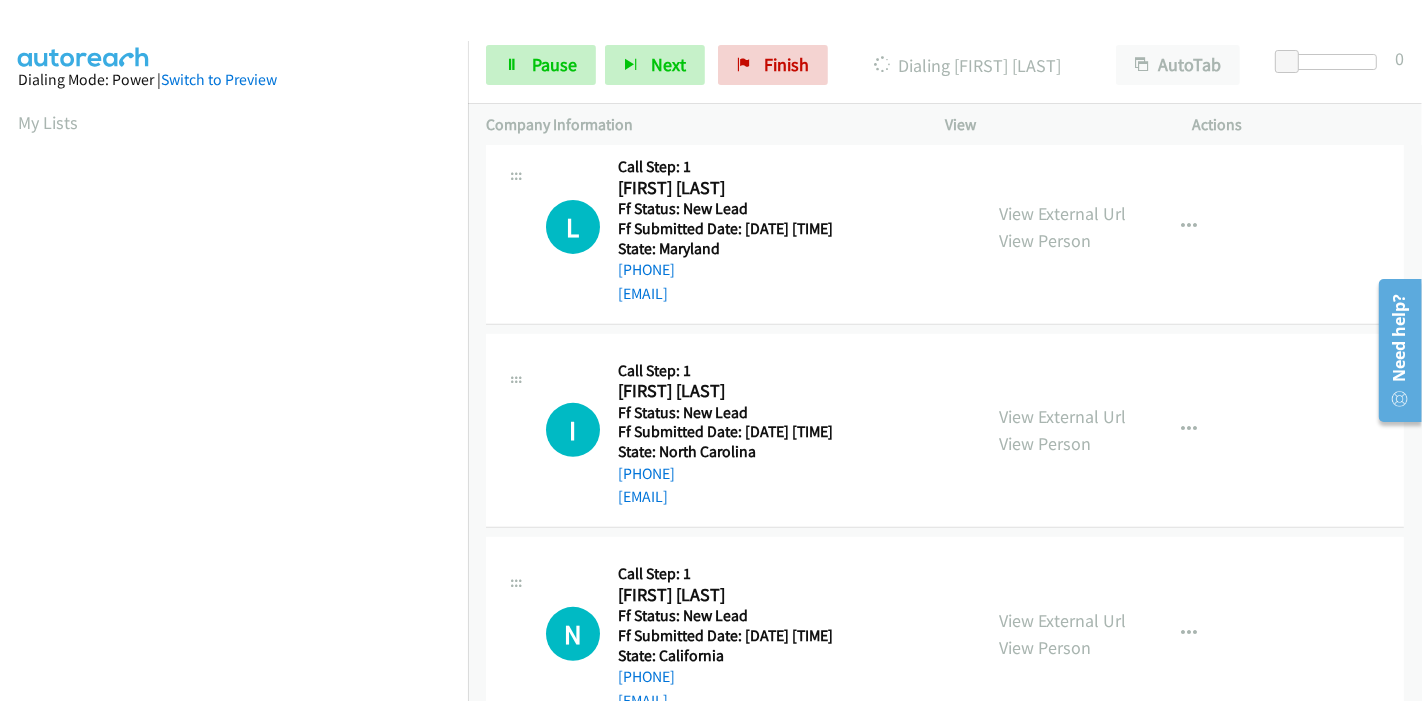 scroll, scrollTop: 666, scrollLeft: 0, axis: vertical 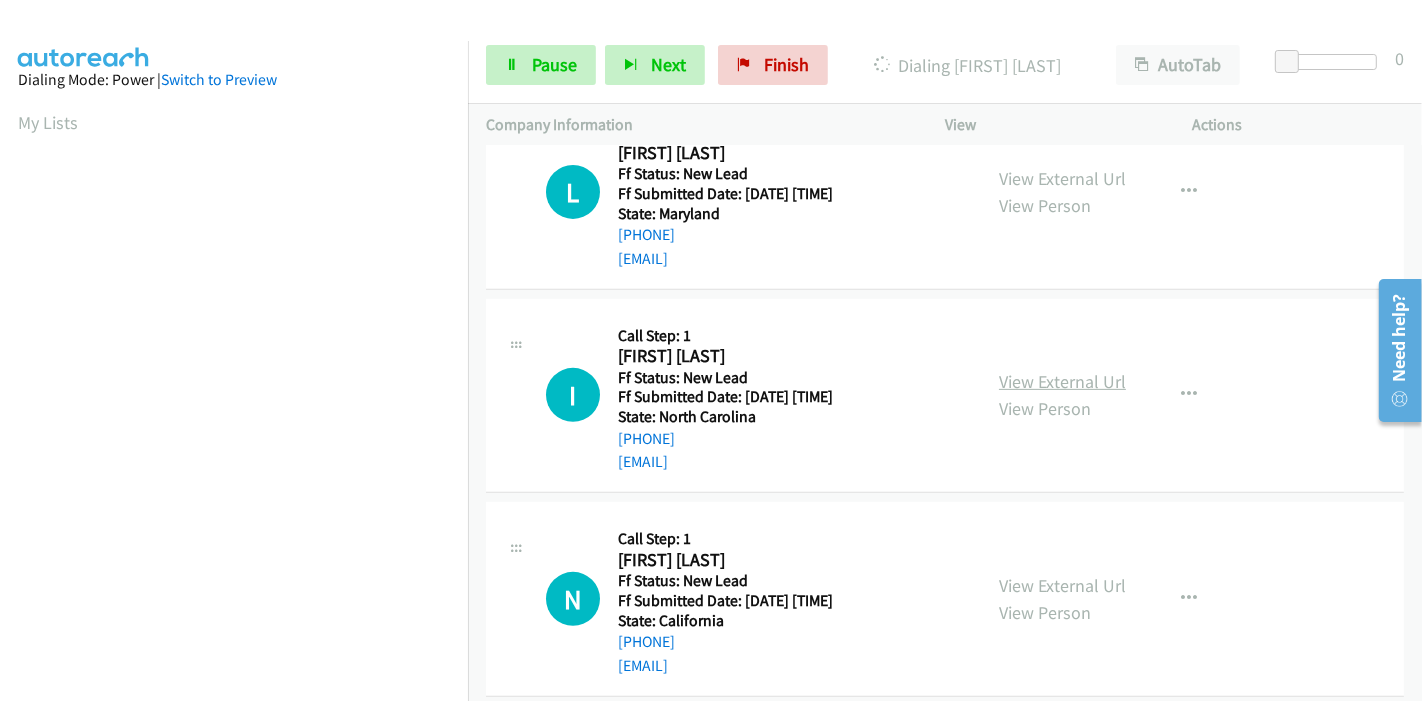 click on "View External Url" at bounding box center (1062, 381) 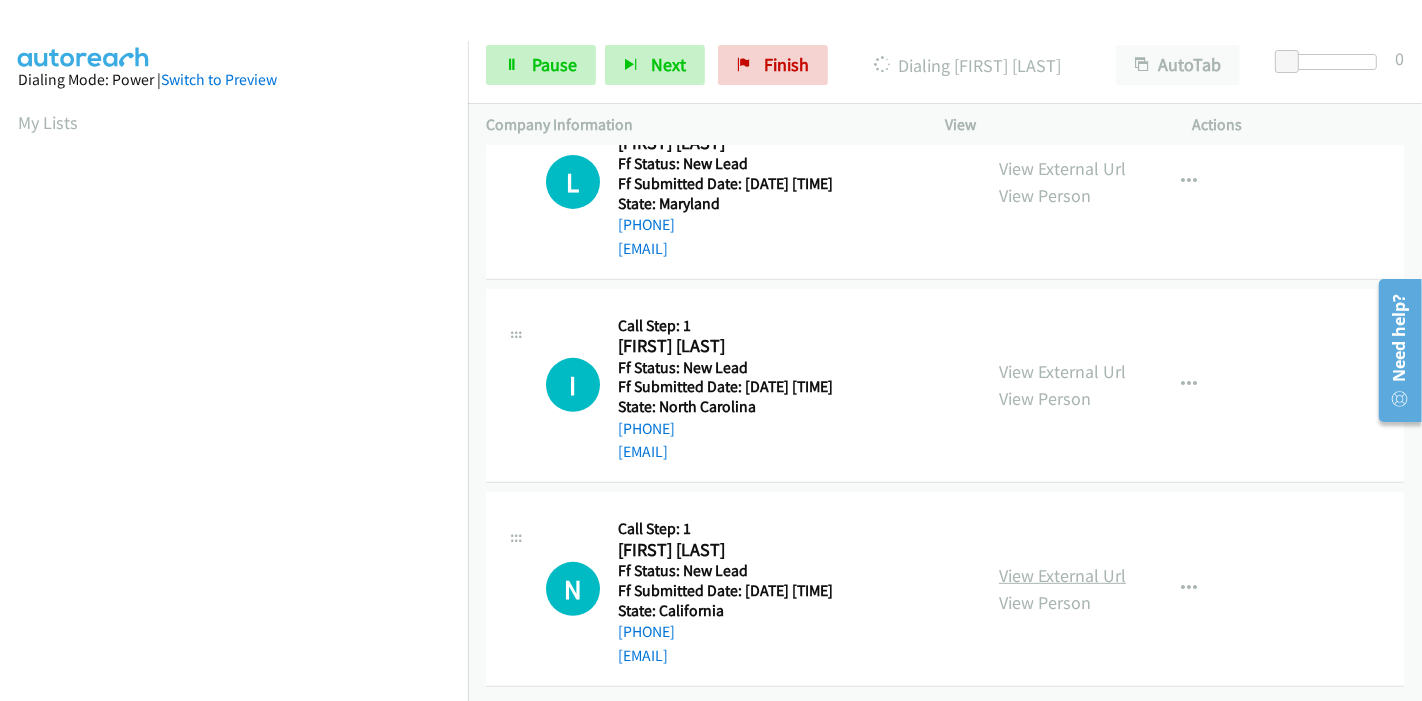 scroll, scrollTop: 690, scrollLeft: 0, axis: vertical 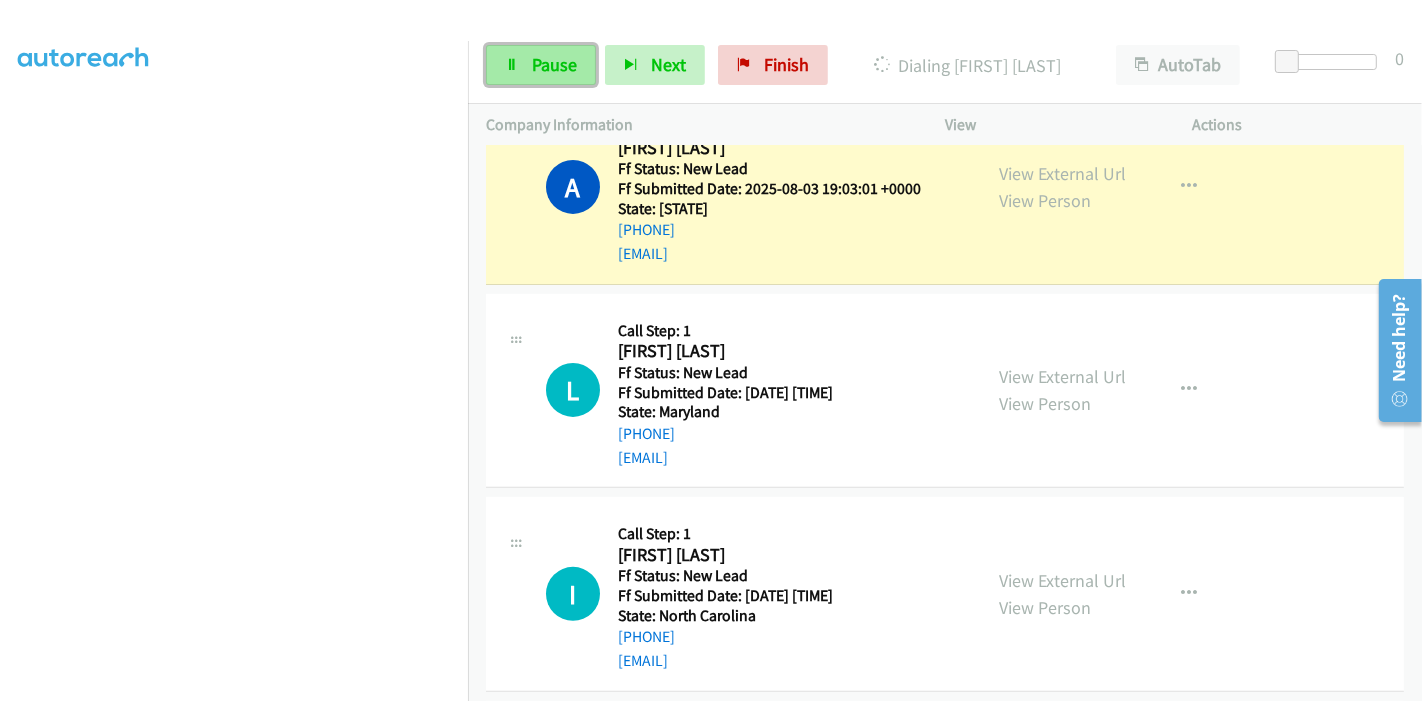 click on "Pause" at bounding box center [541, 65] 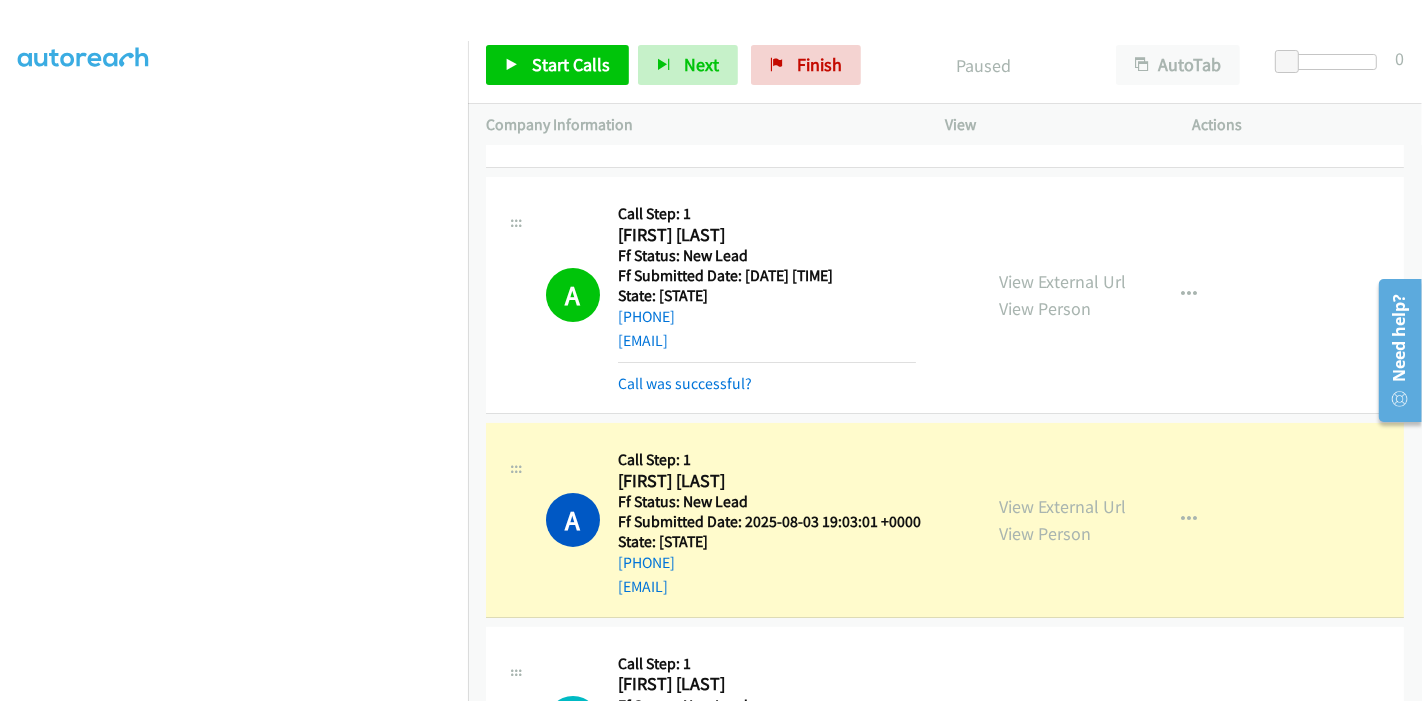 scroll, scrollTop: 510, scrollLeft: 0, axis: vertical 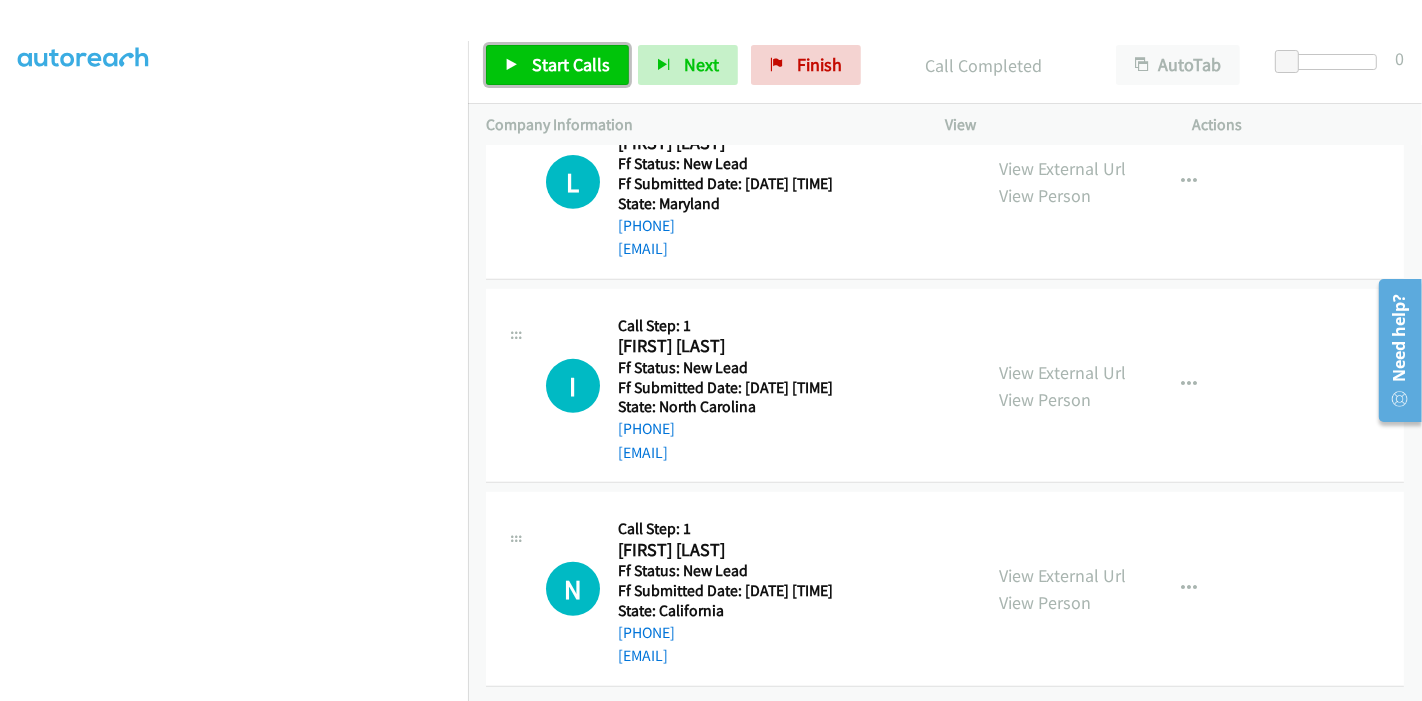 click at bounding box center (512, 66) 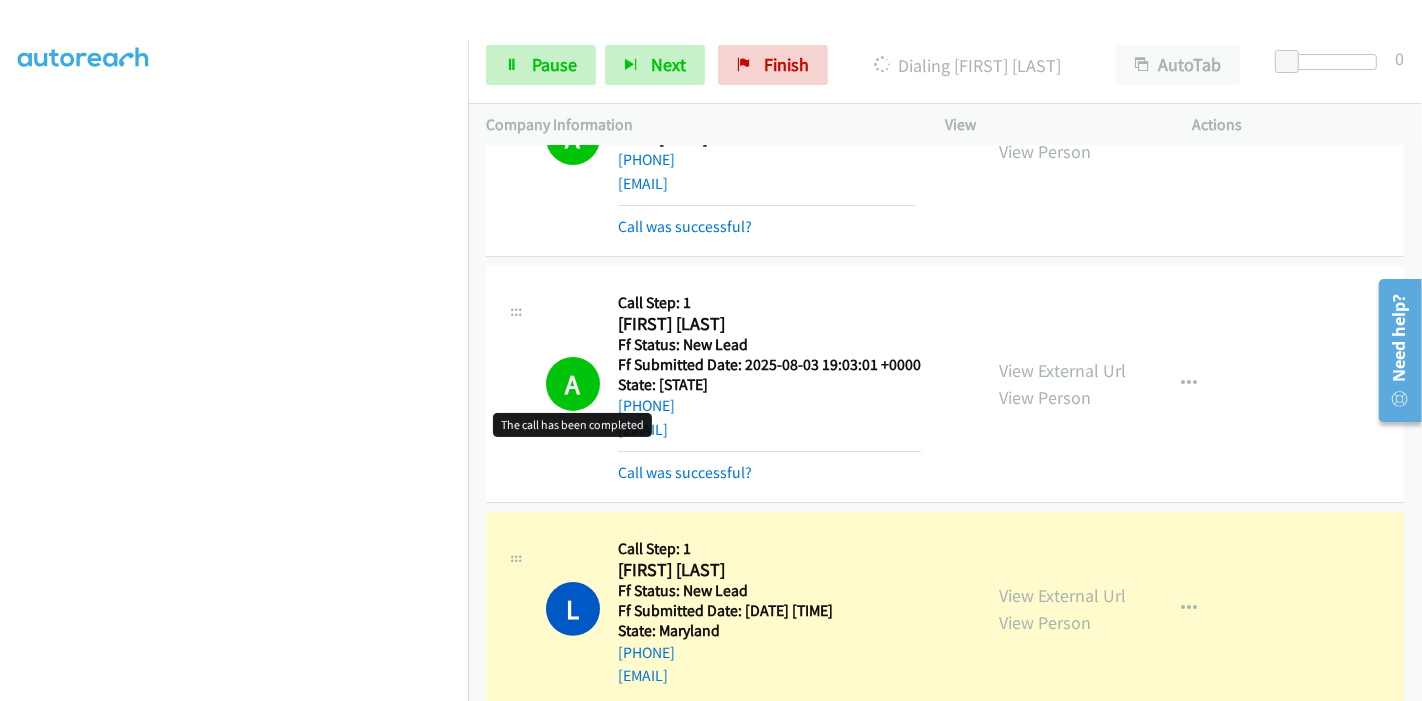 scroll, scrollTop: 331, scrollLeft: 0, axis: vertical 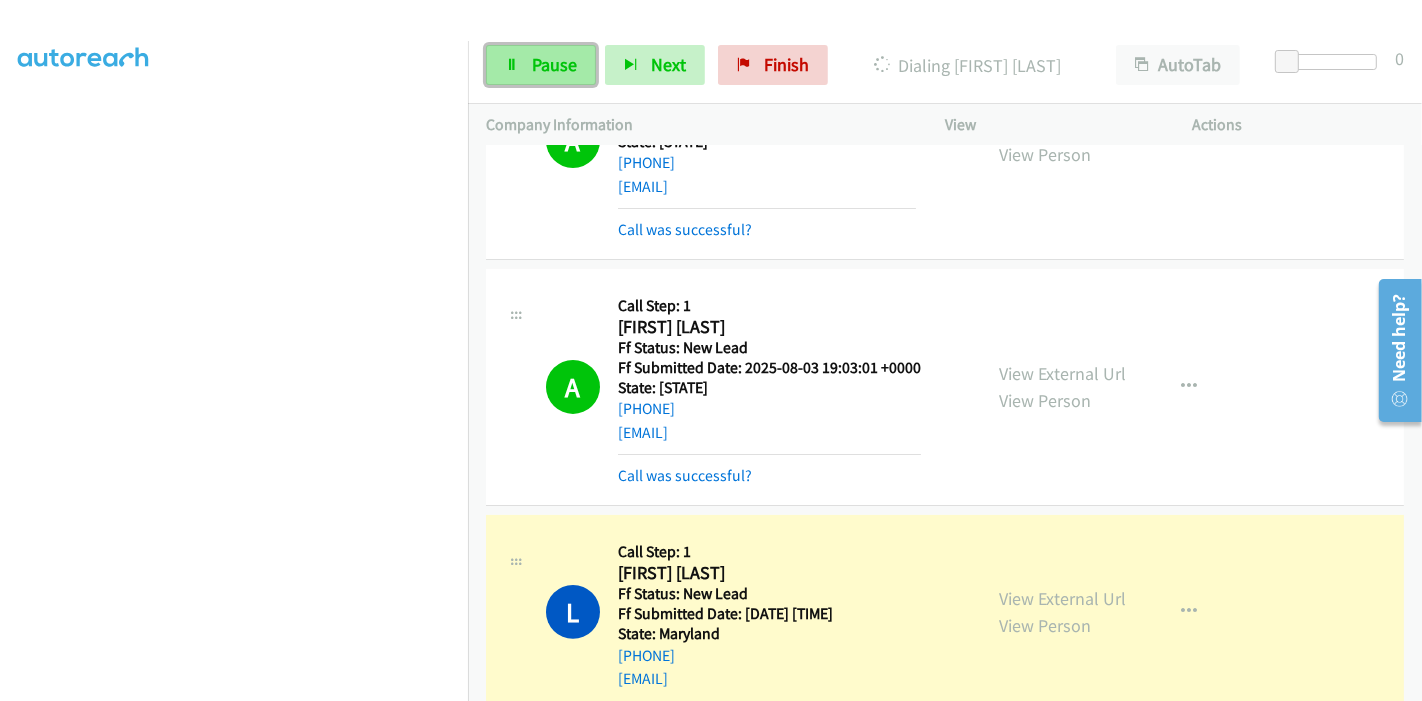 click on "Pause" at bounding box center (541, 65) 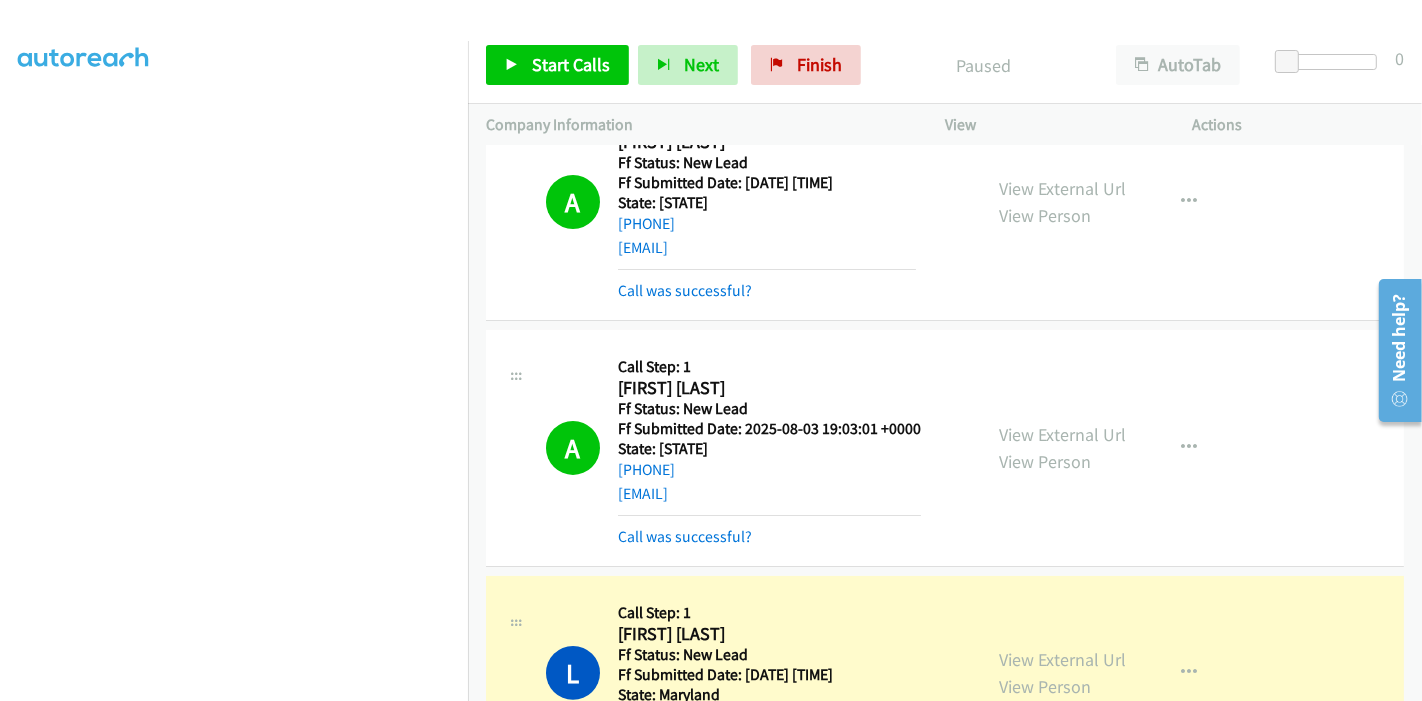 scroll, scrollTop: 220, scrollLeft: 0, axis: vertical 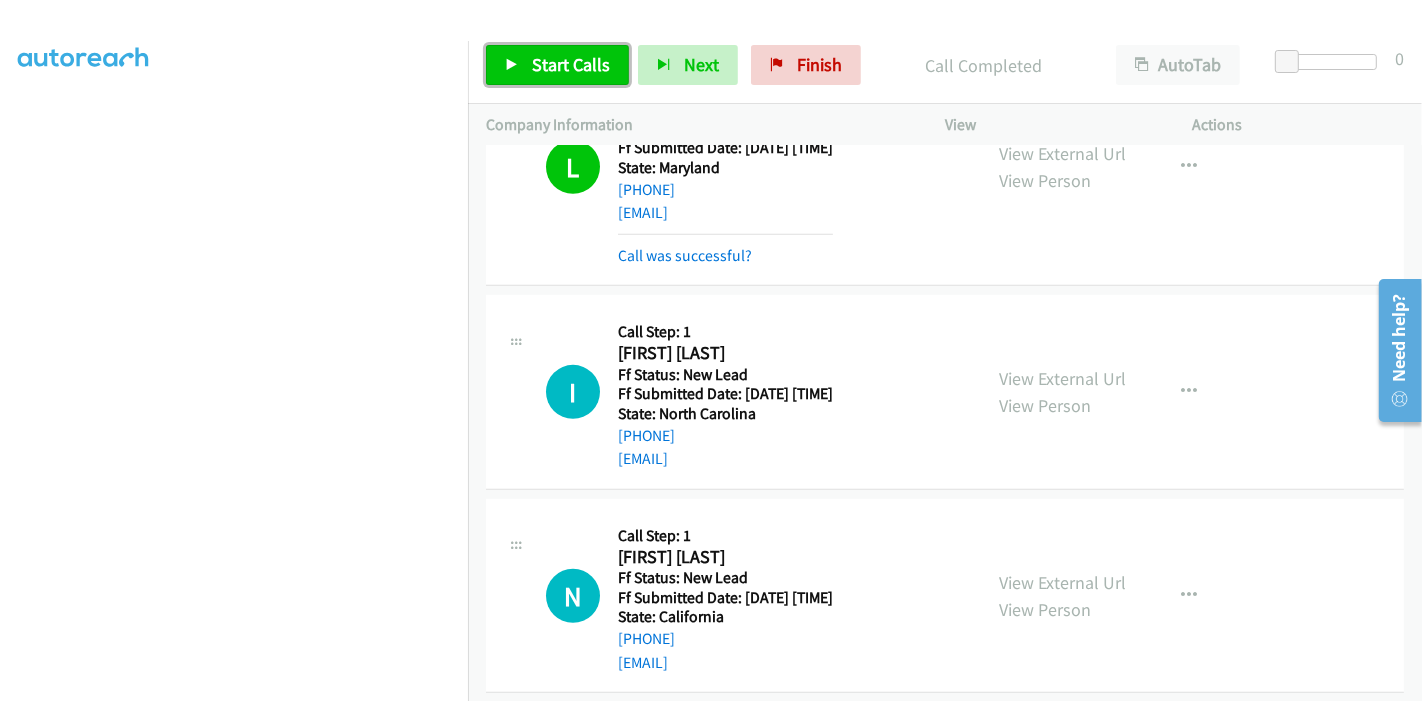 click on "Start Calls" at bounding box center [571, 64] 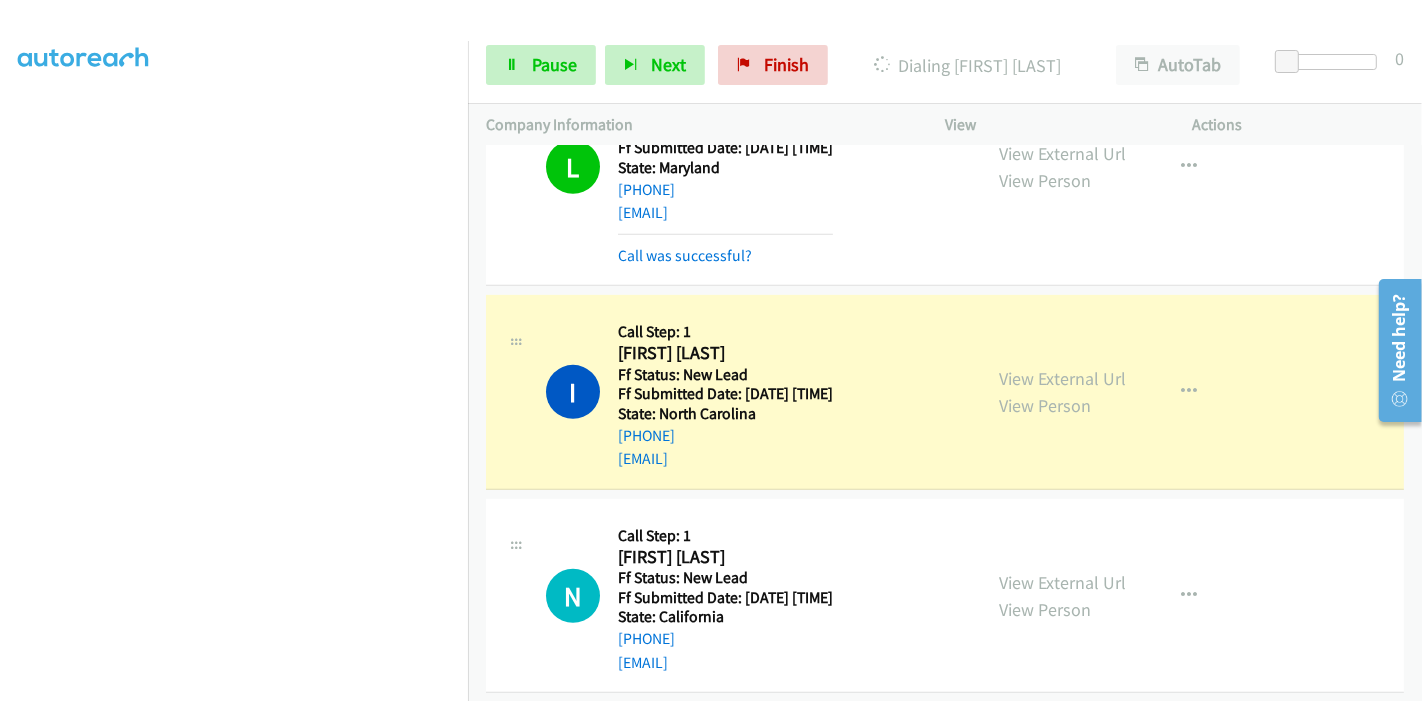 scroll, scrollTop: 908, scrollLeft: 0, axis: vertical 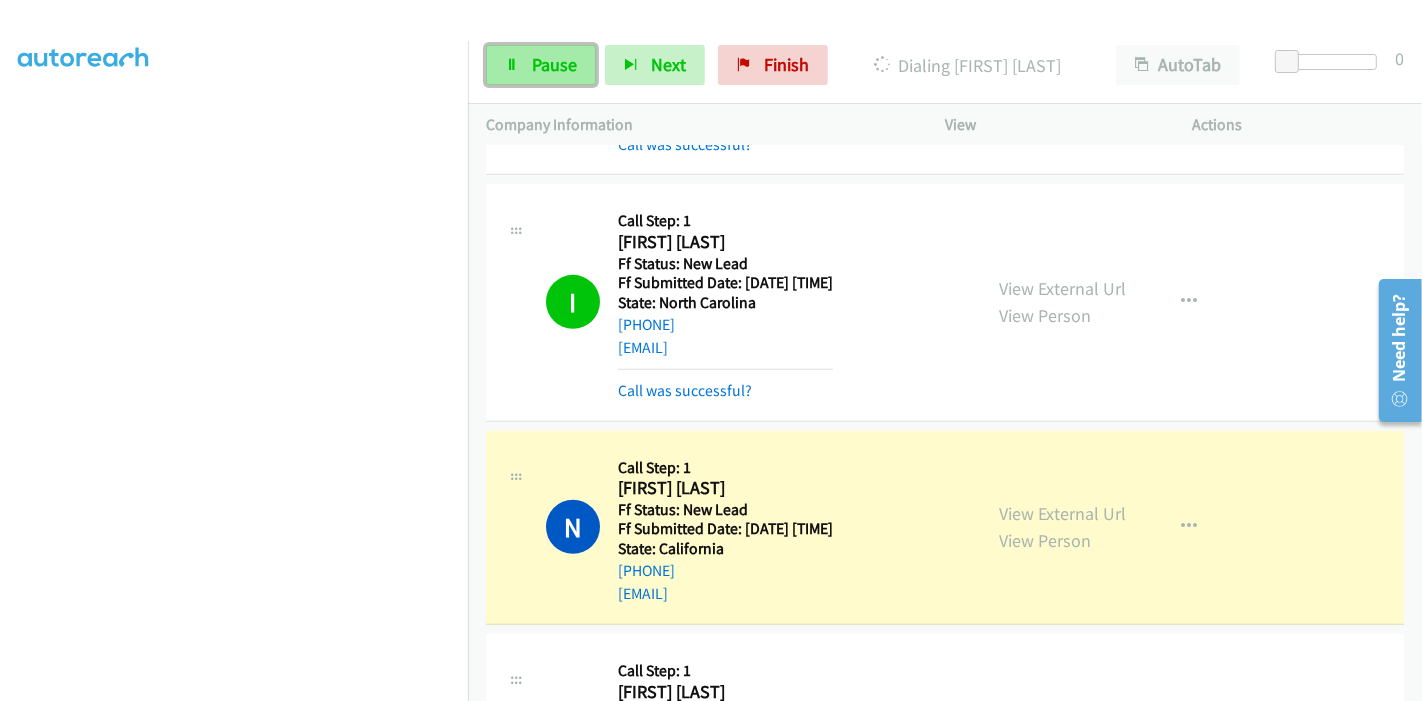 click on "Pause" at bounding box center (554, 64) 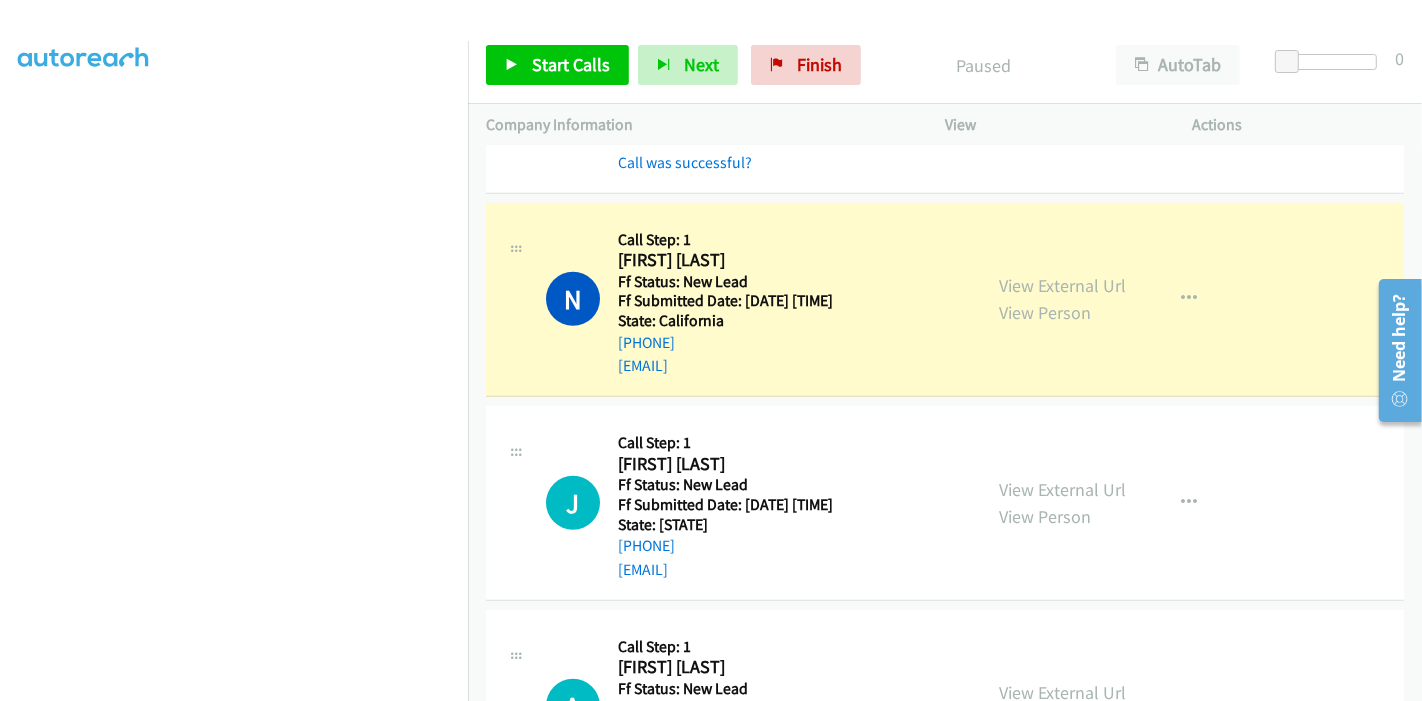 scroll, scrollTop: 1247, scrollLeft: 0, axis: vertical 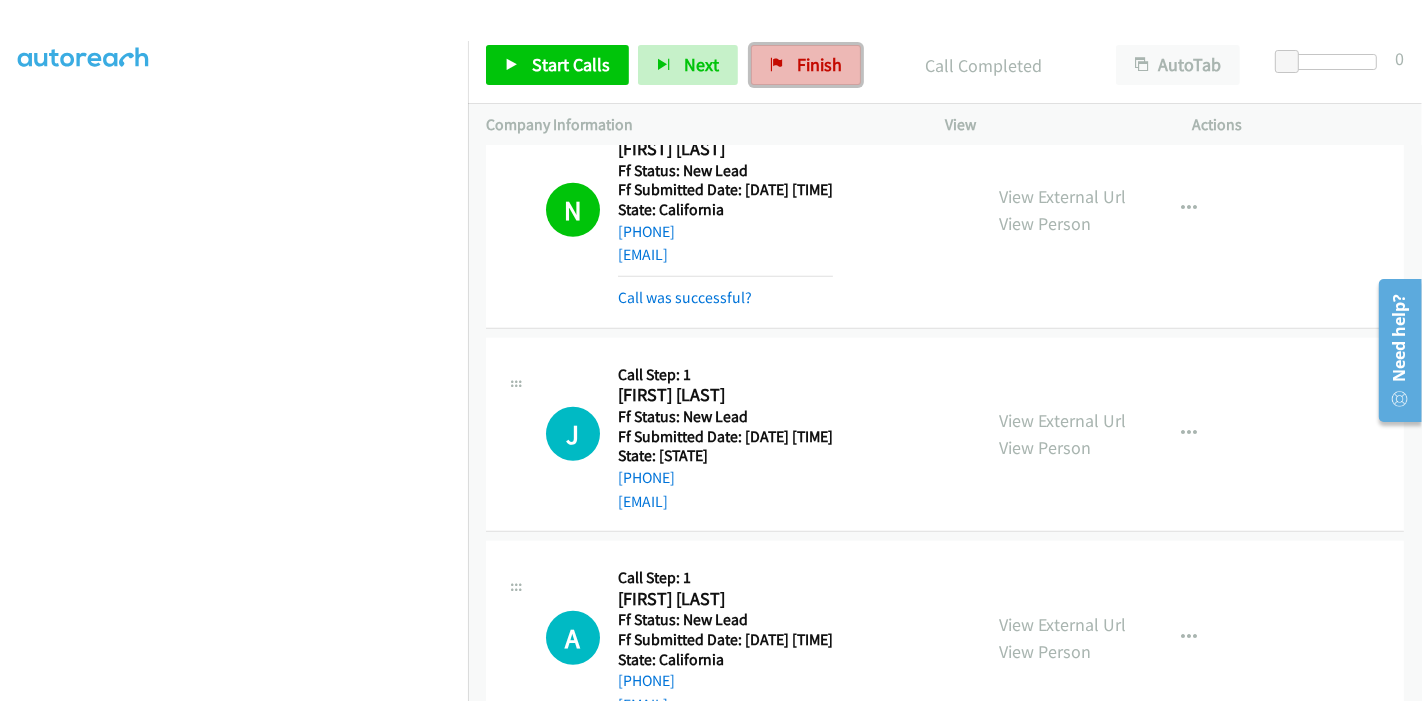 click on "Finish" at bounding box center [819, 64] 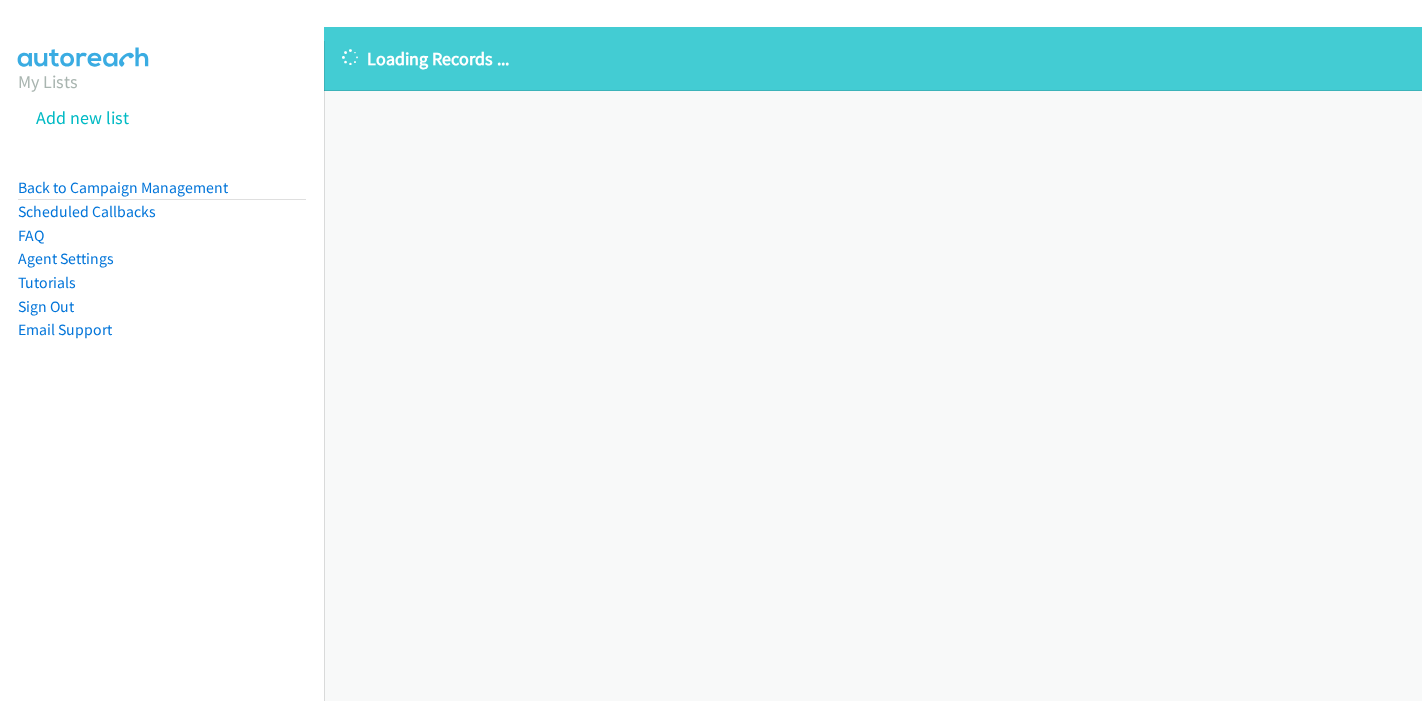 scroll, scrollTop: 0, scrollLeft: 0, axis: both 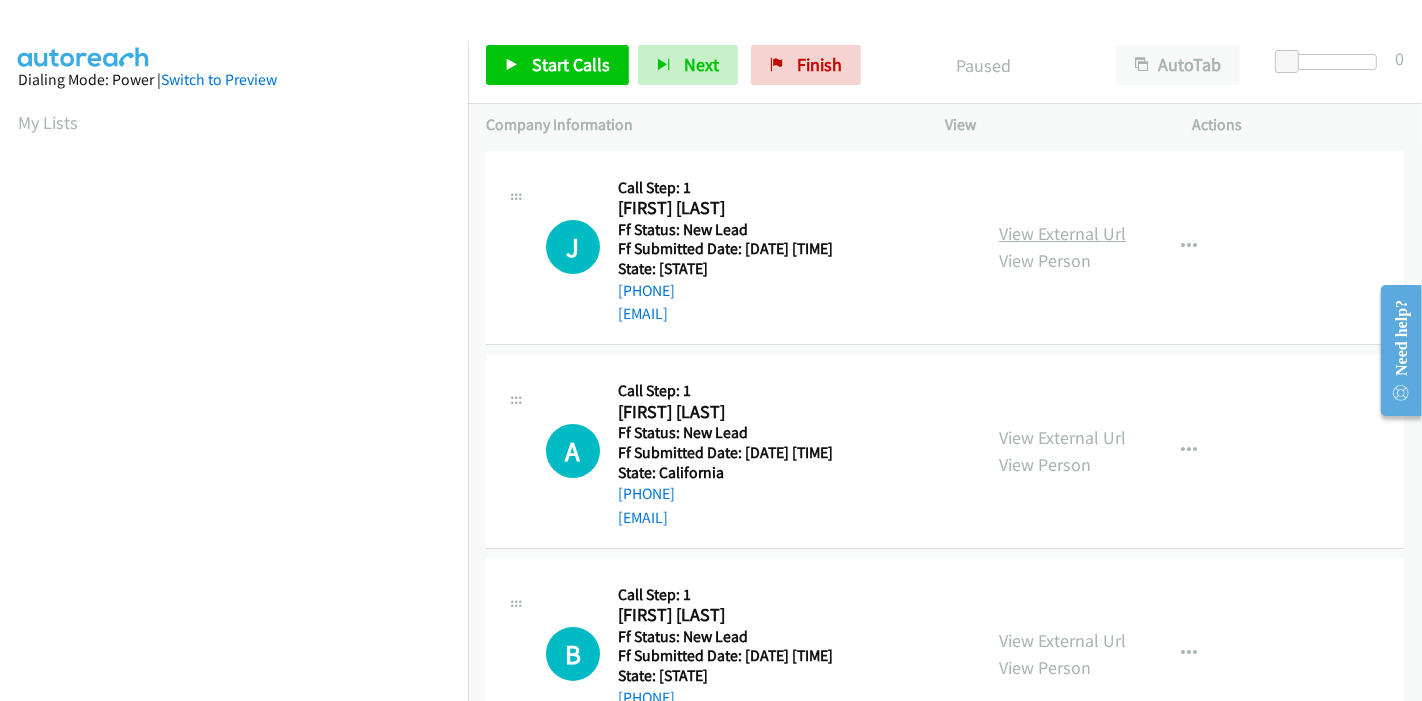 click on "View External Url" at bounding box center (1062, 233) 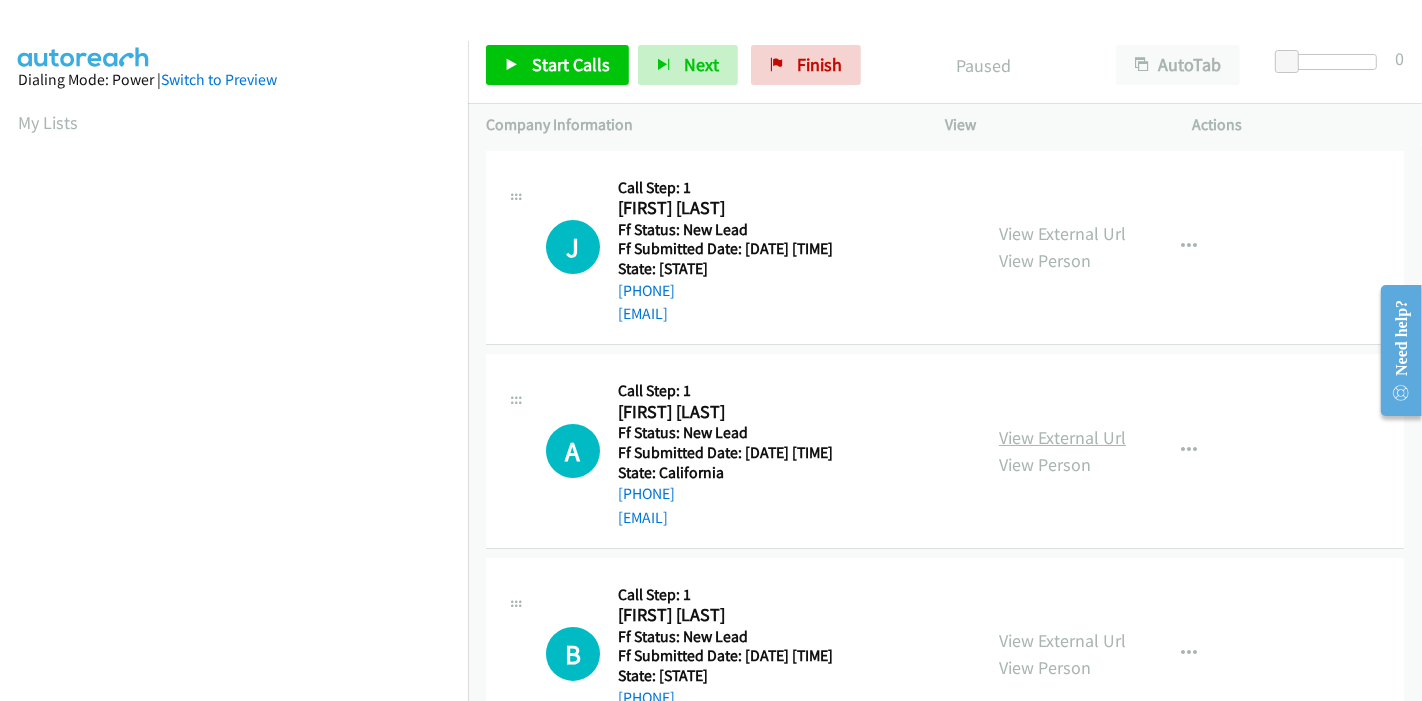 click on "View External Url" at bounding box center [1062, 437] 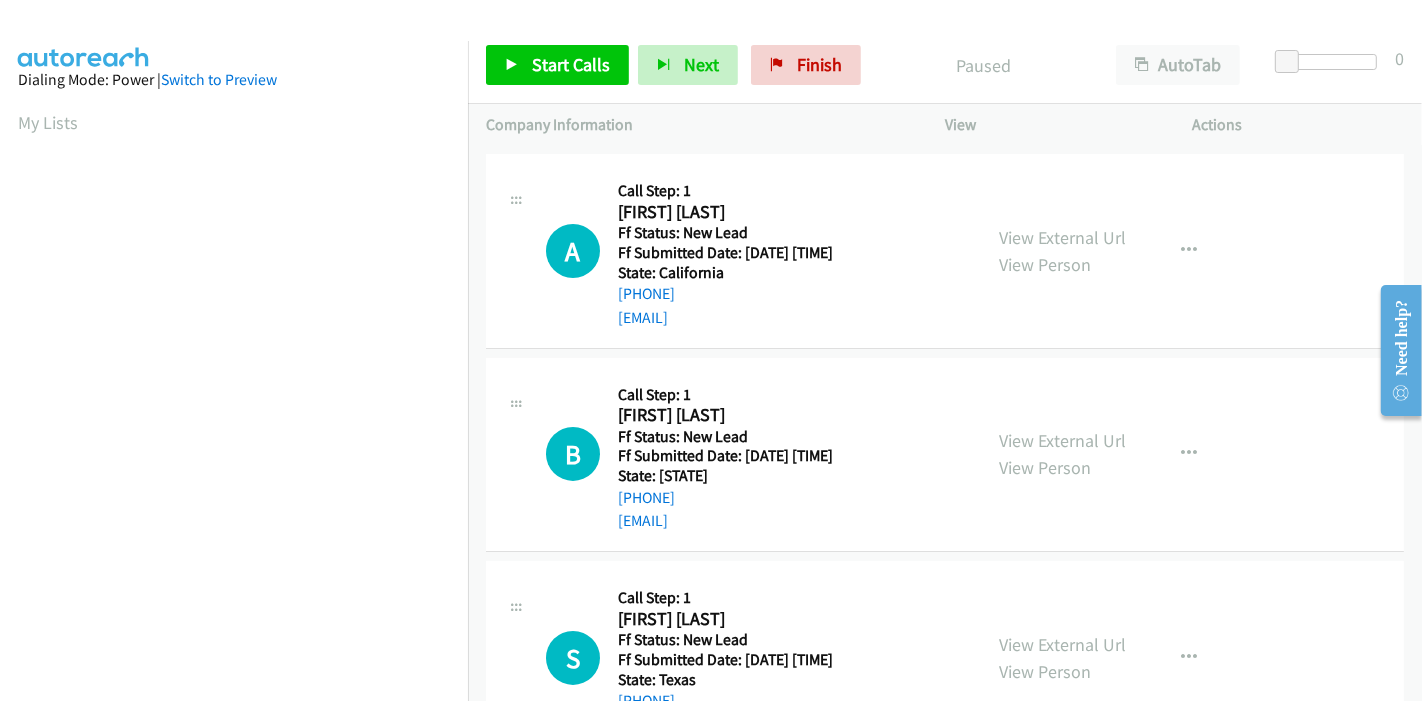 scroll, scrollTop: 222, scrollLeft: 0, axis: vertical 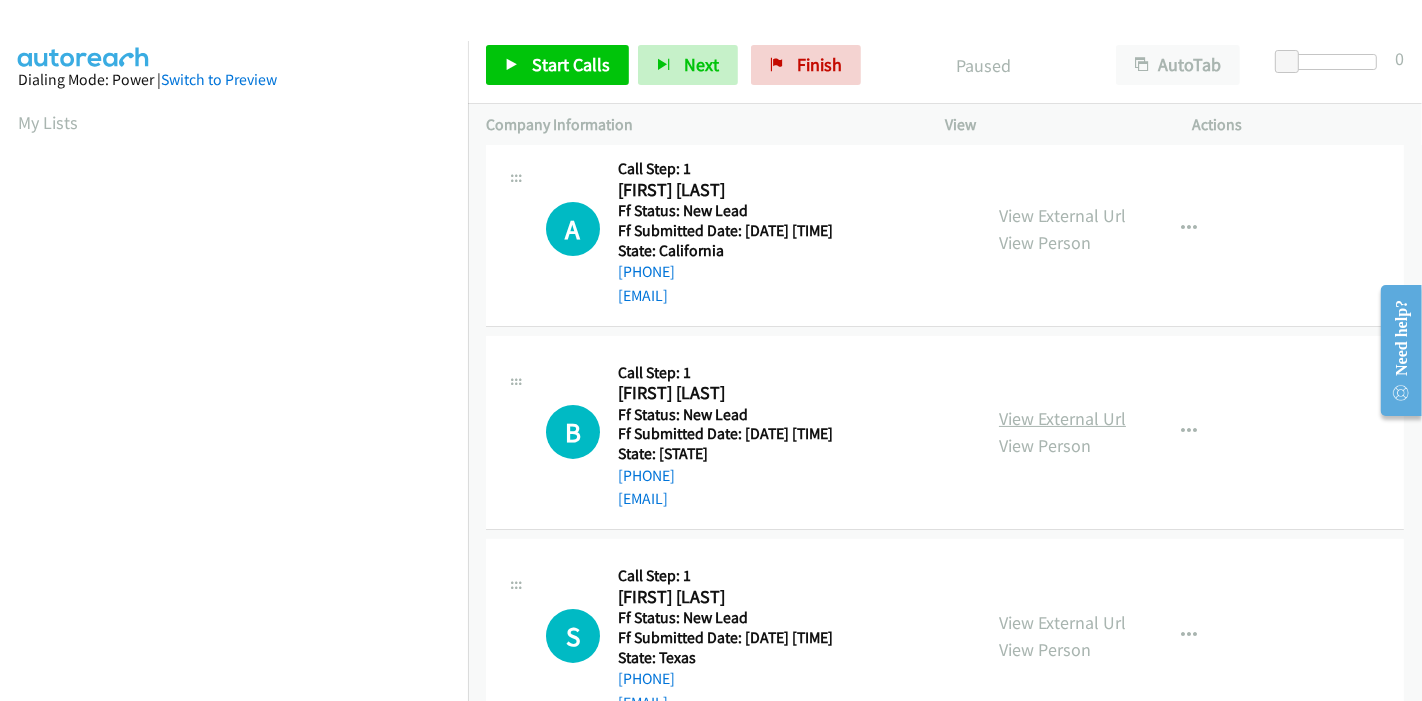 click on "View External Url" at bounding box center (1062, 418) 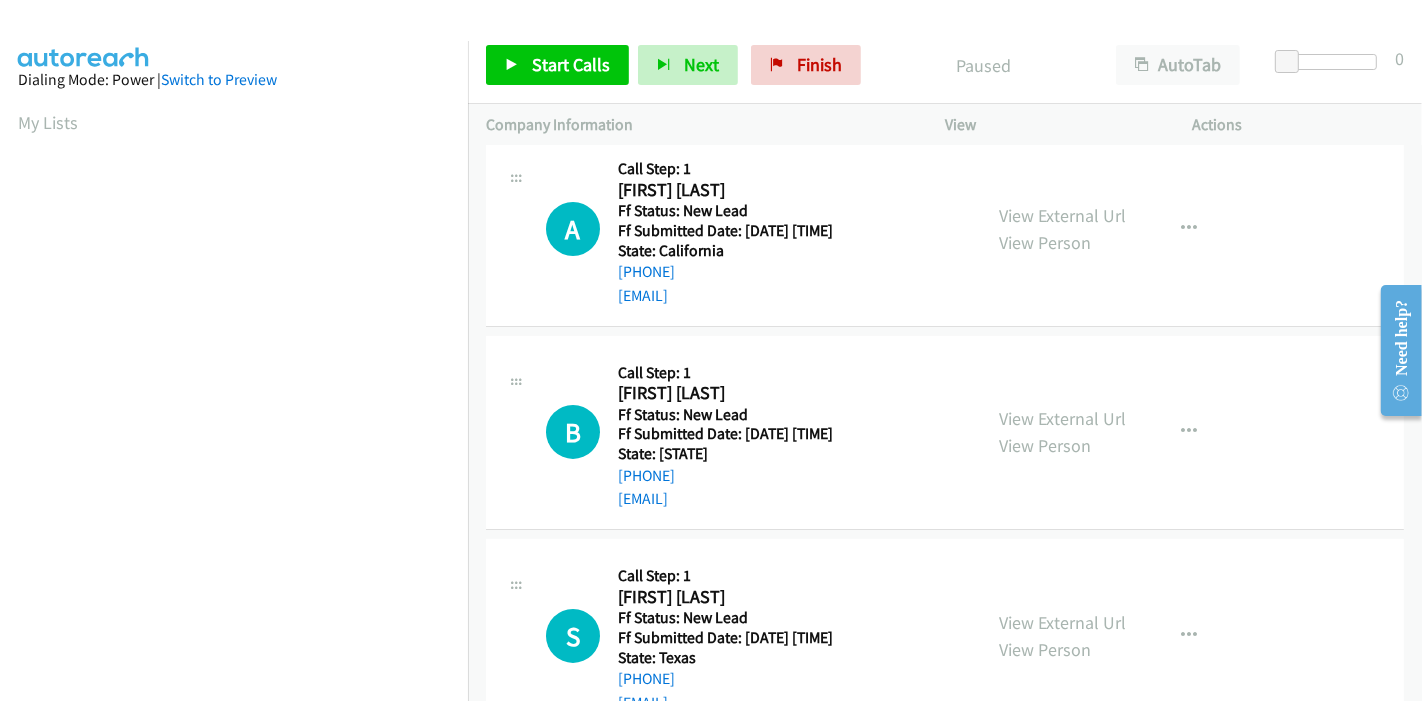 scroll, scrollTop: 333, scrollLeft: 0, axis: vertical 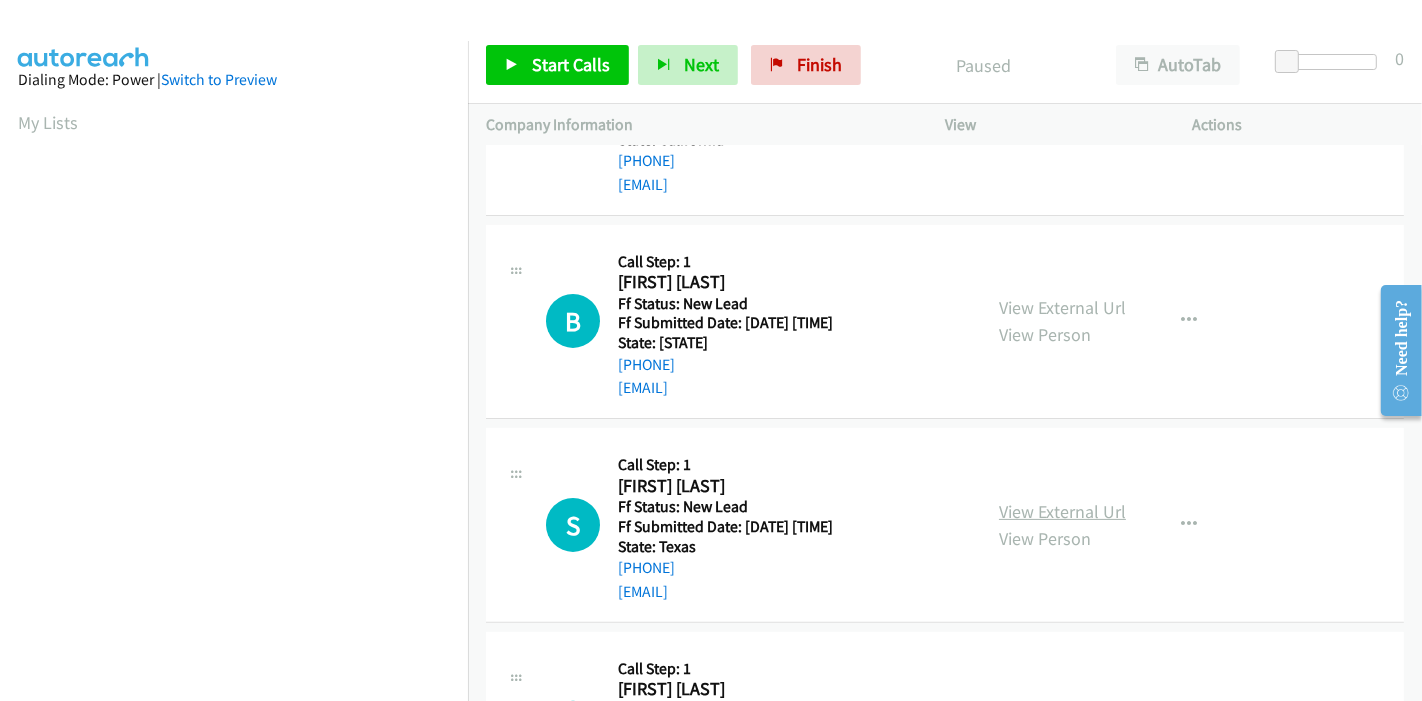 click on "View External Url" at bounding box center (1062, 511) 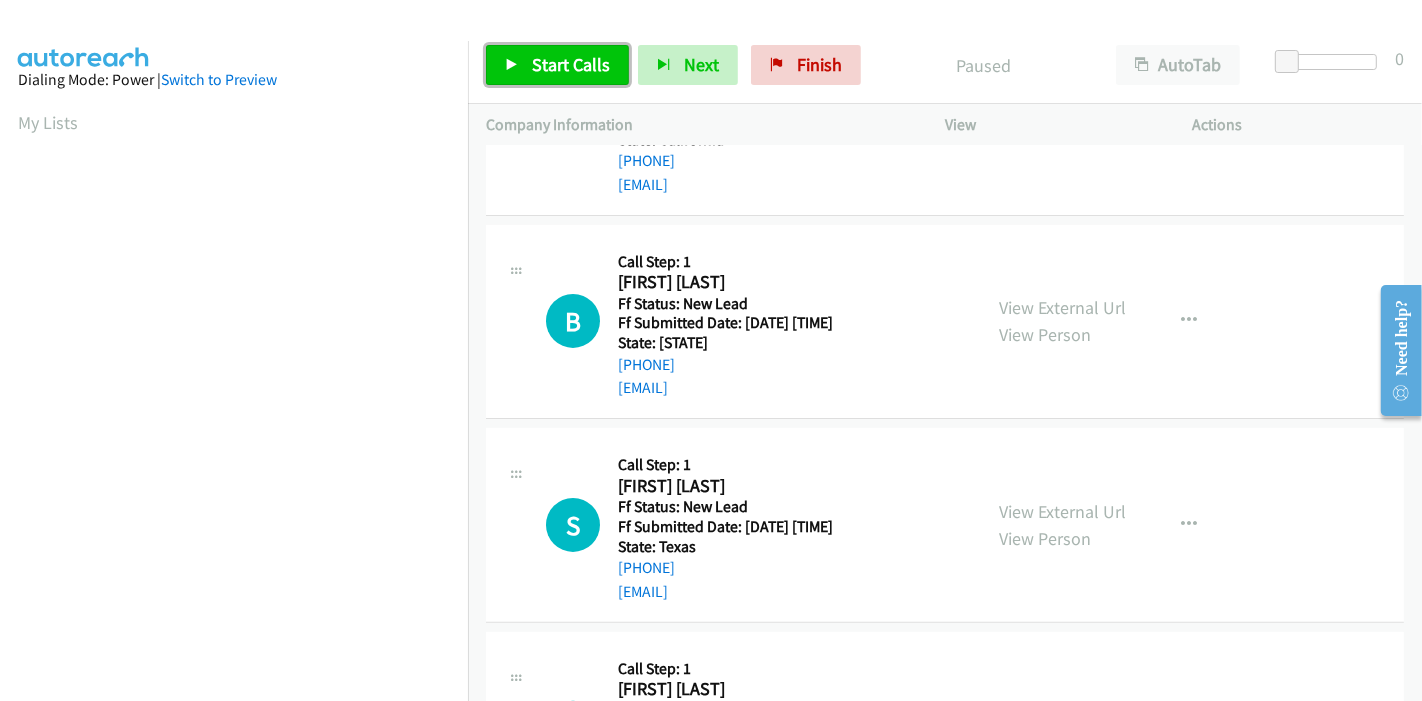 click on "Start Calls" at bounding box center [571, 64] 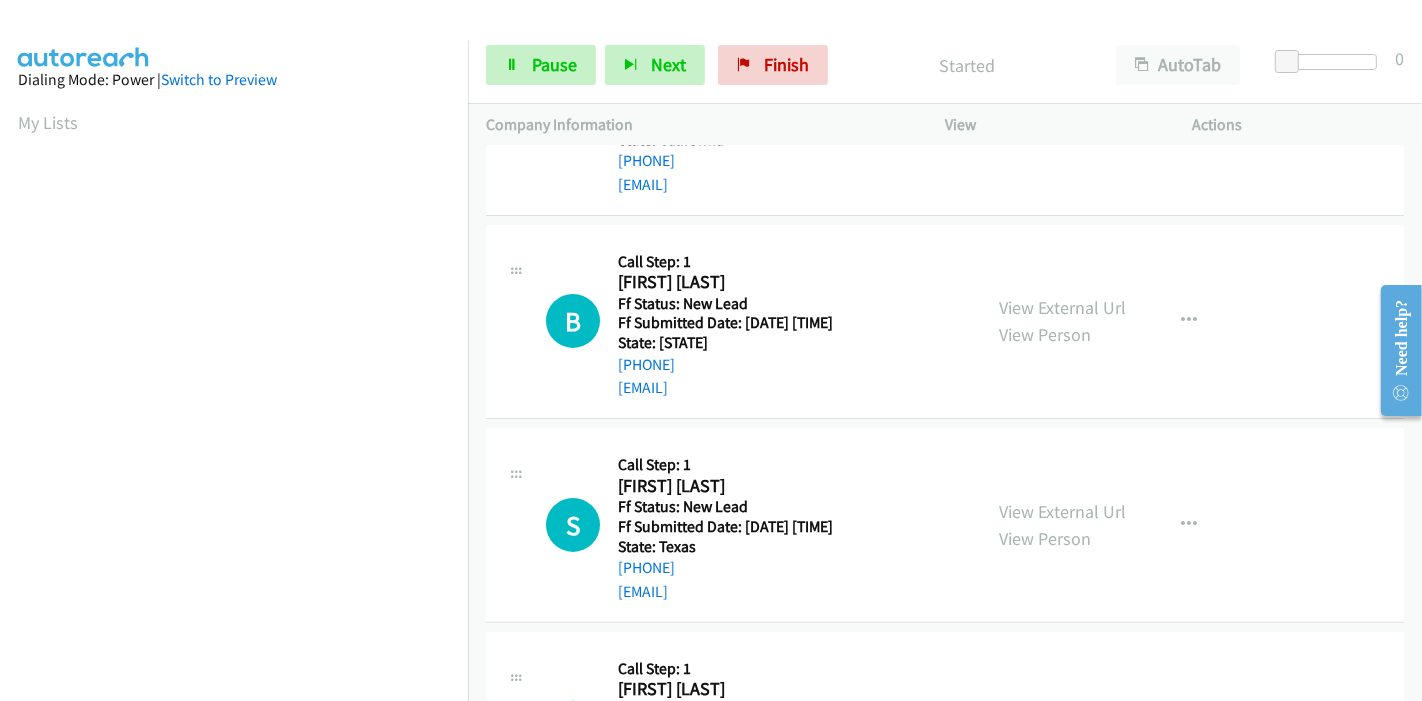 scroll, scrollTop: 0, scrollLeft: 0, axis: both 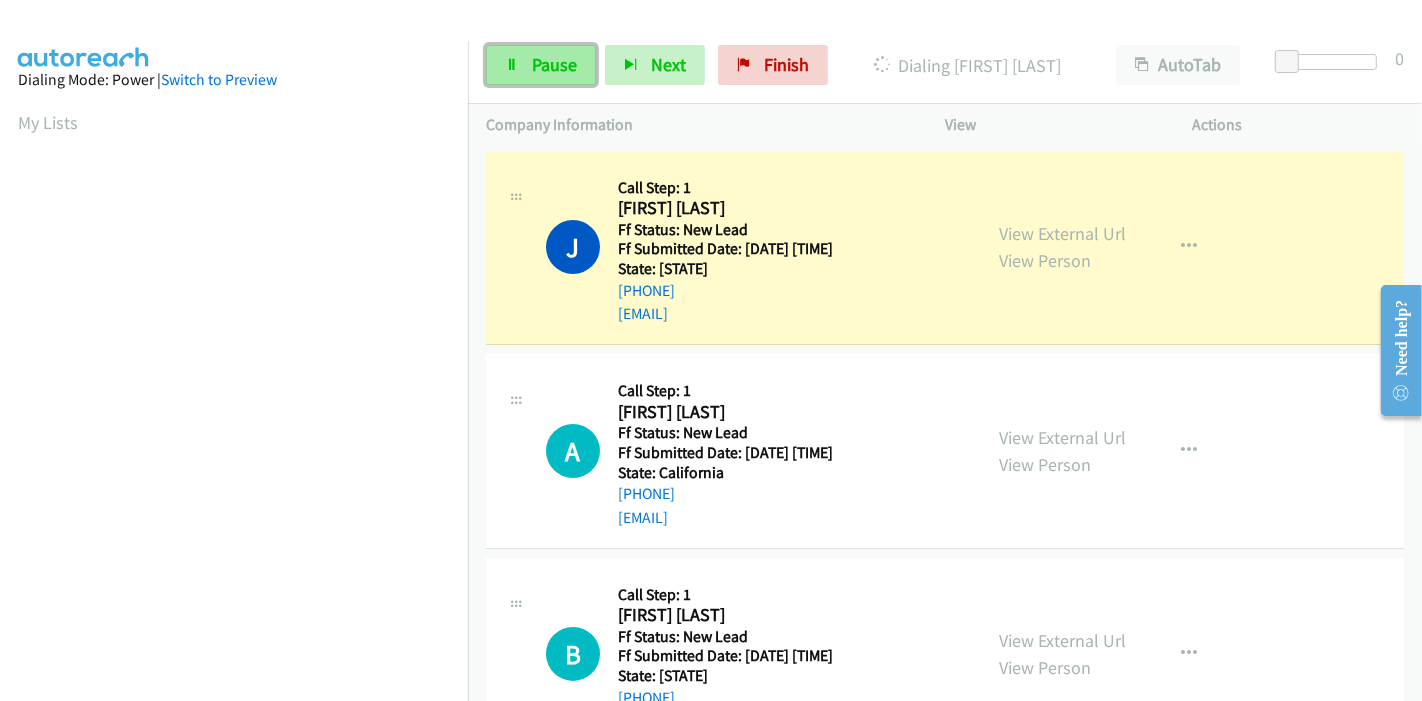 click on "Pause" at bounding box center (554, 64) 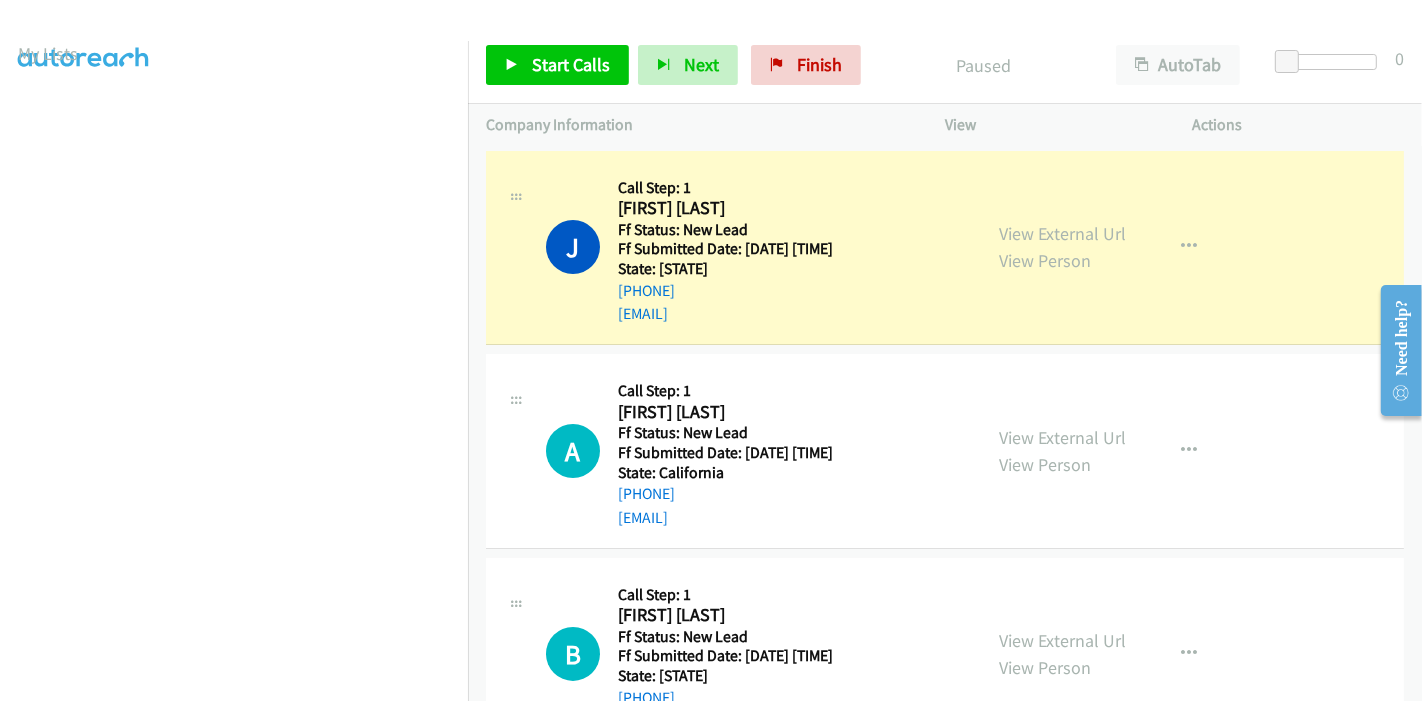 scroll, scrollTop: 0, scrollLeft: 0, axis: both 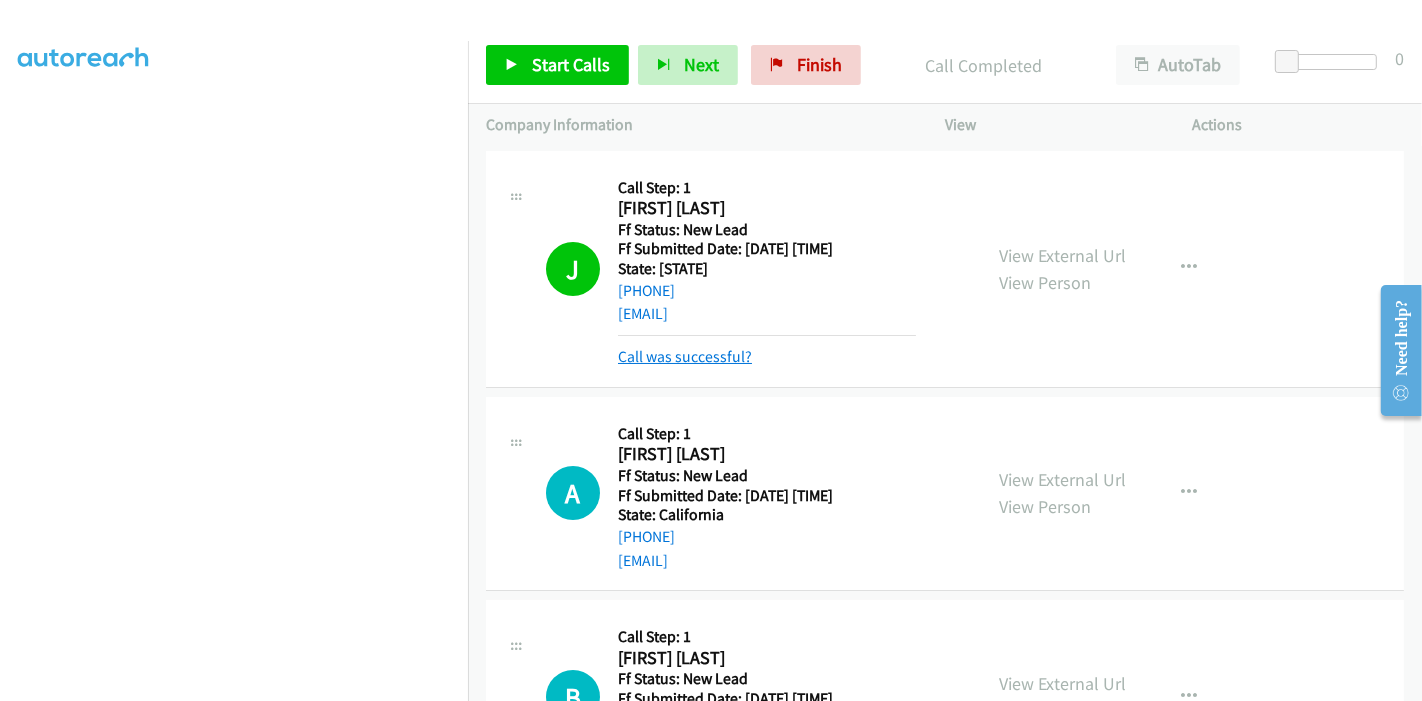 click on "Call was successful?" at bounding box center (685, 356) 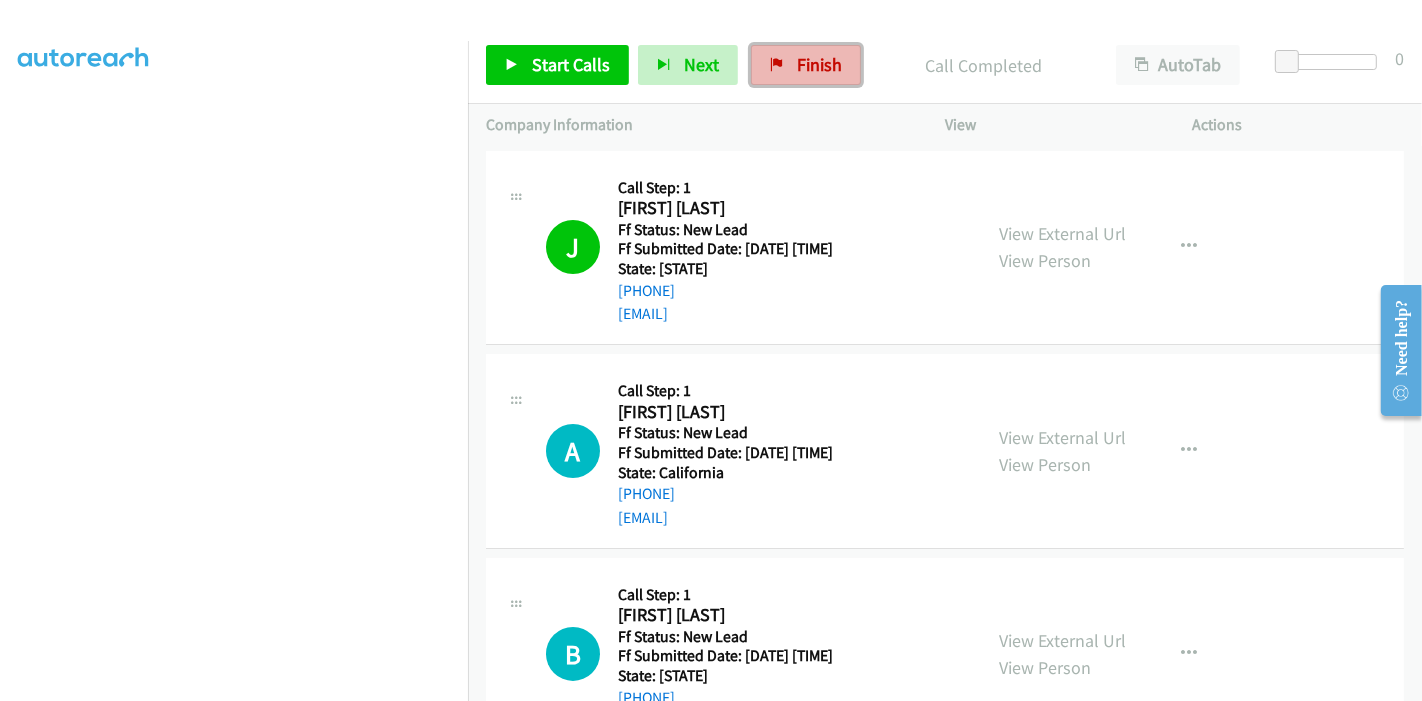 click on "Finish" at bounding box center [806, 65] 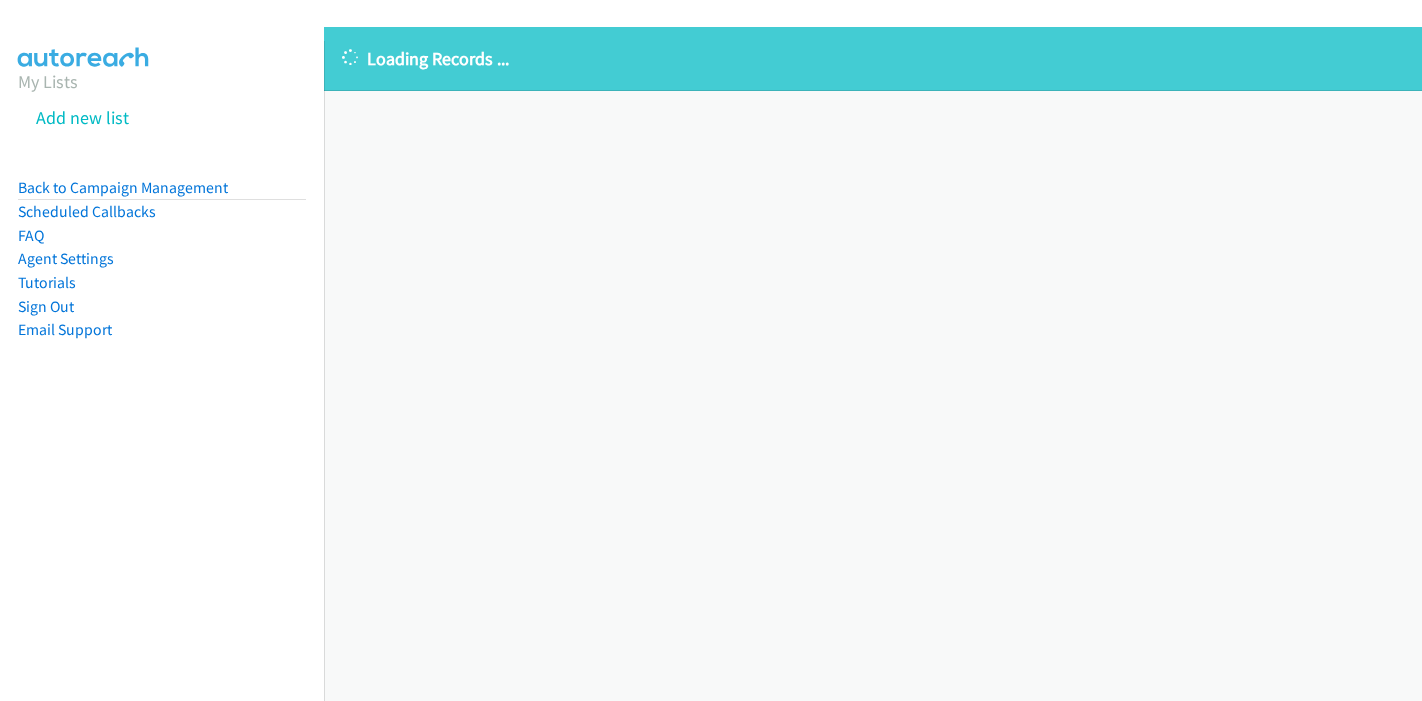scroll, scrollTop: 0, scrollLeft: 0, axis: both 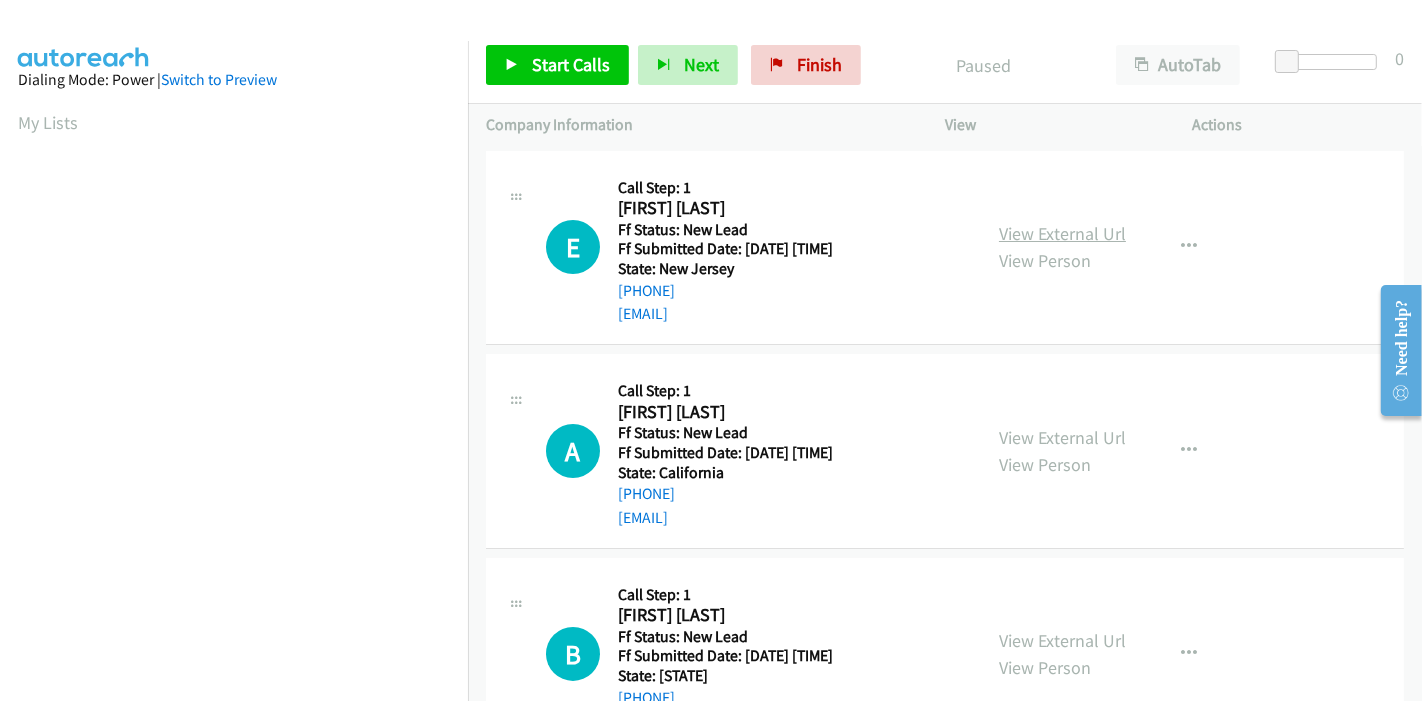 click on "View External Url" at bounding box center (1062, 233) 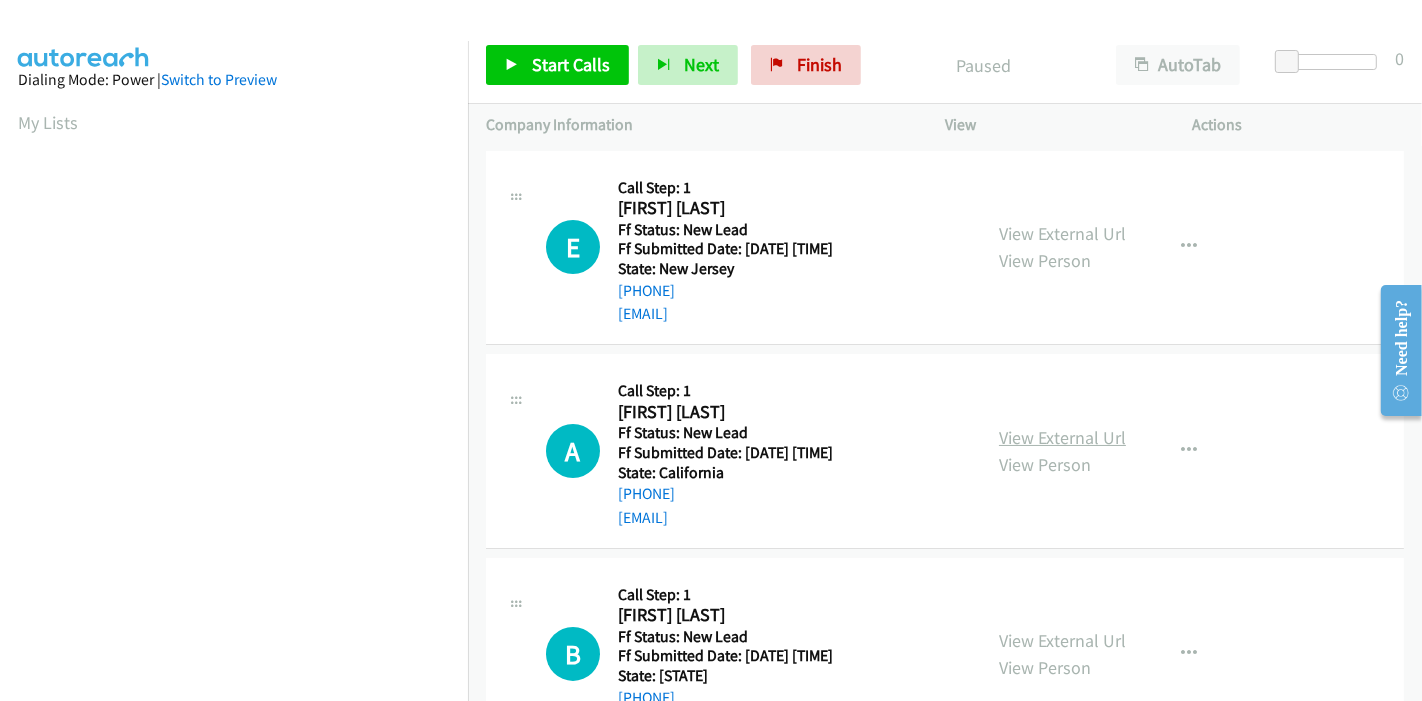 click on "View External Url" at bounding box center (1062, 437) 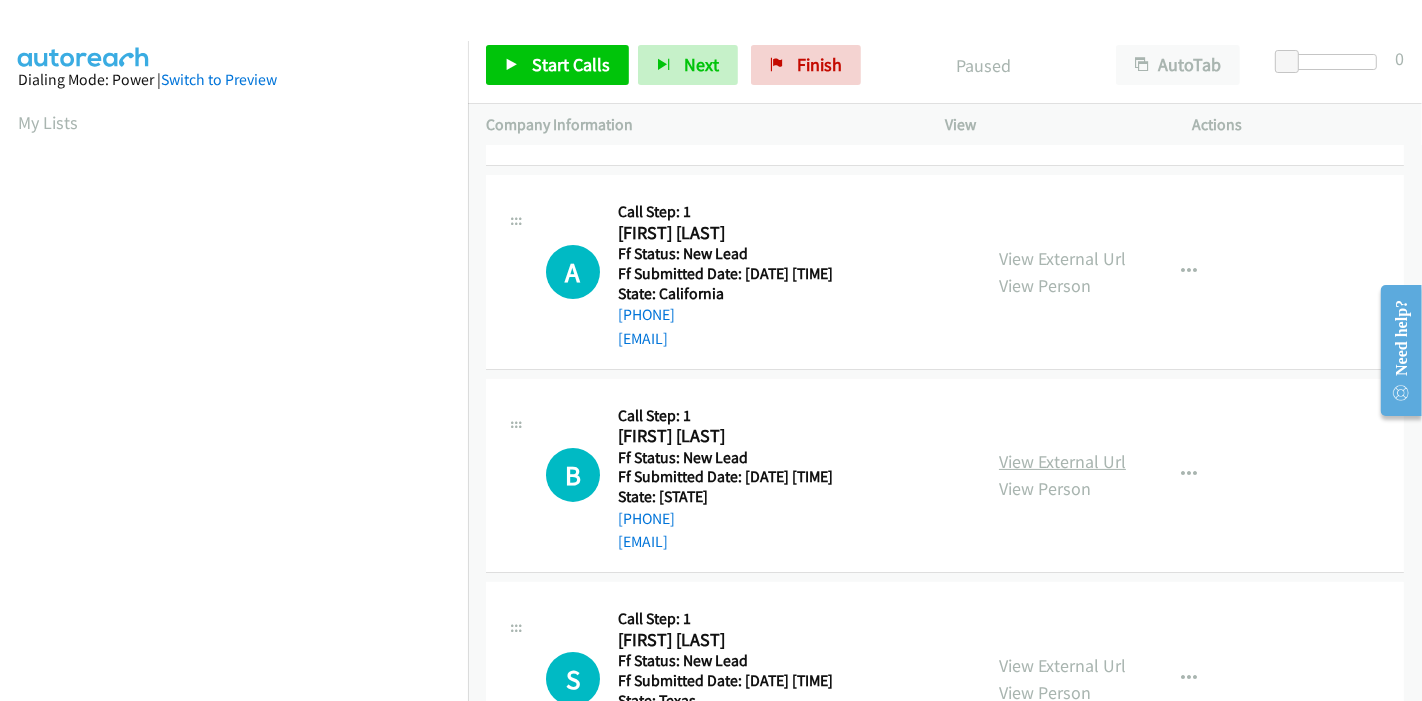 scroll, scrollTop: 222, scrollLeft: 0, axis: vertical 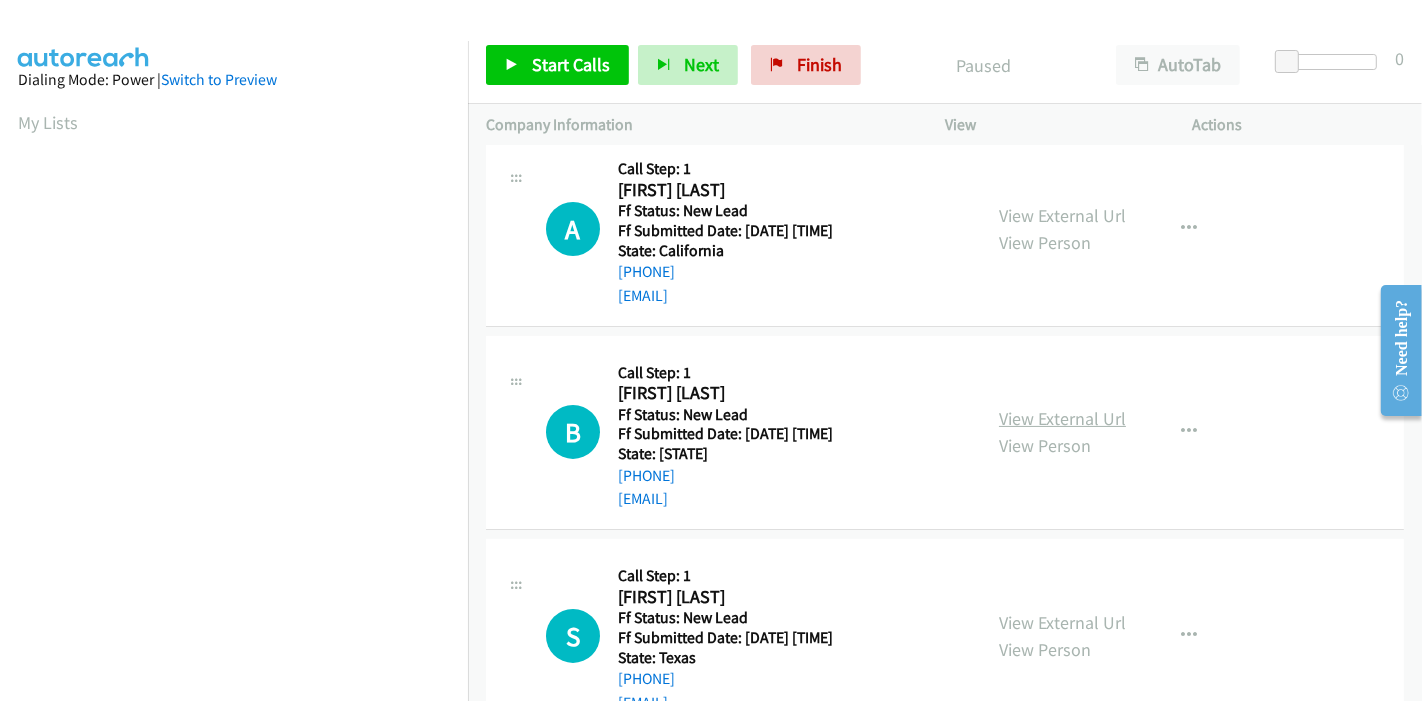 click on "View External Url" at bounding box center [1062, 418] 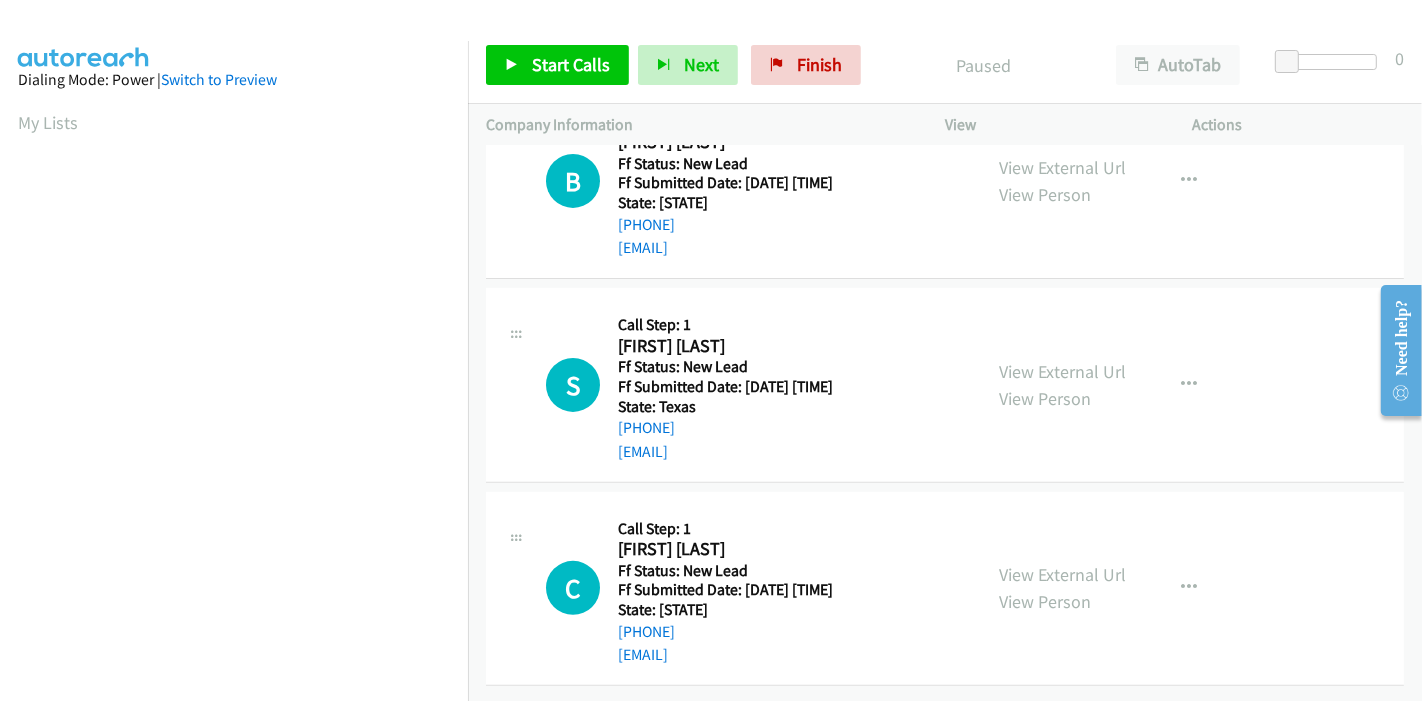 scroll, scrollTop: 487, scrollLeft: 0, axis: vertical 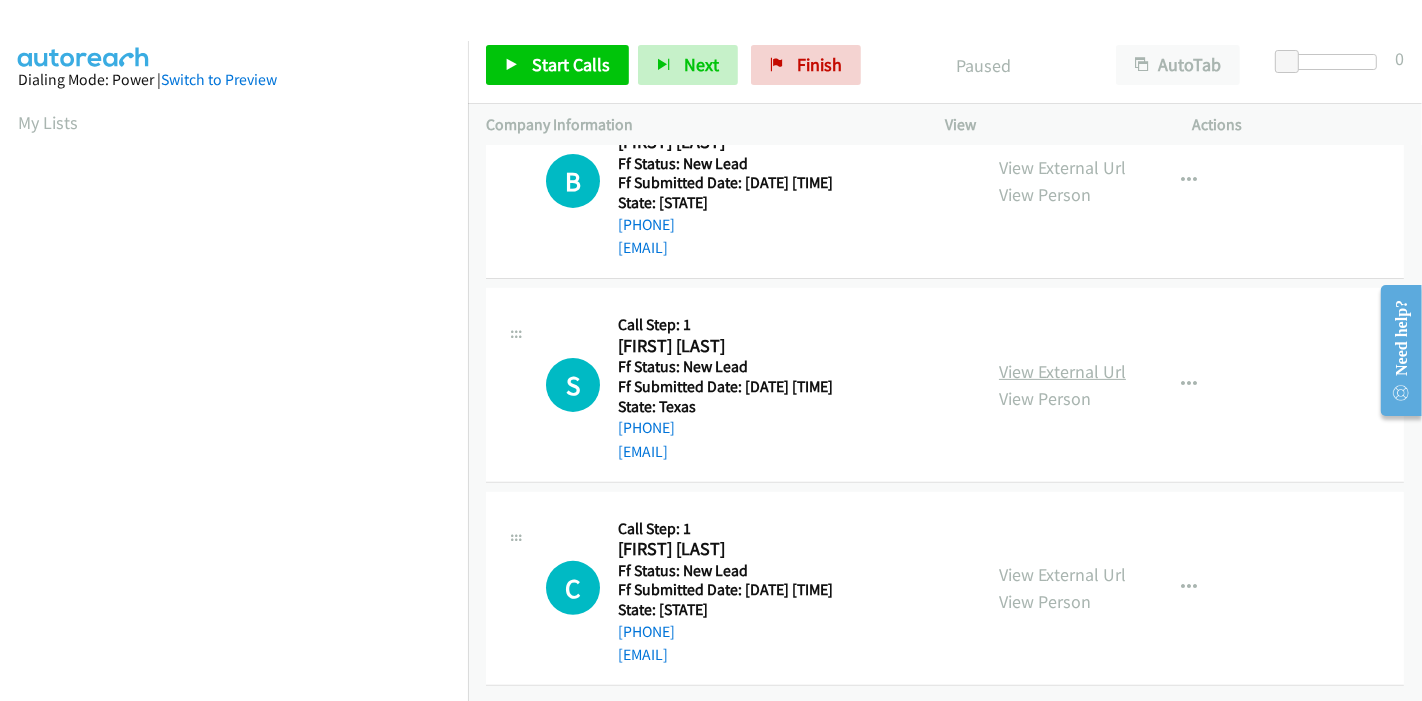 click on "View External Url" at bounding box center [1062, 371] 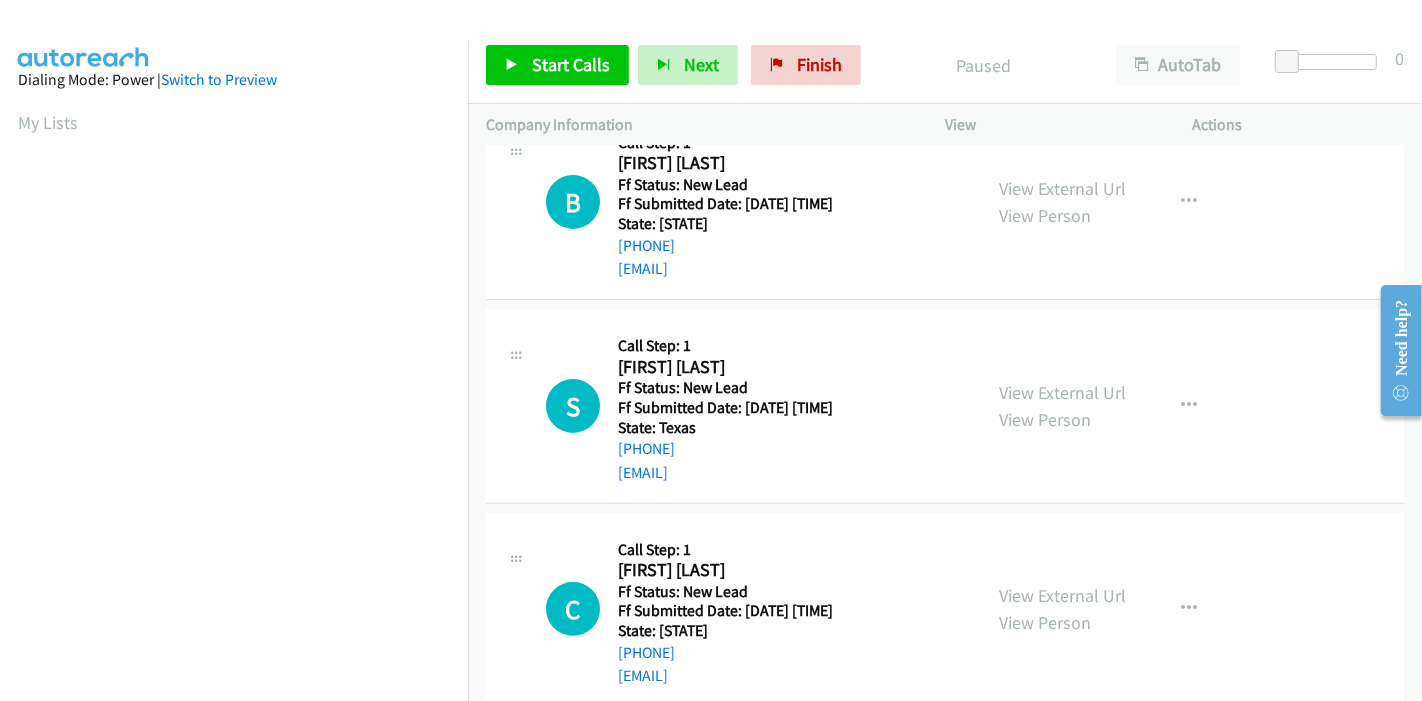 scroll, scrollTop: 487, scrollLeft: 0, axis: vertical 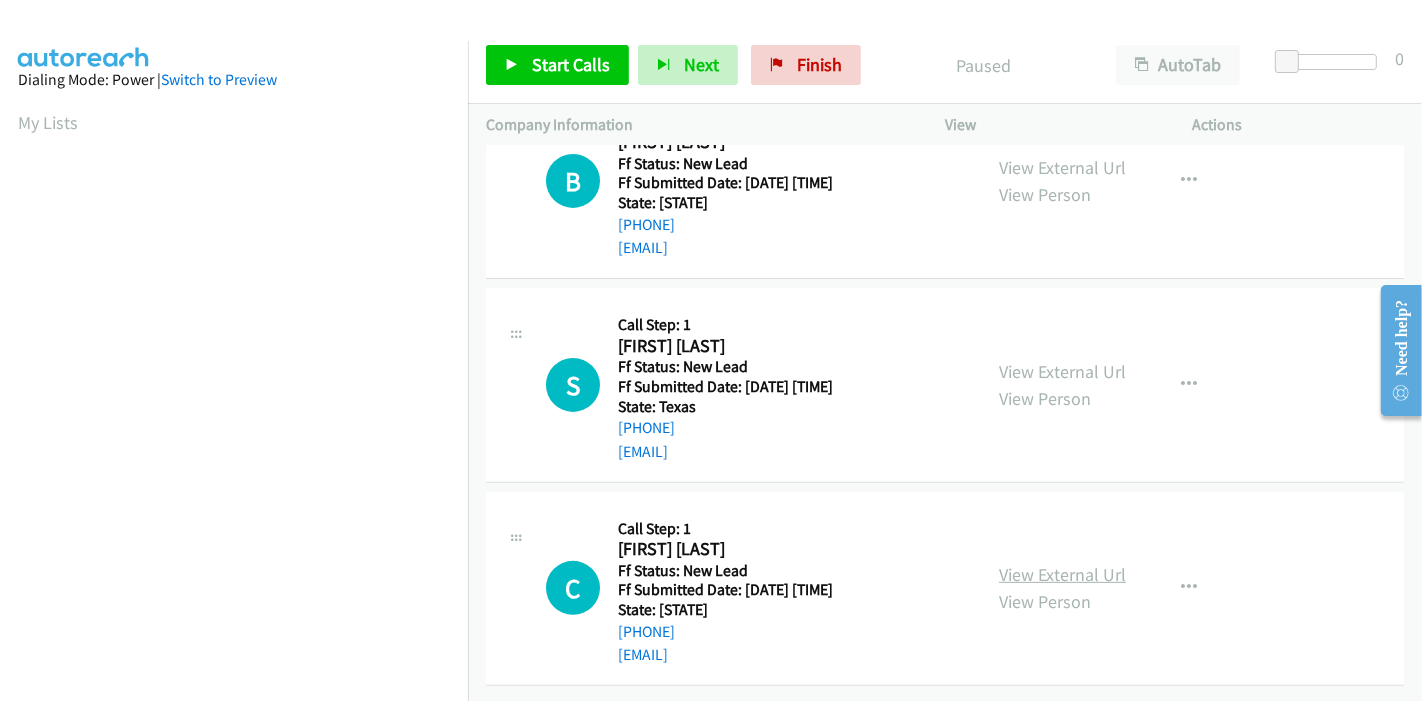 click on "View External Url" at bounding box center (1062, 574) 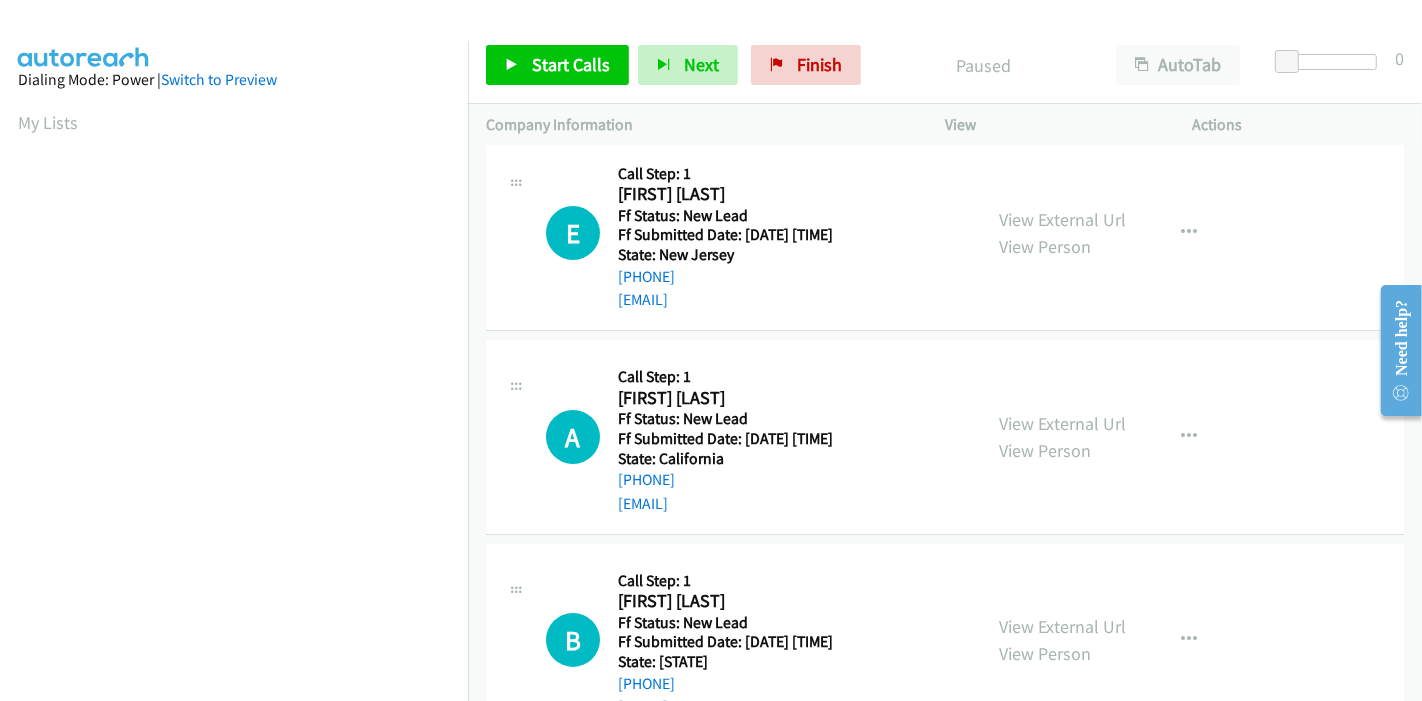 scroll, scrollTop: 0, scrollLeft: 0, axis: both 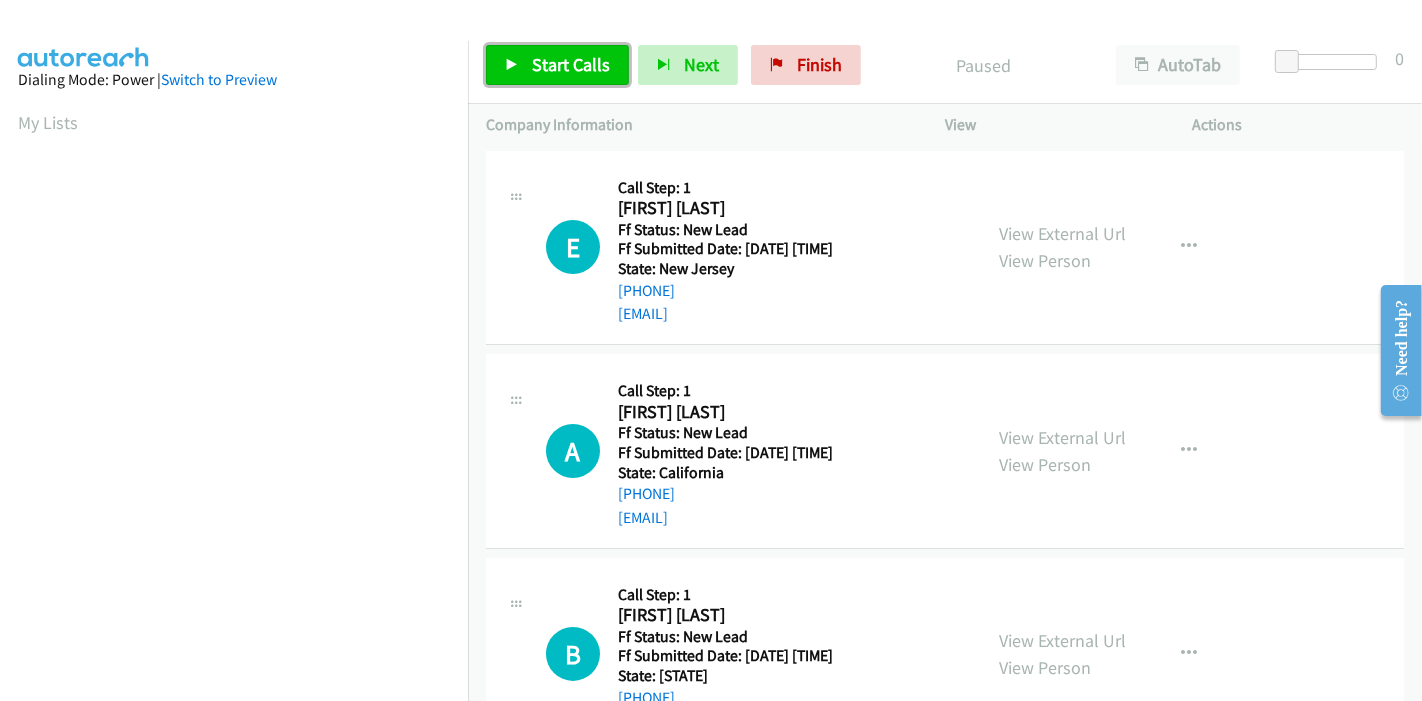 click on "Start Calls" at bounding box center (571, 64) 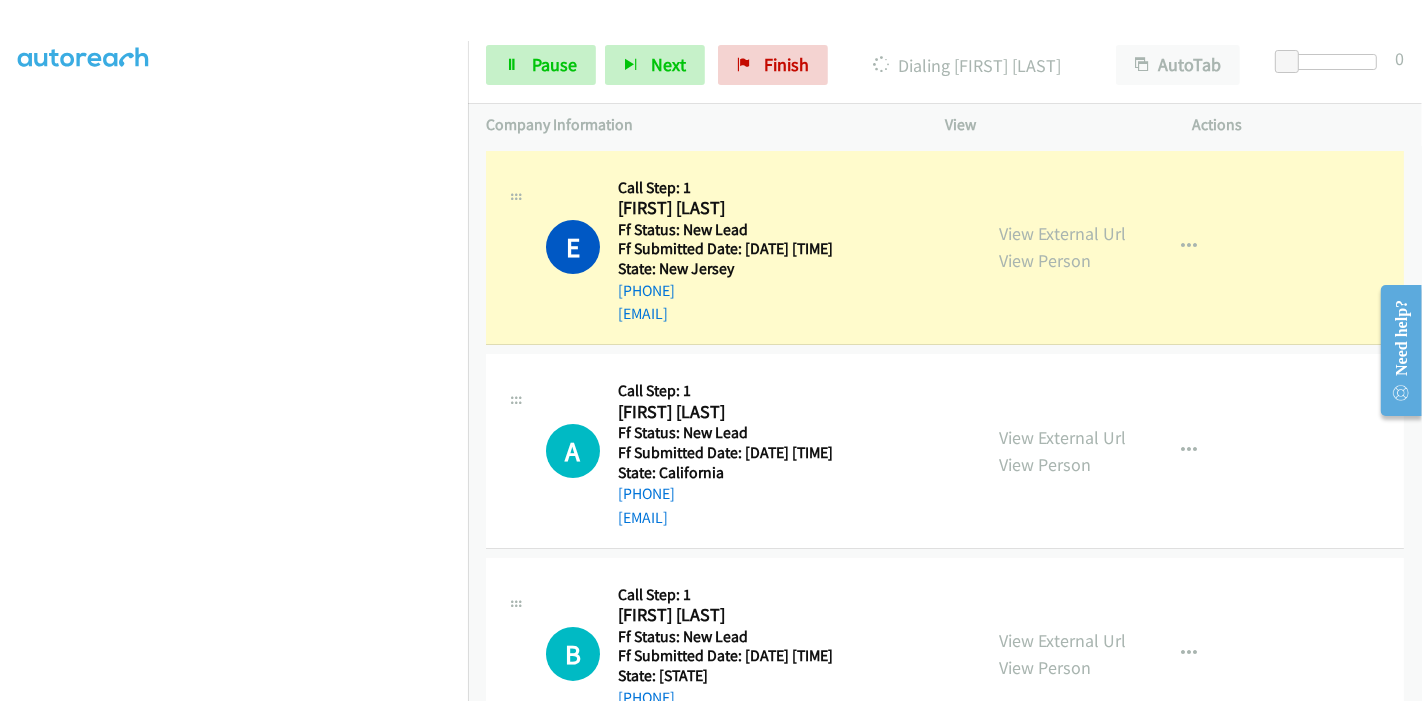 scroll, scrollTop: 422, scrollLeft: 0, axis: vertical 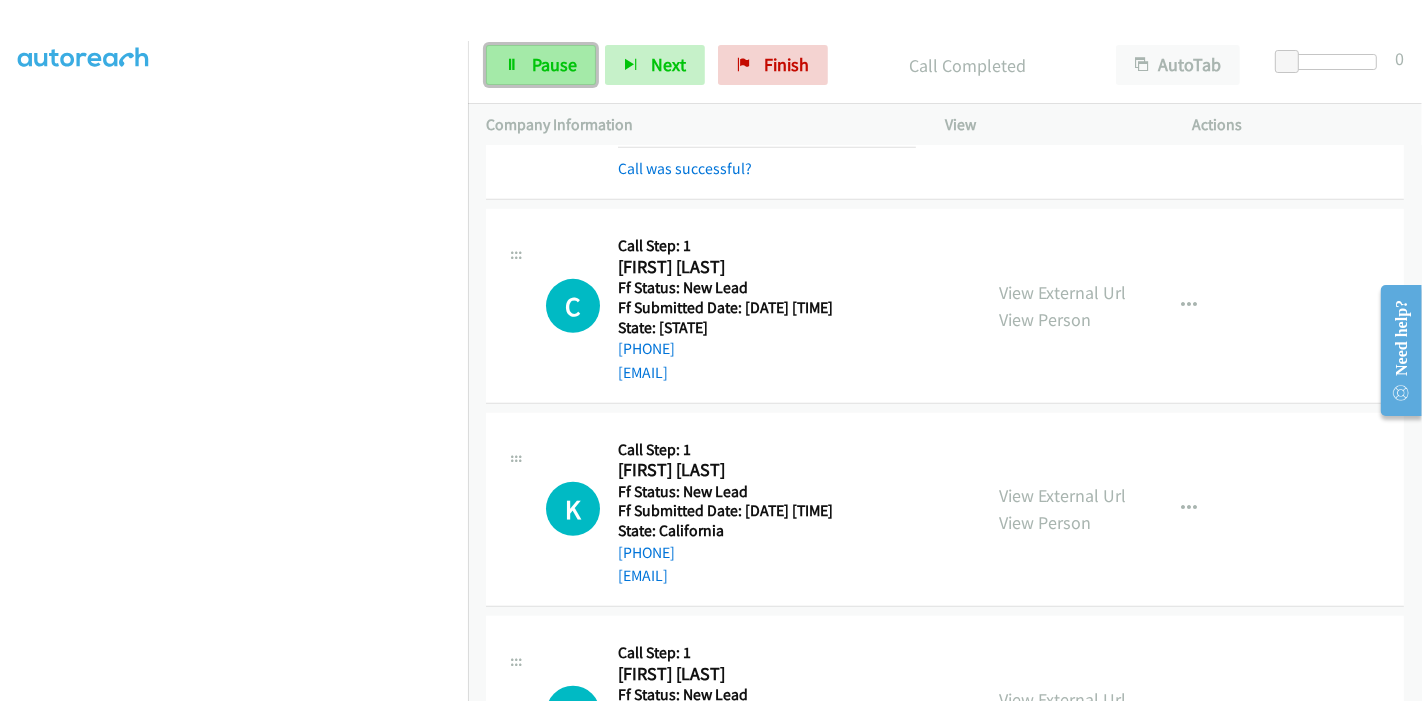 click on "Pause" at bounding box center [554, 64] 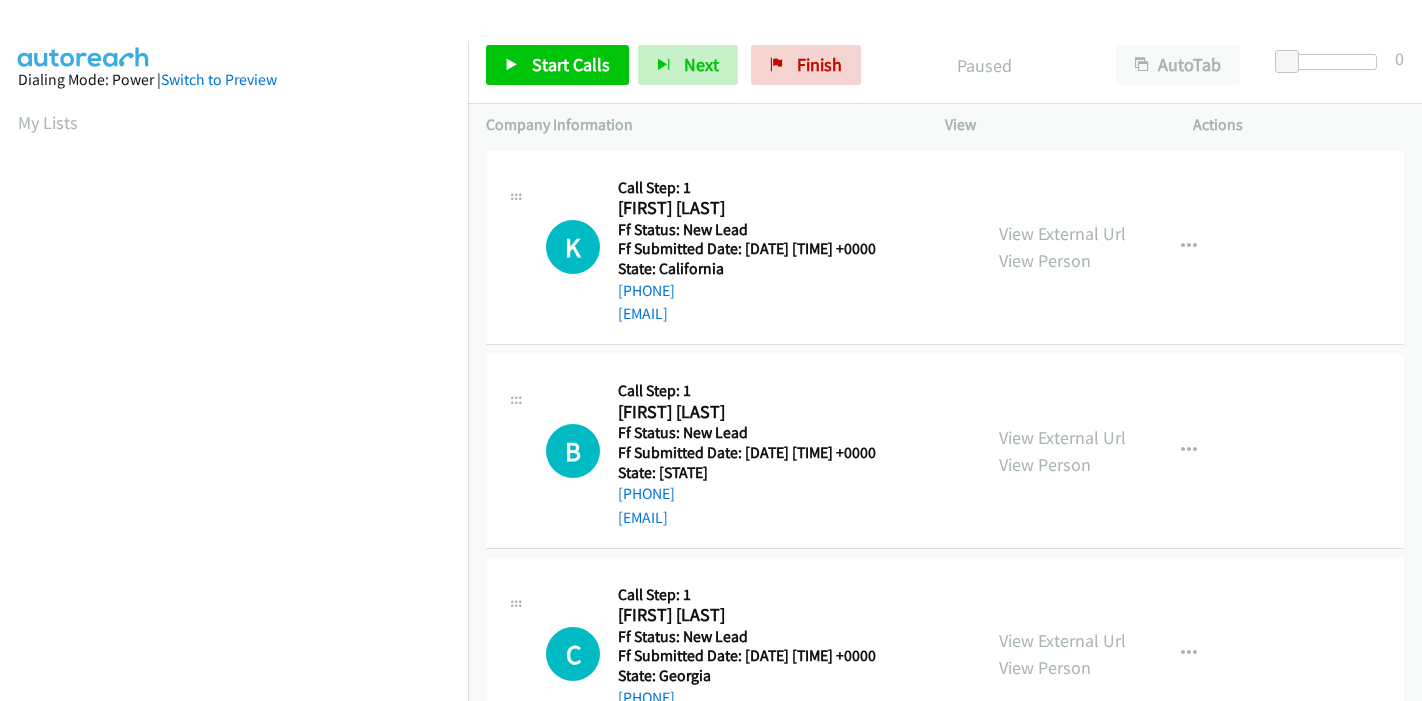 scroll, scrollTop: 0, scrollLeft: 0, axis: both 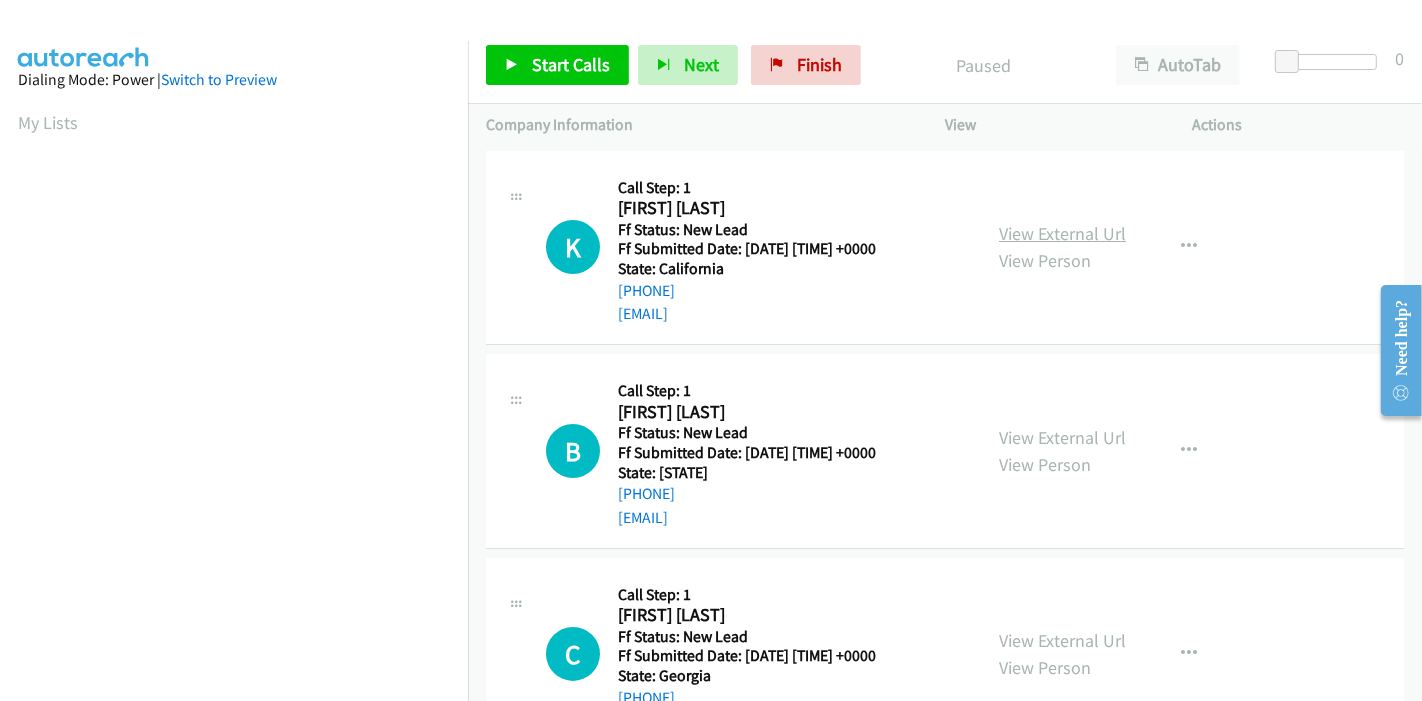 click on "View External Url" at bounding box center (1062, 233) 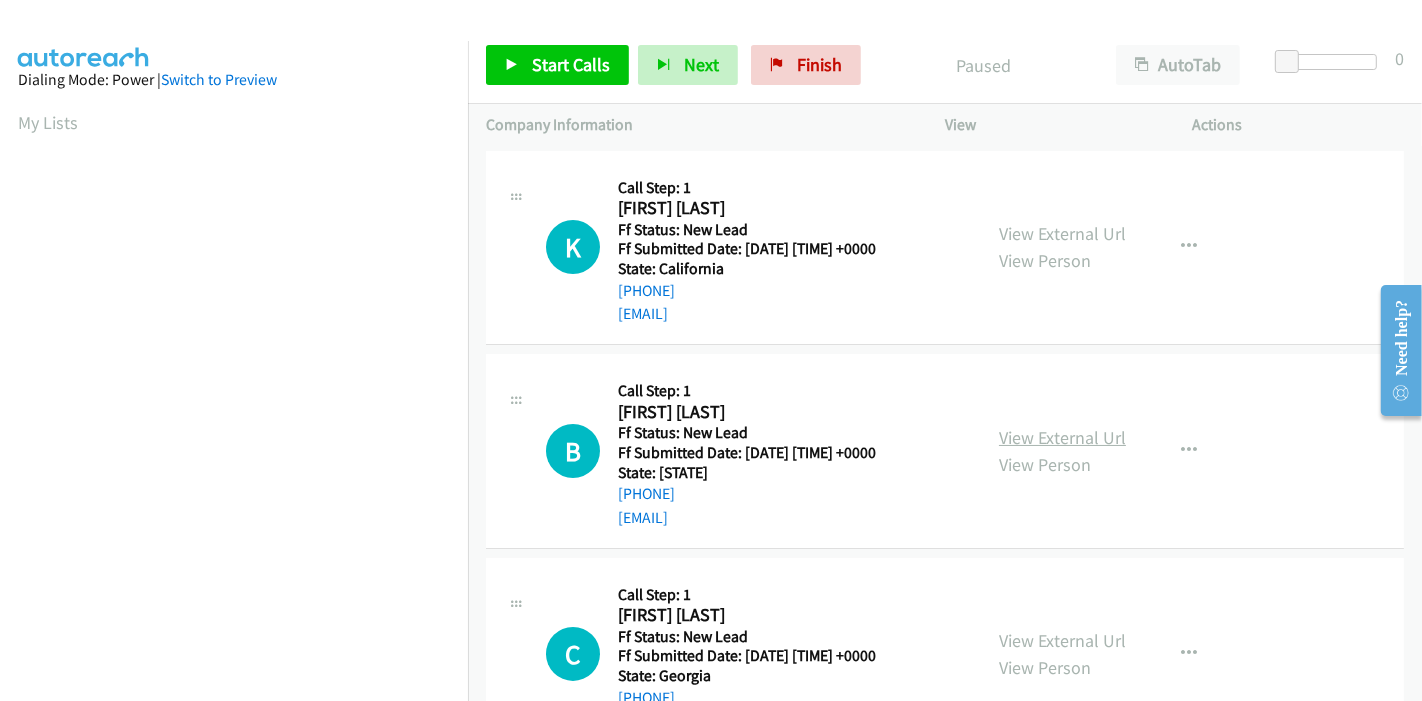 click on "View External Url" at bounding box center (1062, 437) 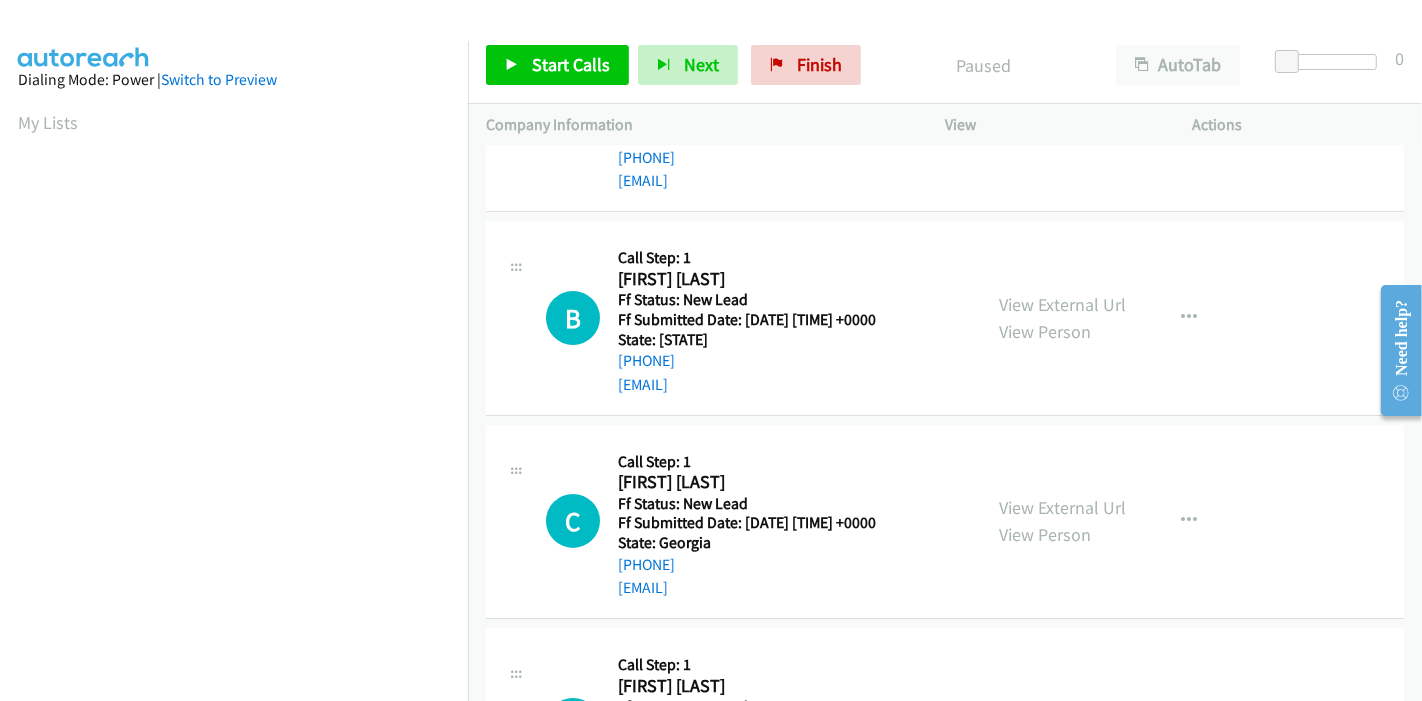 scroll, scrollTop: 284, scrollLeft: 0, axis: vertical 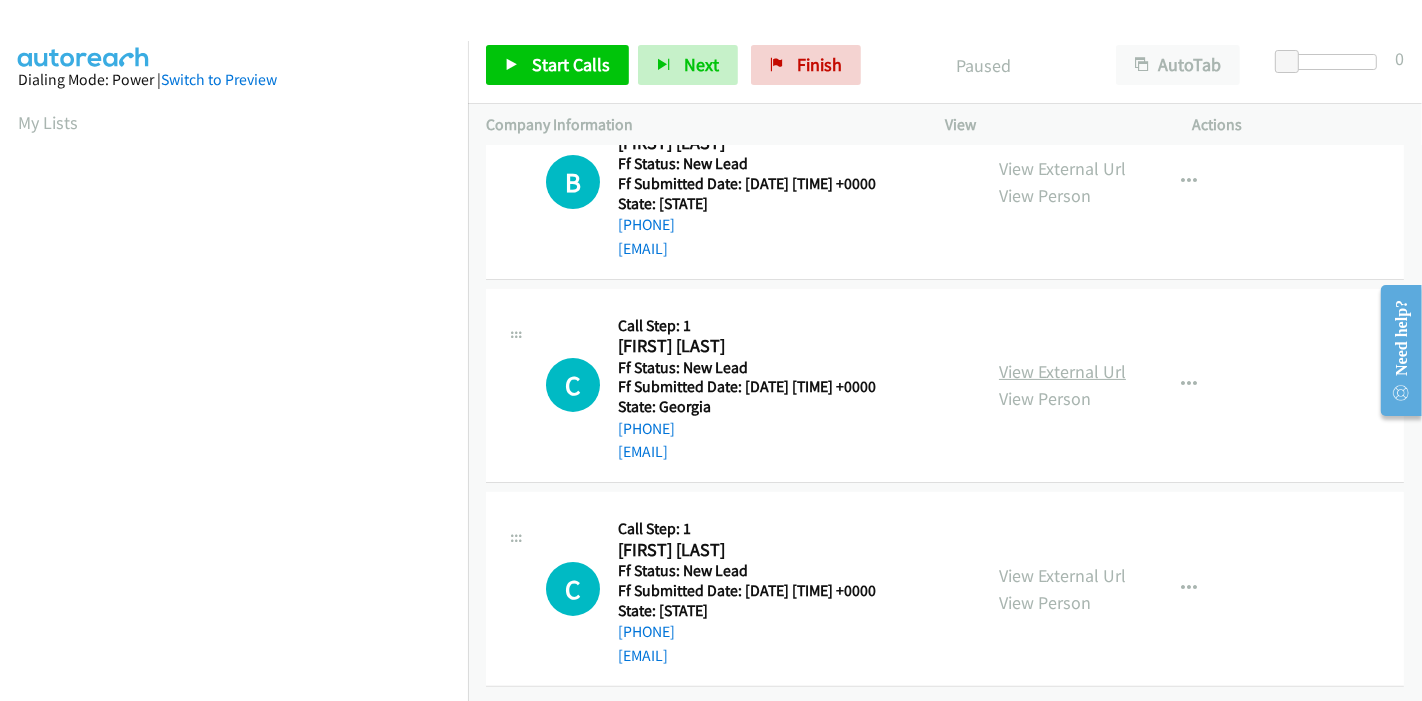 click on "View External Url" at bounding box center [1062, 371] 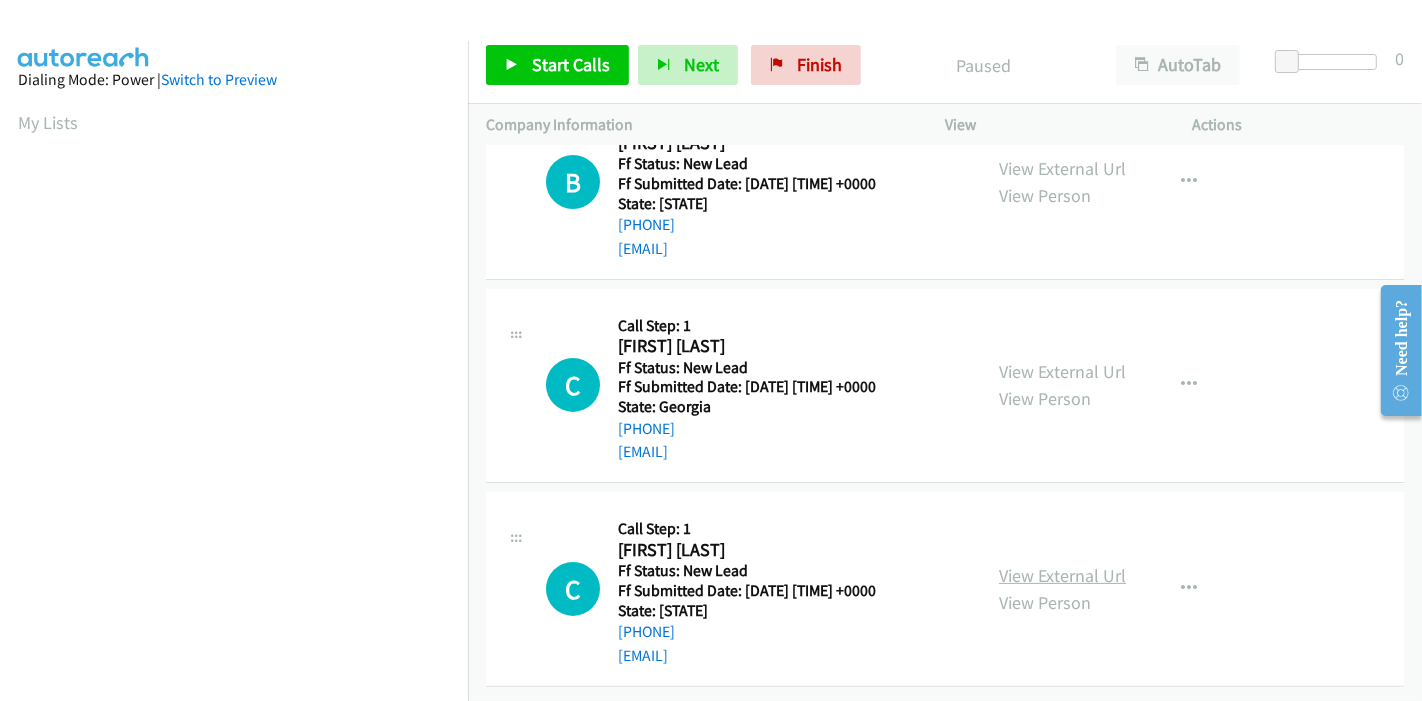 click on "View External Url" at bounding box center [1062, 575] 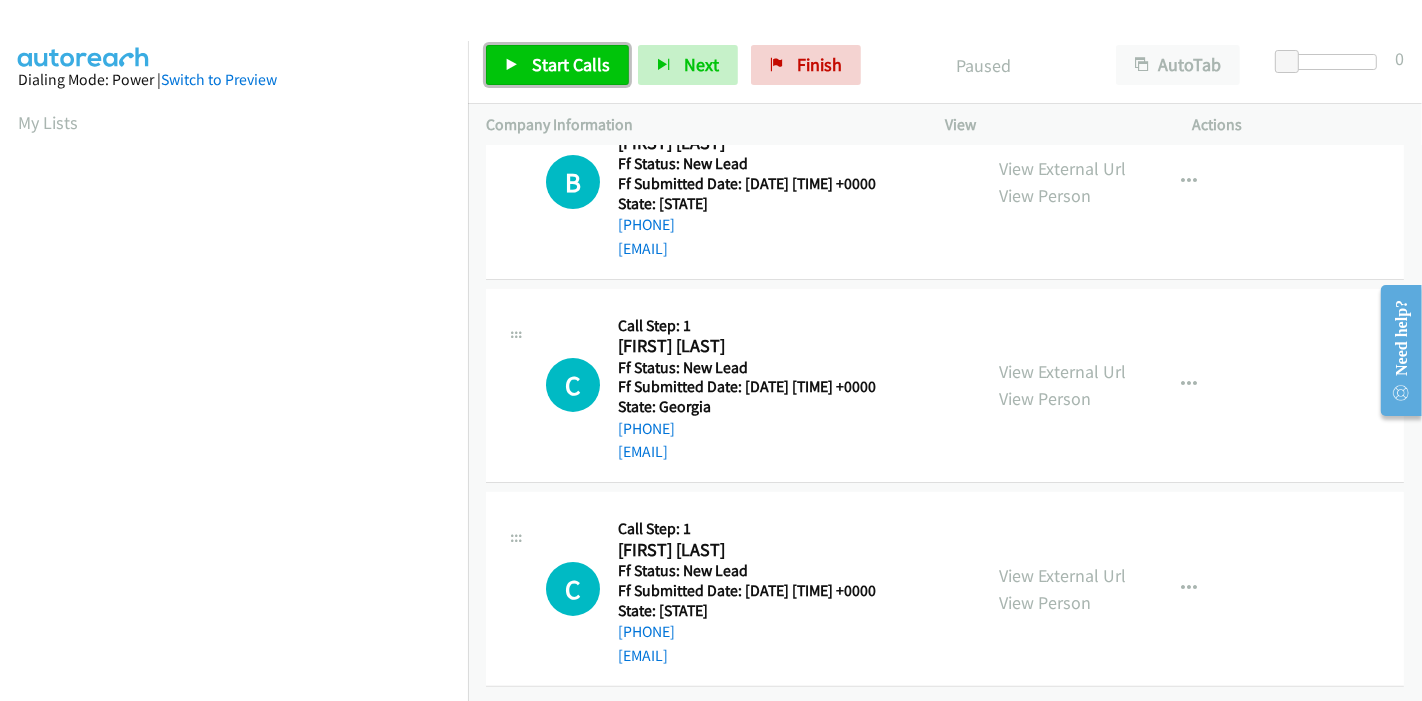 click on "Start Calls" at bounding box center [557, 65] 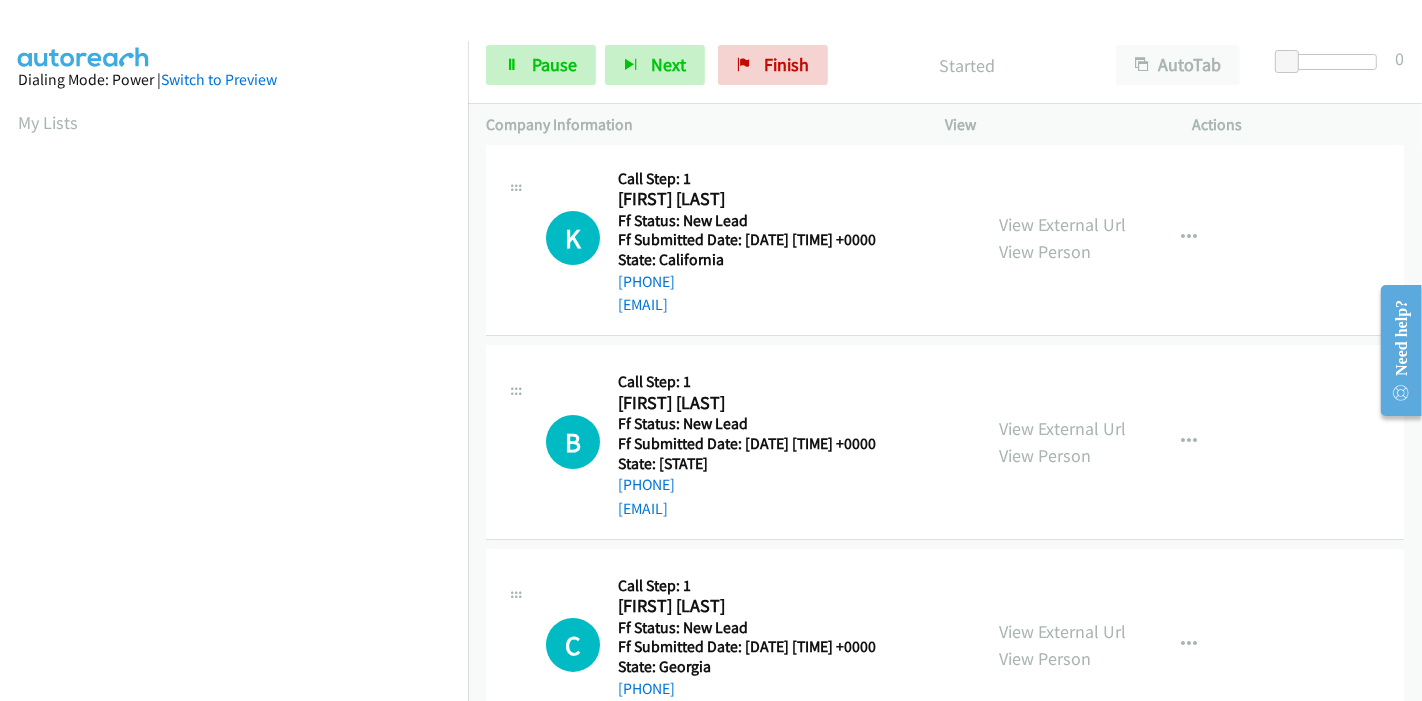 scroll, scrollTop: 0, scrollLeft: 0, axis: both 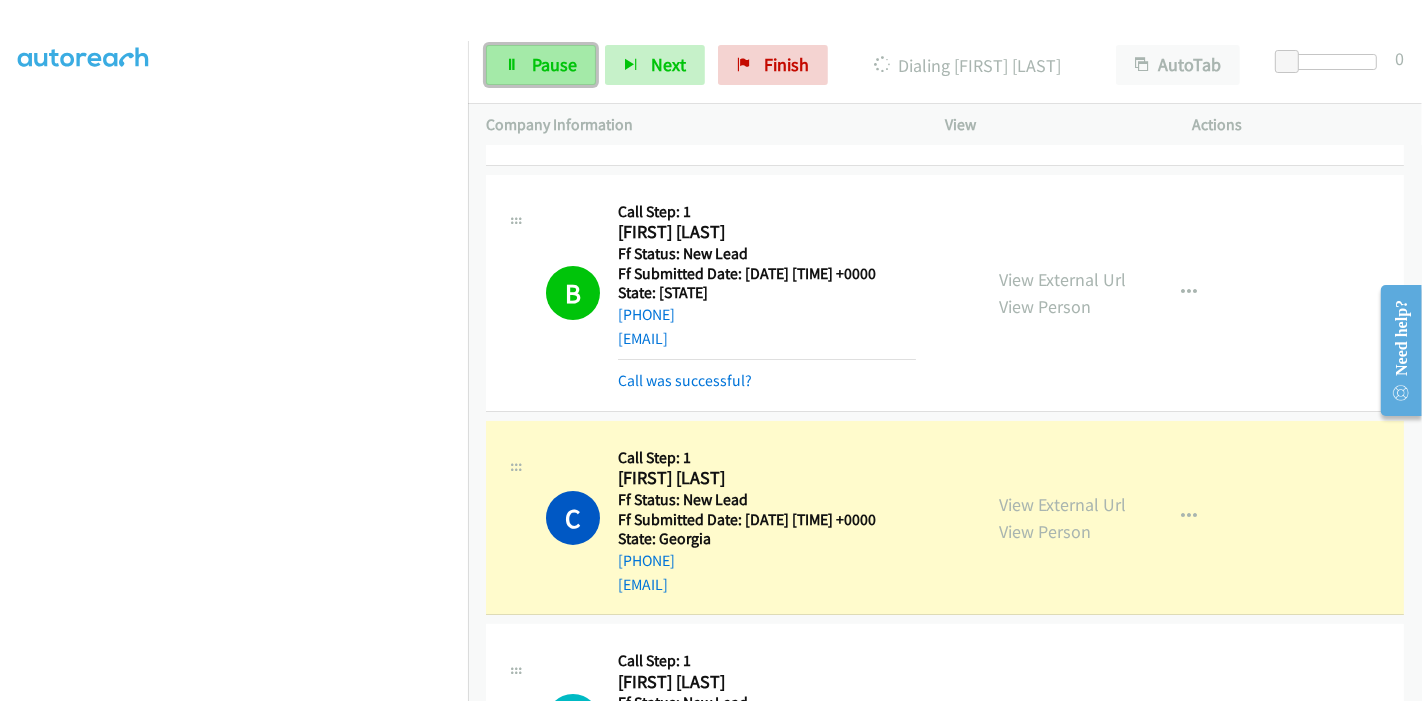 click on "Pause" at bounding box center [554, 64] 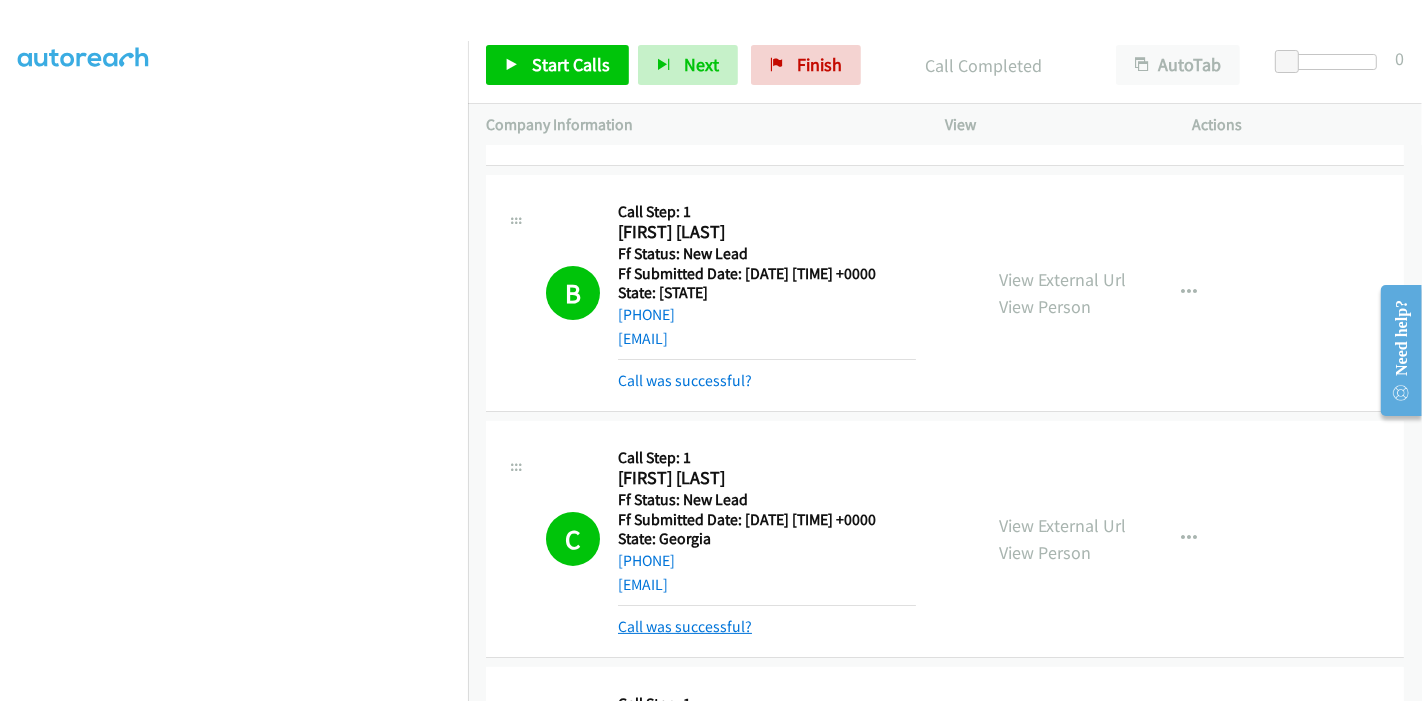 click on "Call was successful?" at bounding box center [685, 626] 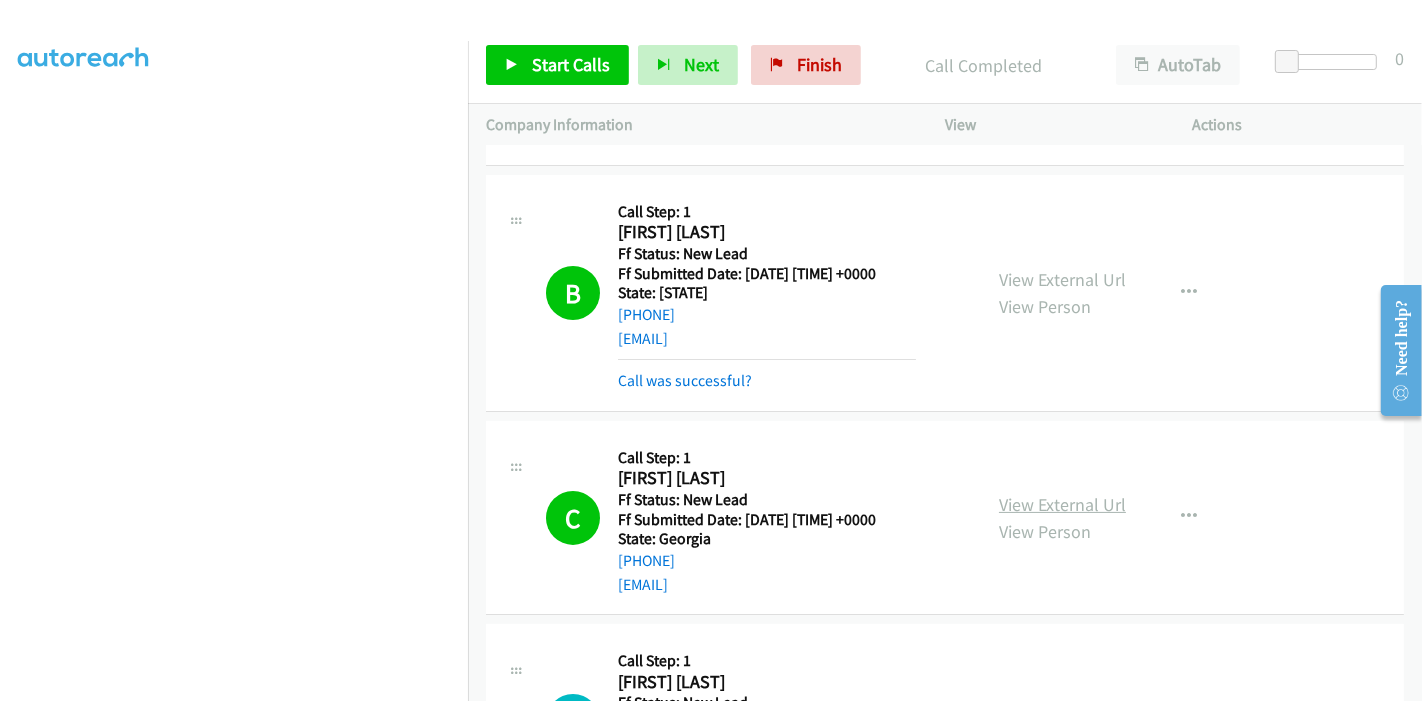 click on "View External Url" at bounding box center [1062, 504] 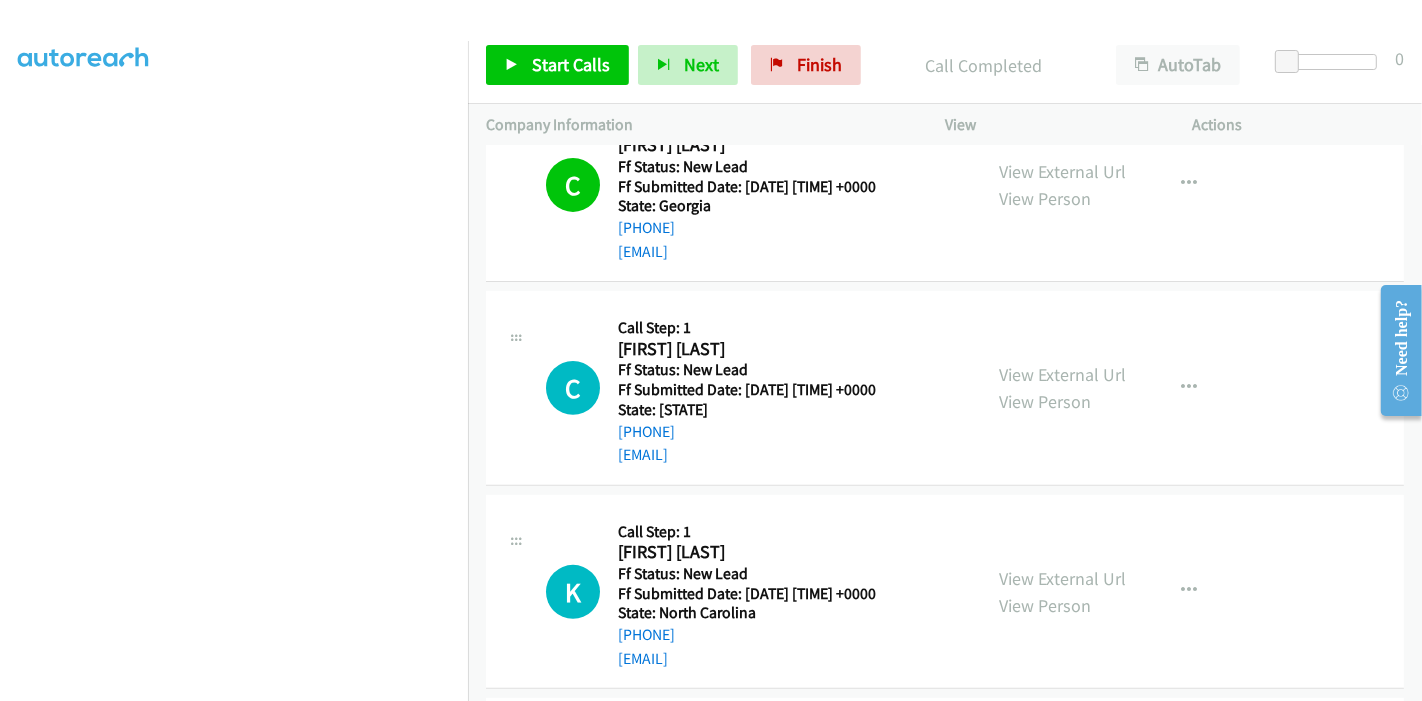 scroll, scrollTop: 777, scrollLeft: 0, axis: vertical 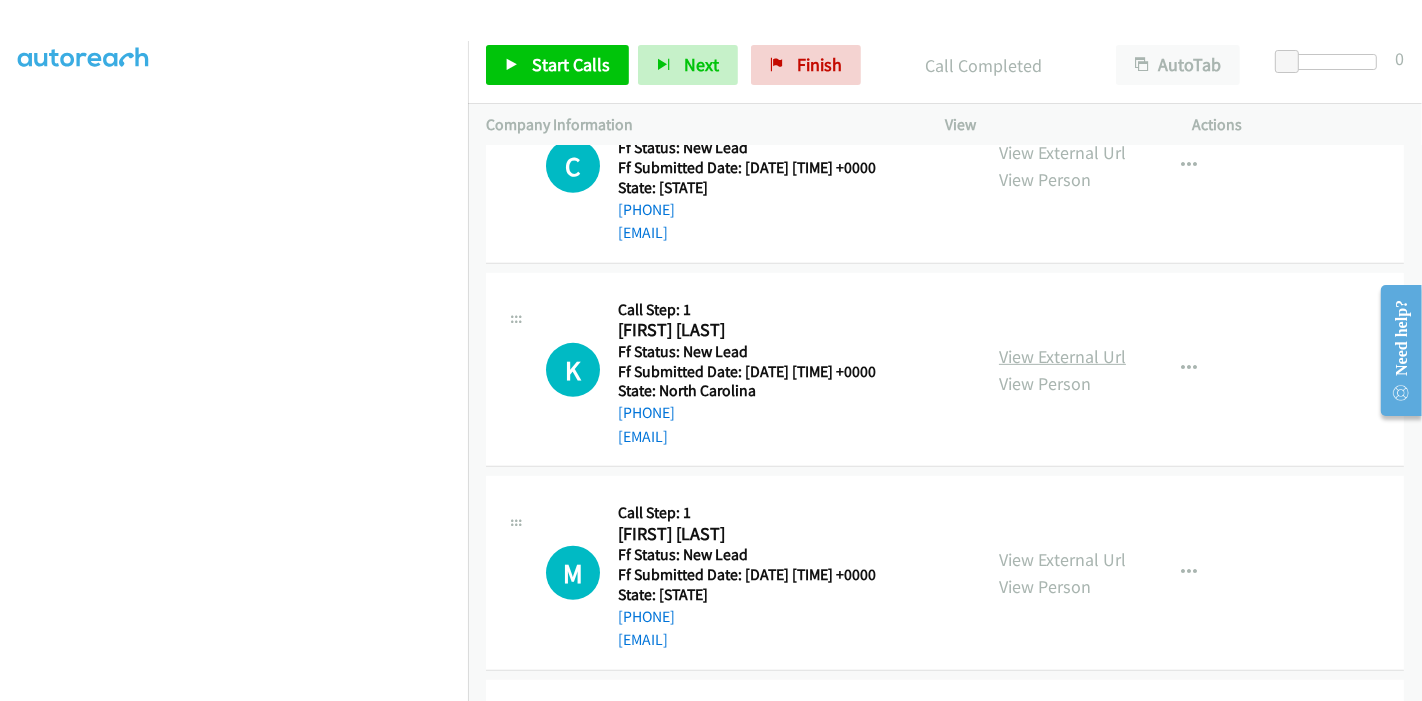 click on "View External Url" at bounding box center (1062, 356) 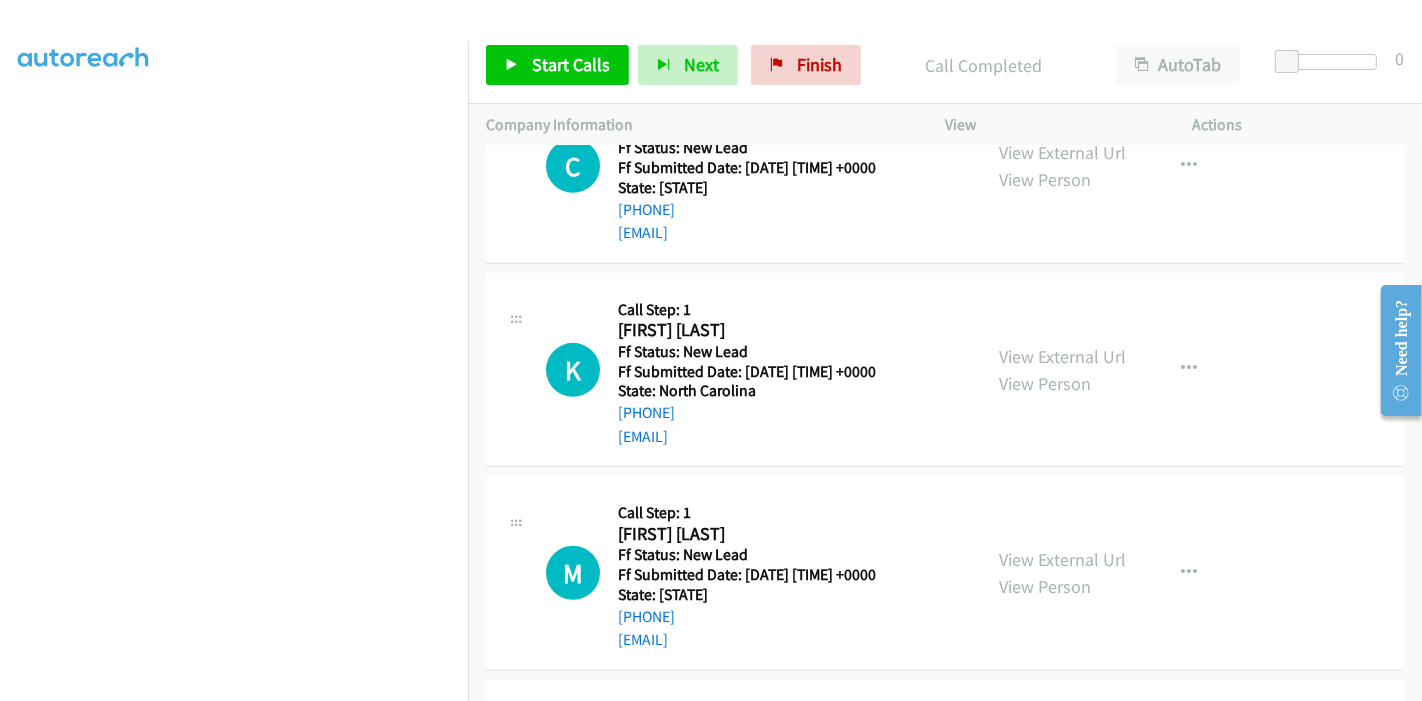 scroll, scrollTop: 978, scrollLeft: 0, axis: vertical 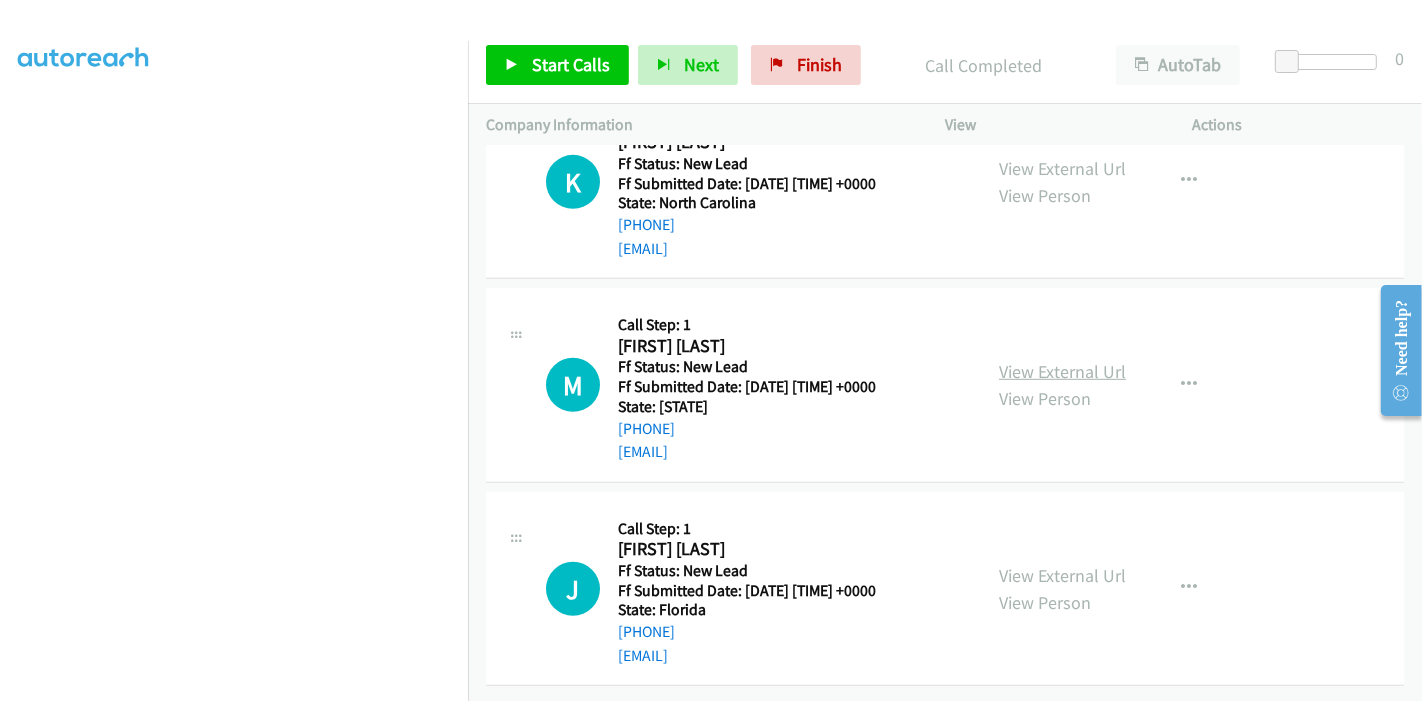 click on "View External Url" at bounding box center [1062, 371] 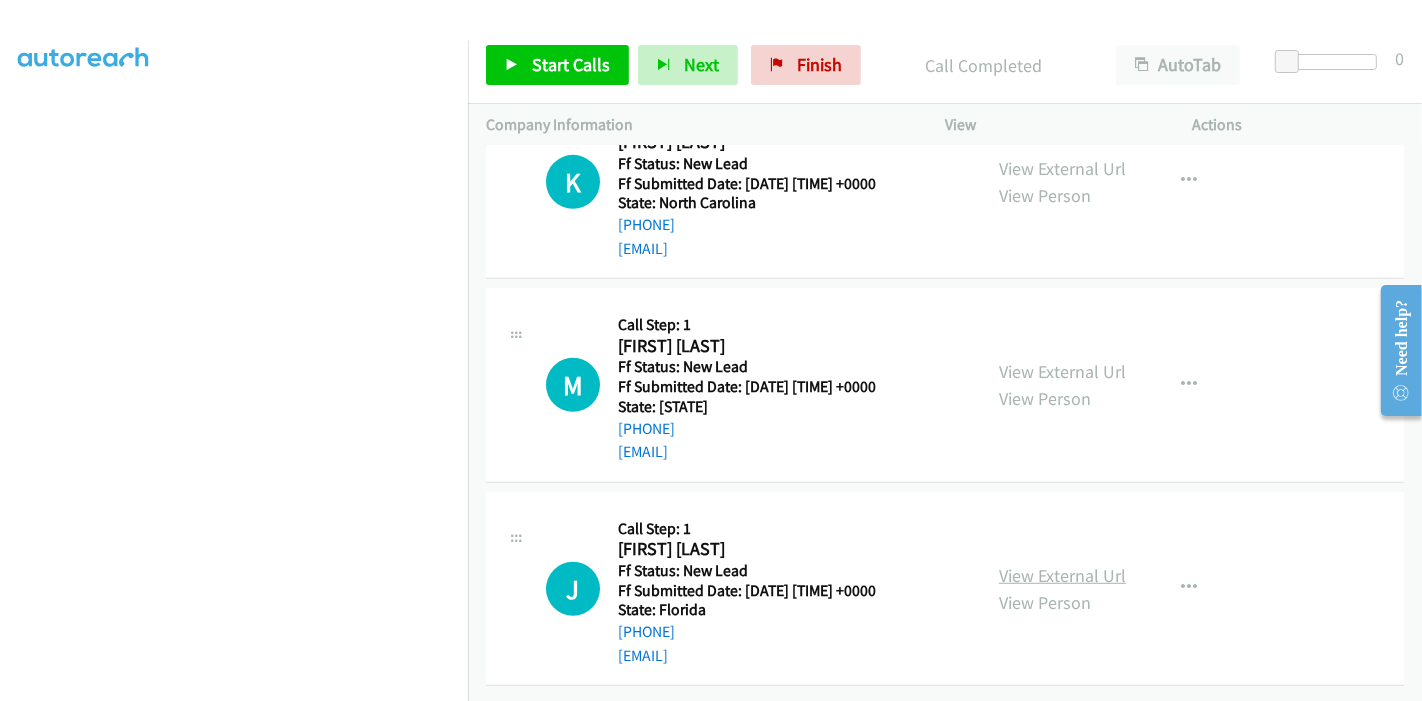 click on "View External Url" at bounding box center (1062, 575) 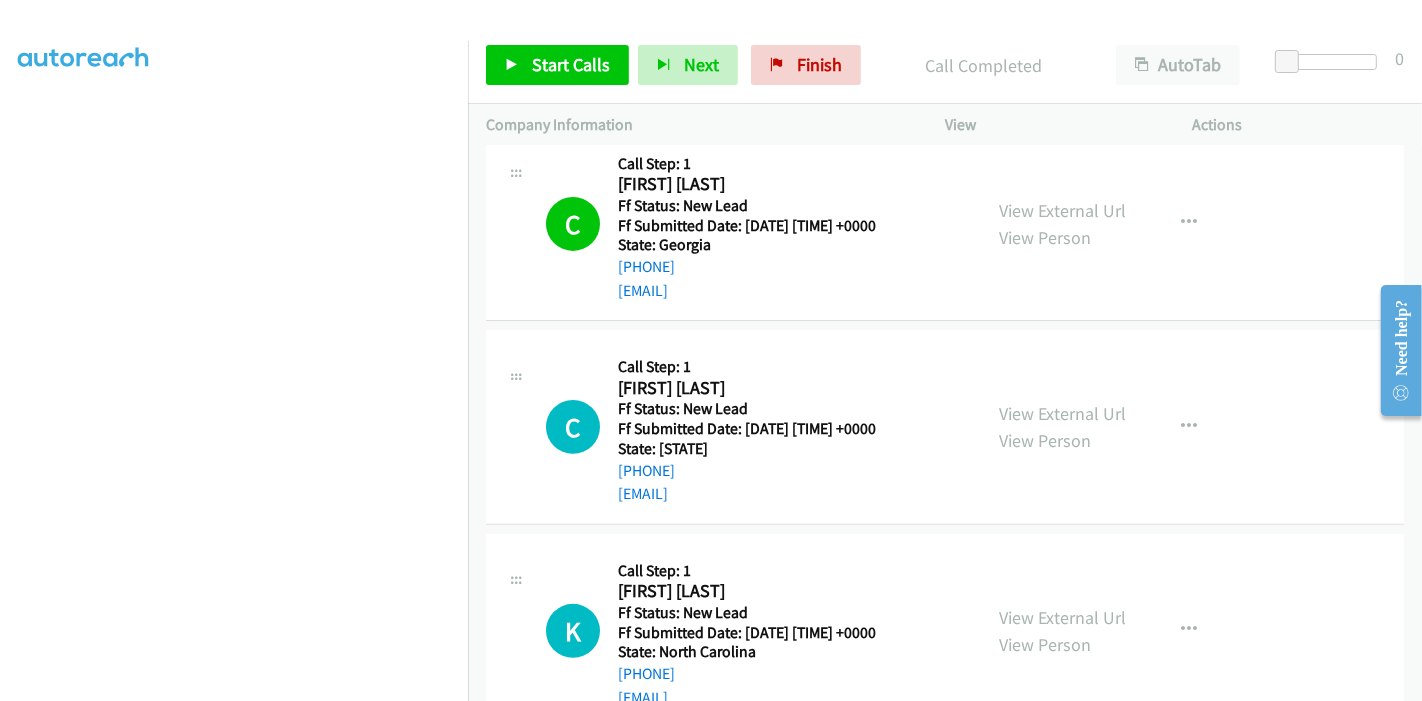 scroll, scrollTop: 422, scrollLeft: 0, axis: vertical 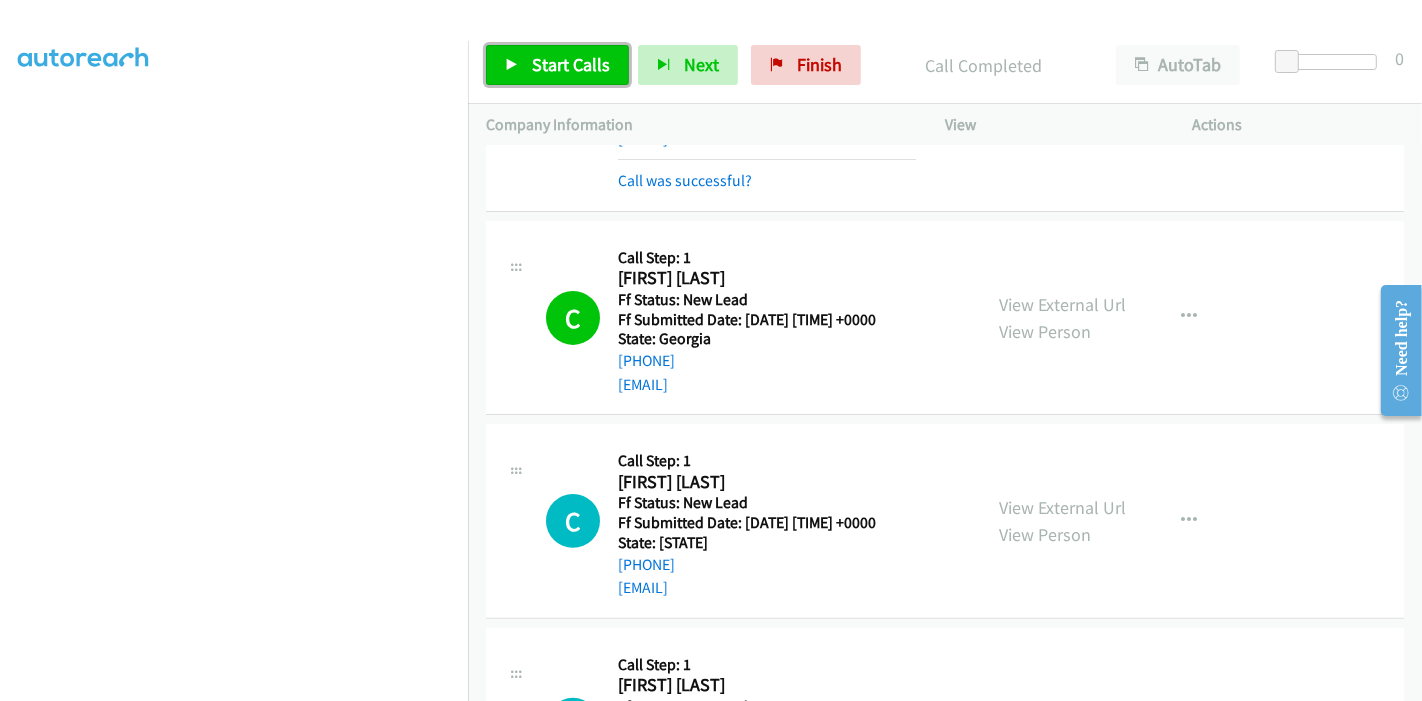 click on "Start Calls" at bounding box center (571, 64) 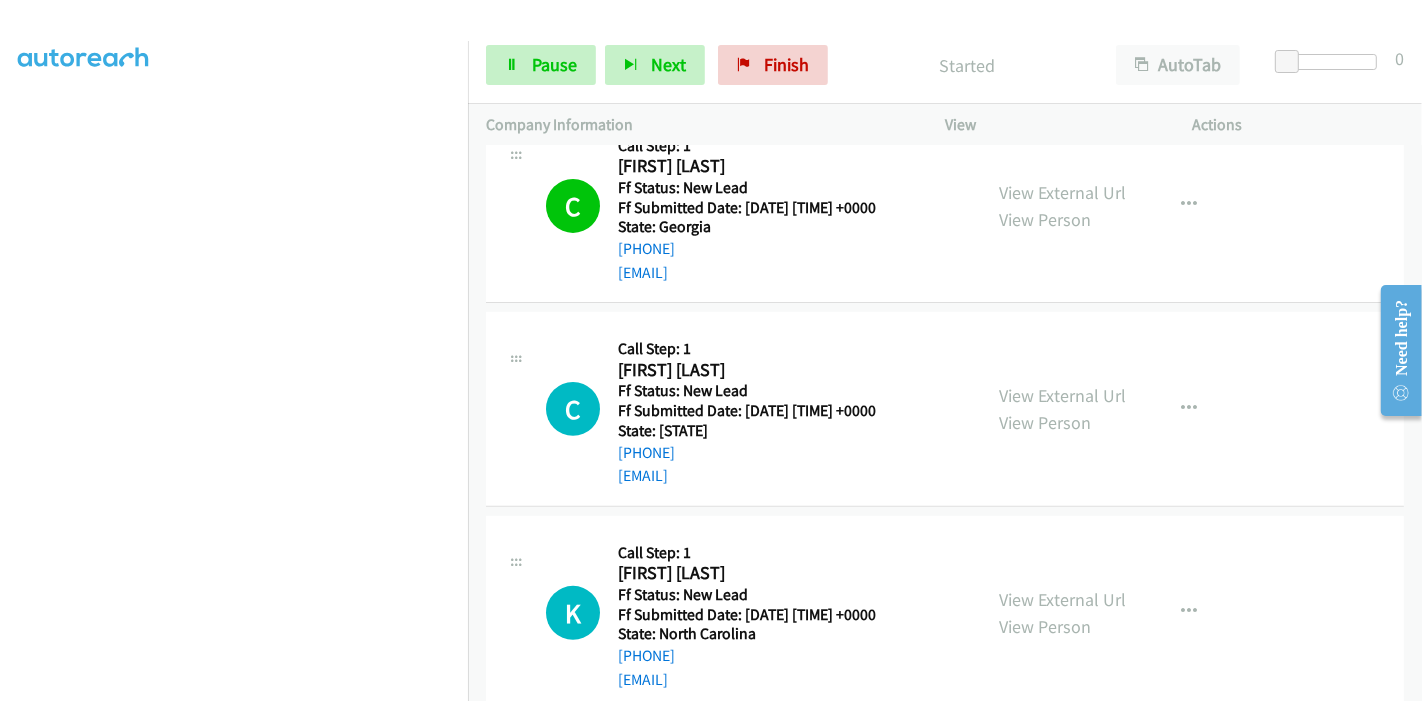 scroll, scrollTop: 645, scrollLeft: 0, axis: vertical 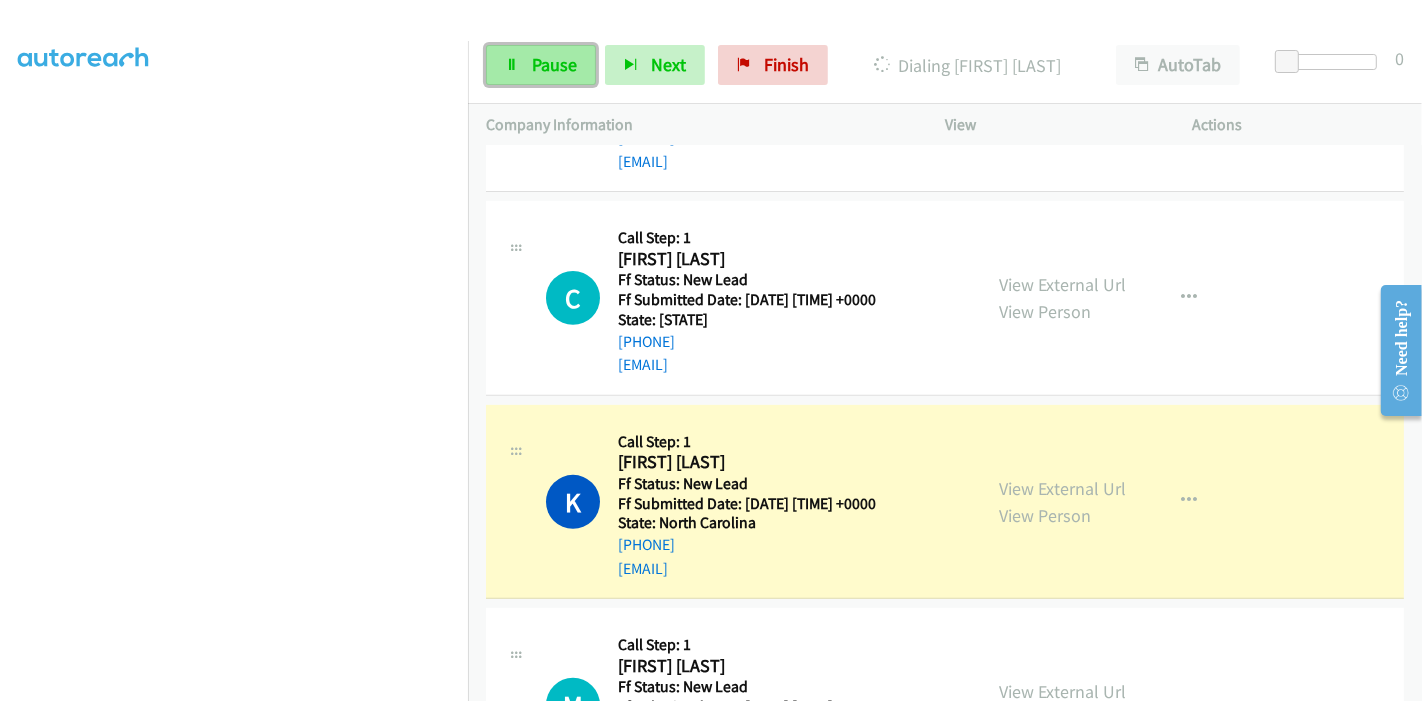 click on "Pause" at bounding box center [541, 65] 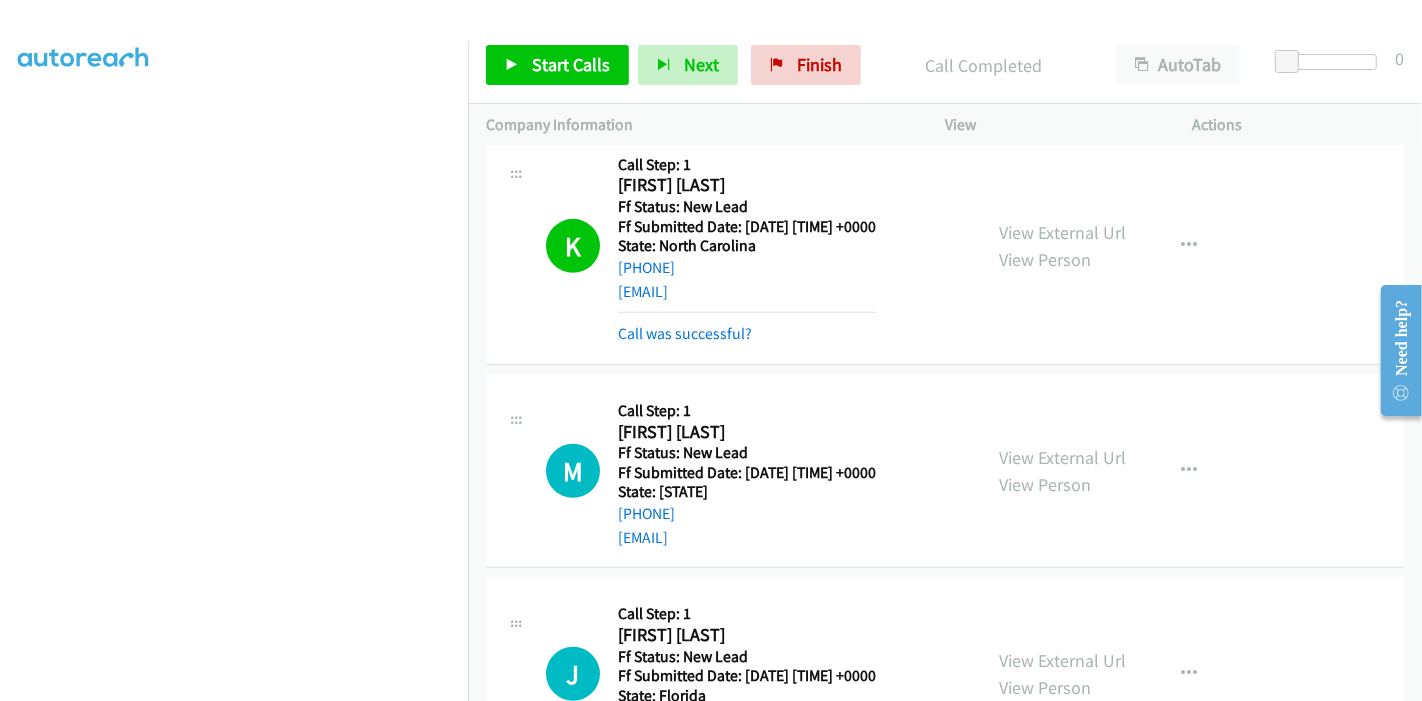 scroll, scrollTop: 888, scrollLeft: 0, axis: vertical 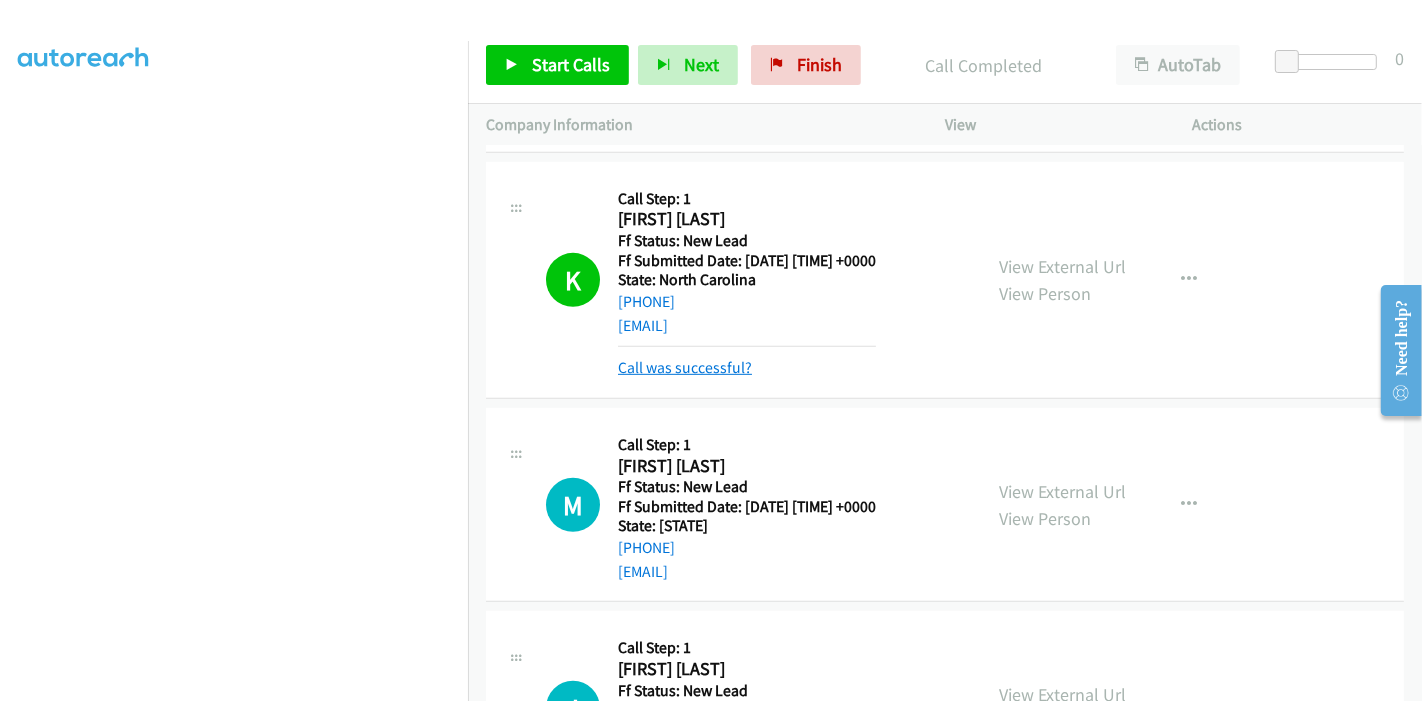 click on "Call was successful?" at bounding box center [685, 367] 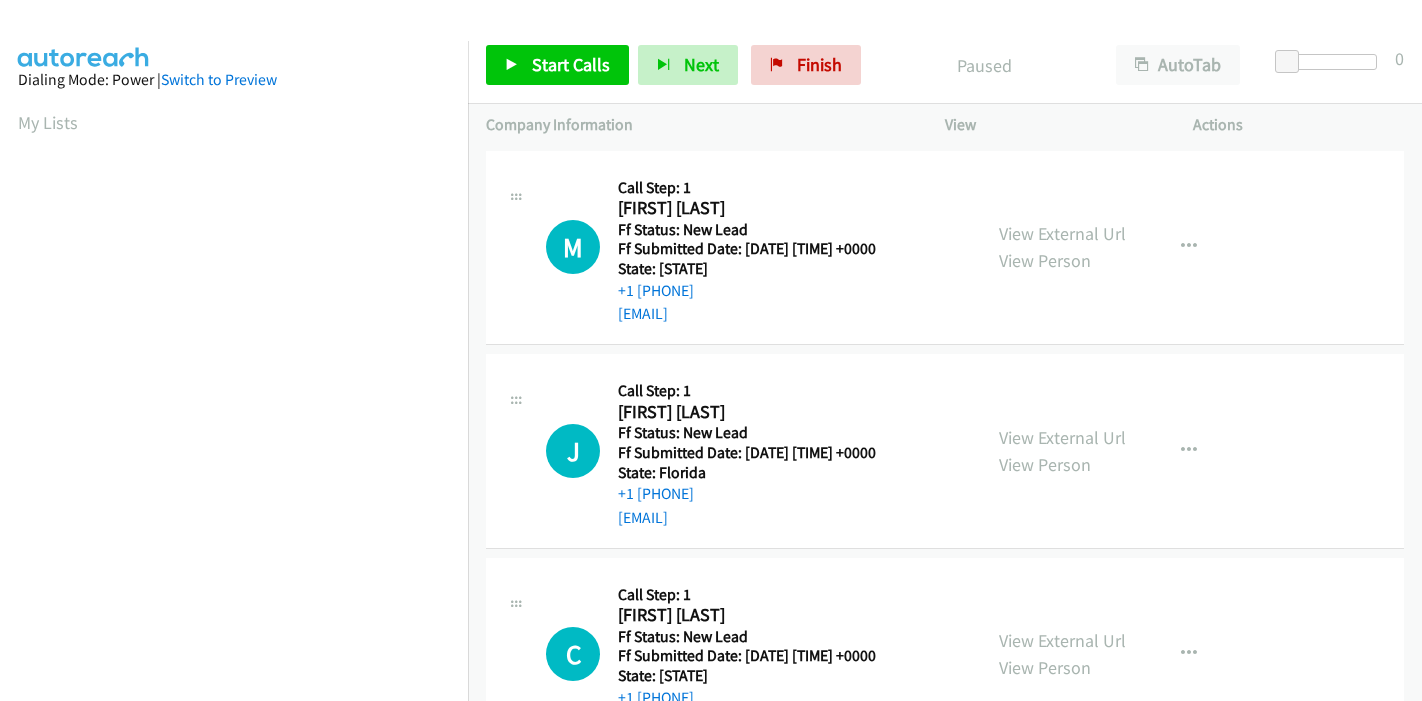 scroll, scrollTop: 0, scrollLeft: 0, axis: both 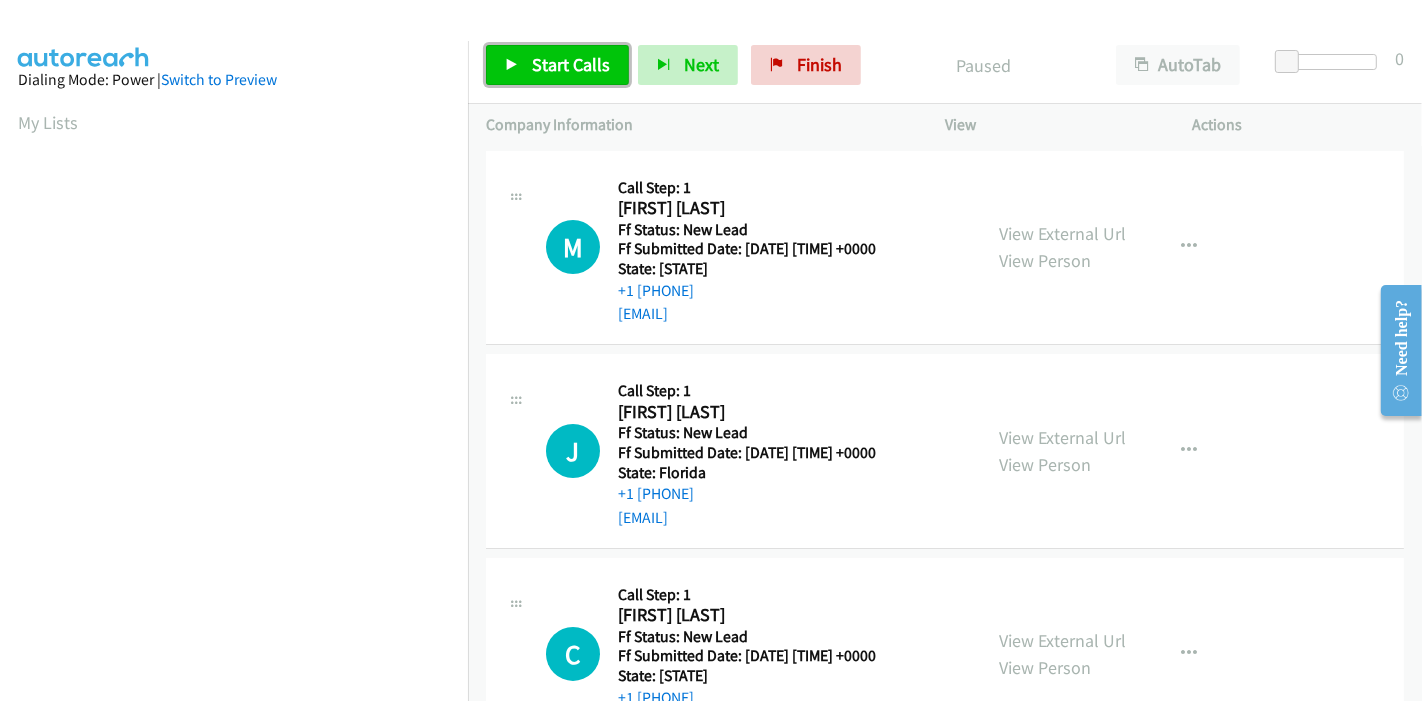 click on "Start Calls" at bounding box center [571, 64] 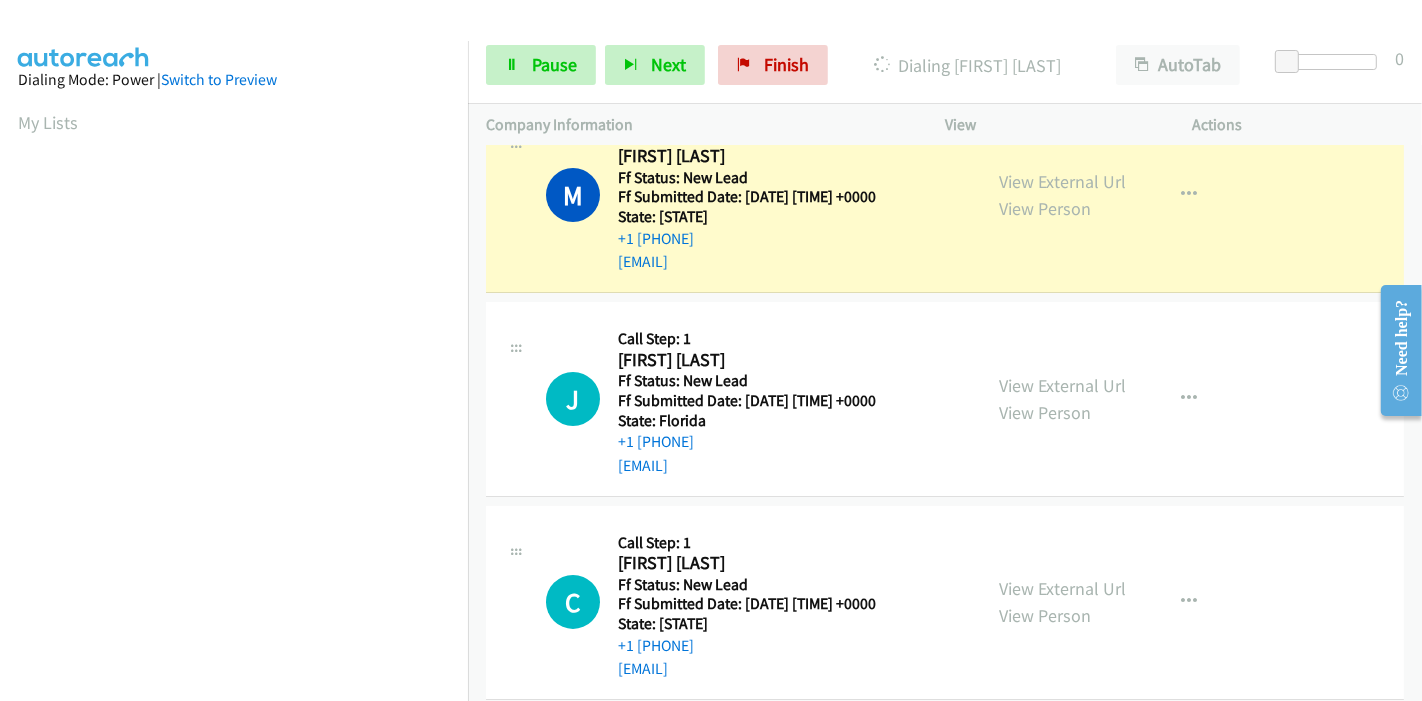 scroll, scrollTop: 80, scrollLeft: 0, axis: vertical 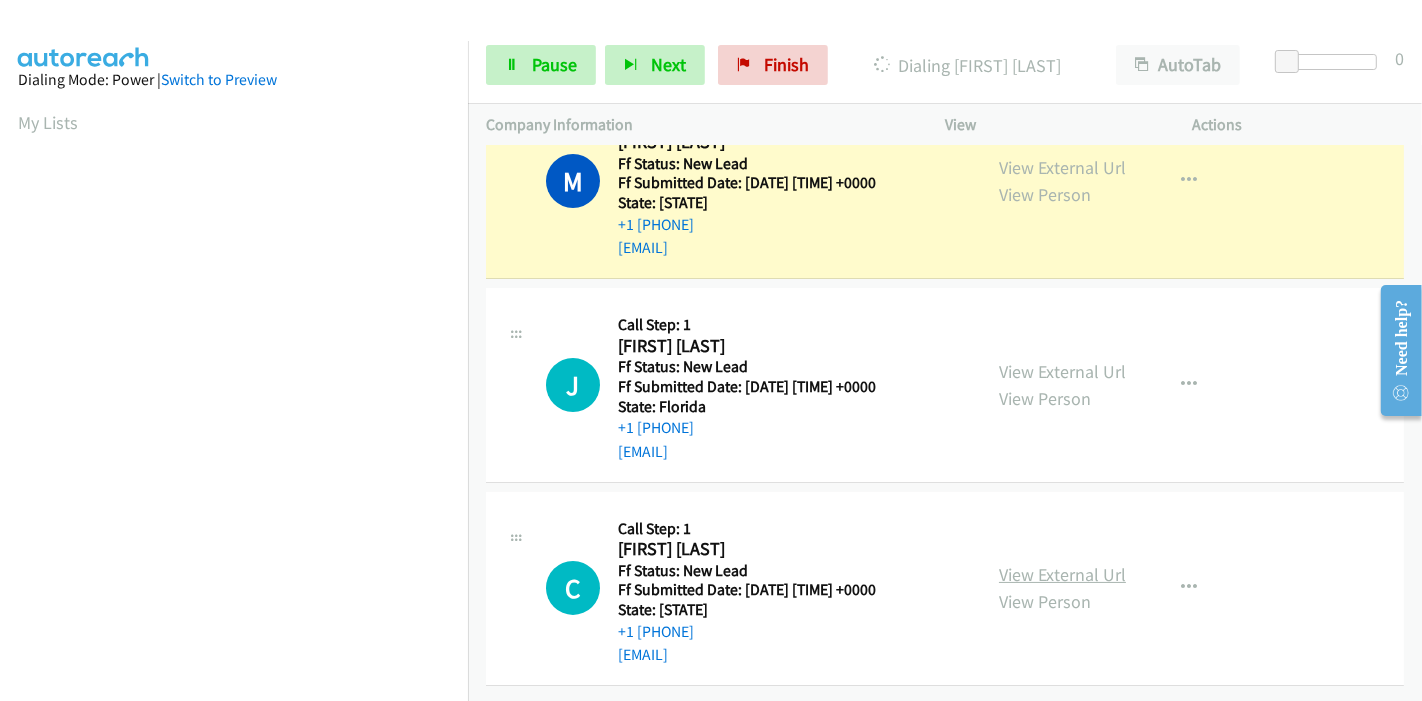 click on "View External Url" at bounding box center [1062, 574] 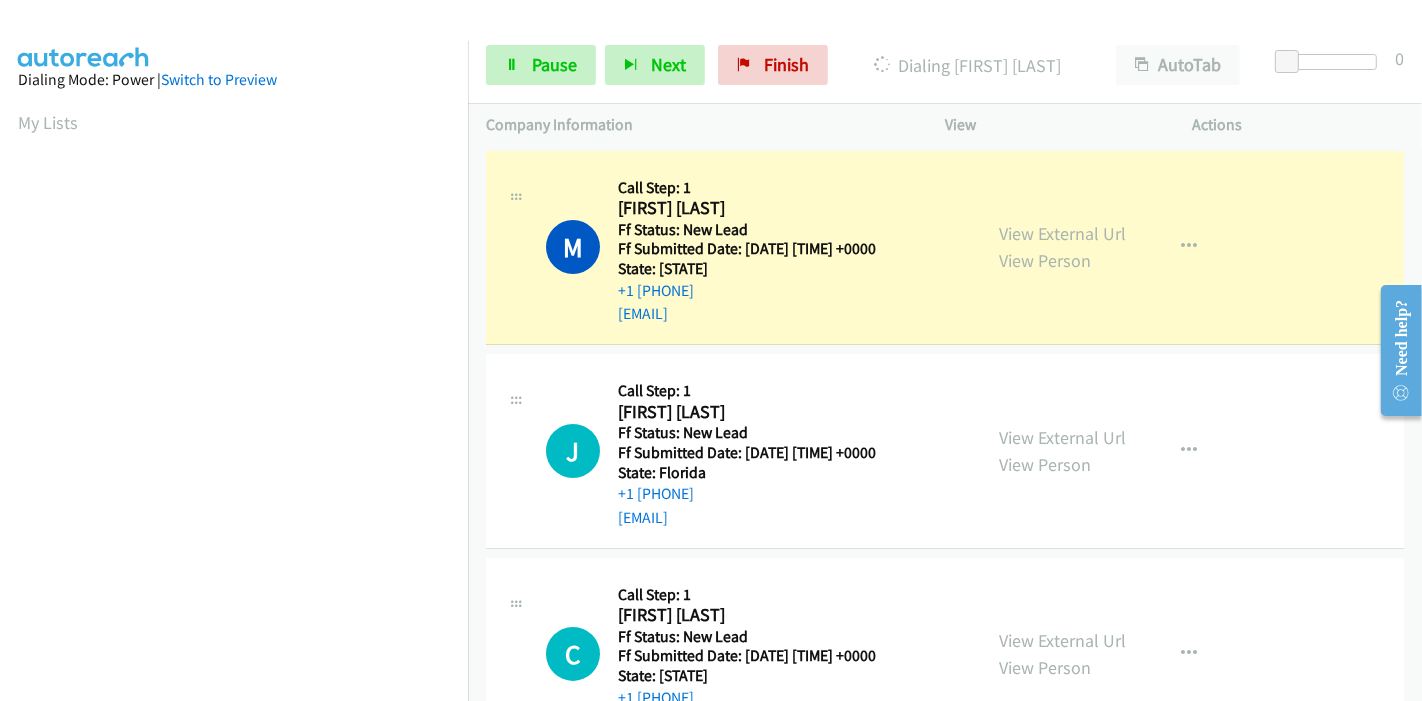 scroll, scrollTop: 80, scrollLeft: 0, axis: vertical 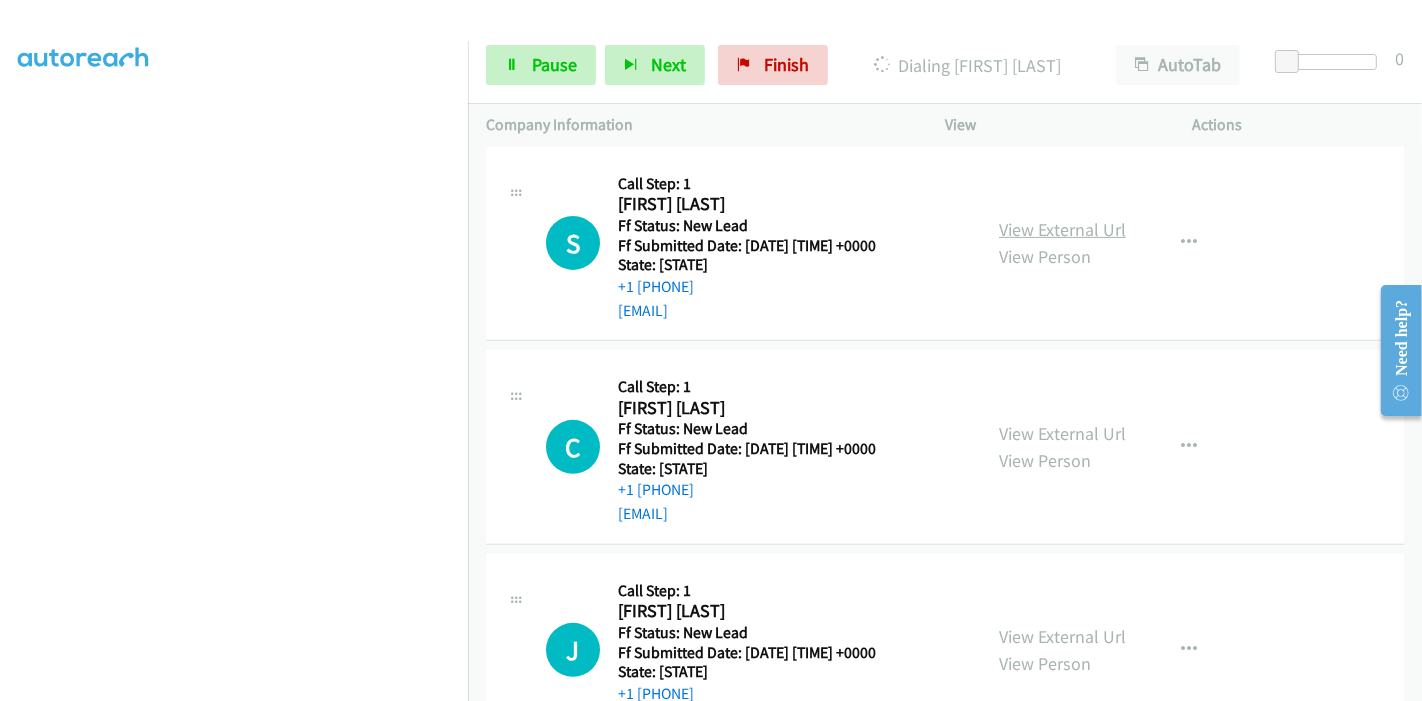 click on "View External Url" at bounding box center [1062, 229] 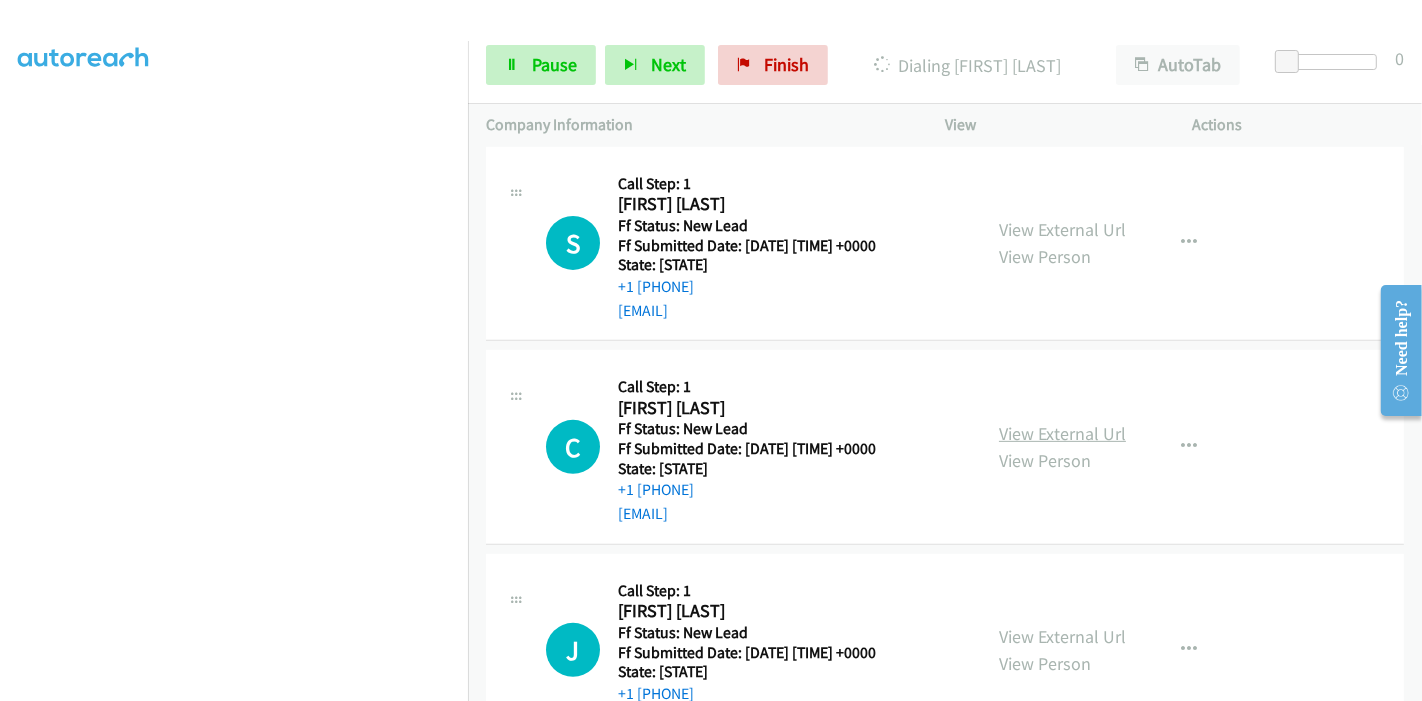 click on "View External Url" at bounding box center (1062, 433) 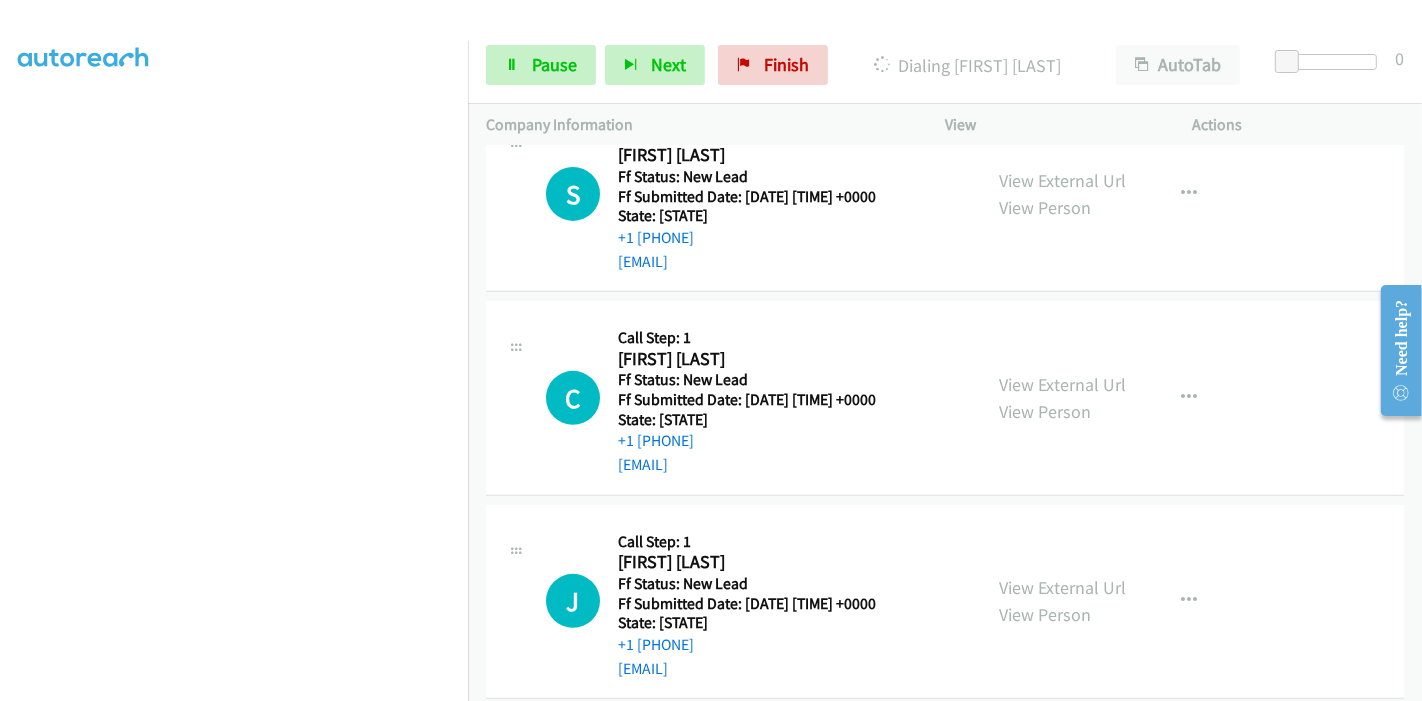 scroll, scrollTop: 733, scrollLeft: 0, axis: vertical 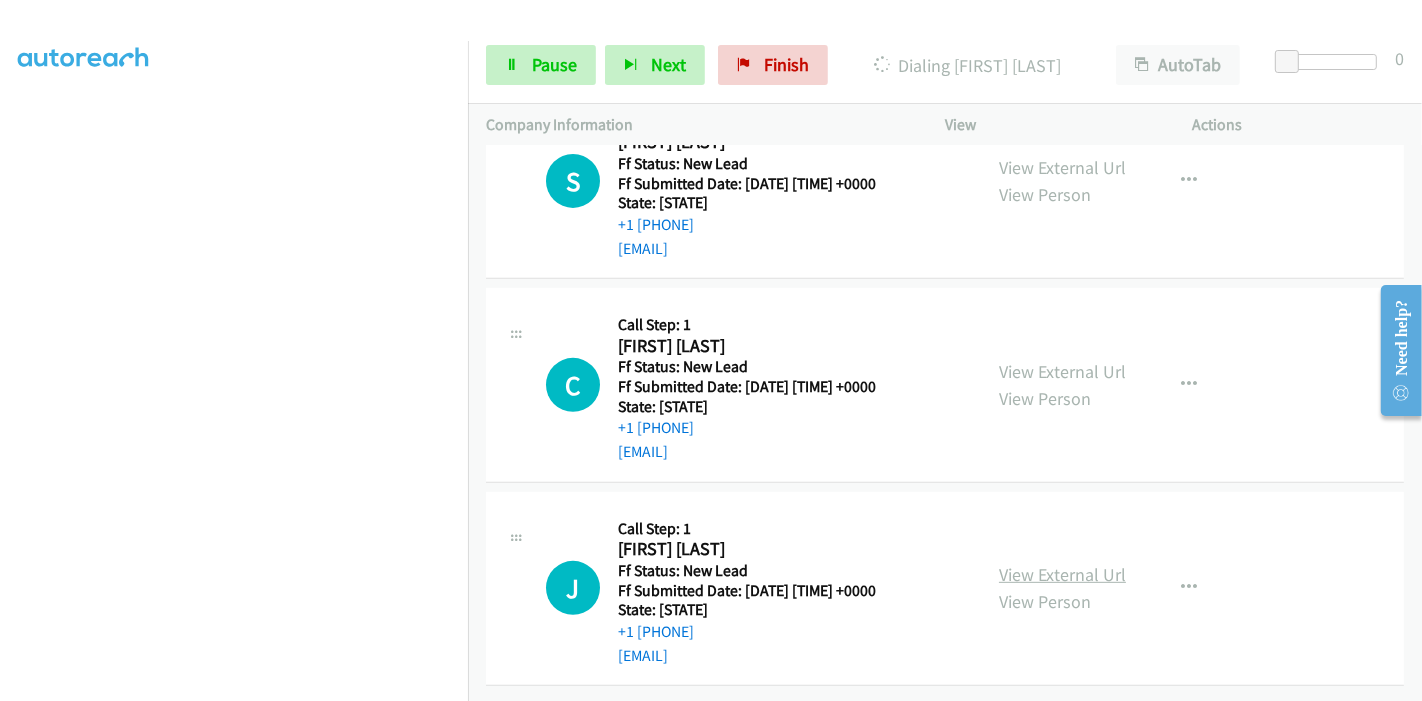 click on "View External Url" at bounding box center (1062, 574) 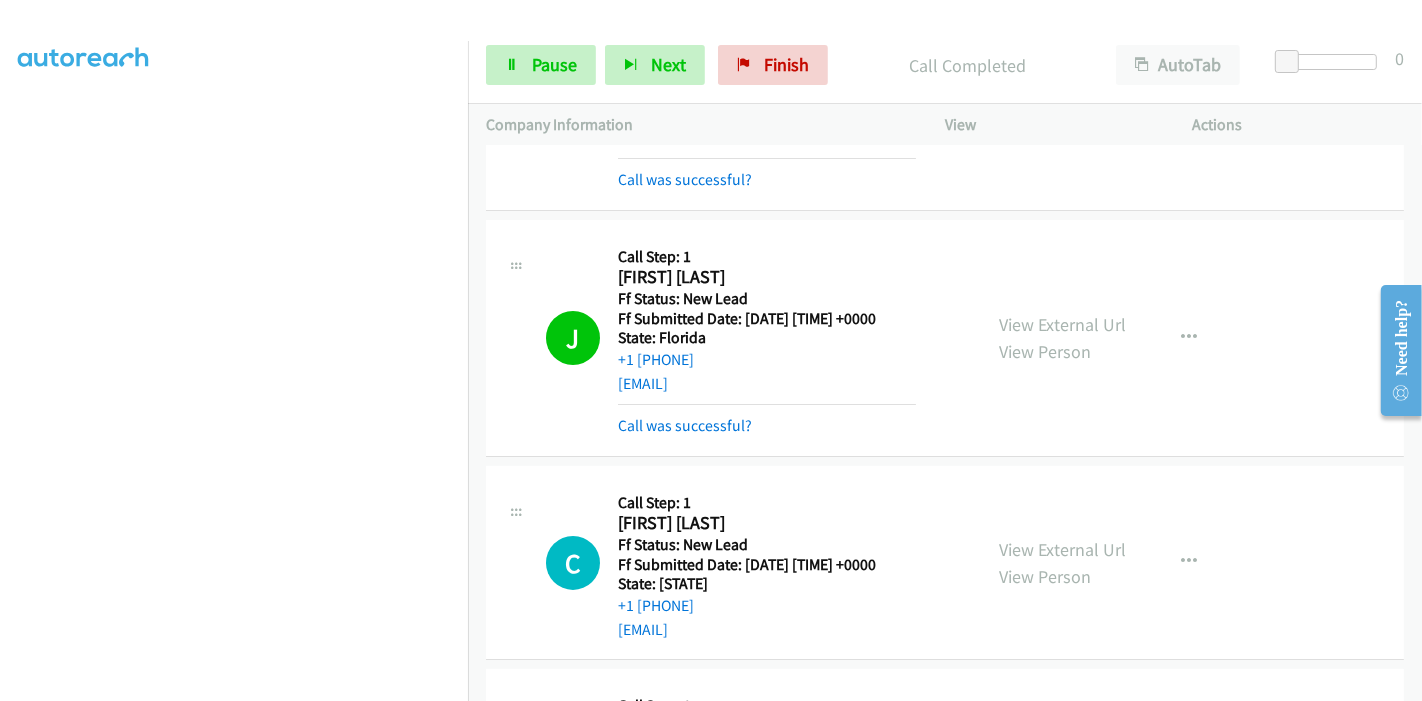 scroll, scrollTop: 444, scrollLeft: 0, axis: vertical 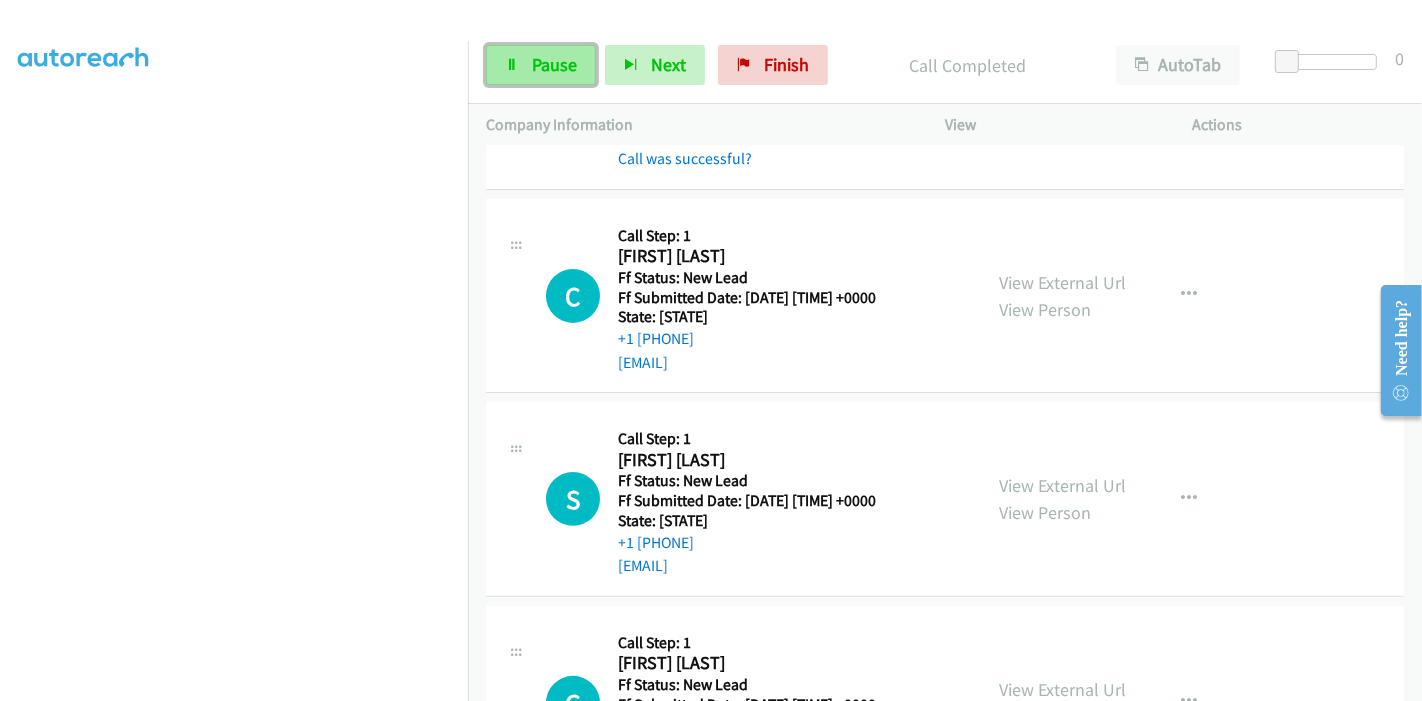 click on "Pause" at bounding box center (554, 64) 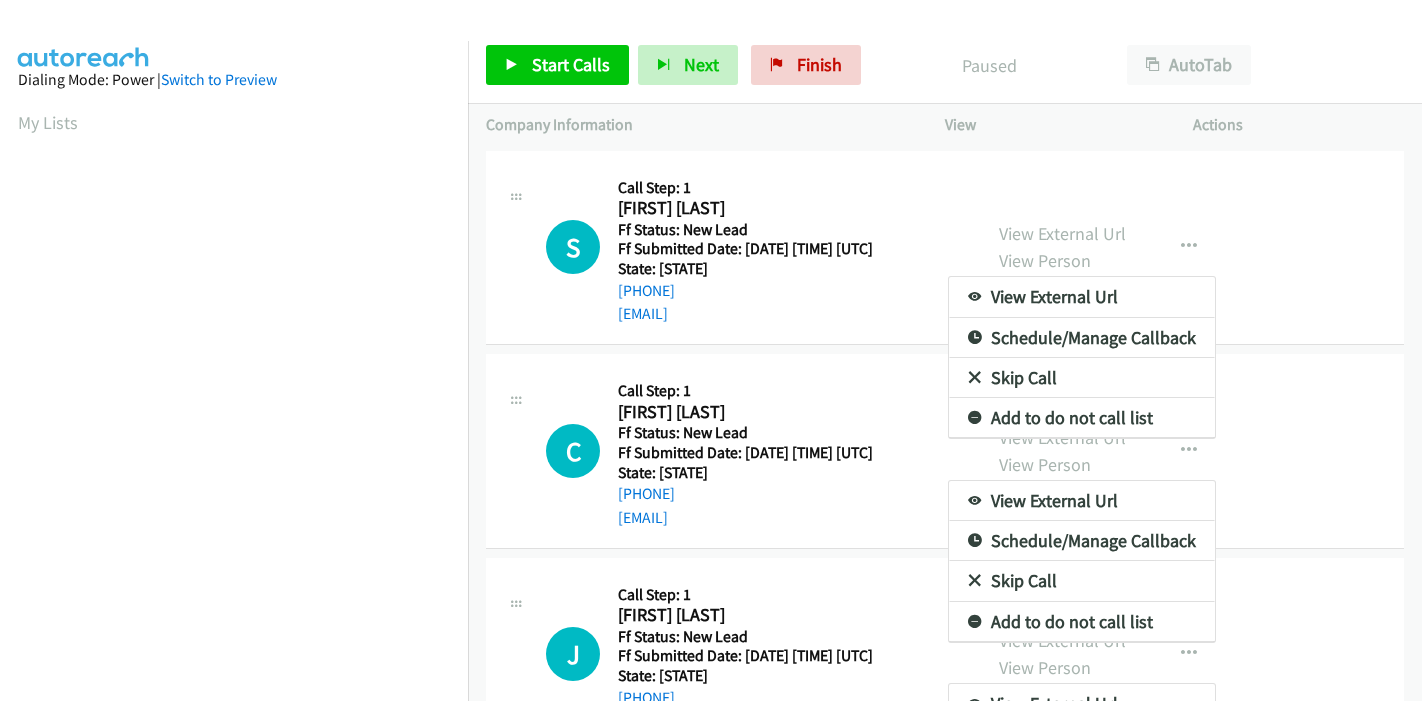 scroll, scrollTop: 0, scrollLeft: 0, axis: both 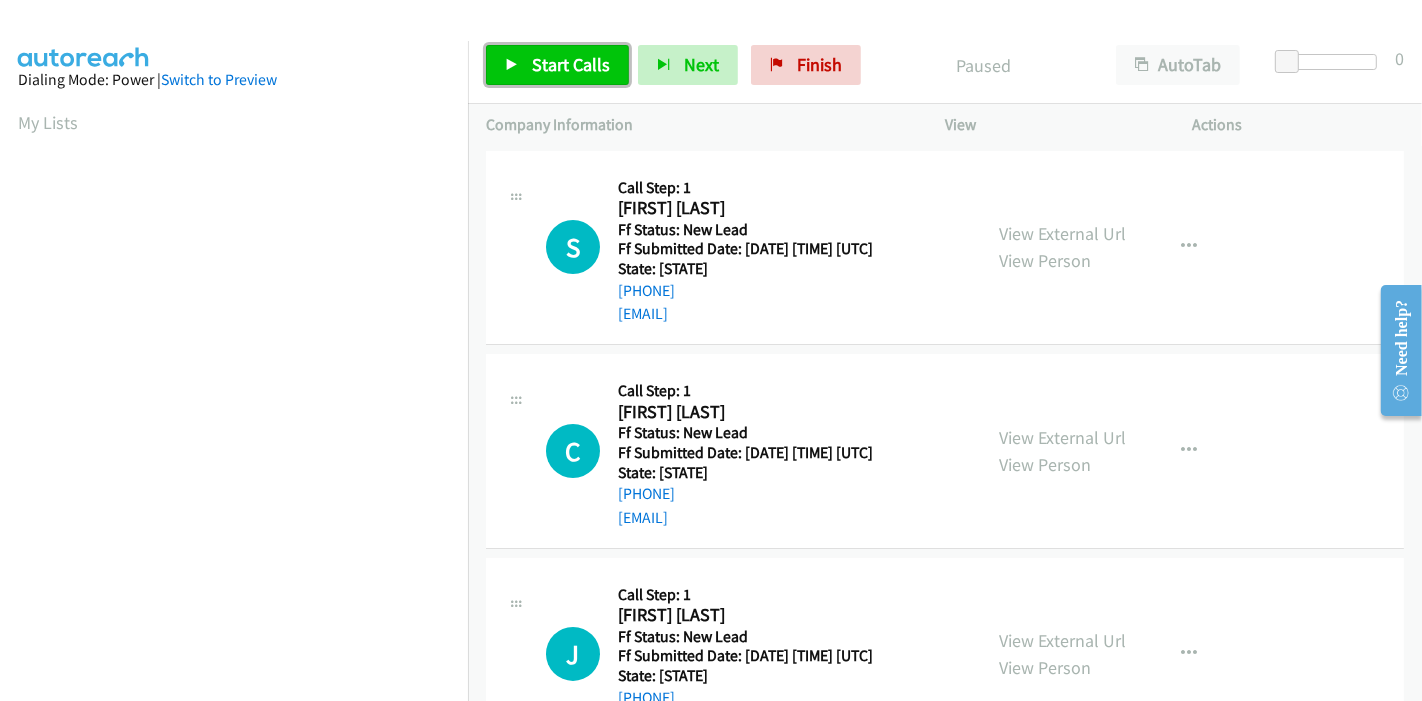 click on "Start Calls" at bounding box center [557, 65] 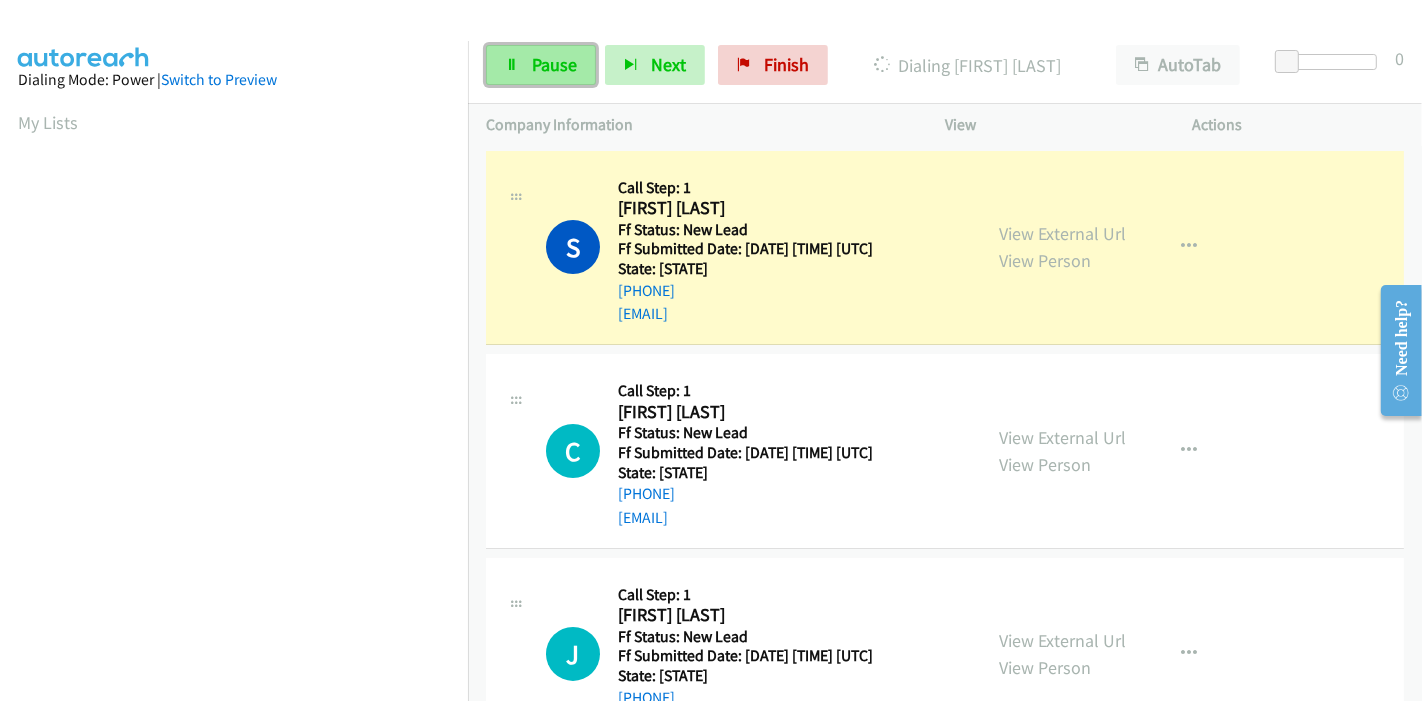 click on "Pause" at bounding box center [554, 64] 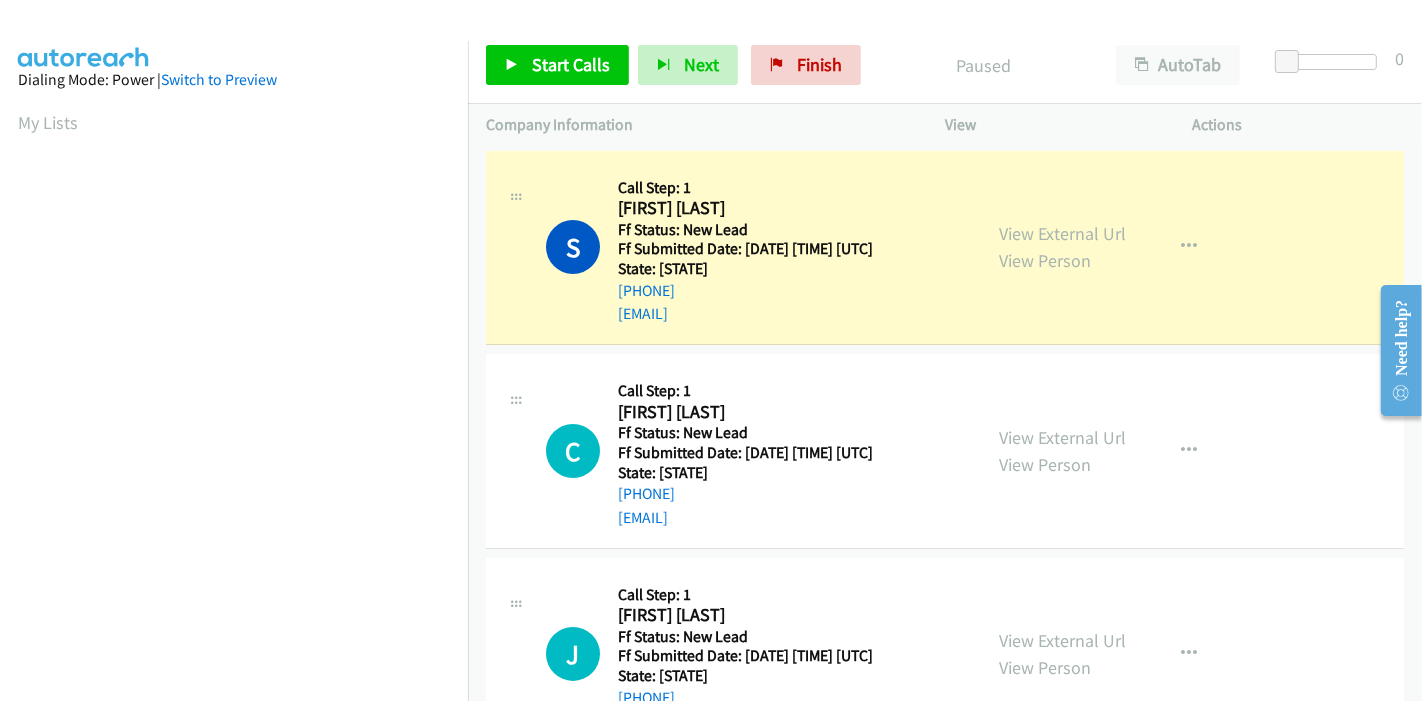 scroll, scrollTop: 422, scrollLeft: 0, axis: vertical 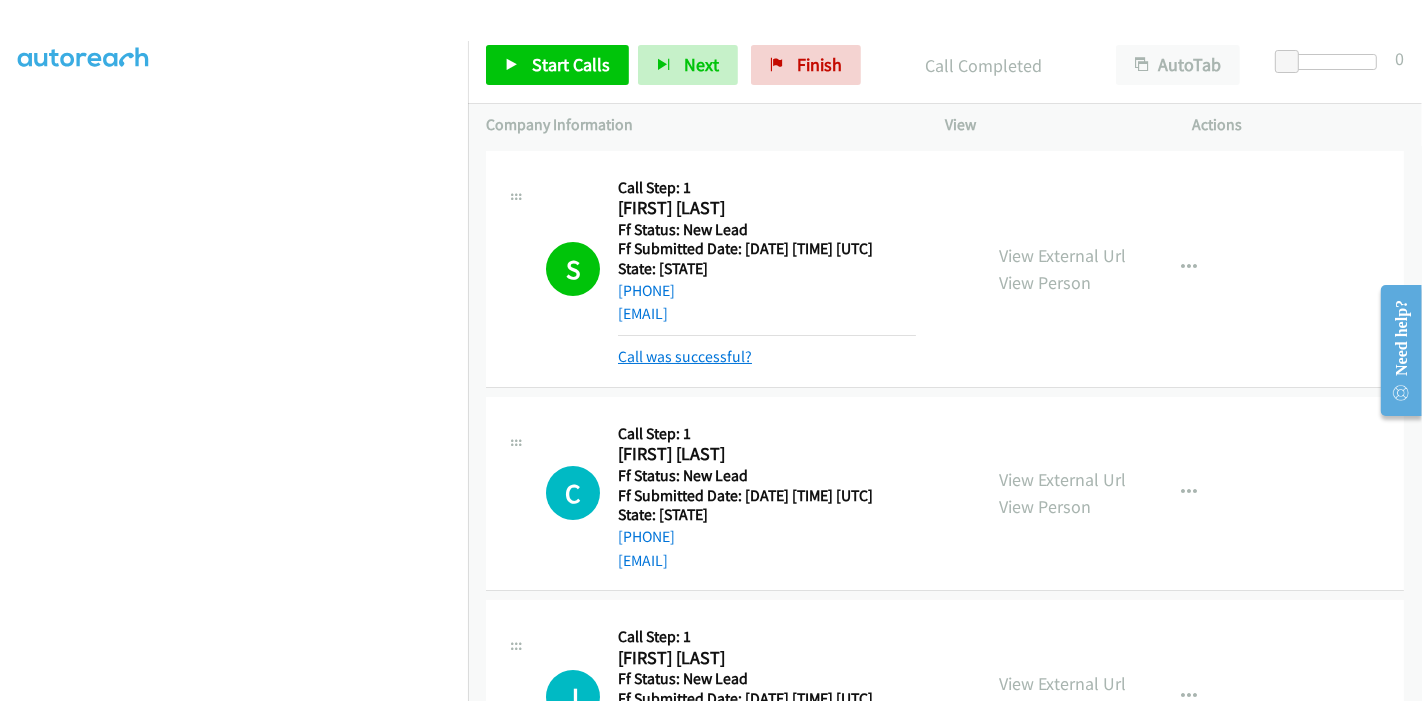 click on "Call was successful?" at bounding box center [685, 356] 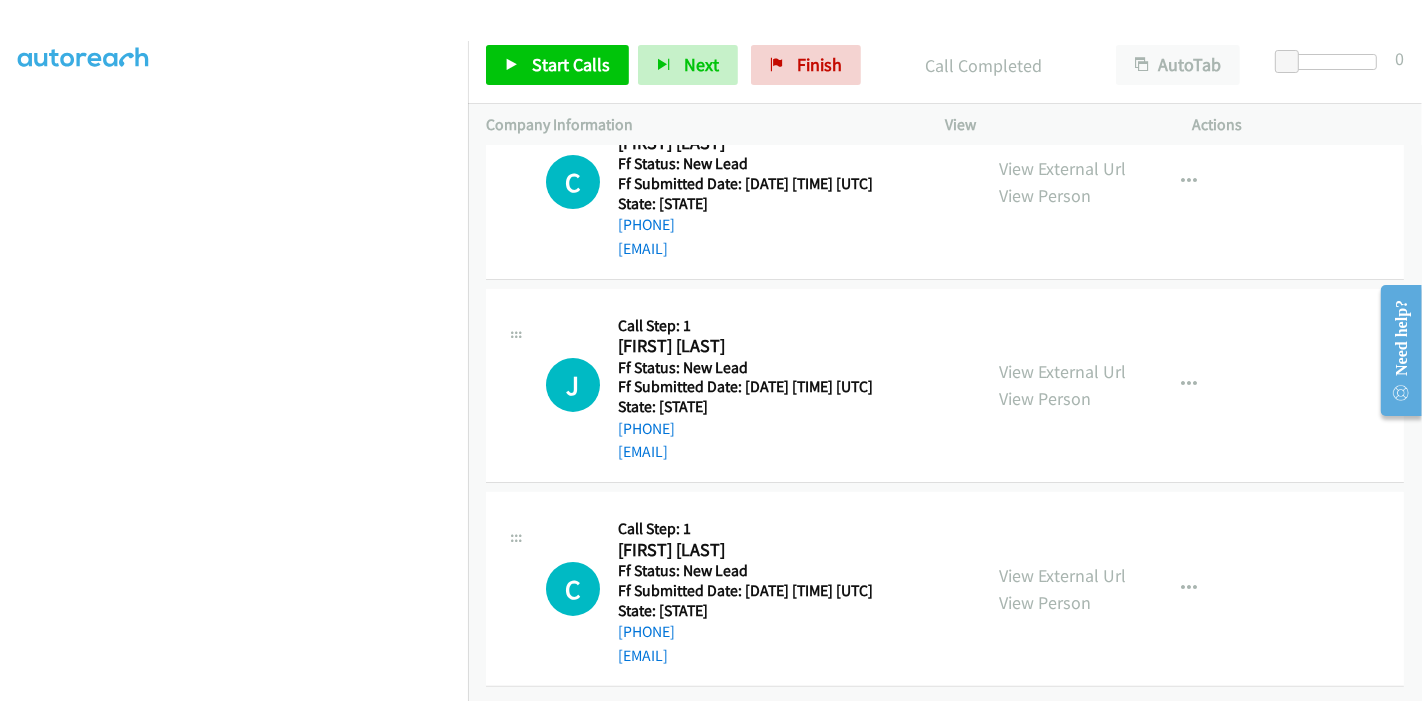 scroll, scrollTop: 173, scrollLeft: 0, axis: vertical 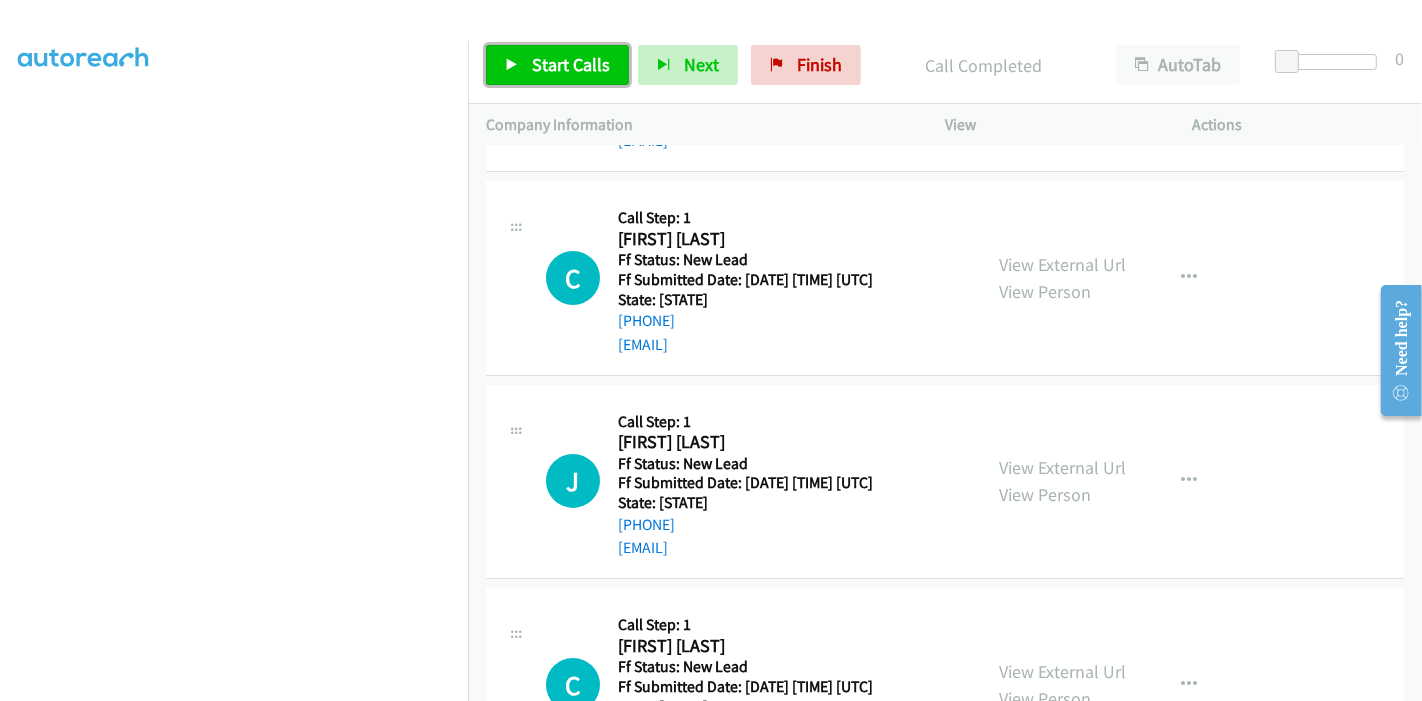 click at bounding box center [512, 66] 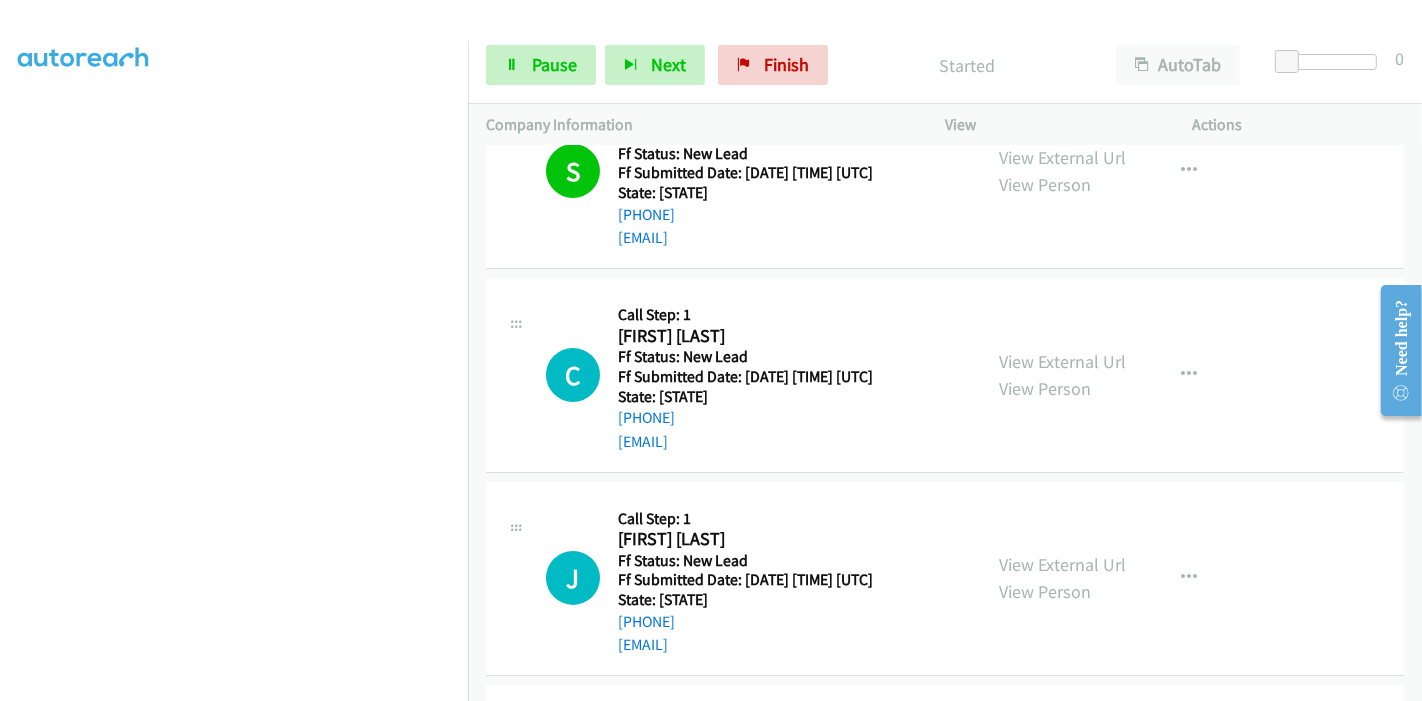 scroll, scrollTop: 111, scrollLeft: 0, axis: vertical 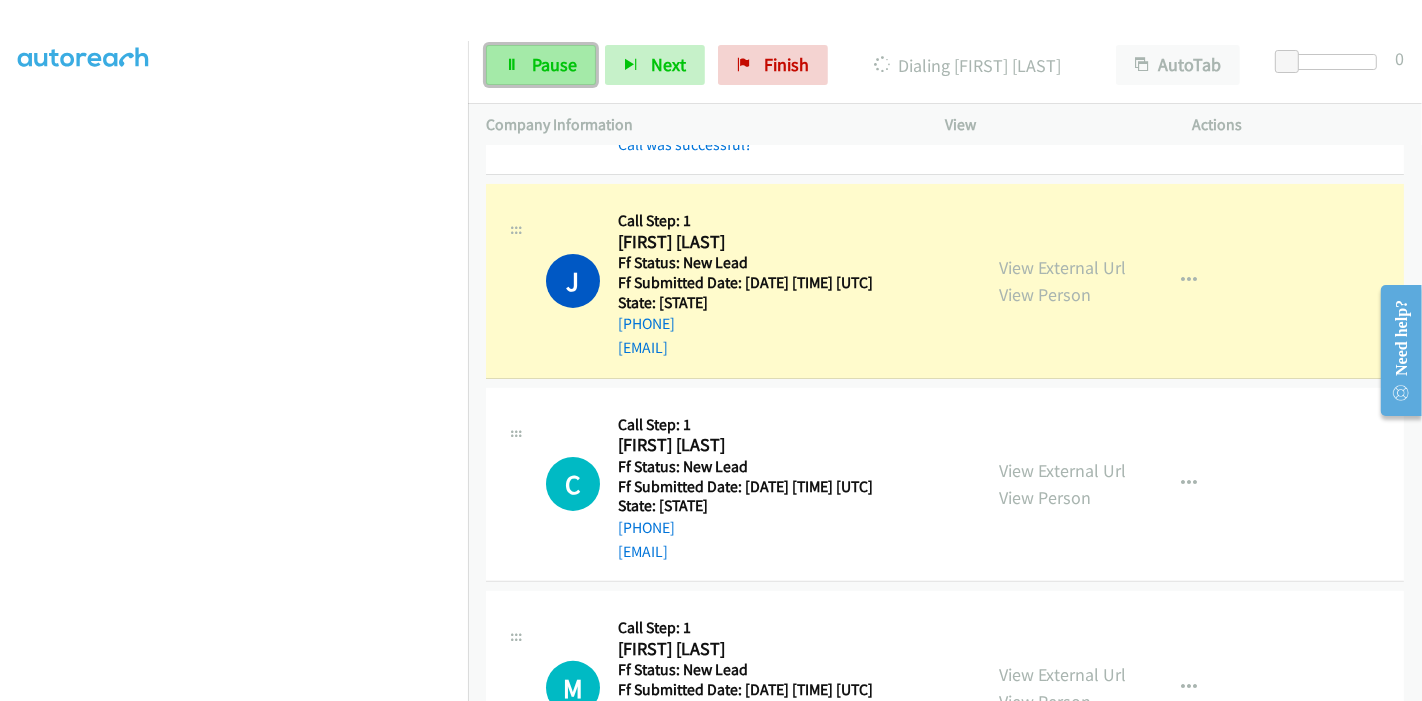 click at bounding box center (512, 66) 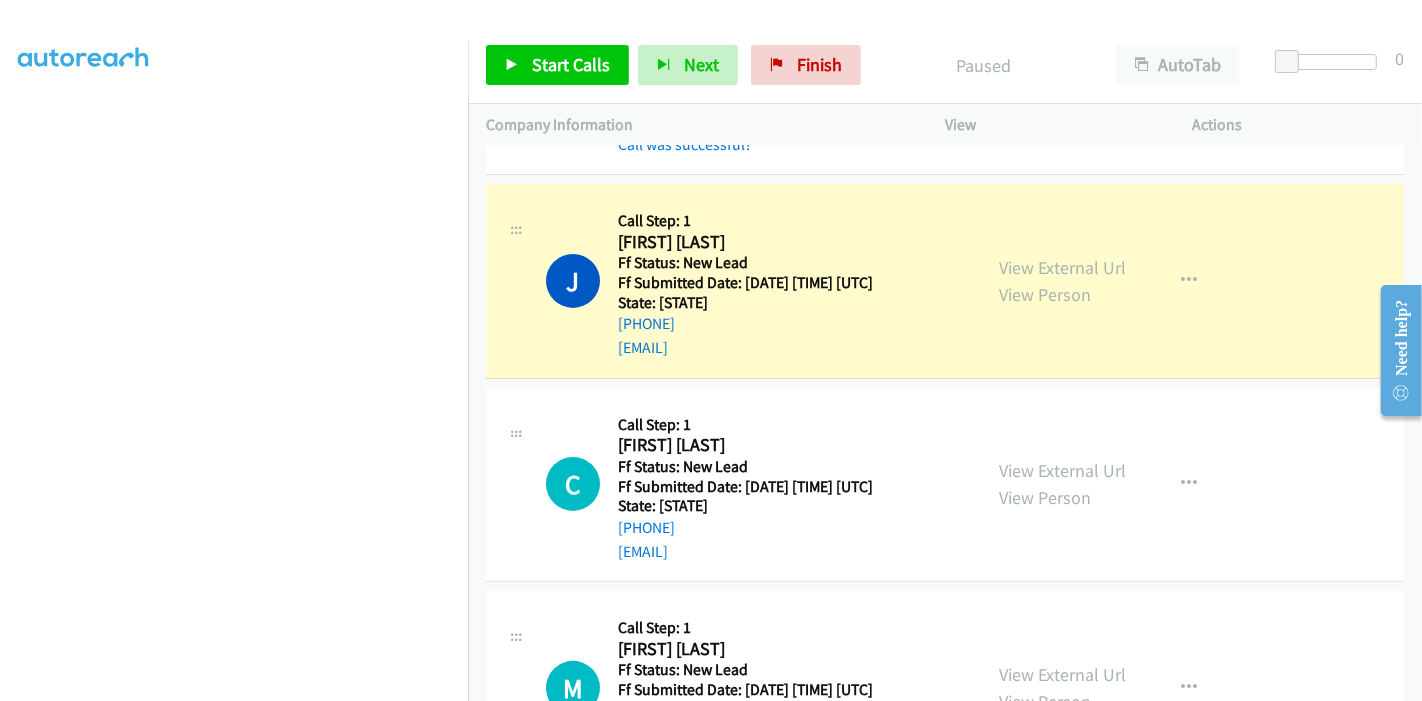 scroll, scrollTop: 89, scrollLeft: 0, axis: vertical 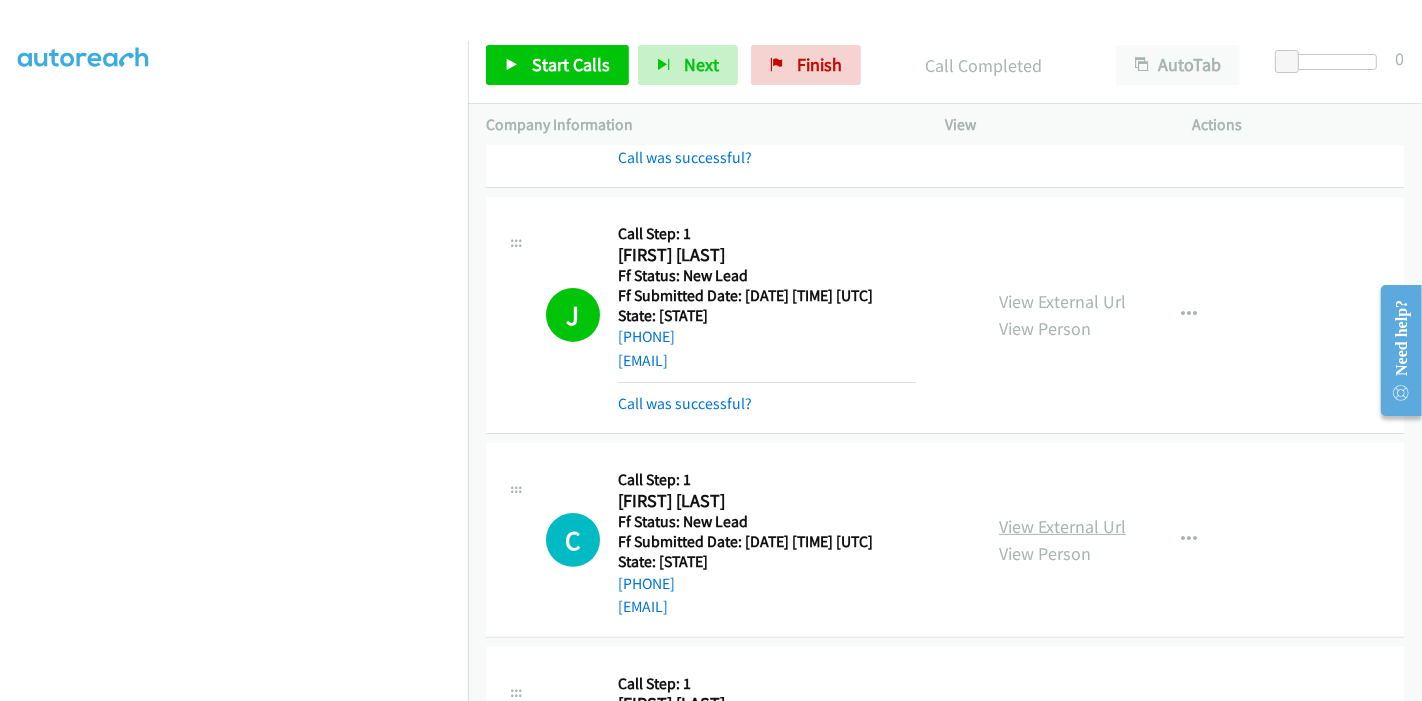 click on "View External Url" at bounding box center [1062, 526] 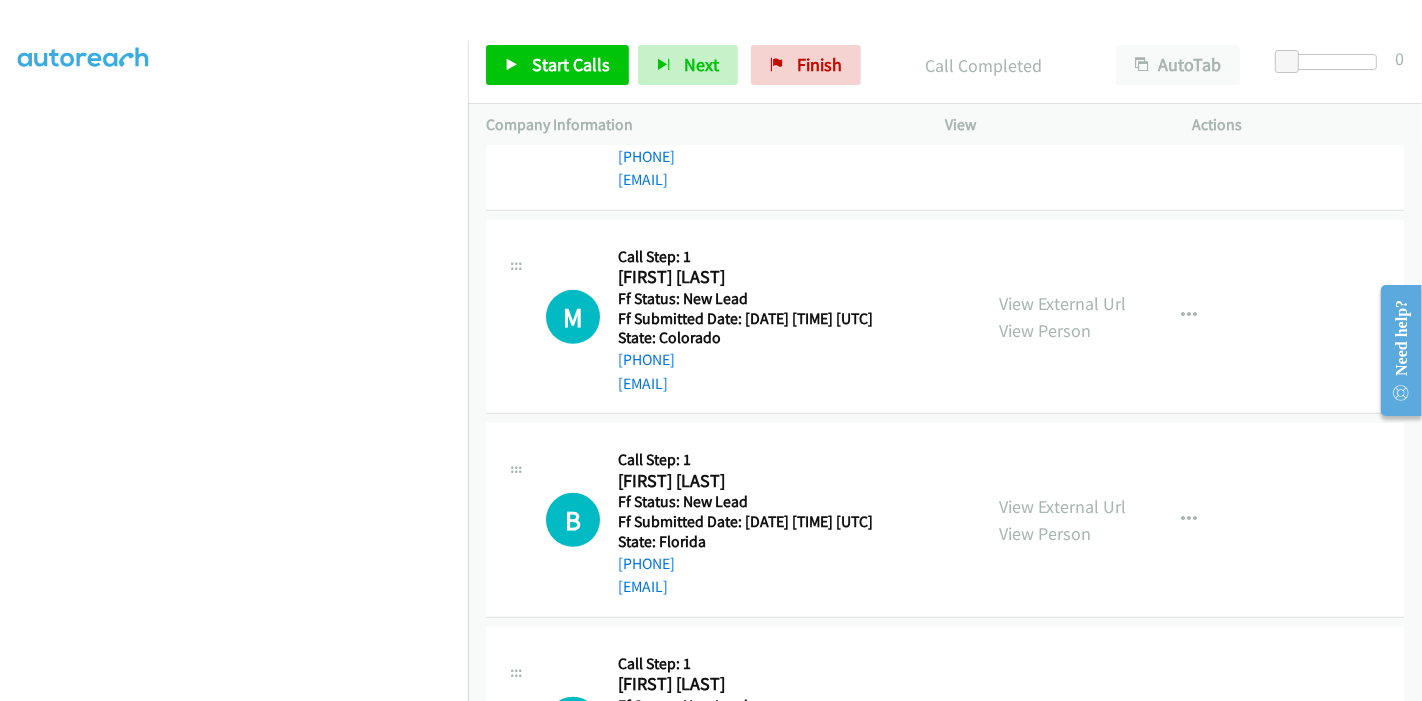 scroll, scrollTop: 848, scrollLeft: 0, axis: vertical 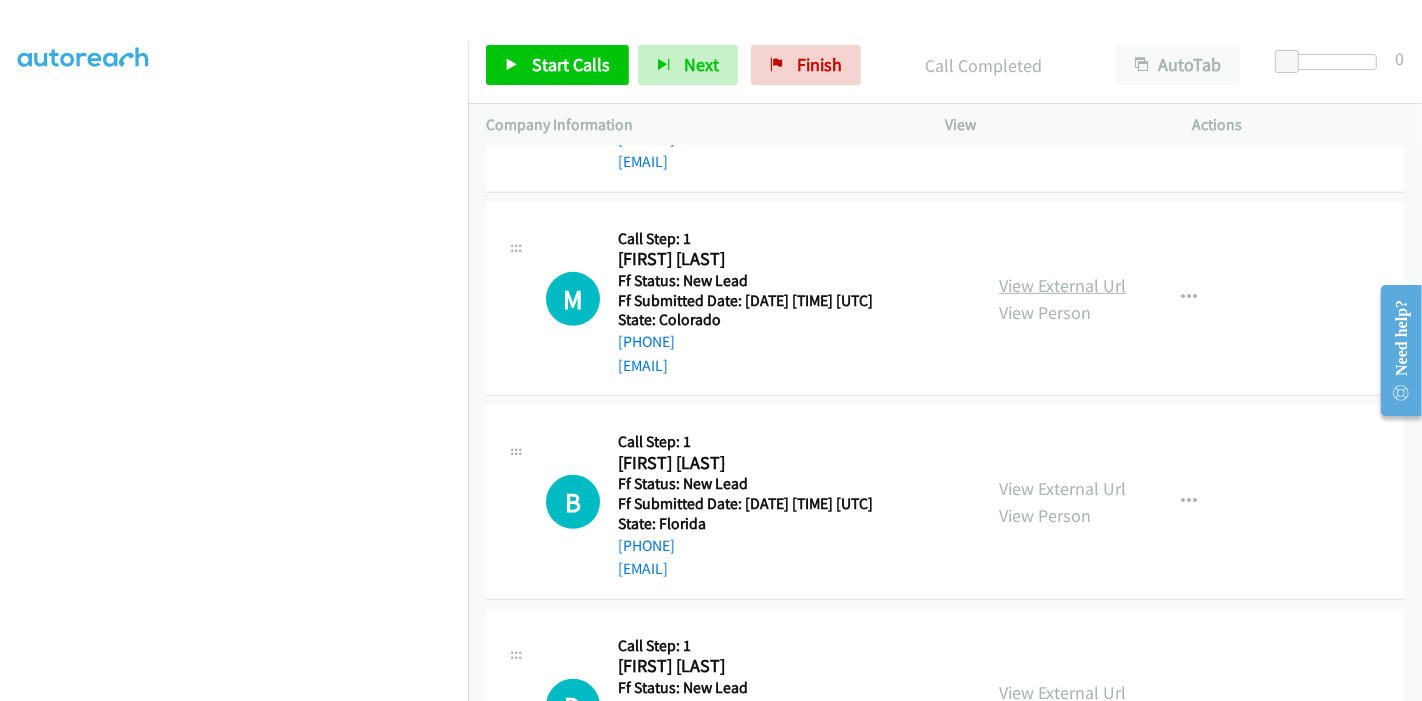 click on "View External Url" at bounding box center (1062, 285) 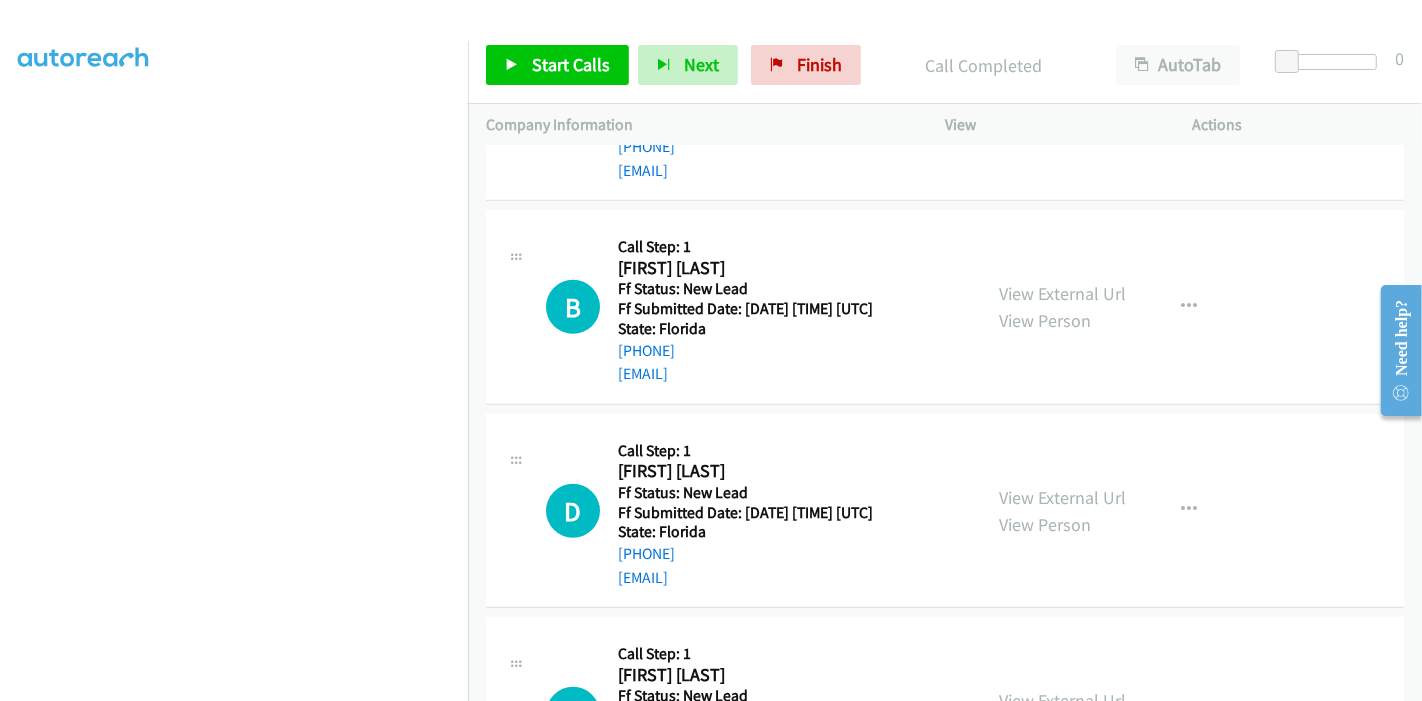 scroll, scrollTop: 1070, scrollLeft: 0, axis: vertical 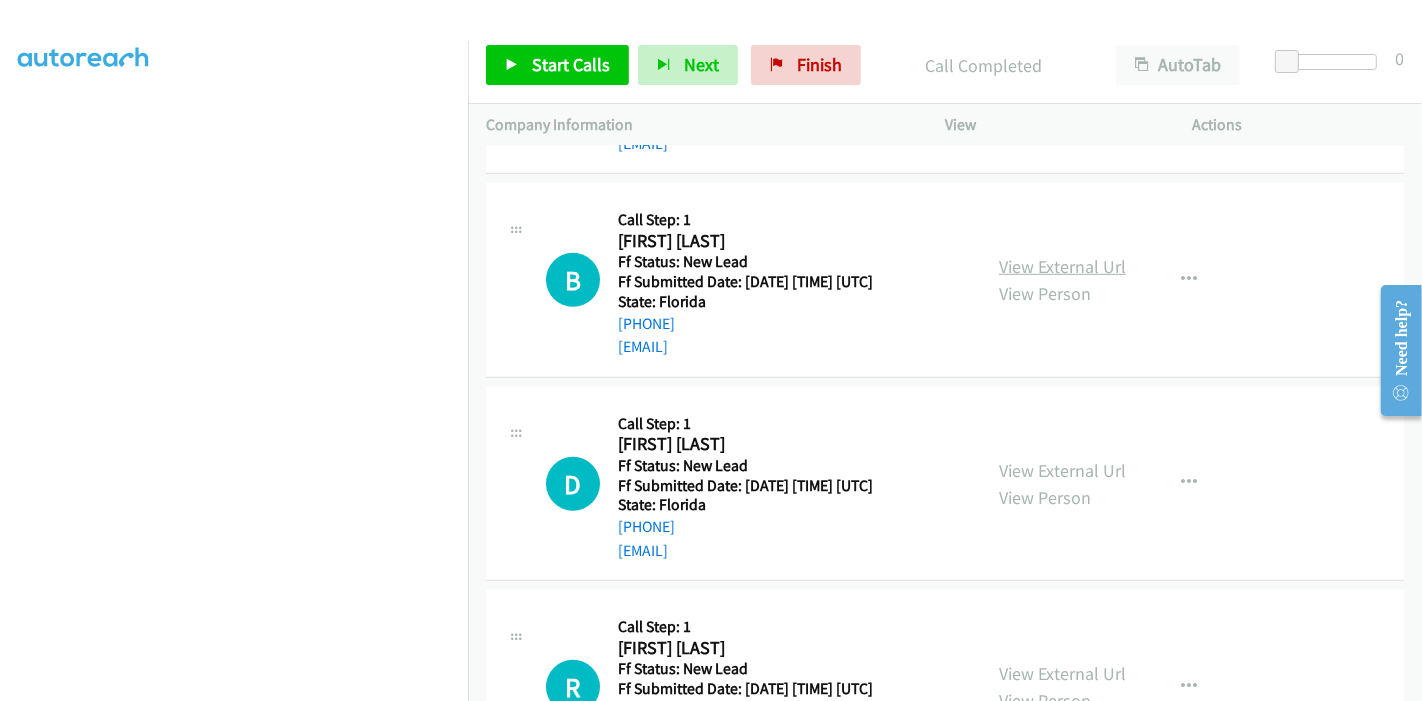 click on "View External Url" at bounding box center (1062, 266) 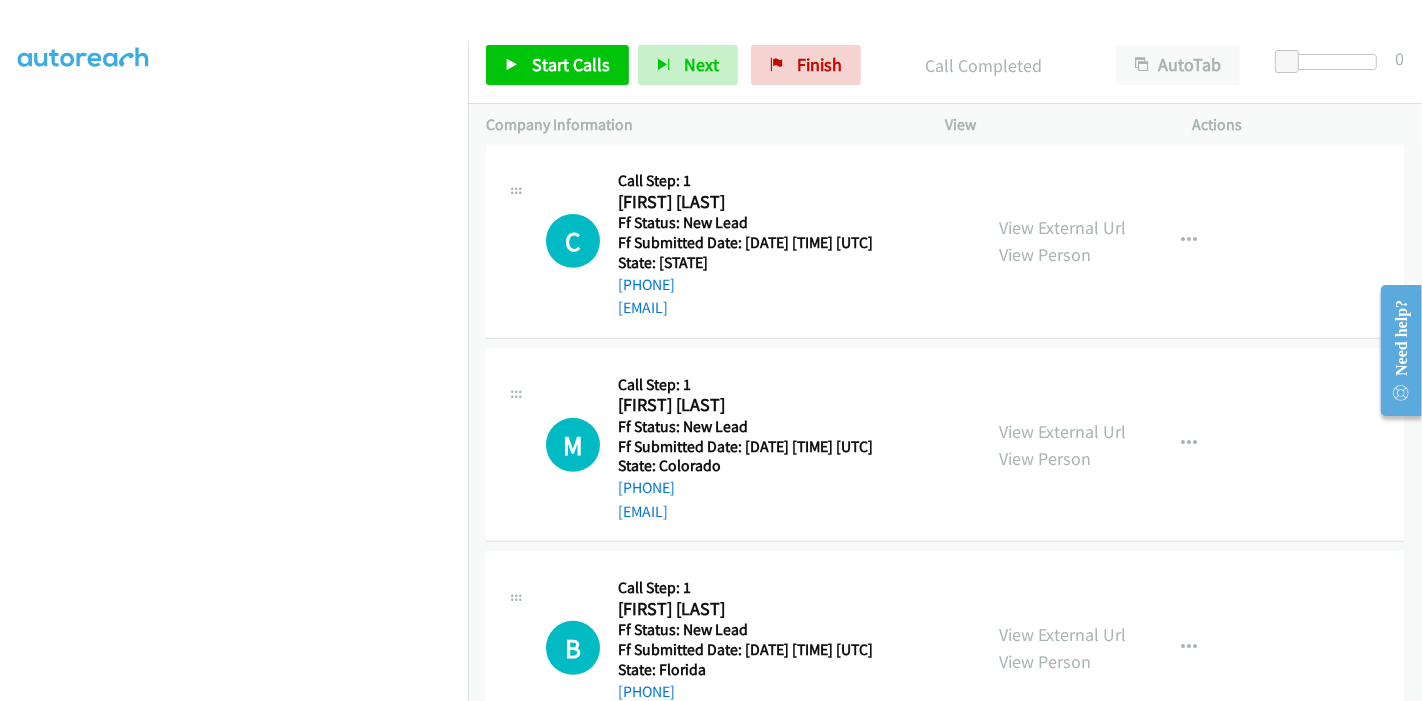 scroll, scrollTop: 737, scrollLeft: 0, axis: vertical 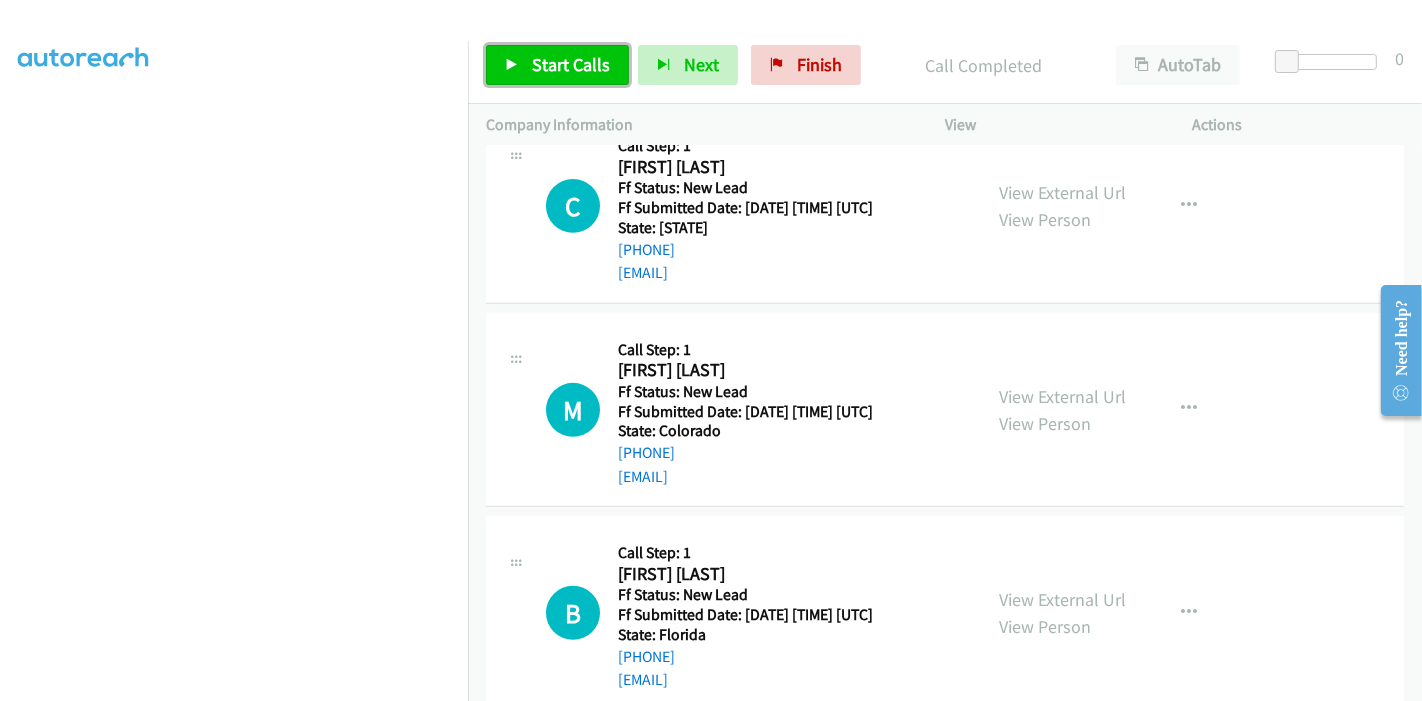 click on "Start Calls" at bounding box center [571, 64] 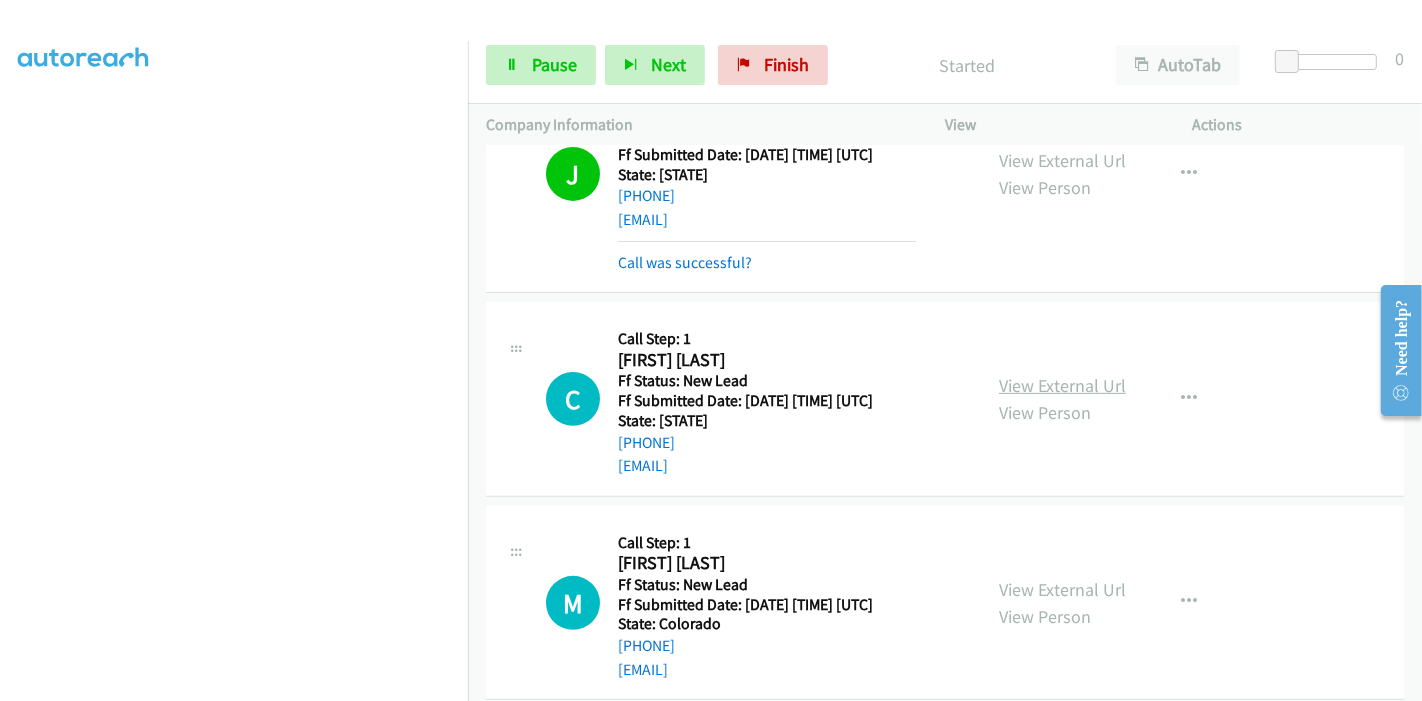 scroll, scrollTop: 625, scrollLeft: 0, axis: vertical 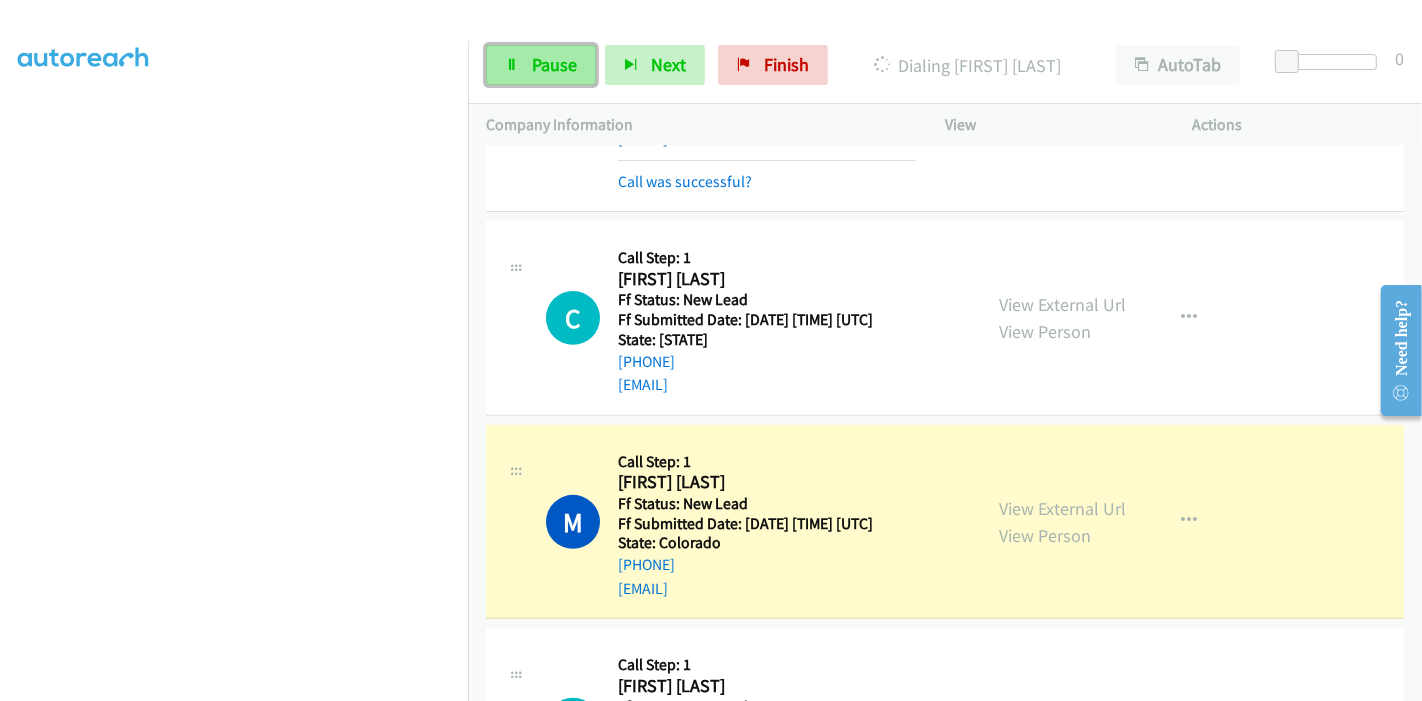 click on "Pause" at bounding box center [554, 64] 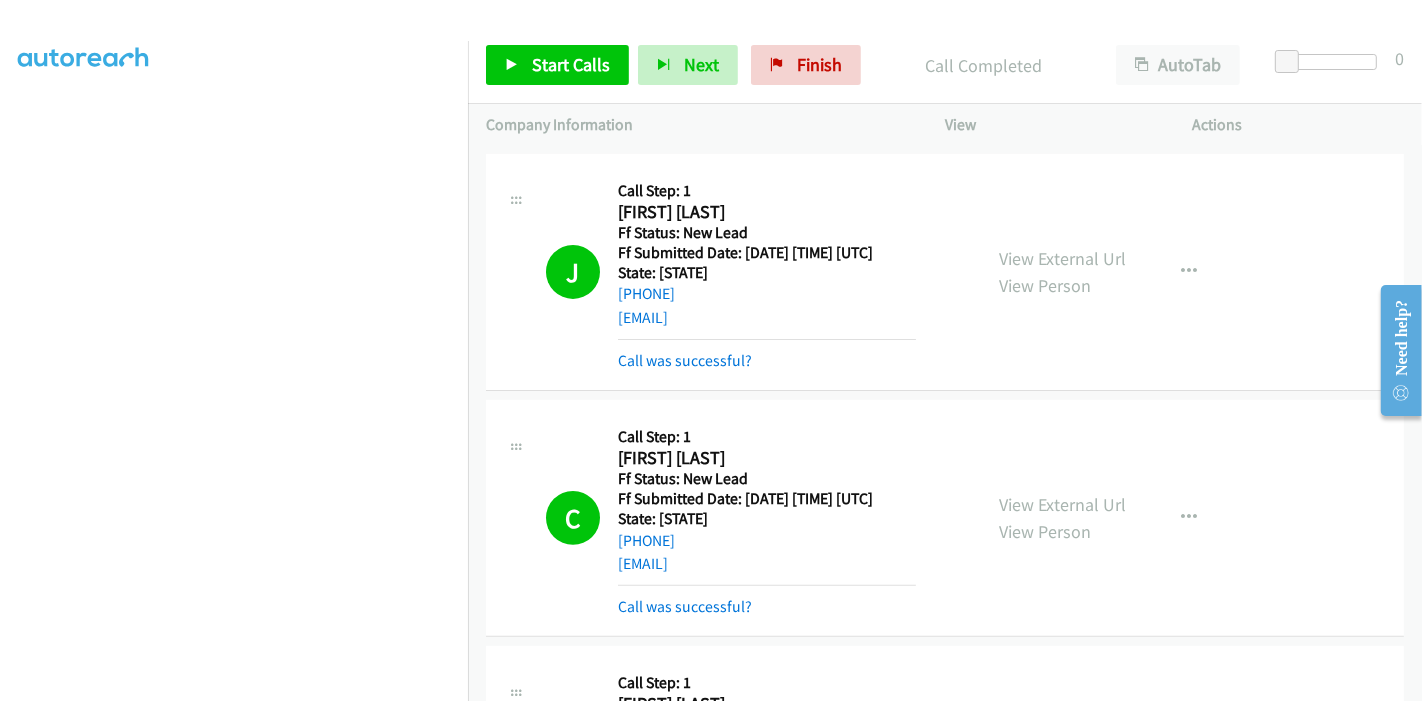 scroll, scrollTop: 557, scrollLeft: 0, axis: vertical 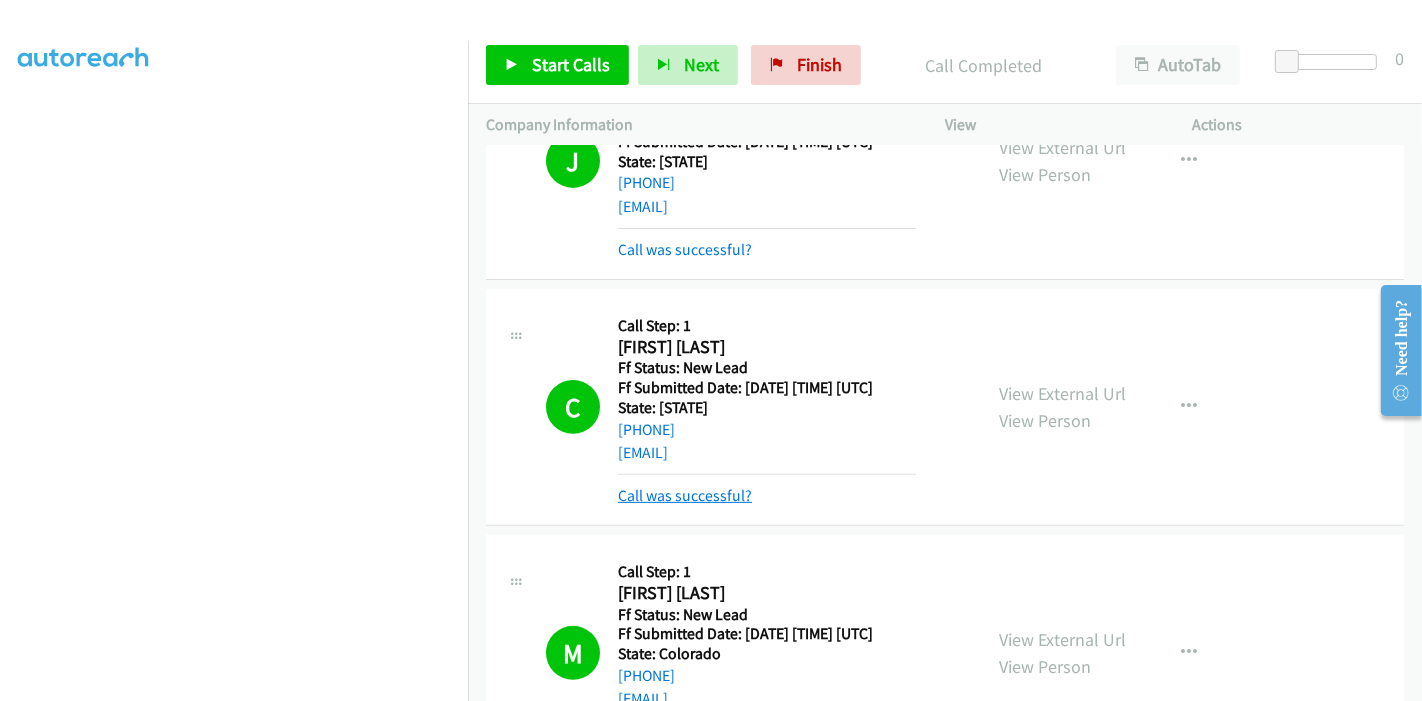 click on "Call was successful?" at bounding box center [685, 495] 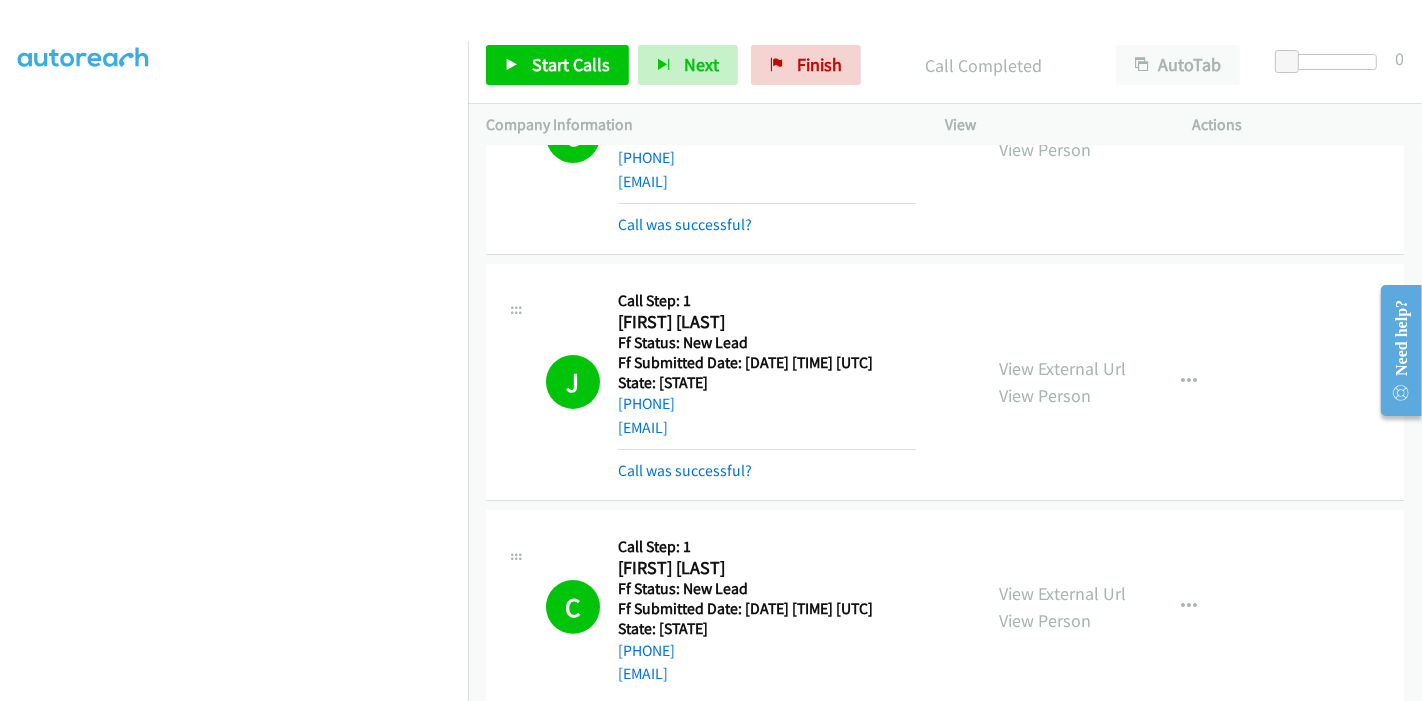 scroll, scrollTop: 335, scrollLeft: 0, axis: vertical 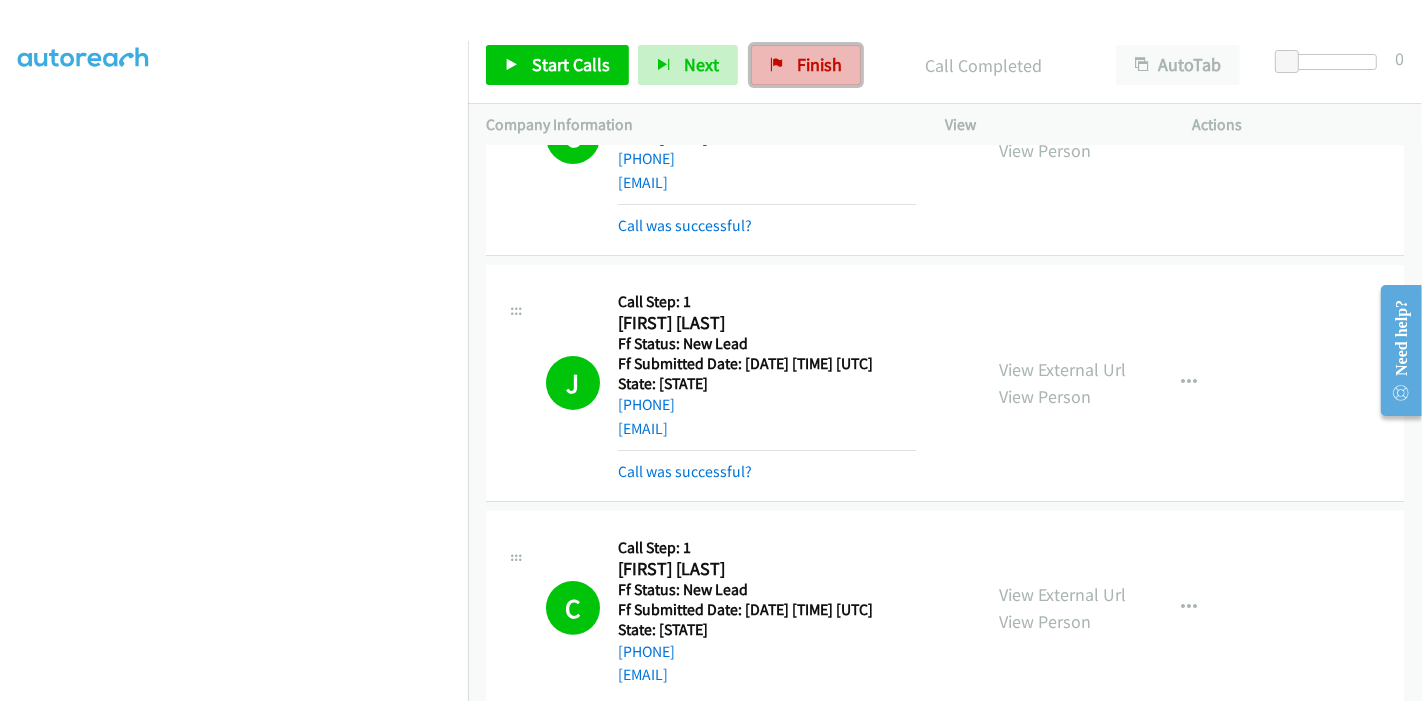 click on "Finish" at bounding box center (819, 64) 